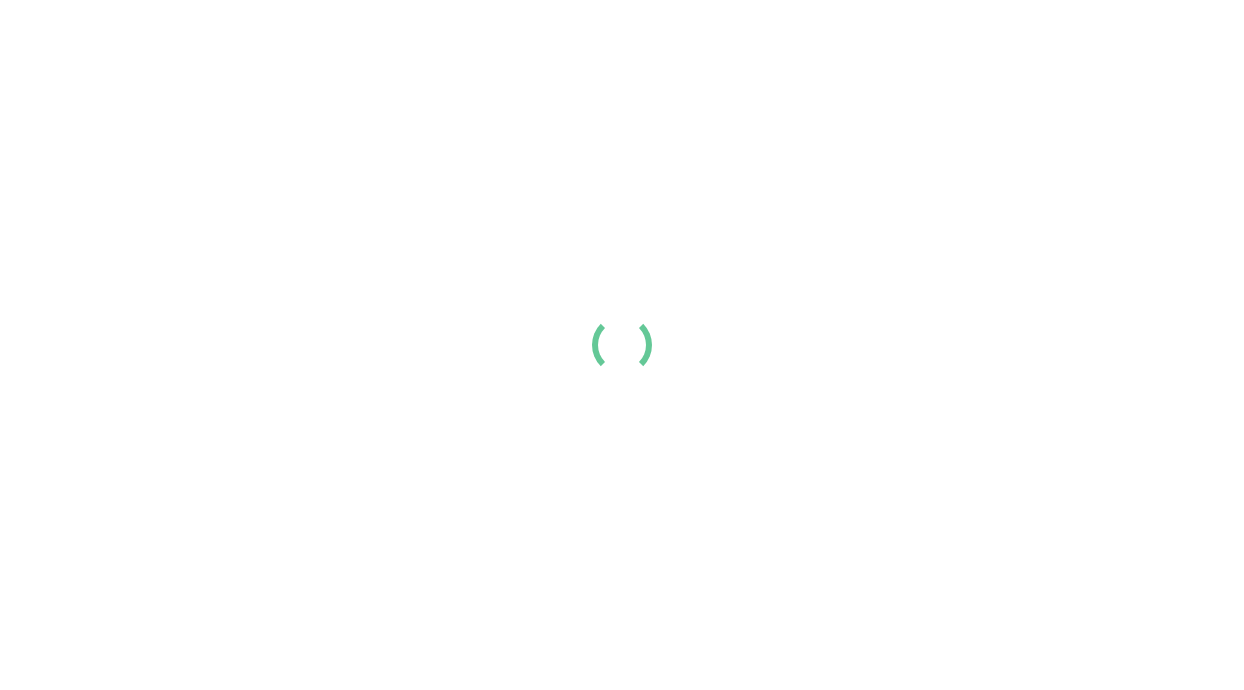 scroll, scrollTop: 0, scrollLeft: 0, axis: both 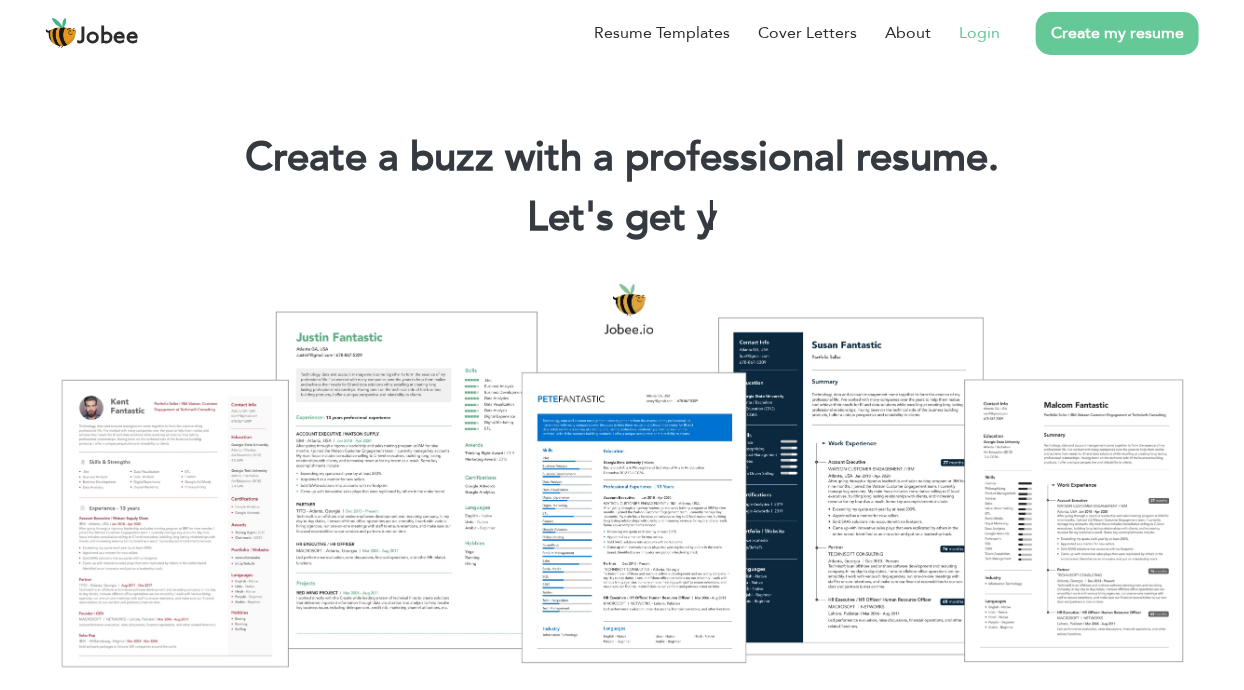 click on "Login" at bounding box center [979, 33] 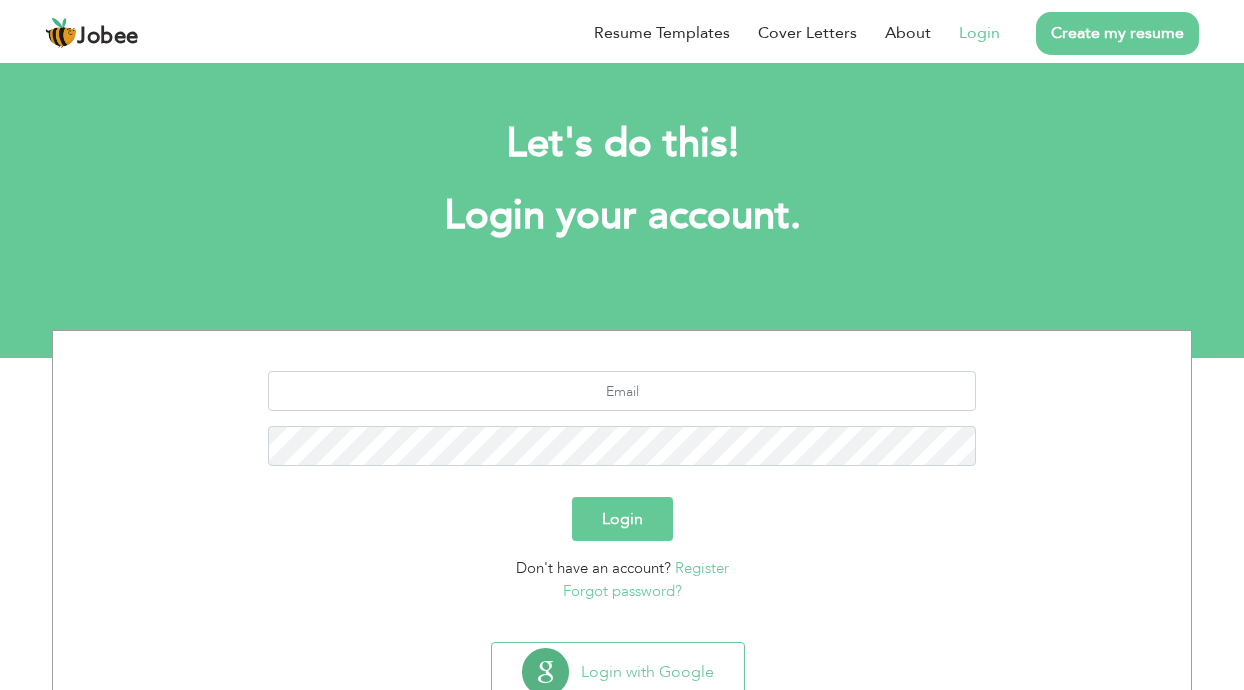 scroll, scrollTop: 0, scrollLeft: 0, axis: both 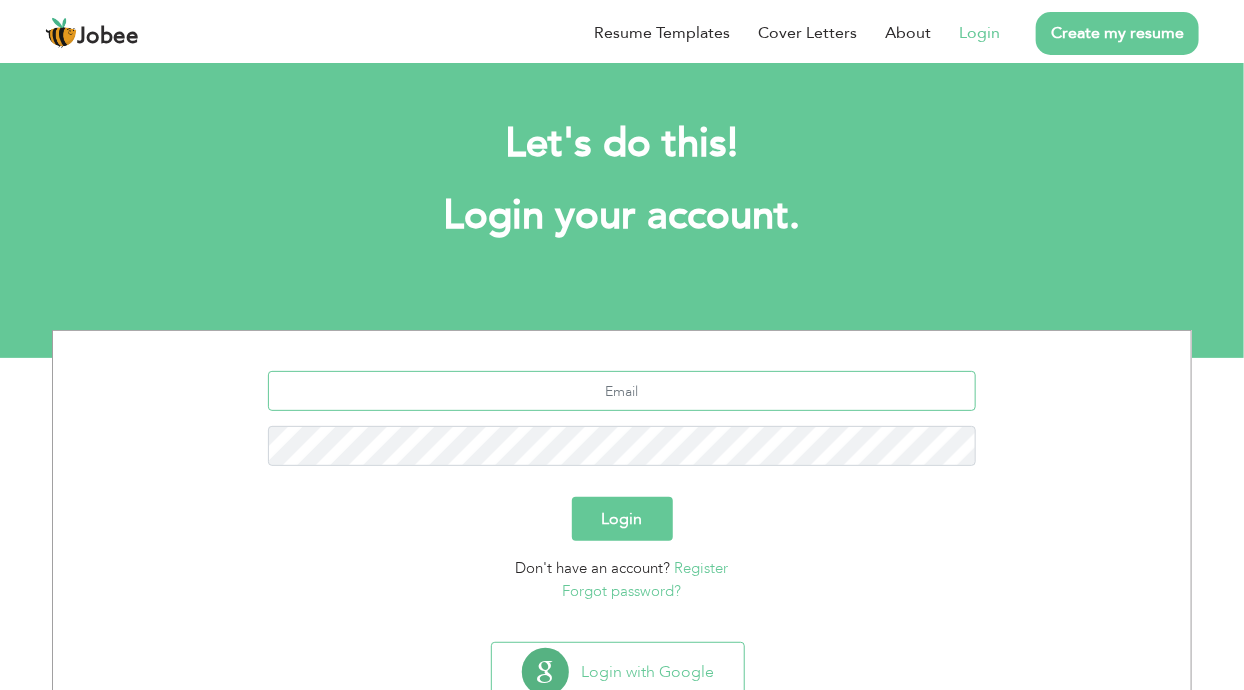 click at bounding box center (622, 391) 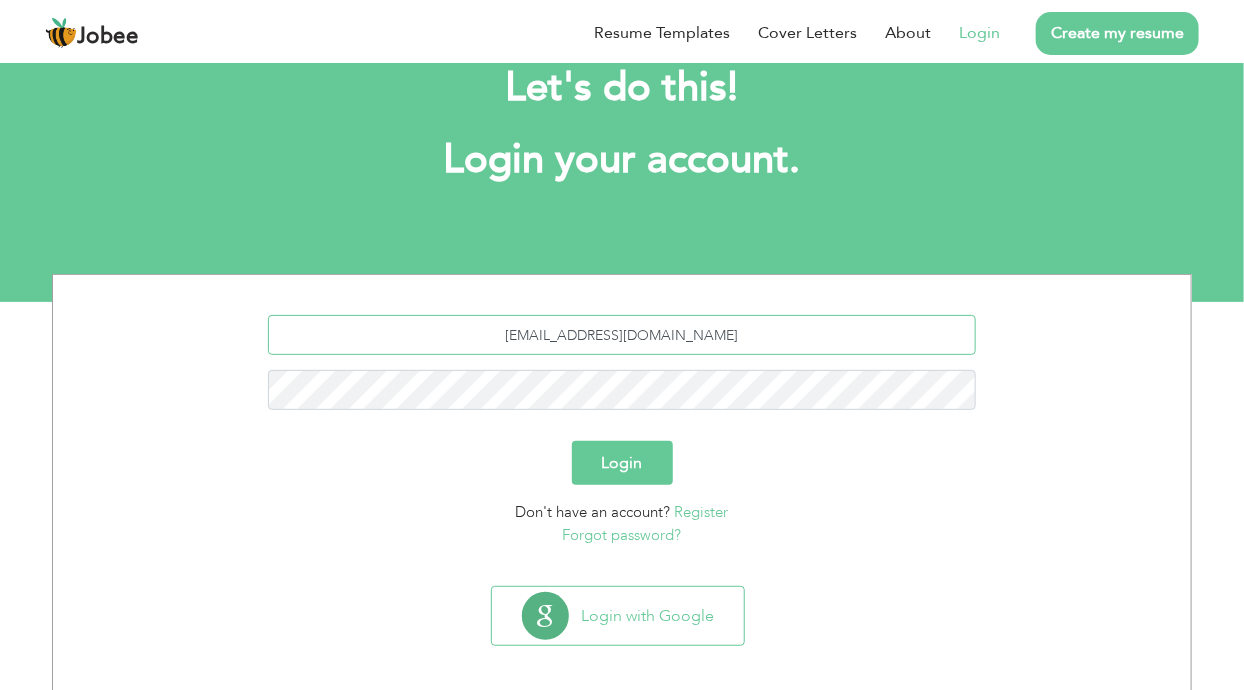 scroll, scrollTop: 69, scrollLeft: 0, axis: vertical 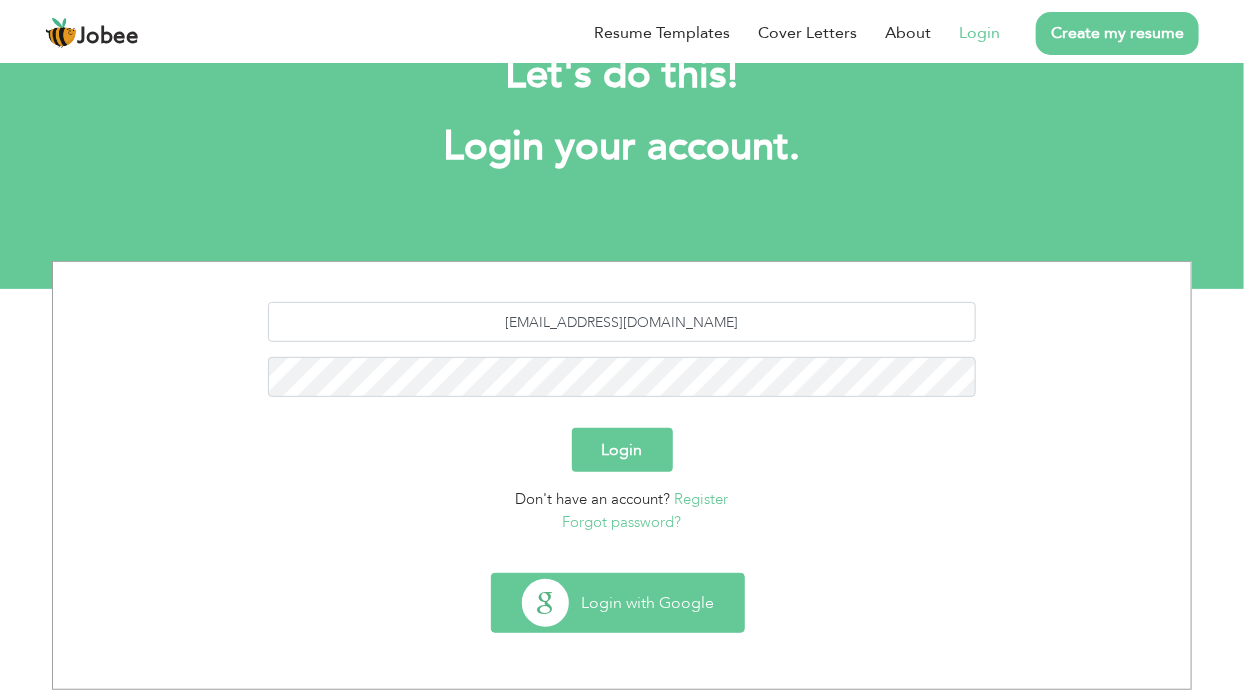 click on "Login with Google" at bounding box center (618, 603) 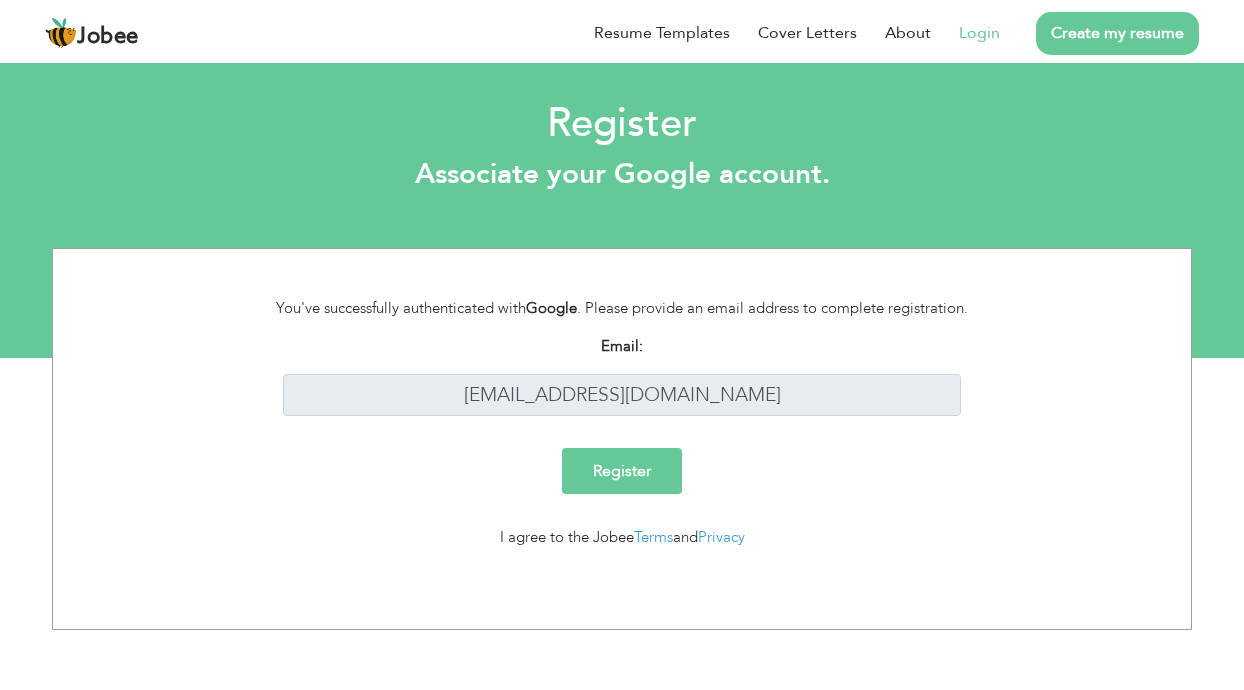 scroll, scrollTop: 0, scrollLeft: 0, axis: both 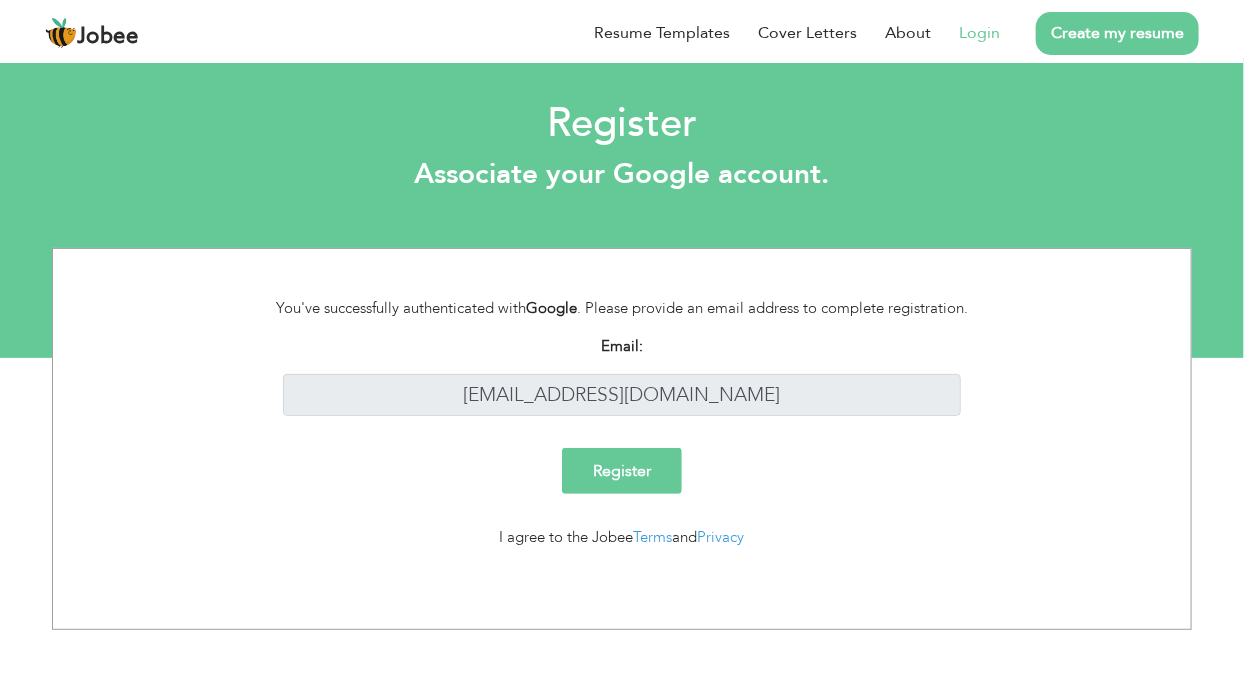 click on "Register" at bounding box center [622, 471] 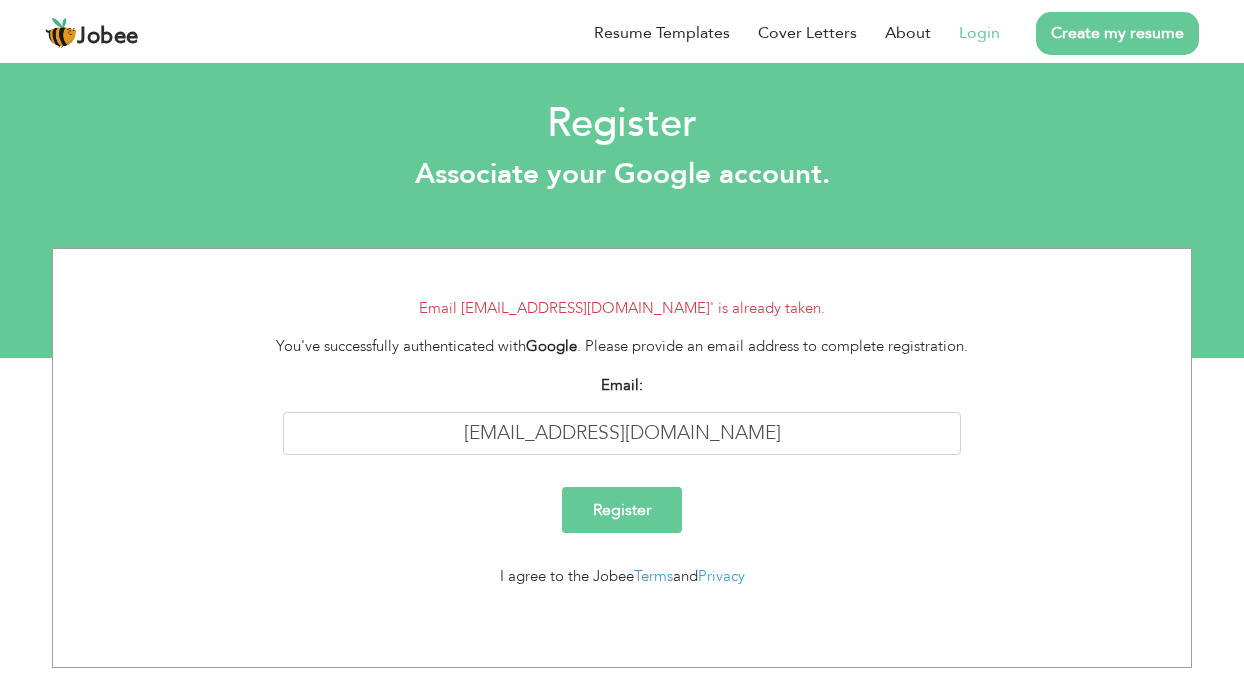 scroll, scrollTop: 0, scrollLeft: 0, axis: both 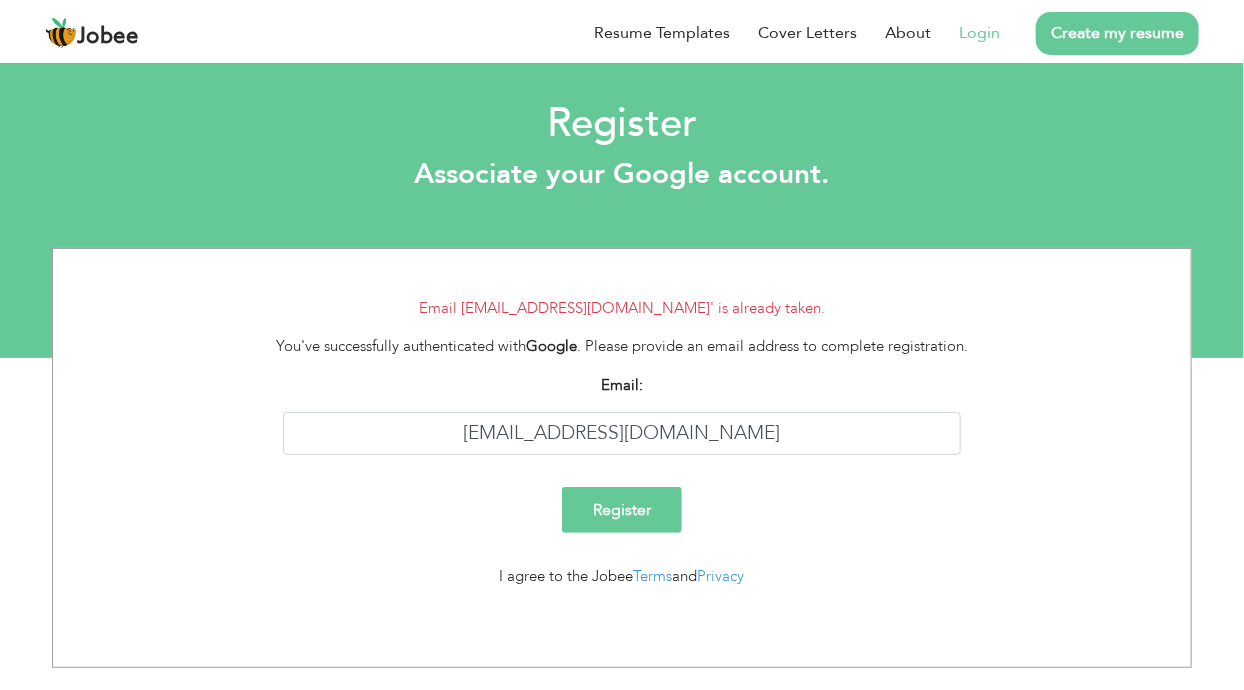 click on "Email 'mahnoorahmed965@gmail.com' is already taken." at bounding box center (622, 308) 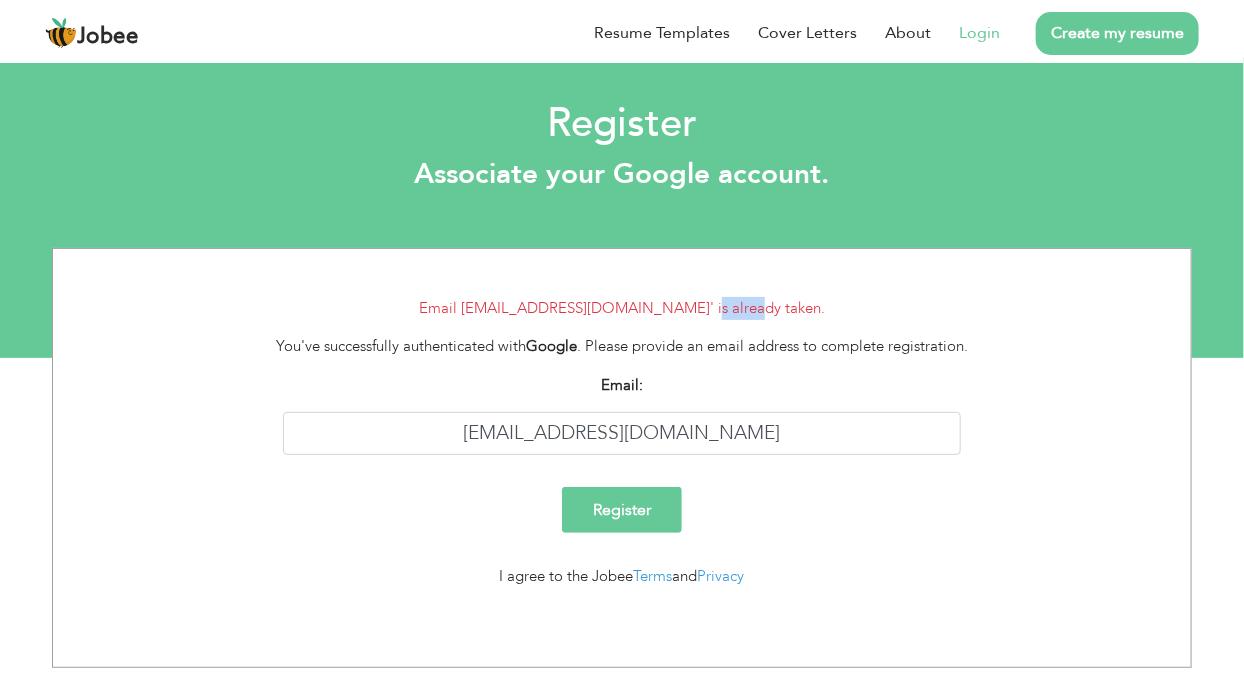 click on "Email 'mahnoorahmed965@gmail.com' is already taken.
You've successfully authenticated with  Google . Please provide an email address to complete registration.
Email:
mahnoorahmed965@gmail.com
Register
I agree to the Jobee  Terms  and  Privacy" at bounding box center [622, 458] 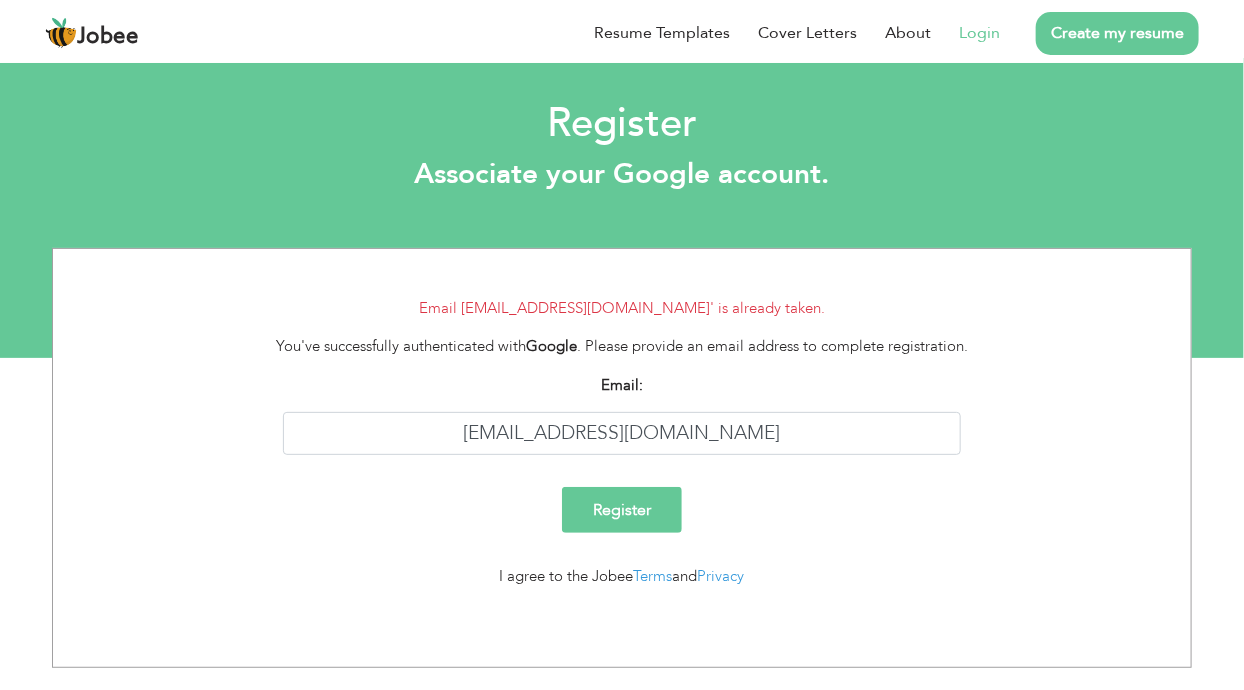 click on "Login" at bounding box center [979, 33] 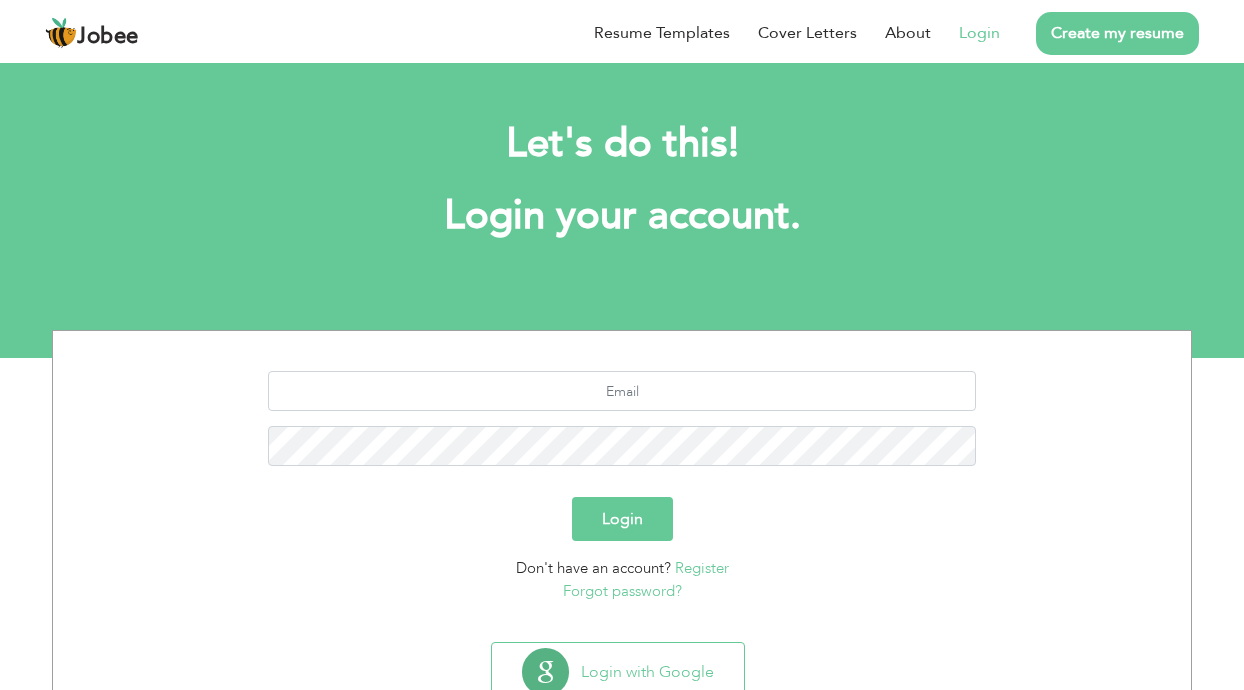 scroll, scrollTop: 0, scrollLeft: 0, axis: both 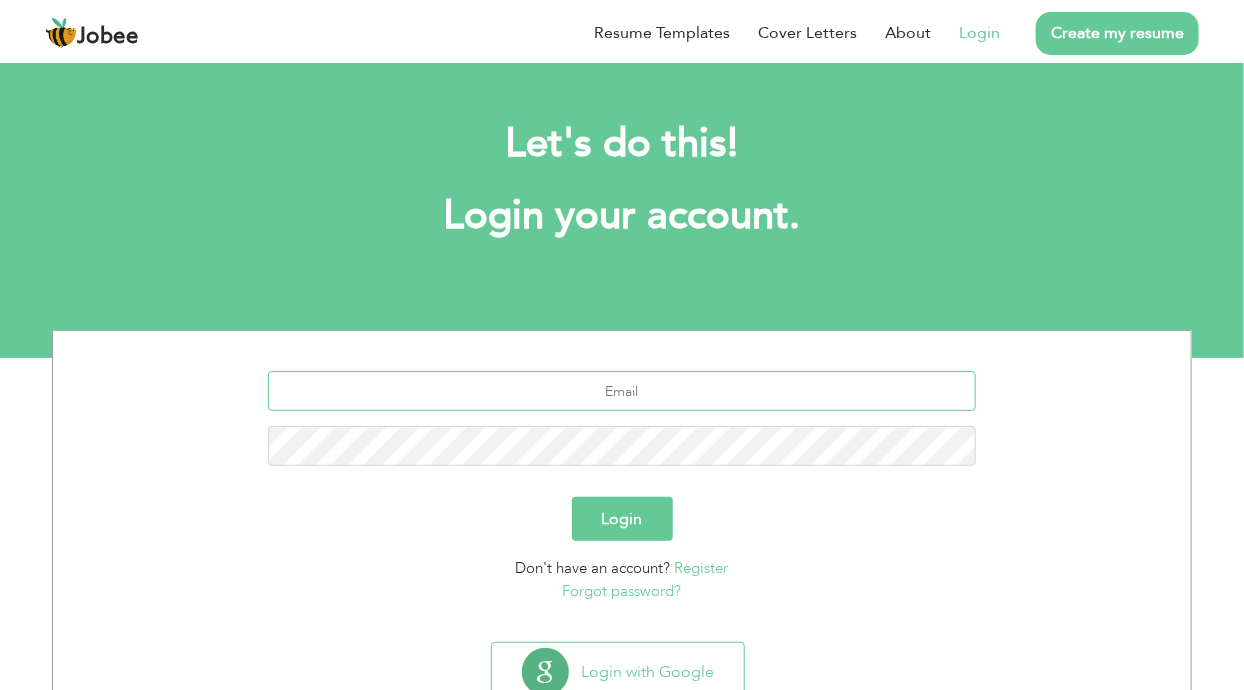 click at bounding box center (622, 391) 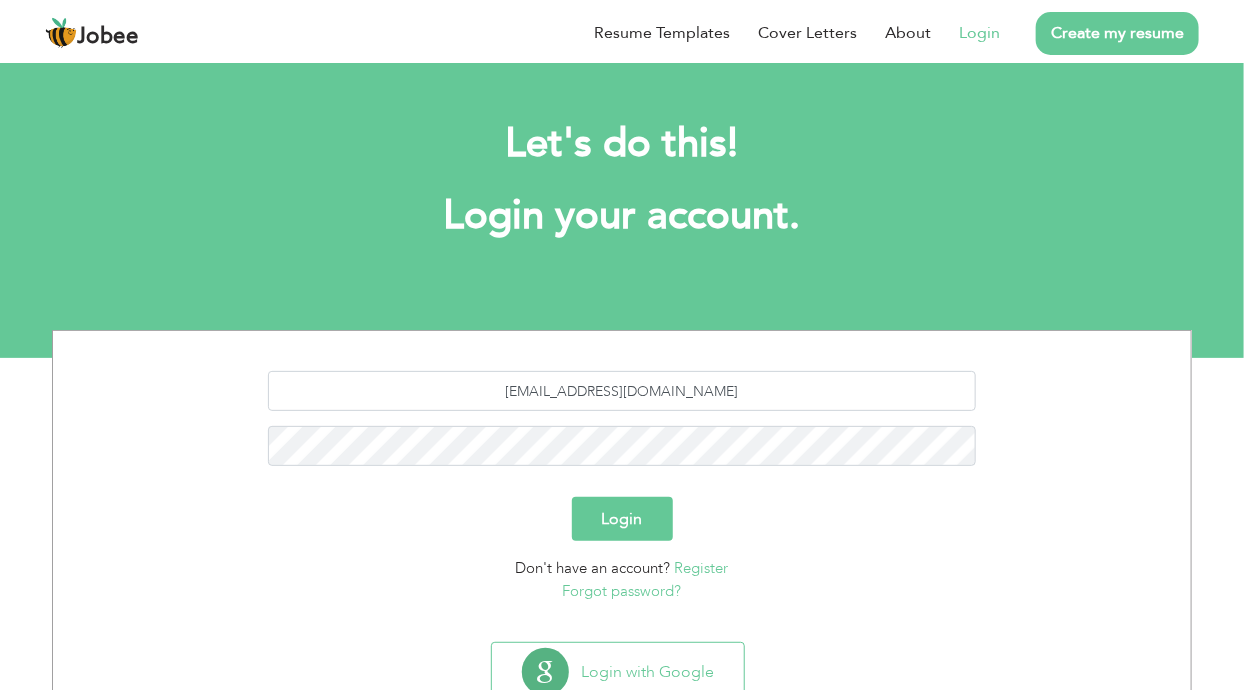 click on "Forgot password?" at bounding box center (622, 591) 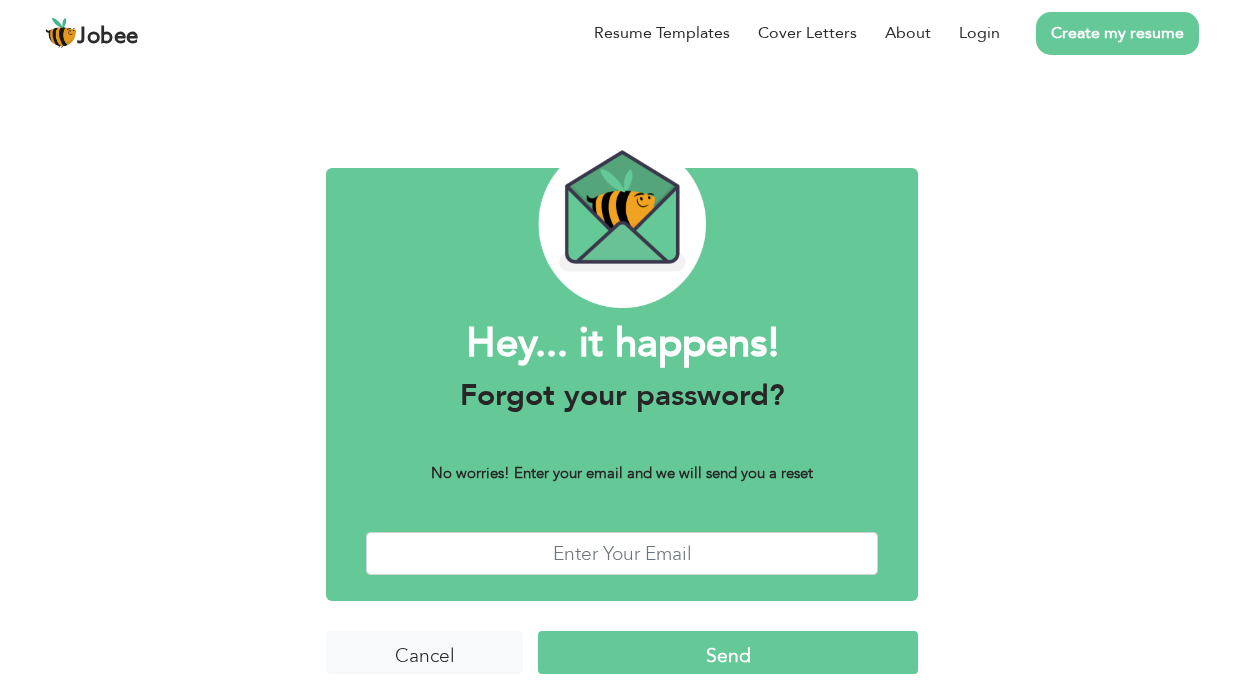 scroll, scrollTop: 0, scrollLeft: 0, axis: both 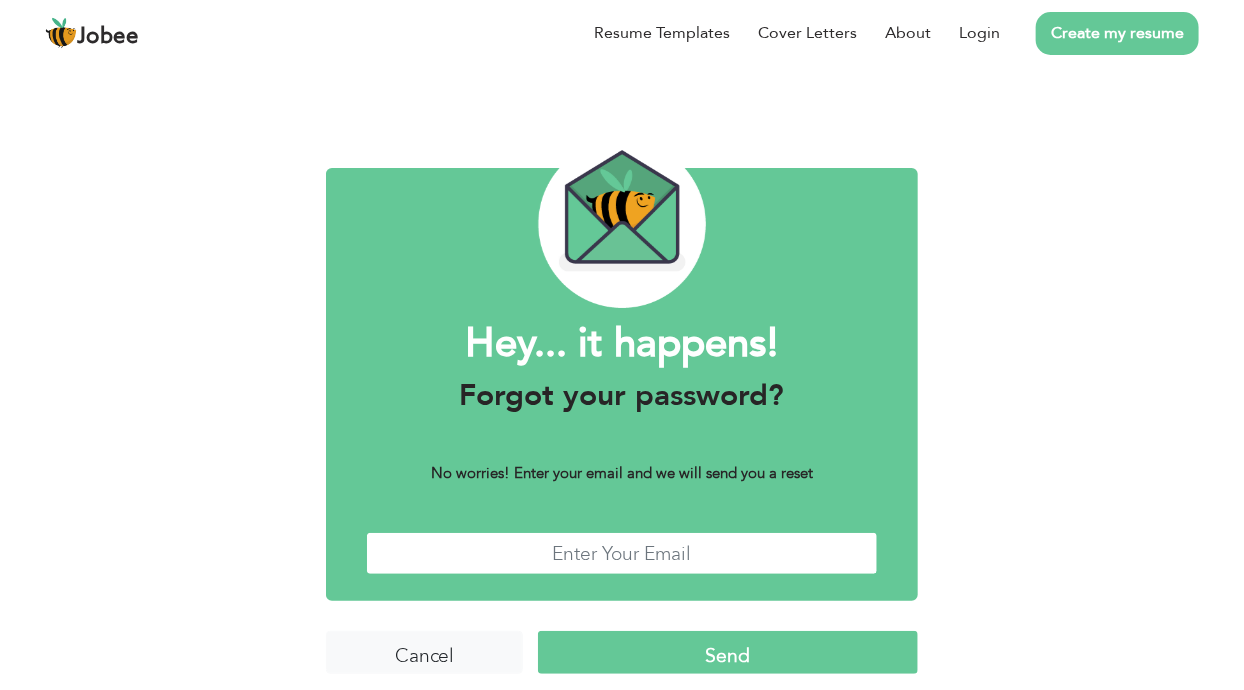click at bounding box center [622, 553] 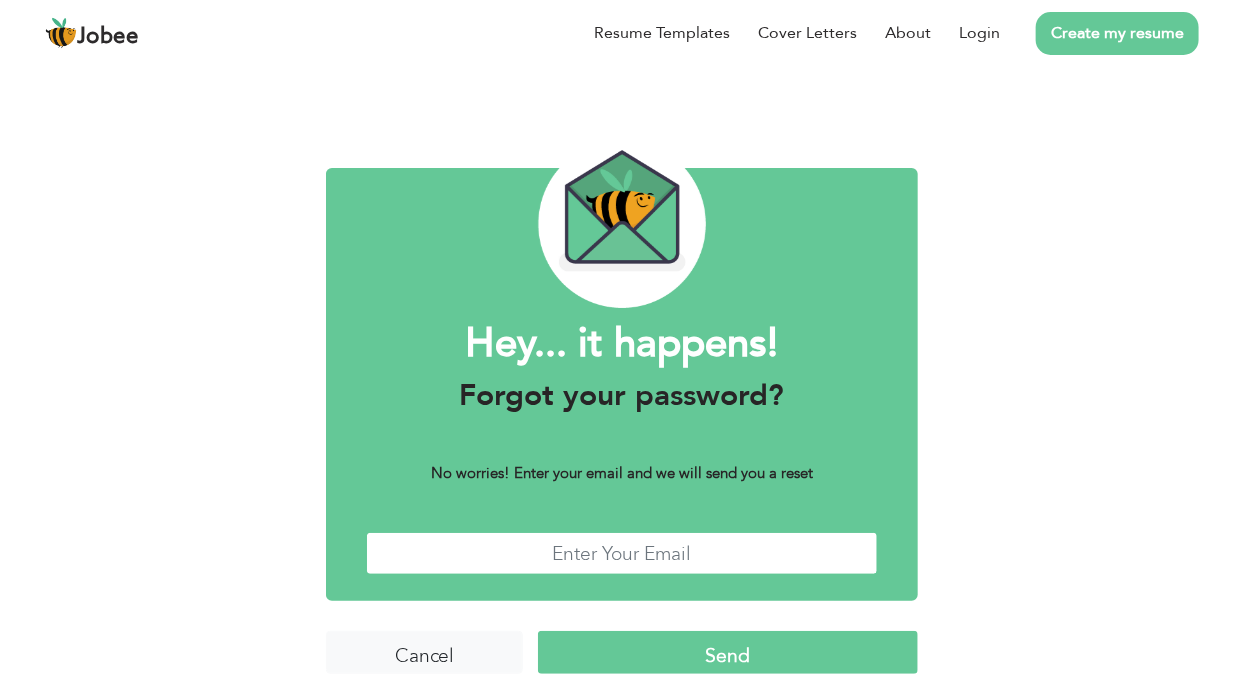 type on "[EMAIL_ADDRESS][DOMAIN_NAME]" 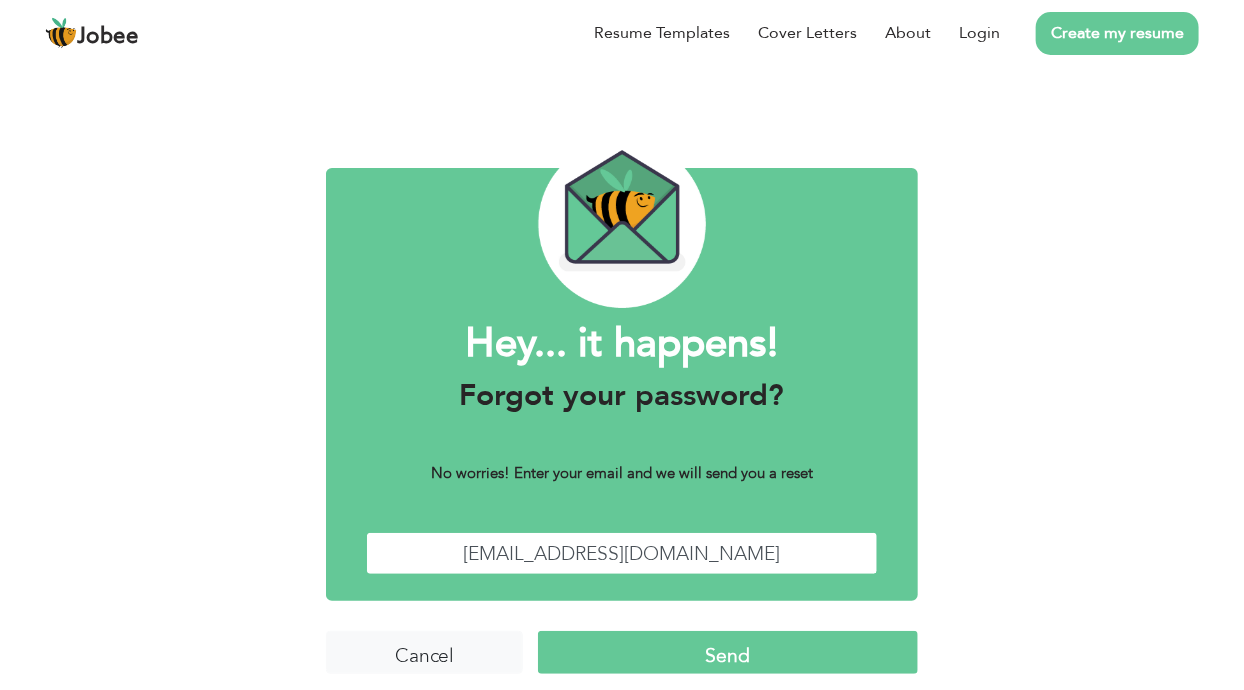 scroll, scrollTop: 14, scrollLeft: 0, axis: vertical 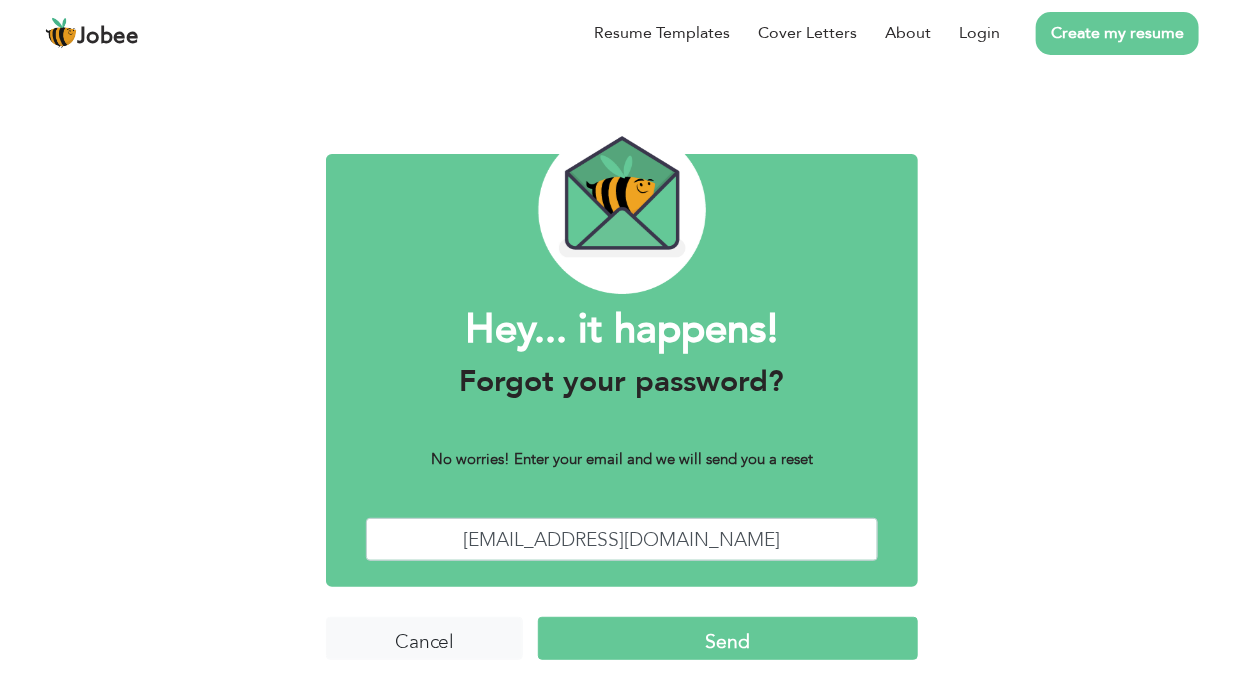 click on "Send" at bounding box center (728, 638) 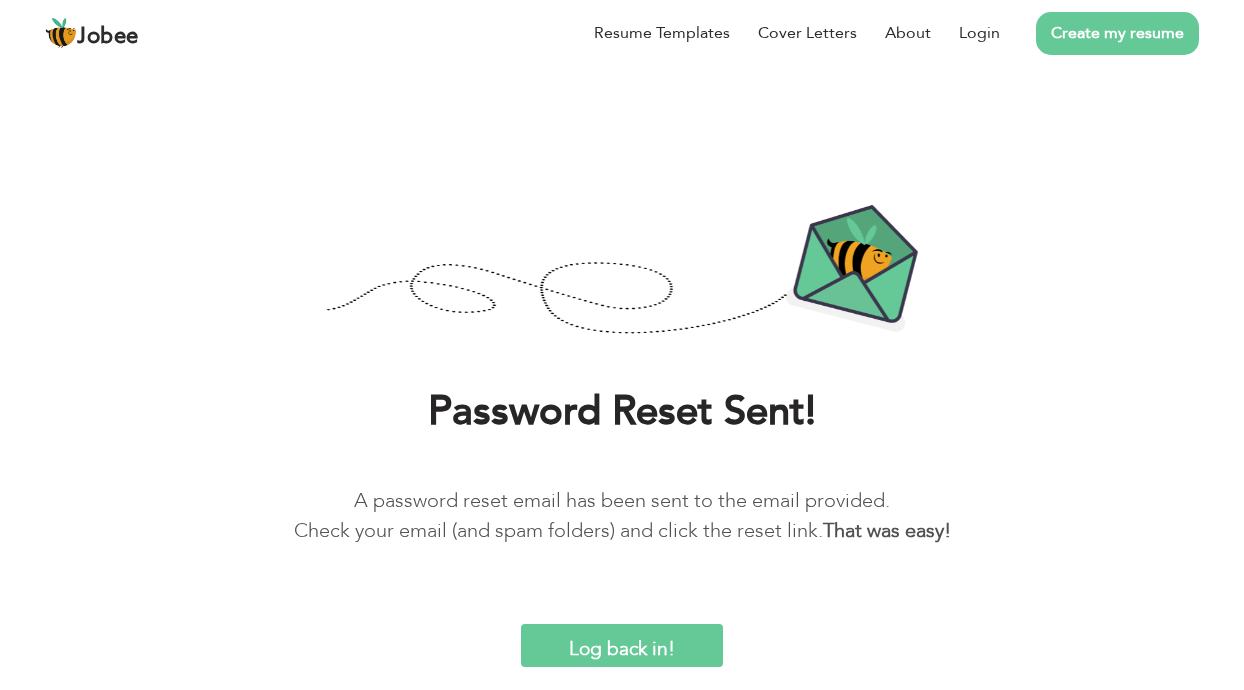 scroll, scrollTop: 0, scrollLeft: 0, axis: both 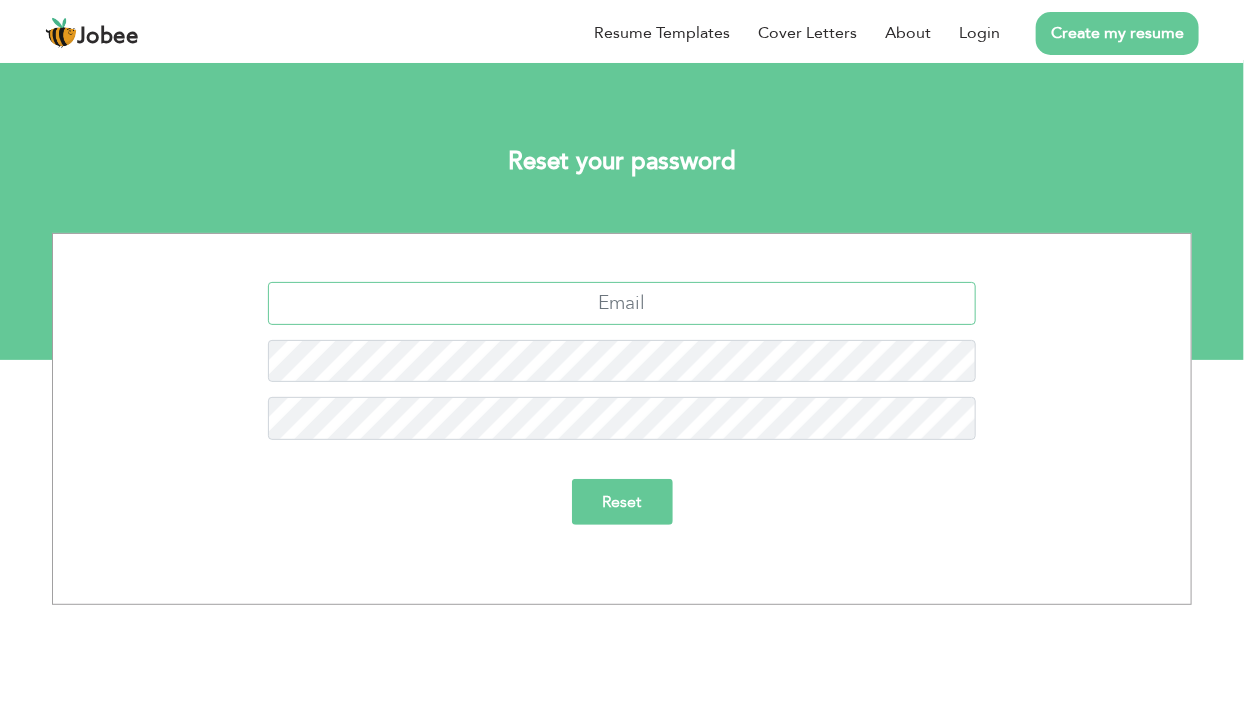 click at bounding box center (622, 303) 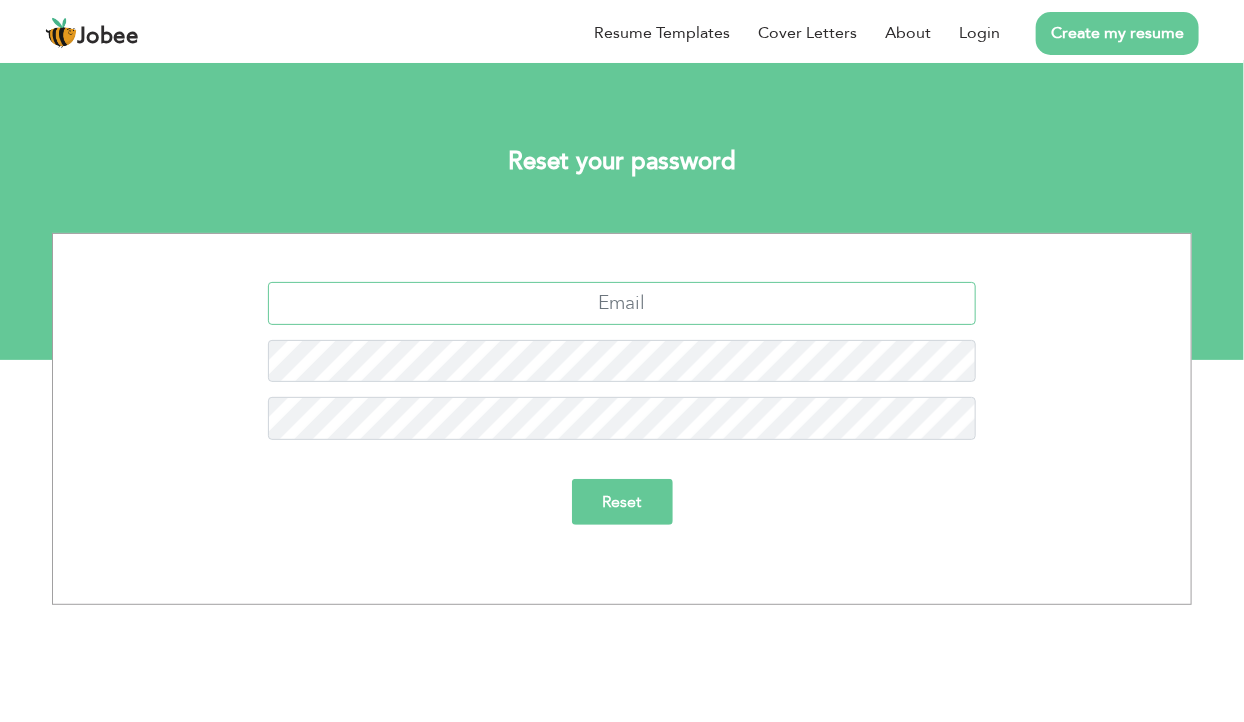 type on "mahnoorahmed965@gmail.com" 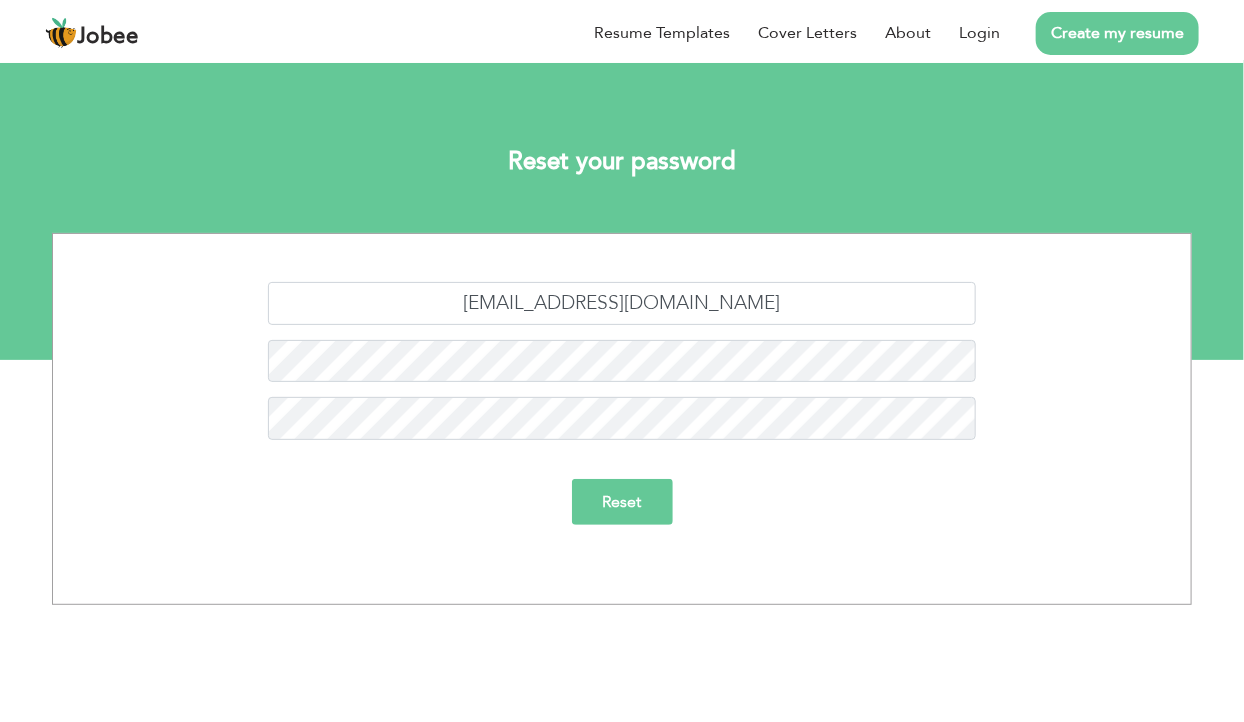 click on "Reset" at bounding box center [622, 502] 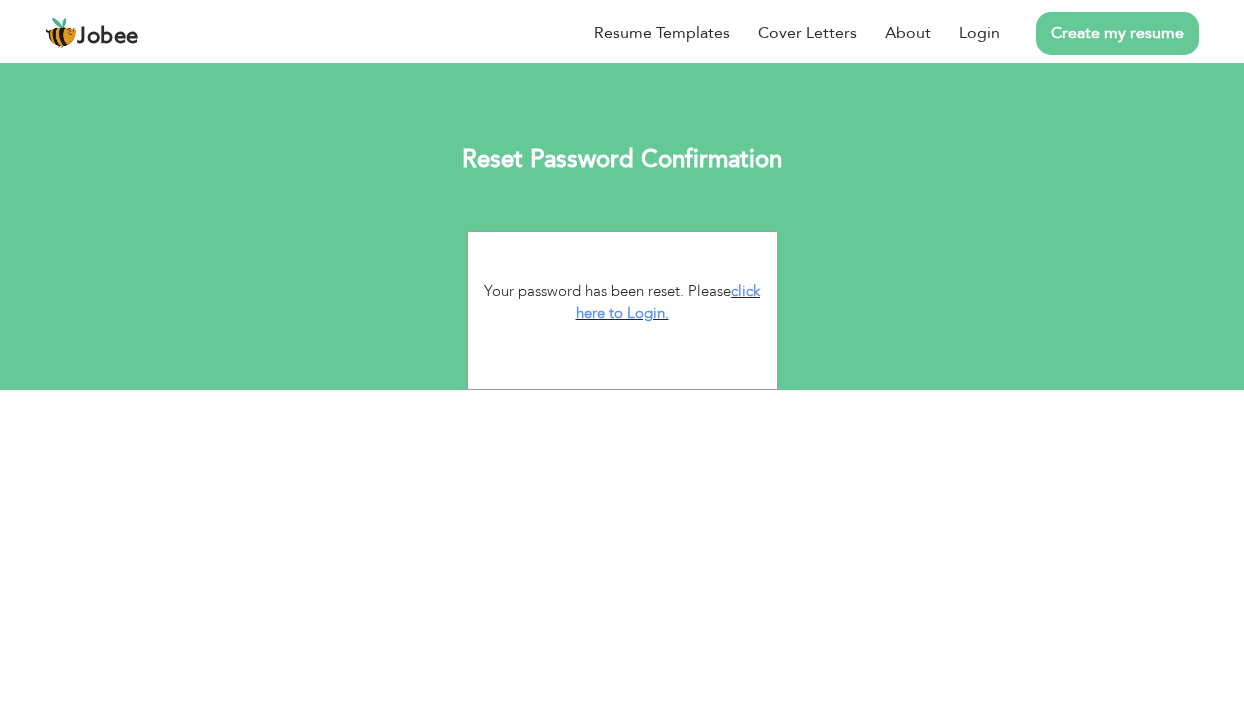 scroll, scrollTop: 0, scrollLeft: 0, axis: both 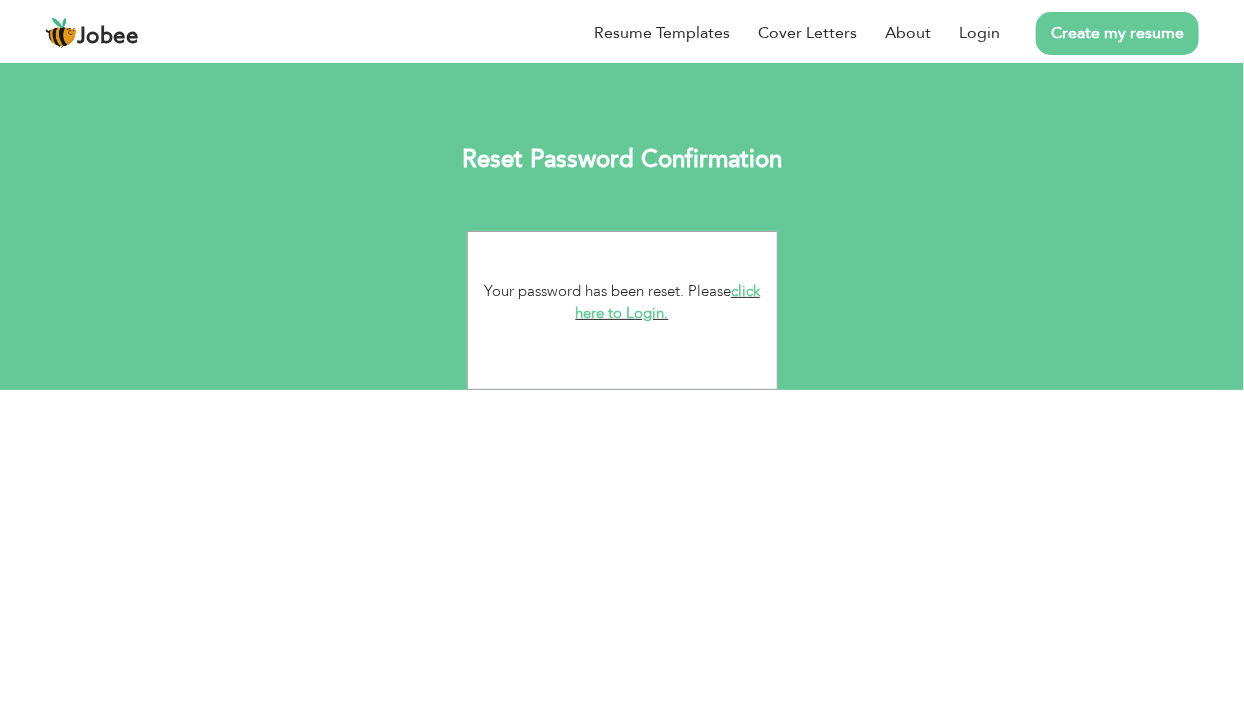 click on "click here to Login." at bounding box center (668, 302) 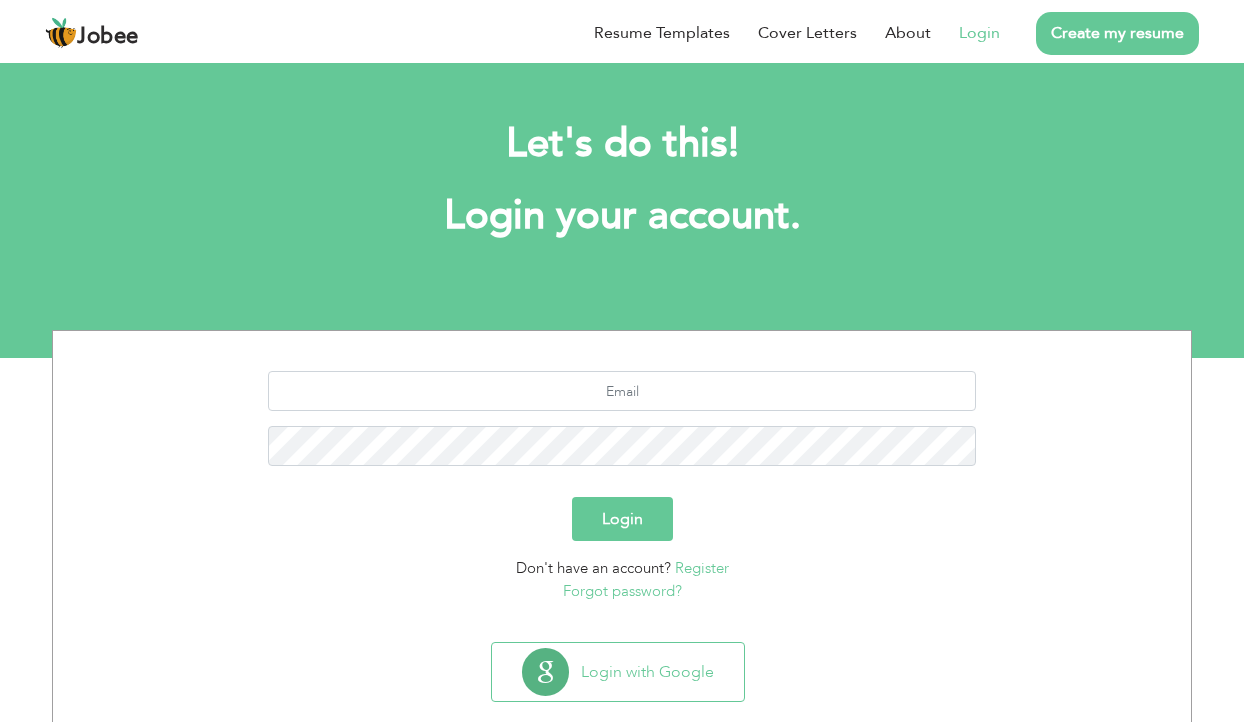 scroll, scrollTop: 0, scrollLeft: 0, axis: both 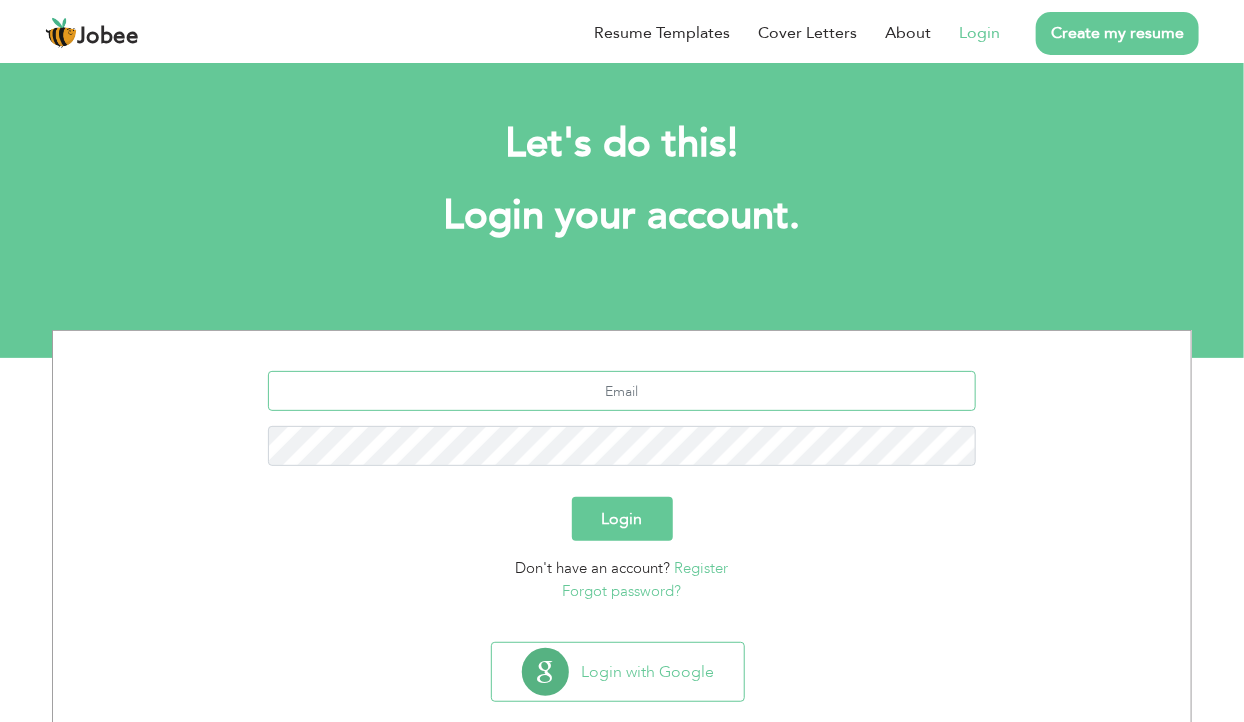 click at bounding box center [622, 391] 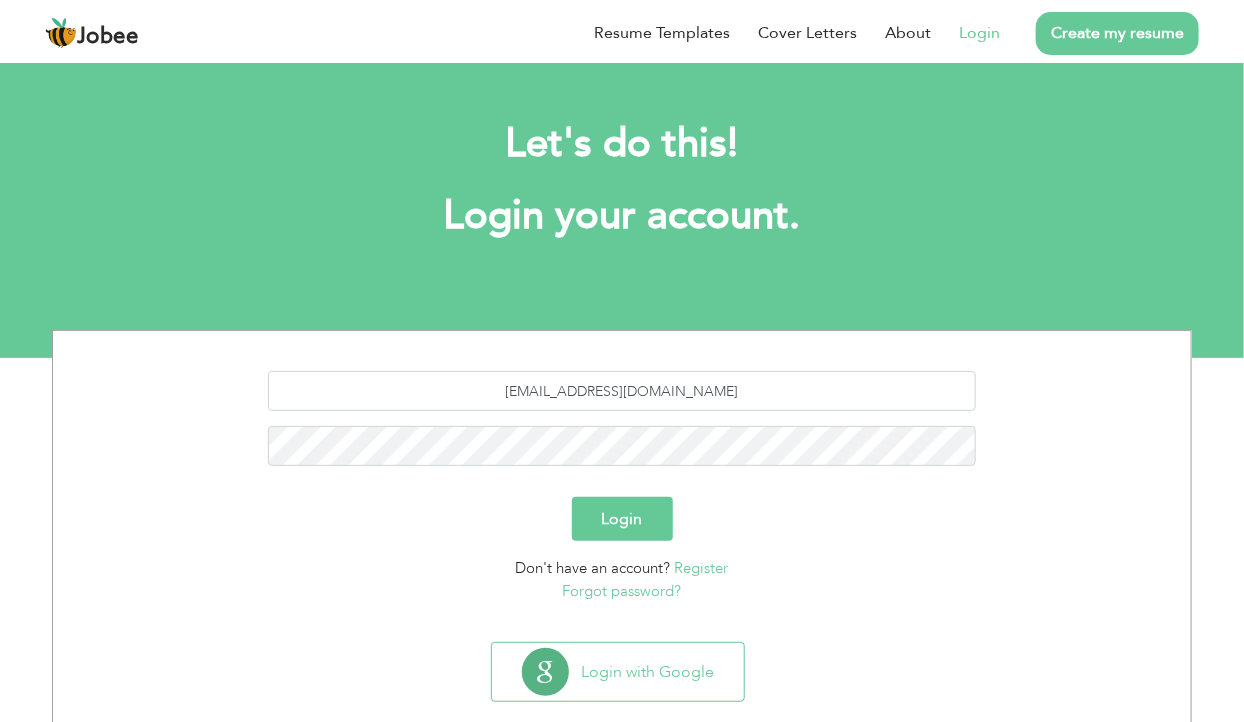 click on "Login" at bounding box center (622, 519) 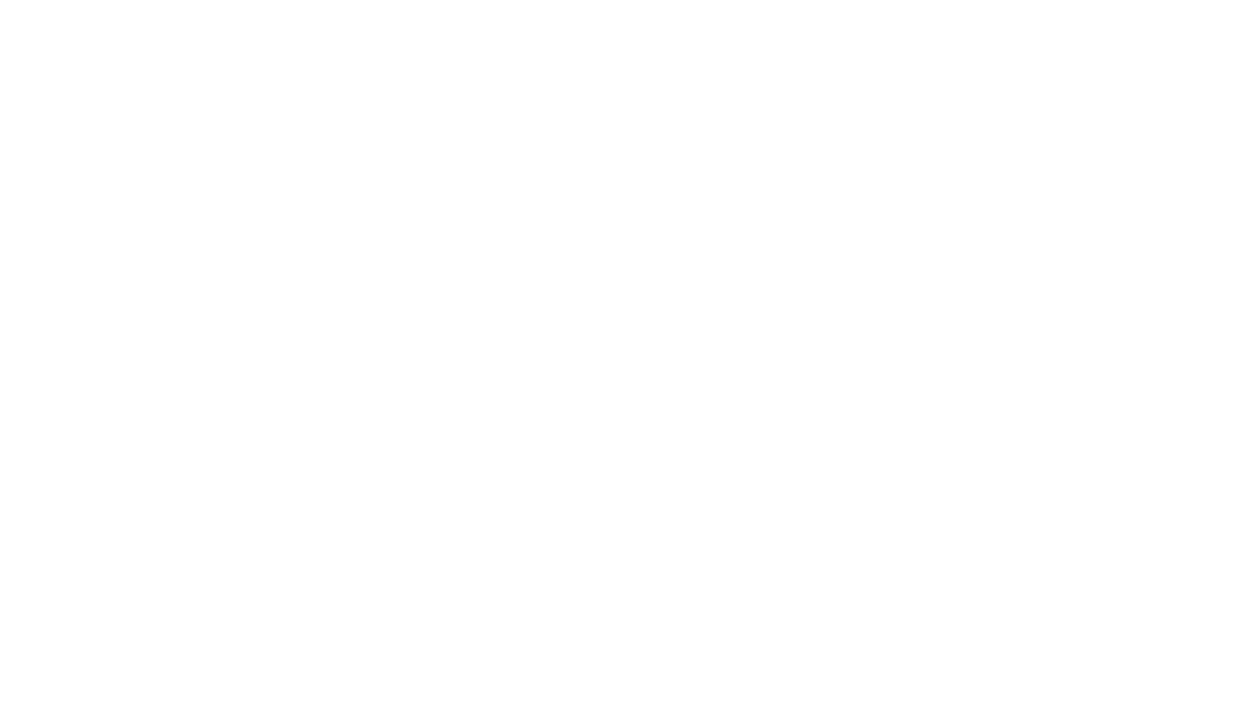 scroll, scrollTop: 0, scrollLeft: 0, axis: both 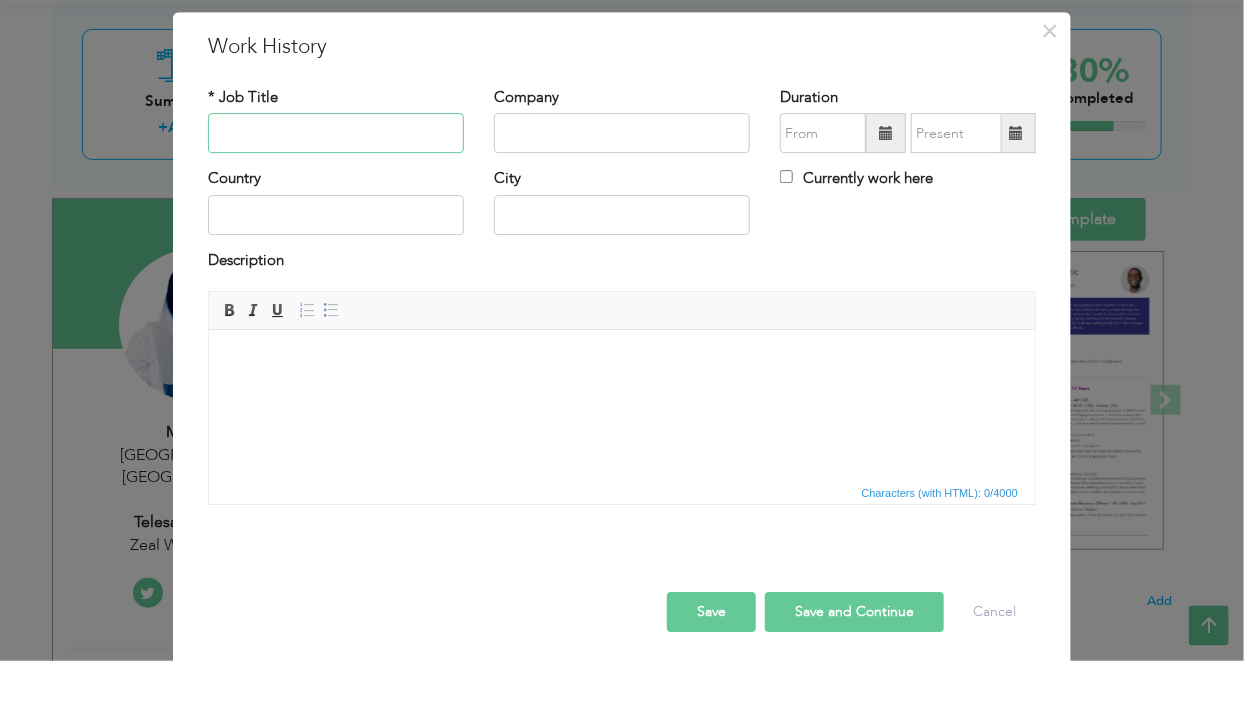 type on "S" 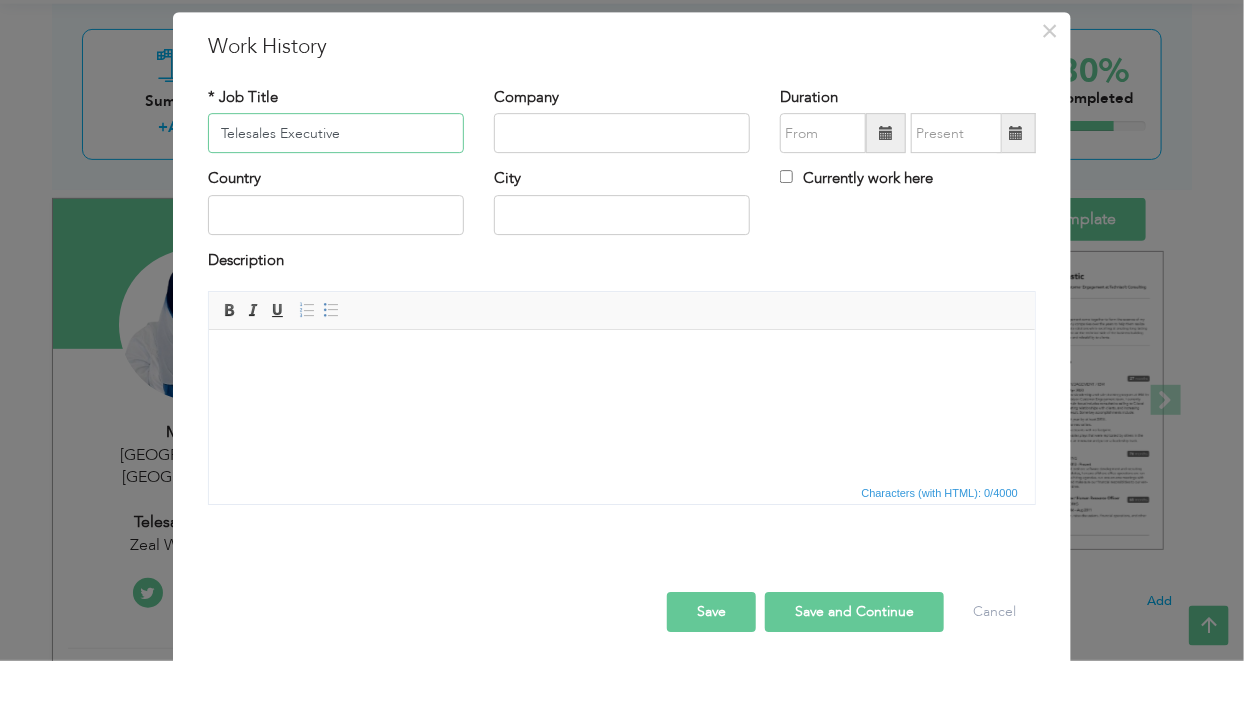 type on "Telesales Executive" 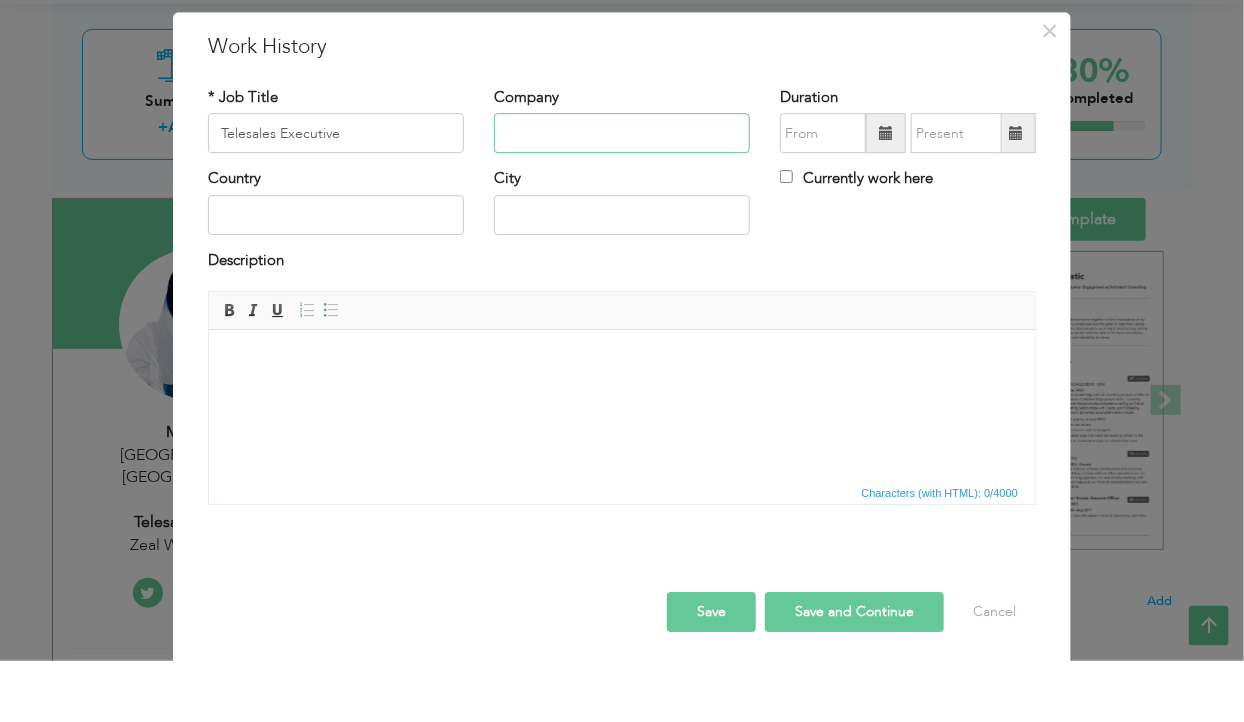 click at bounding box center [622, 195] 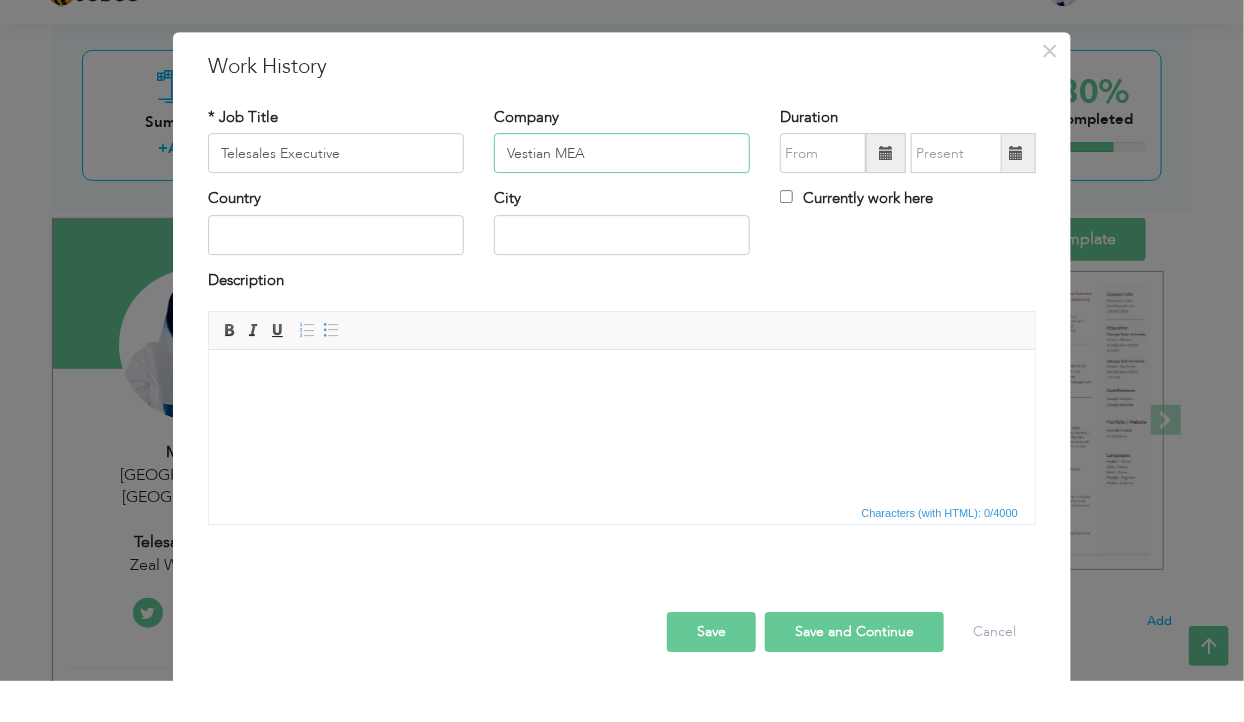type on "Vestian MEA" 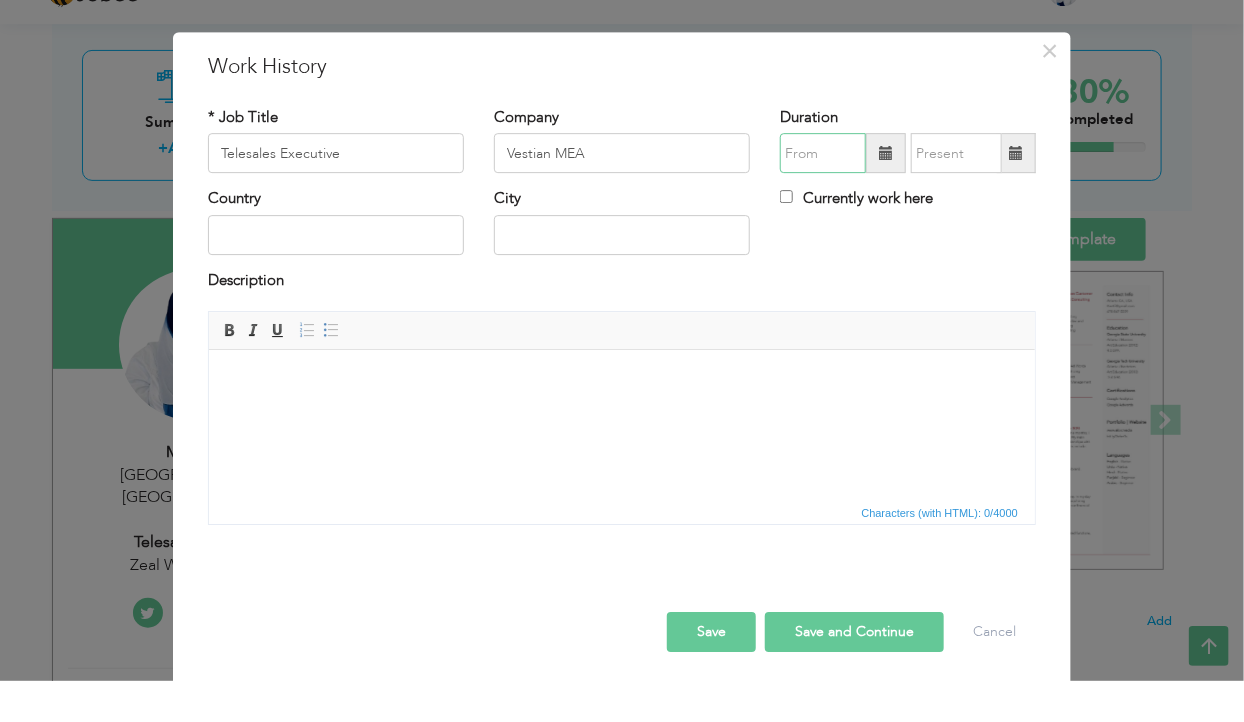 click at bounding box center [823, 195] 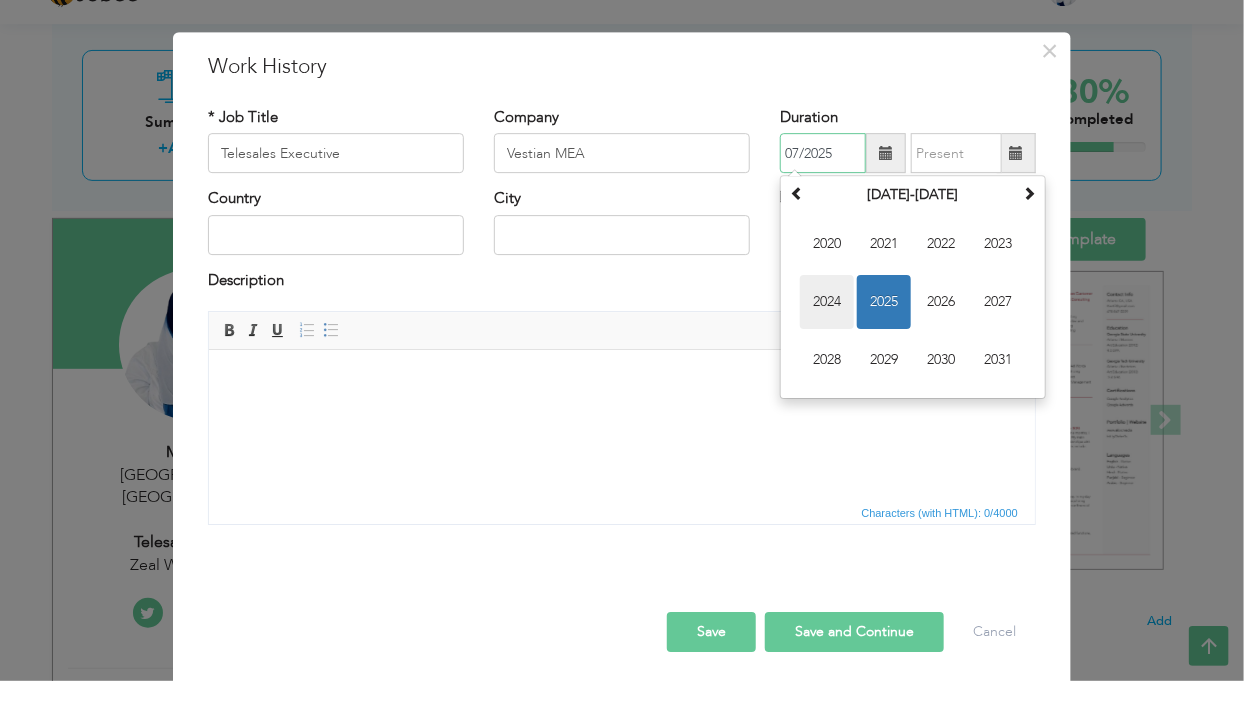 click on "2024" at bounding box center [827, 344] 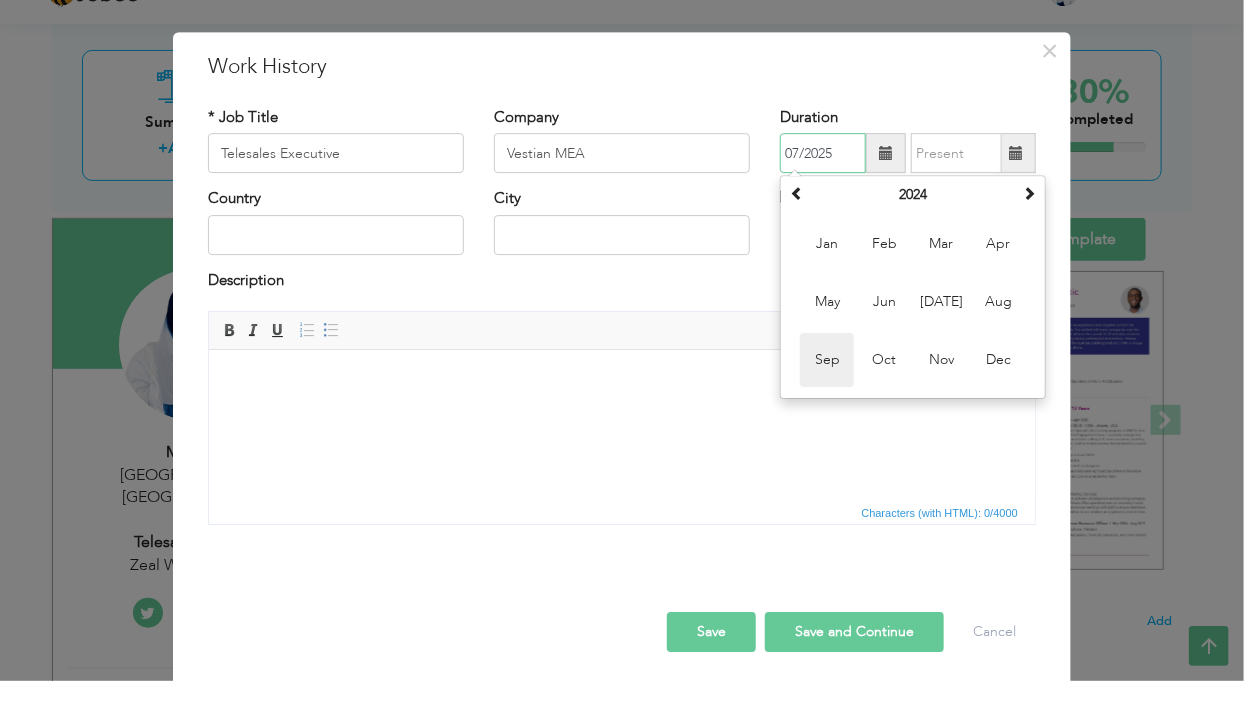 click on "Sep" at bounding box center [827, 402] 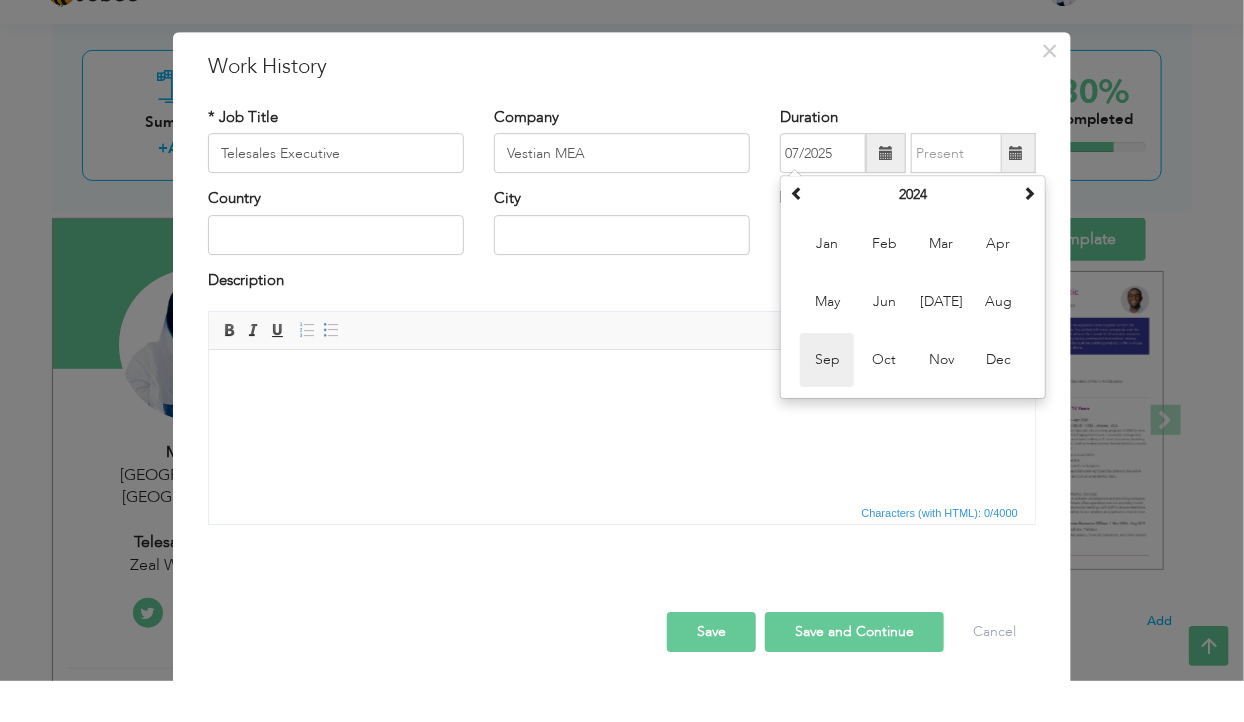 type on "09/2024" 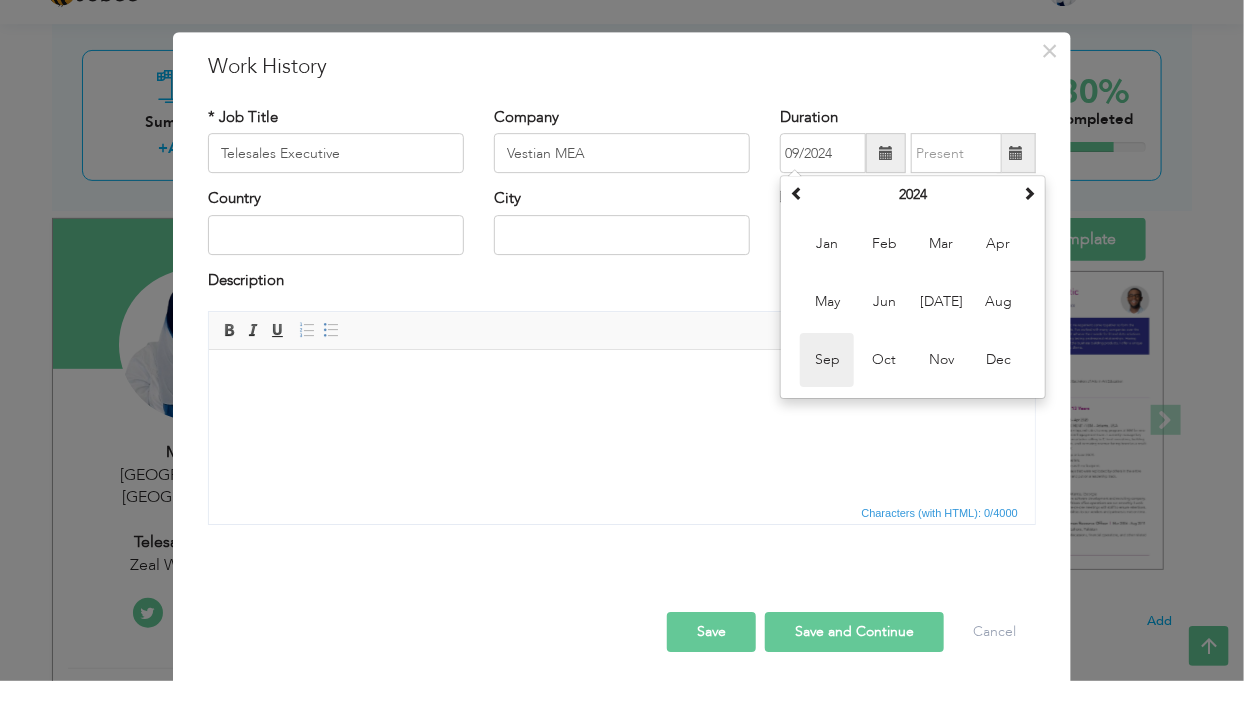 scroll, scrollTop: 118, scrollLeft: 0, axis: vertical 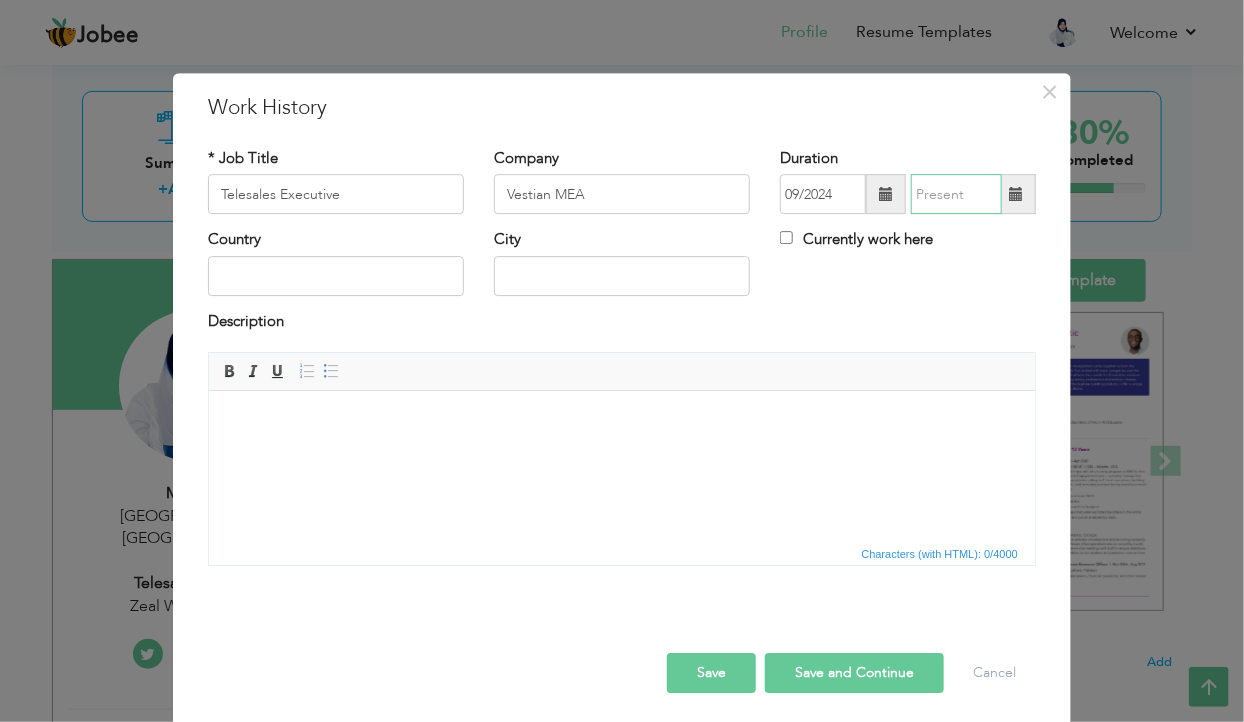 click at bounding box center (956, 195) 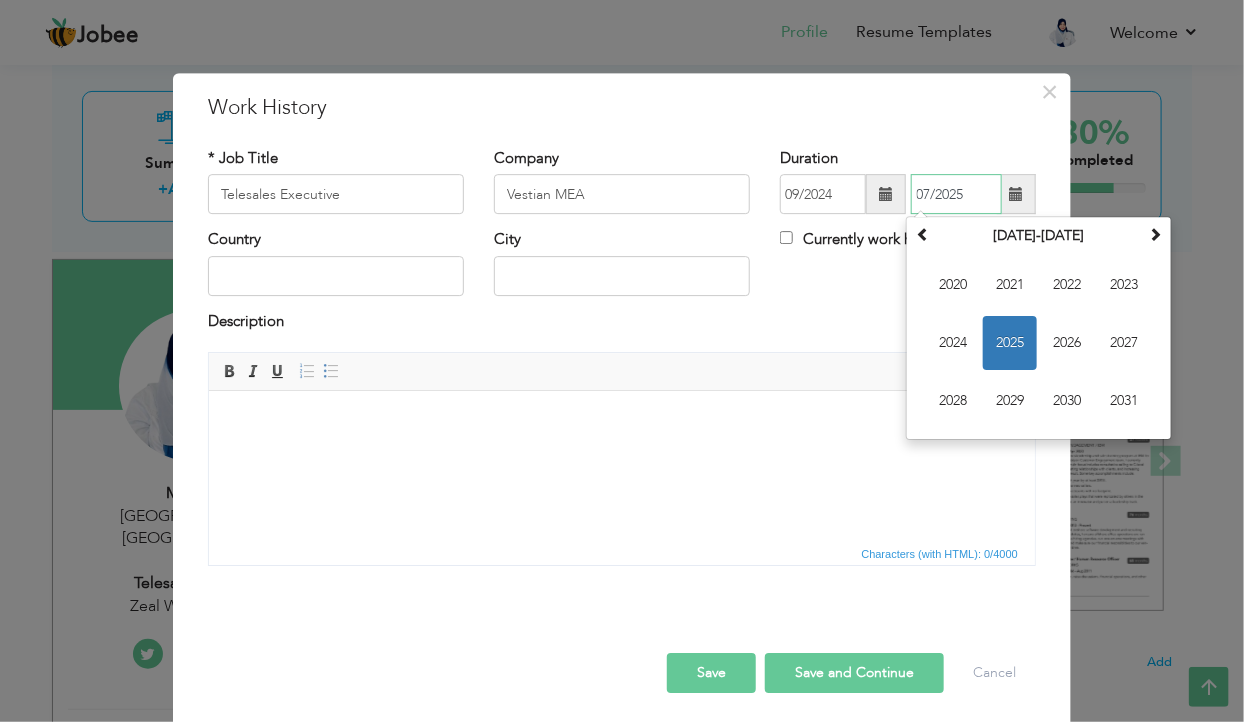 click on "2025" at bounding box center [1010, 344] 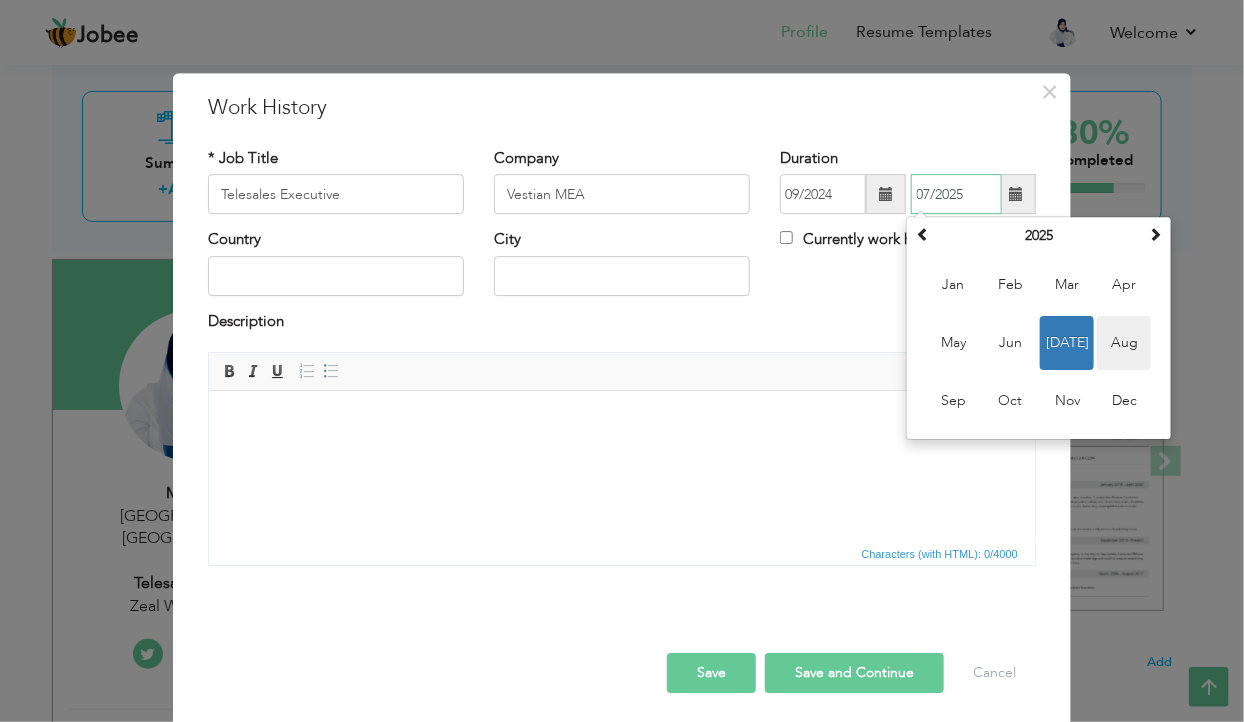 click on "Aug" at bounding box center [1124, 344] 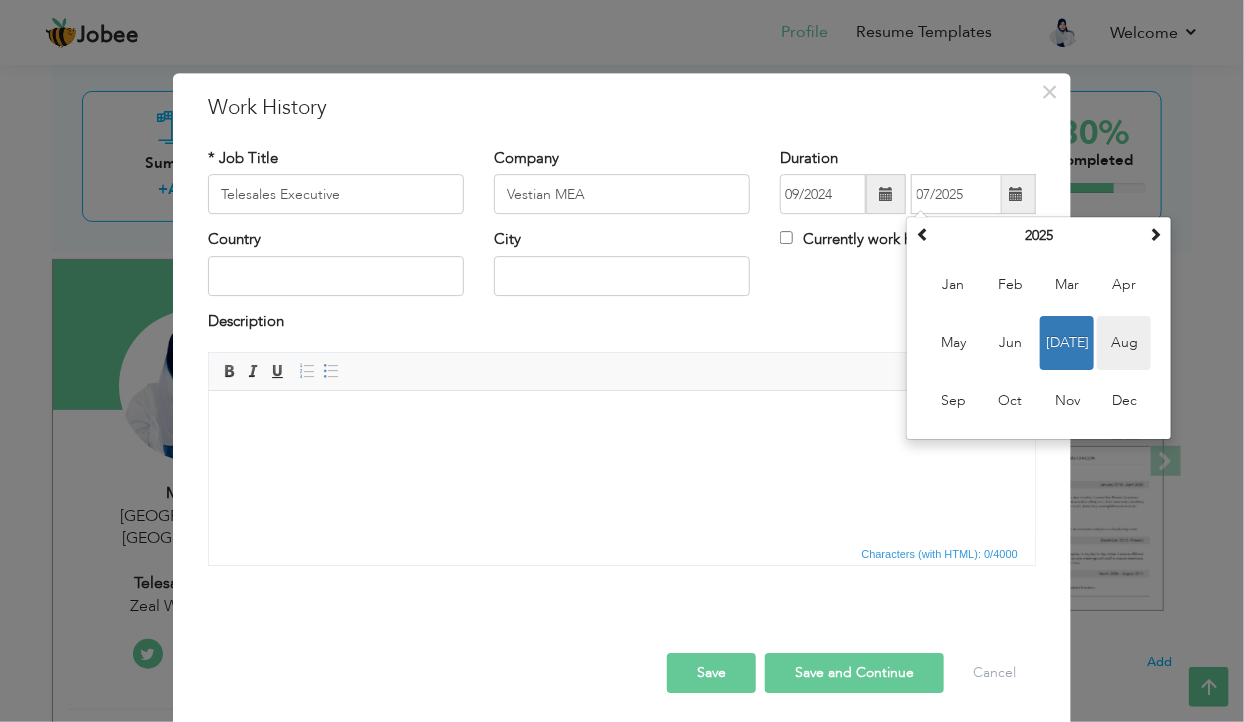 type on "08/2025" 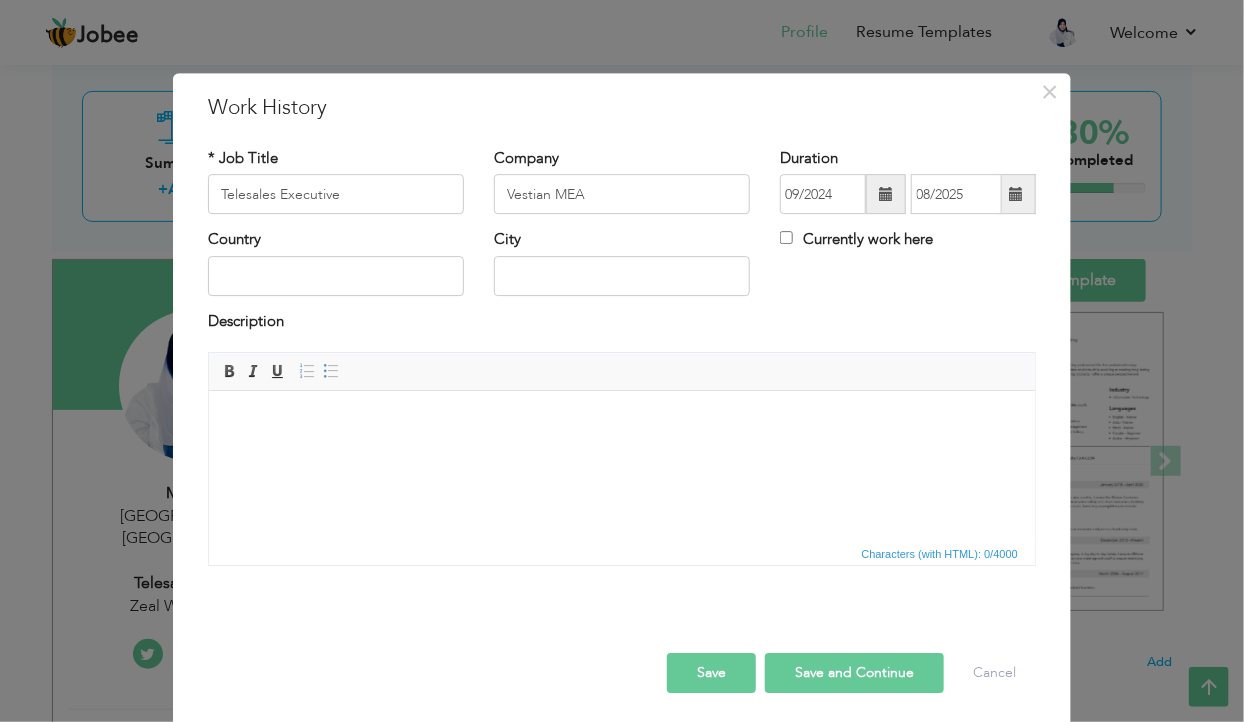 click at bounding box center (886, 195) 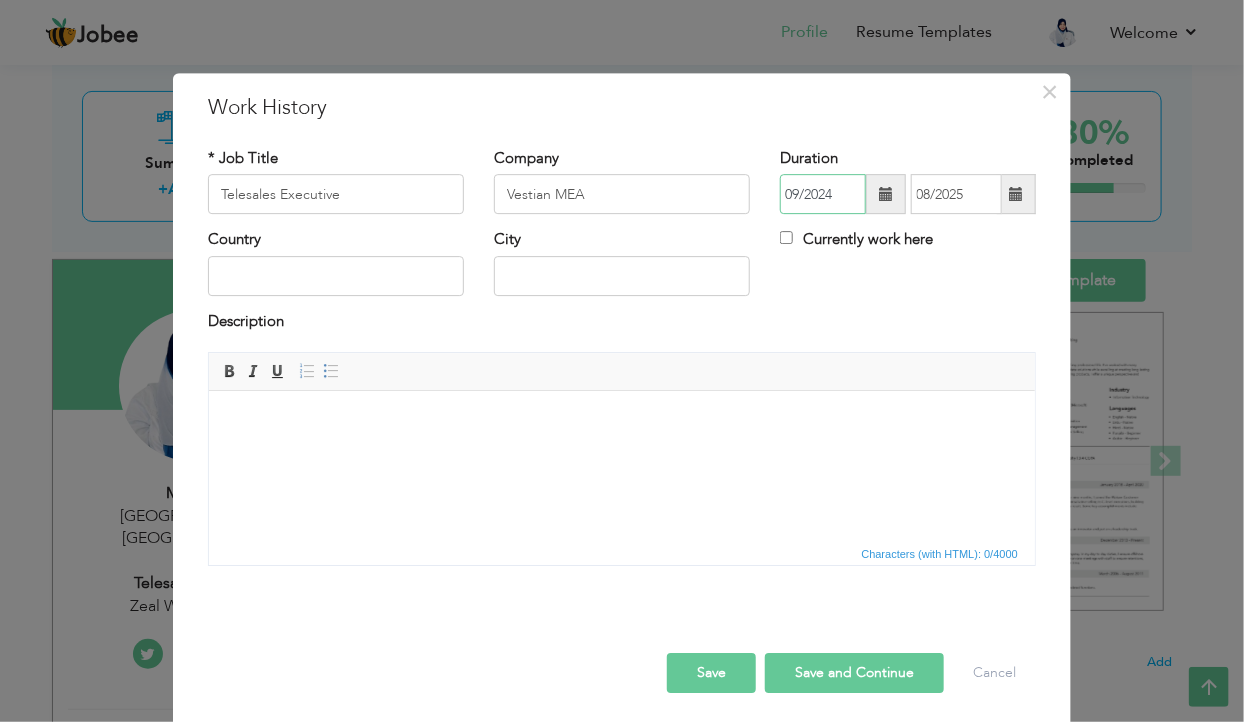 click on "09/2024" at bounding box center (823, 195) 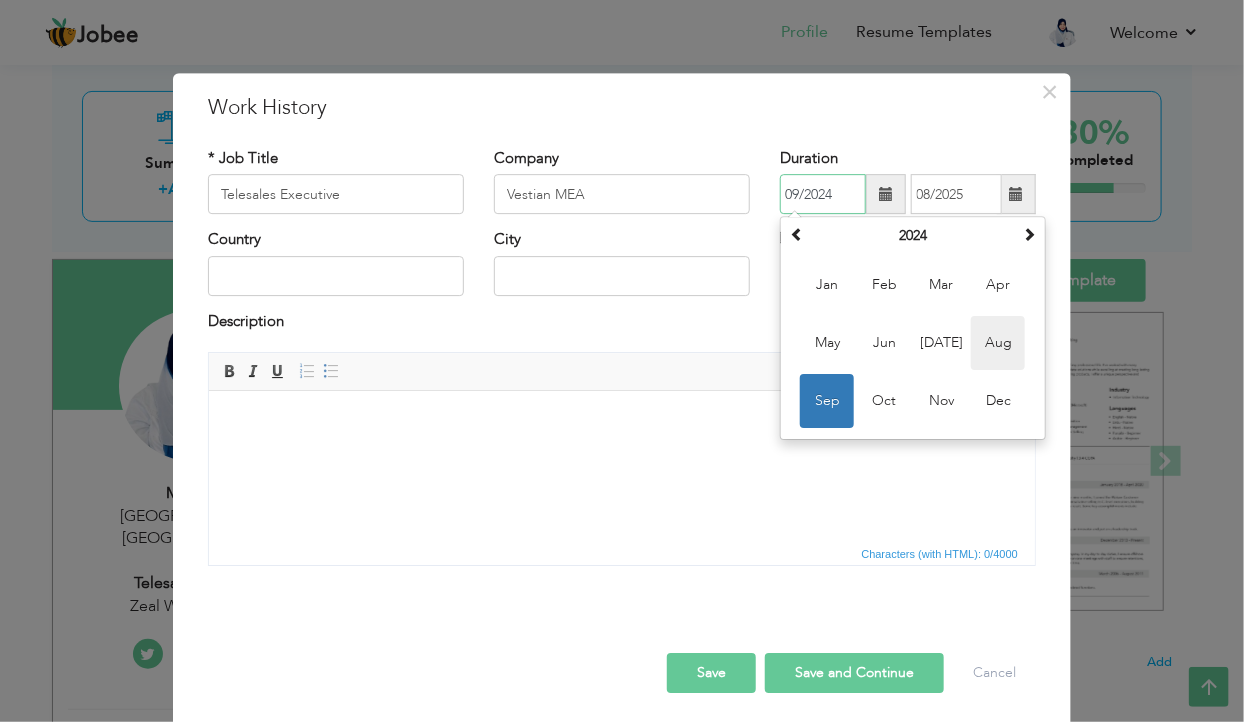 click on "Aug" at bounding box center (998, 344) 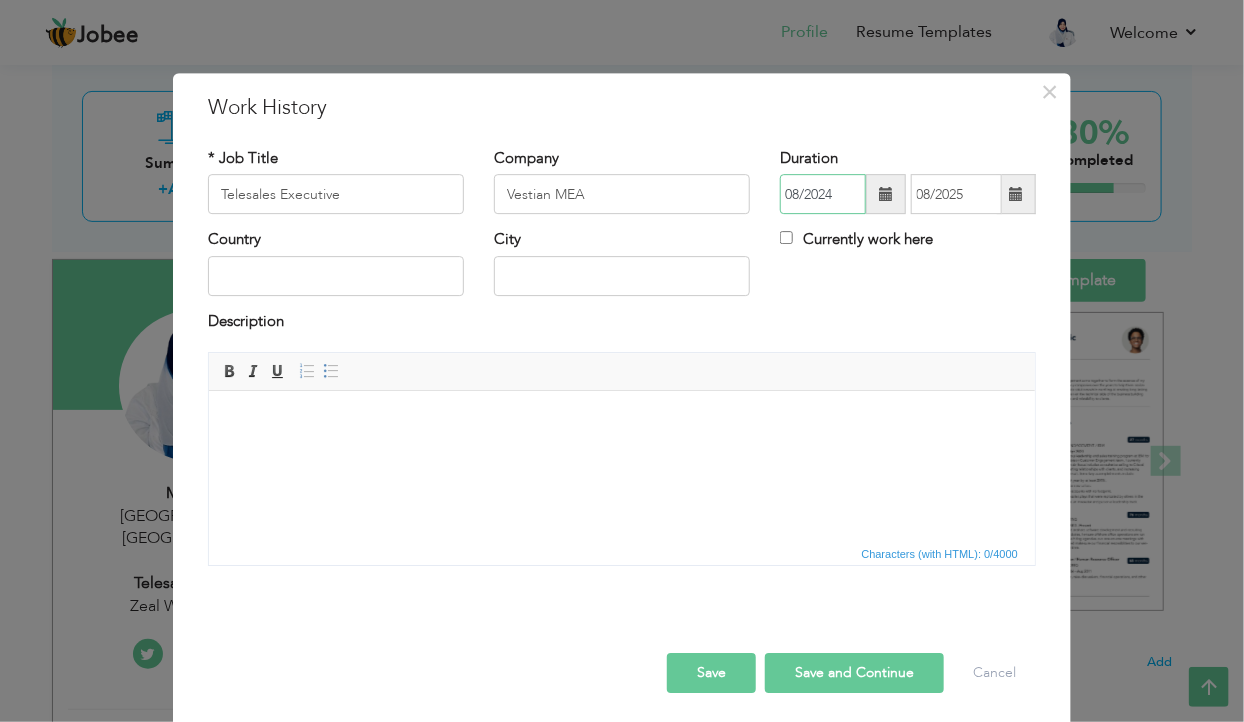 click on "08/2024" at bounding box center (823, 195) 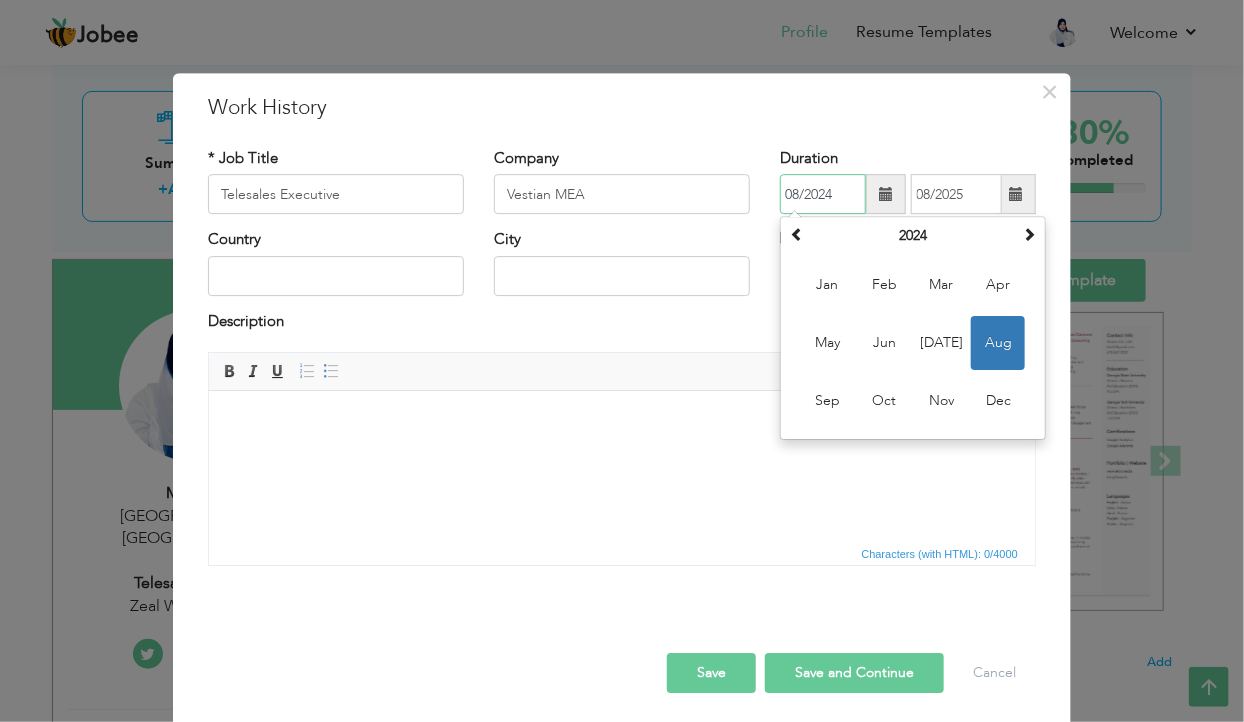 click on "Aug" at bounding box center [998, 344] 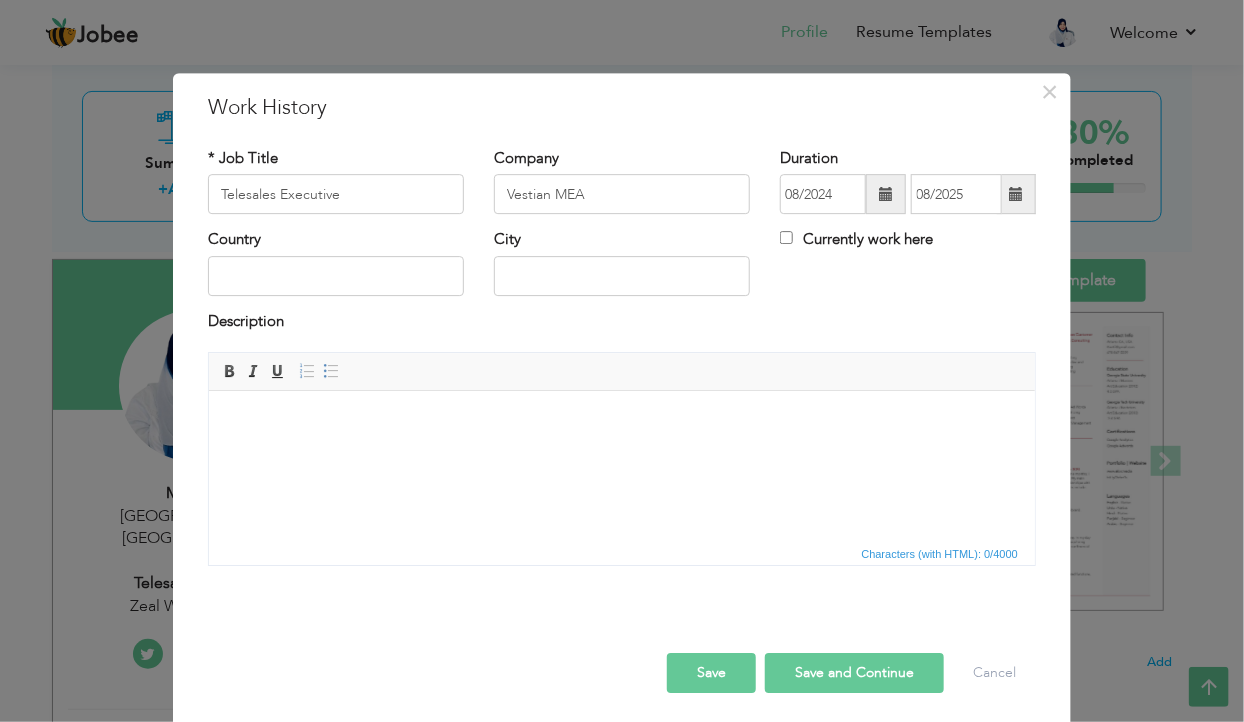 click at bounding box center (886, 194) 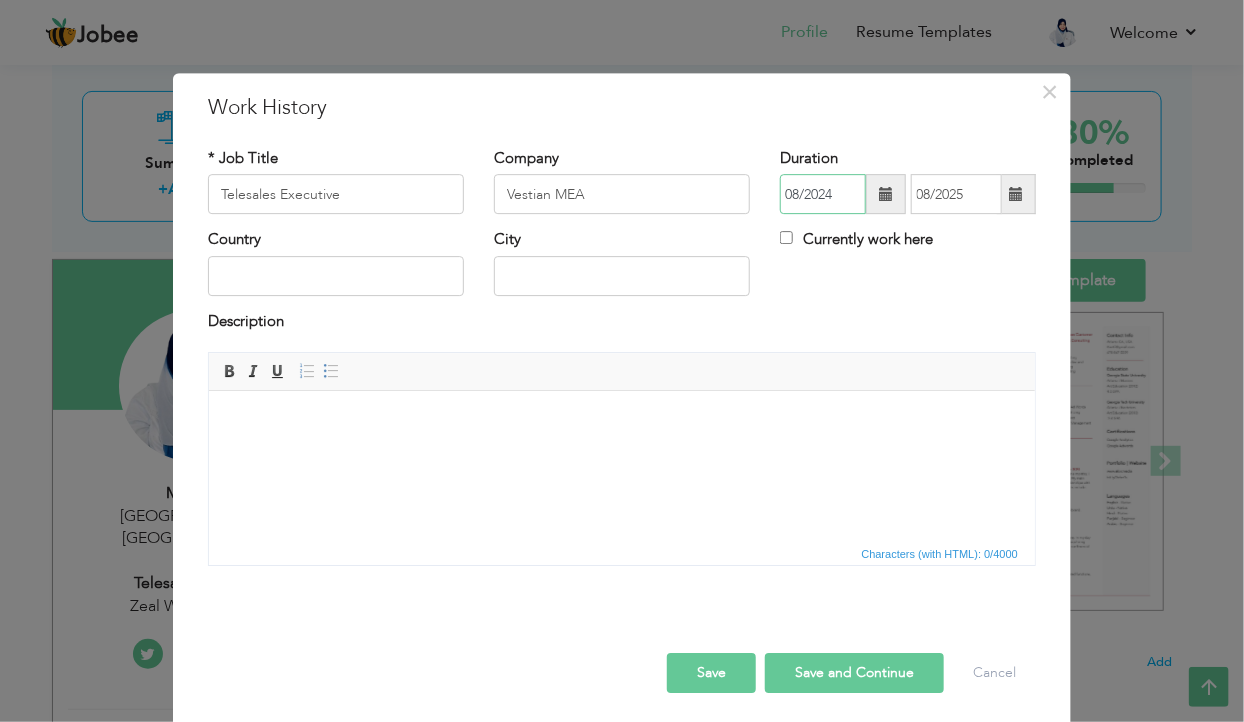 click on "08/2024" at bounding box center (823, 195) 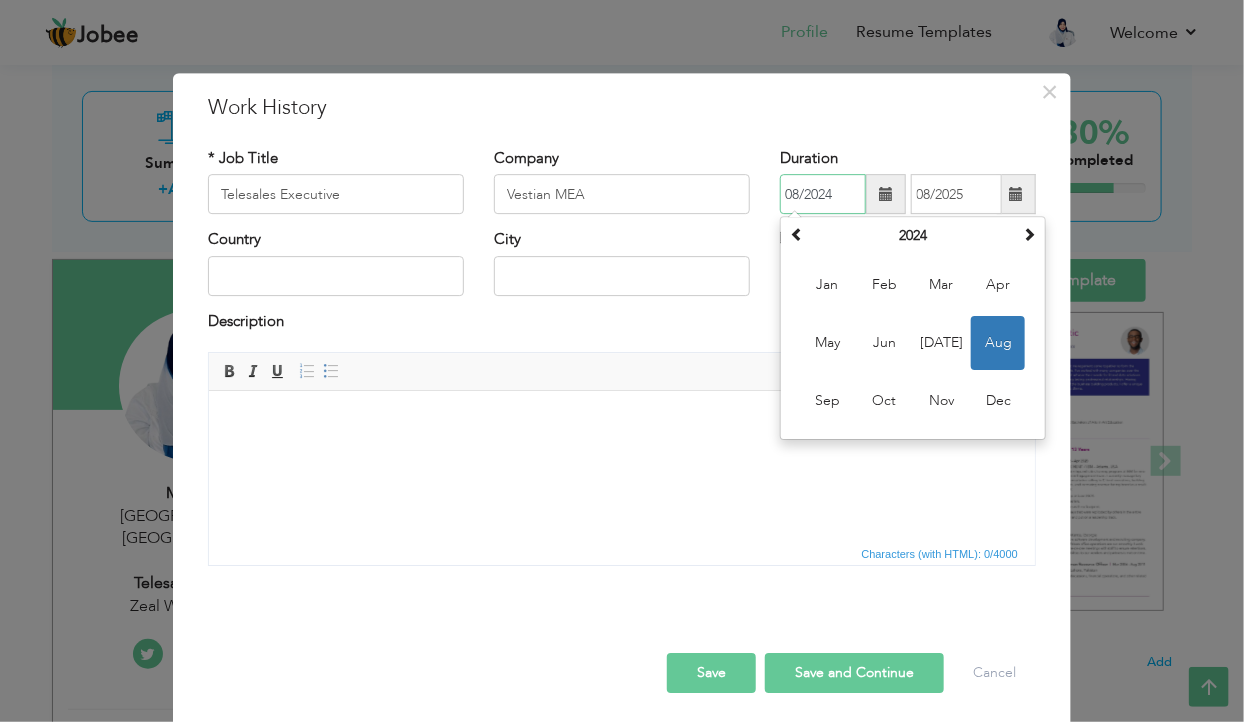 click on "Aug" at bounding box center [998, 344] 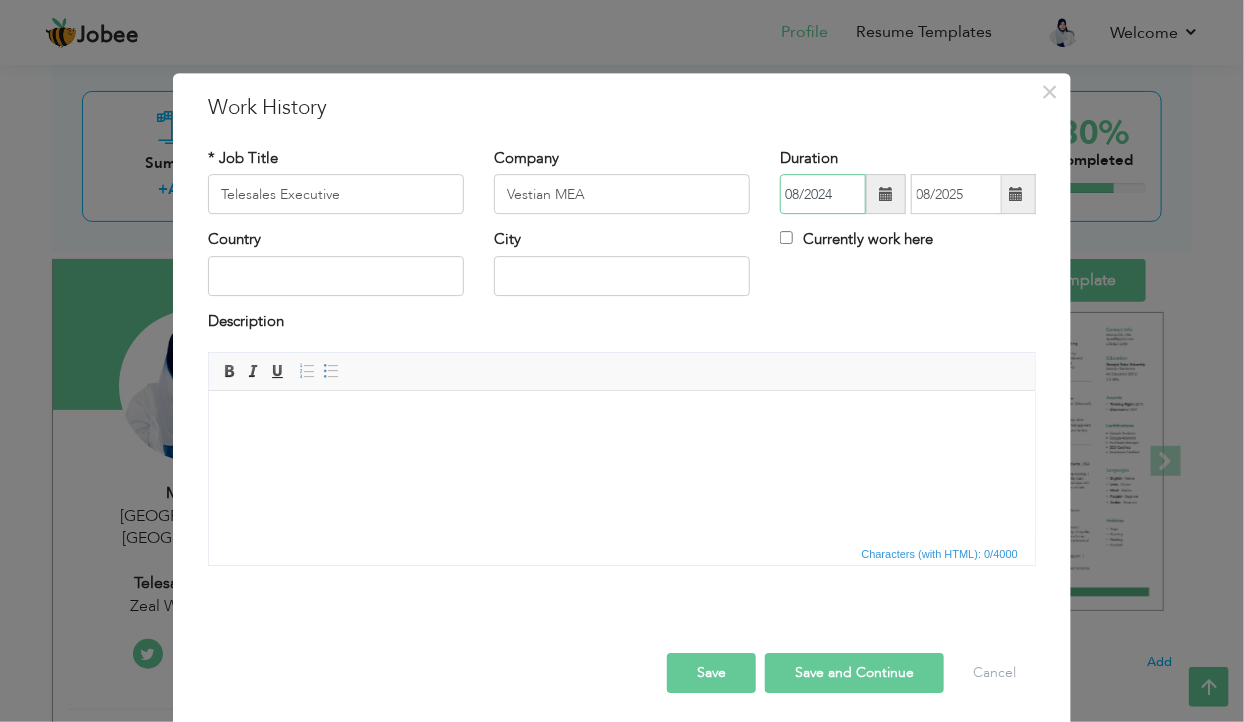 click on "08/2024" at bounding box center (823, 195) 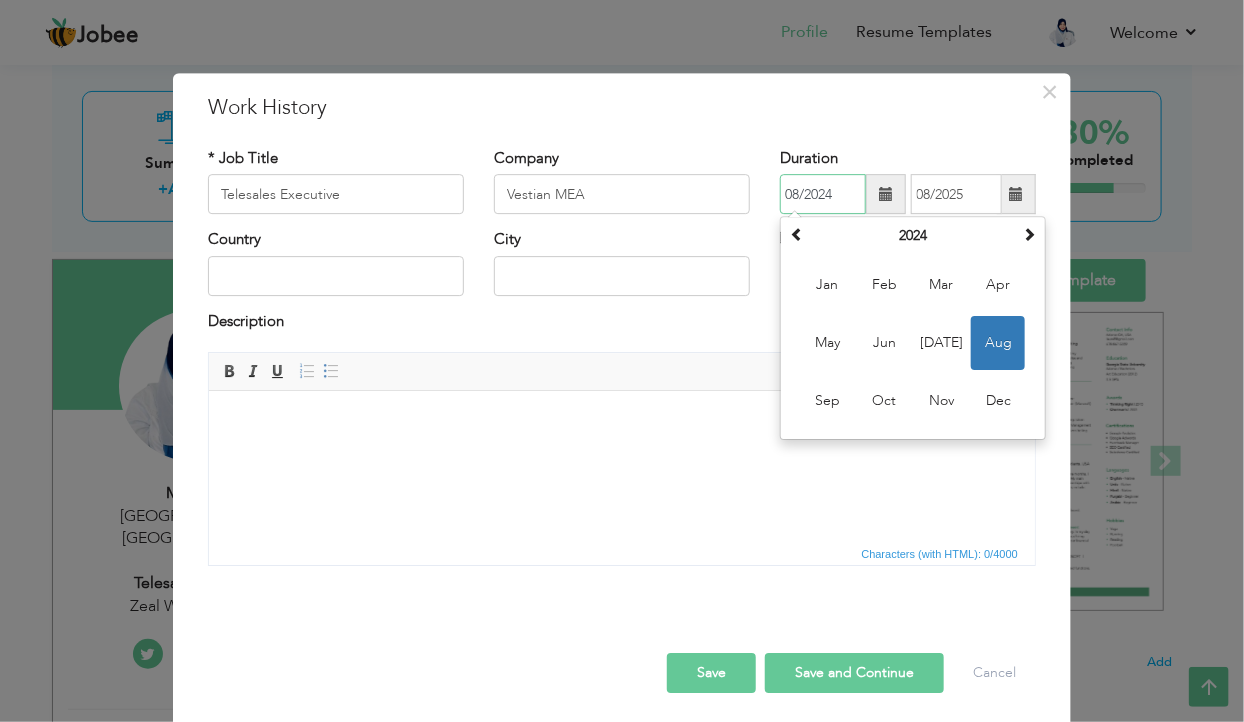 click on "08/2024" at bounding box center [823, 195] 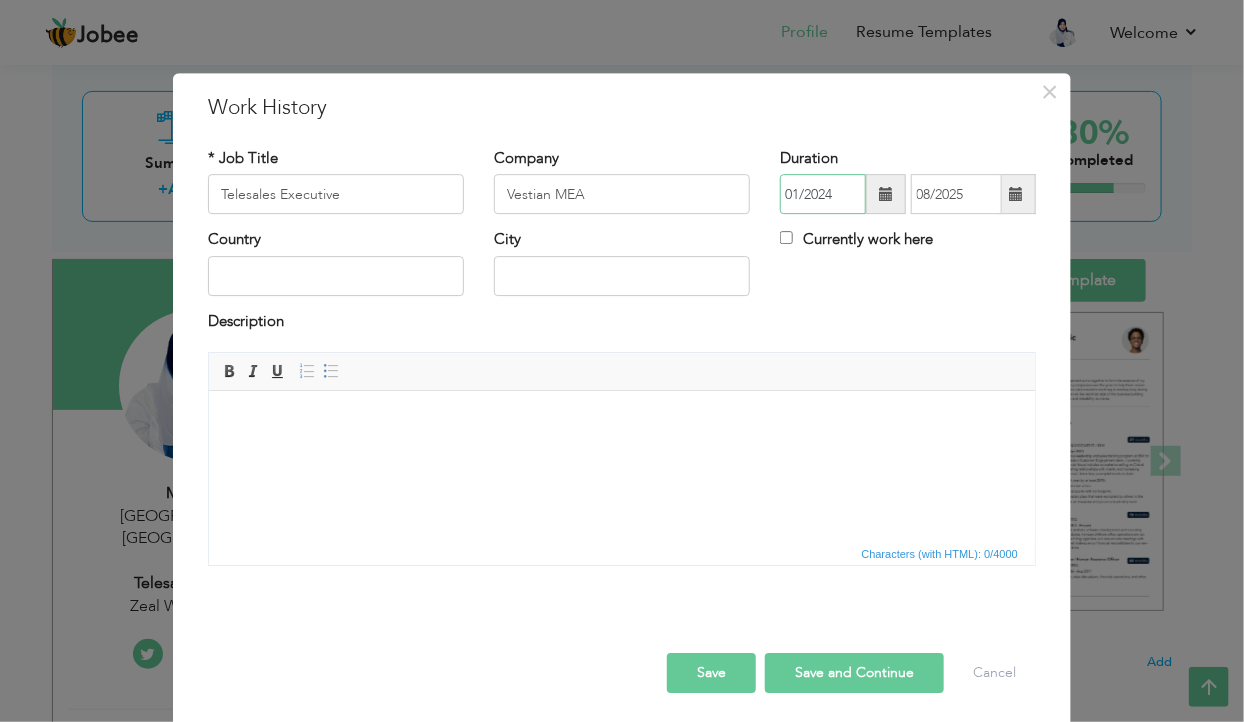 click on "01/2024" at bounding box center [823, 195] 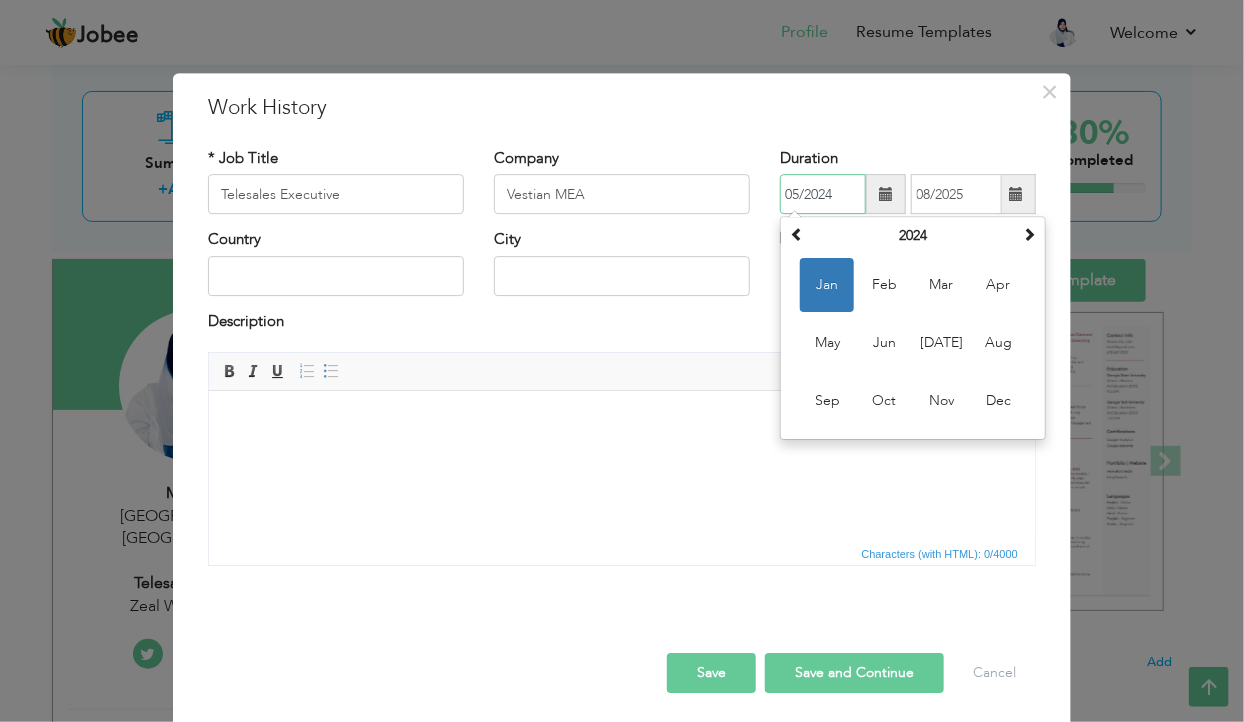 type on "05/2024" 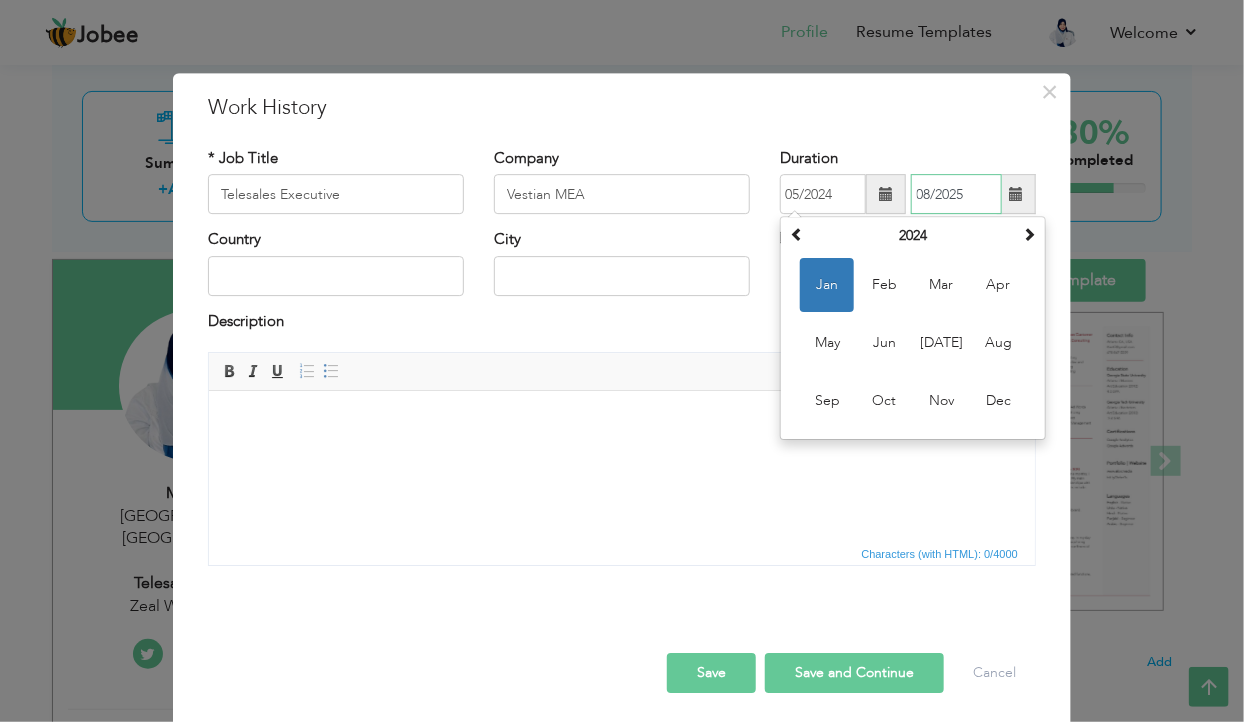 click on "08/2025" at bounding box center (956, 195) 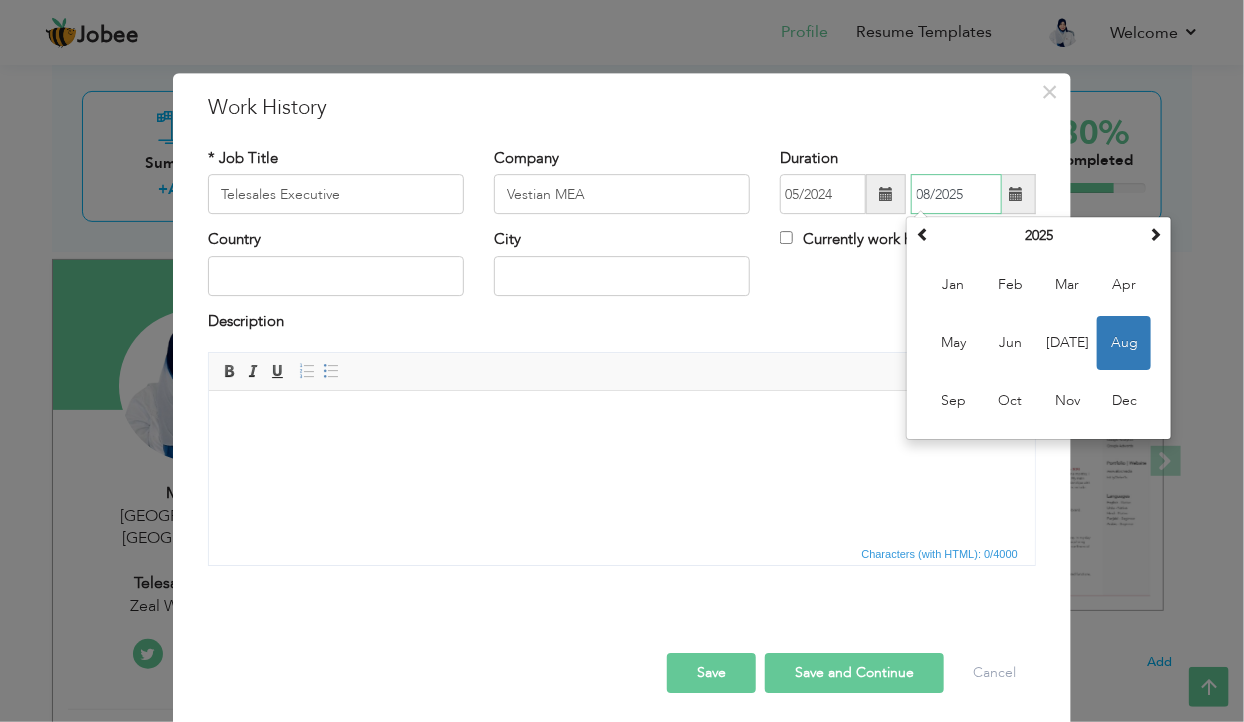 click on "08/2025" at bounding box center (956, 195) 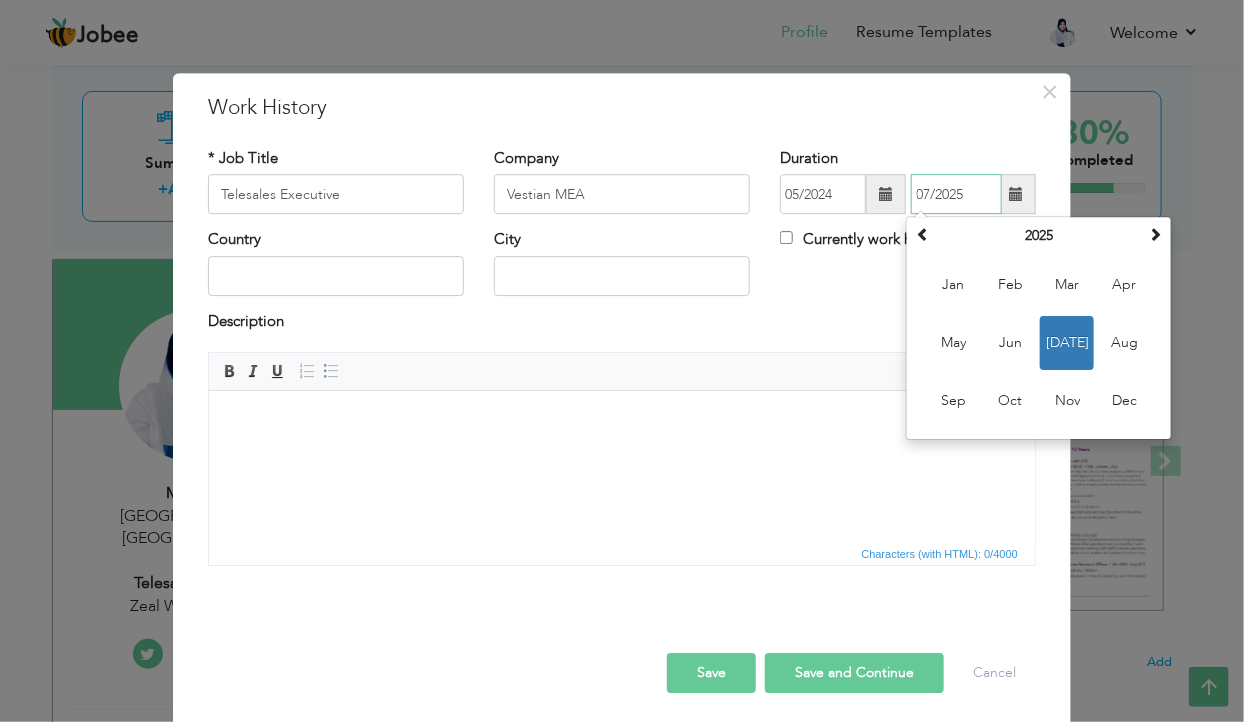 click on "07/2025" at bounding box center [956, 195] 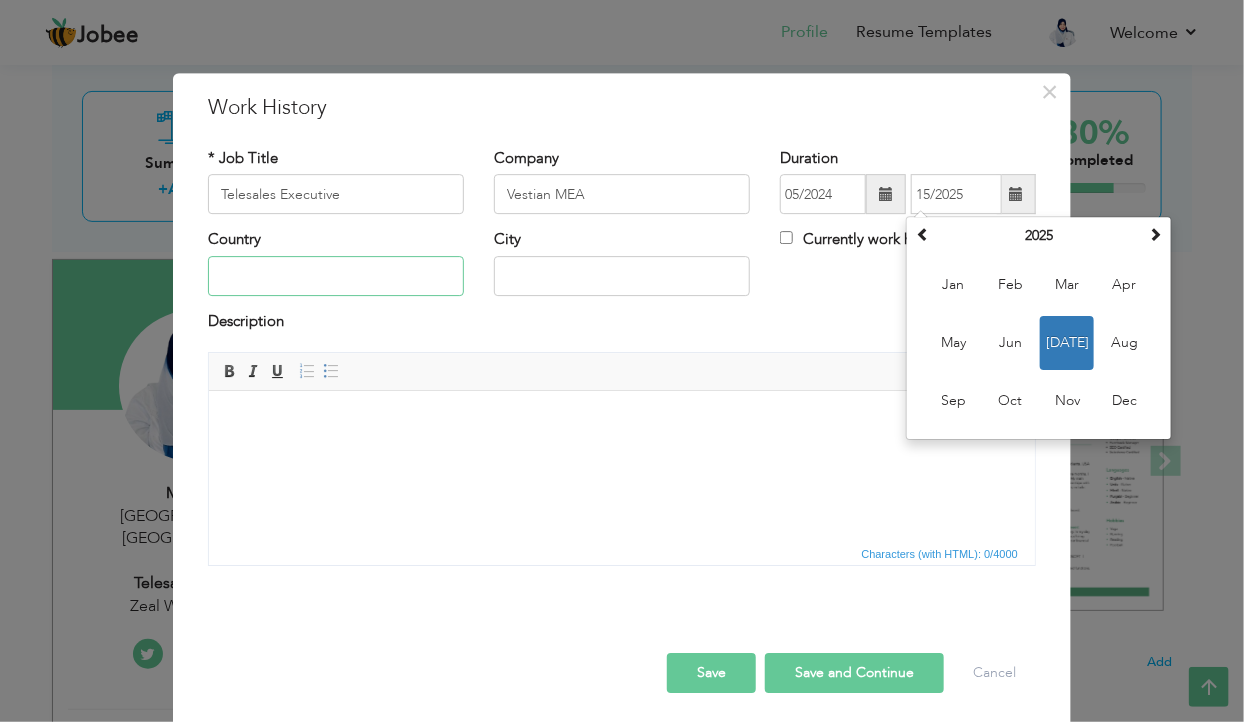 click at bounding box center [336, 276] 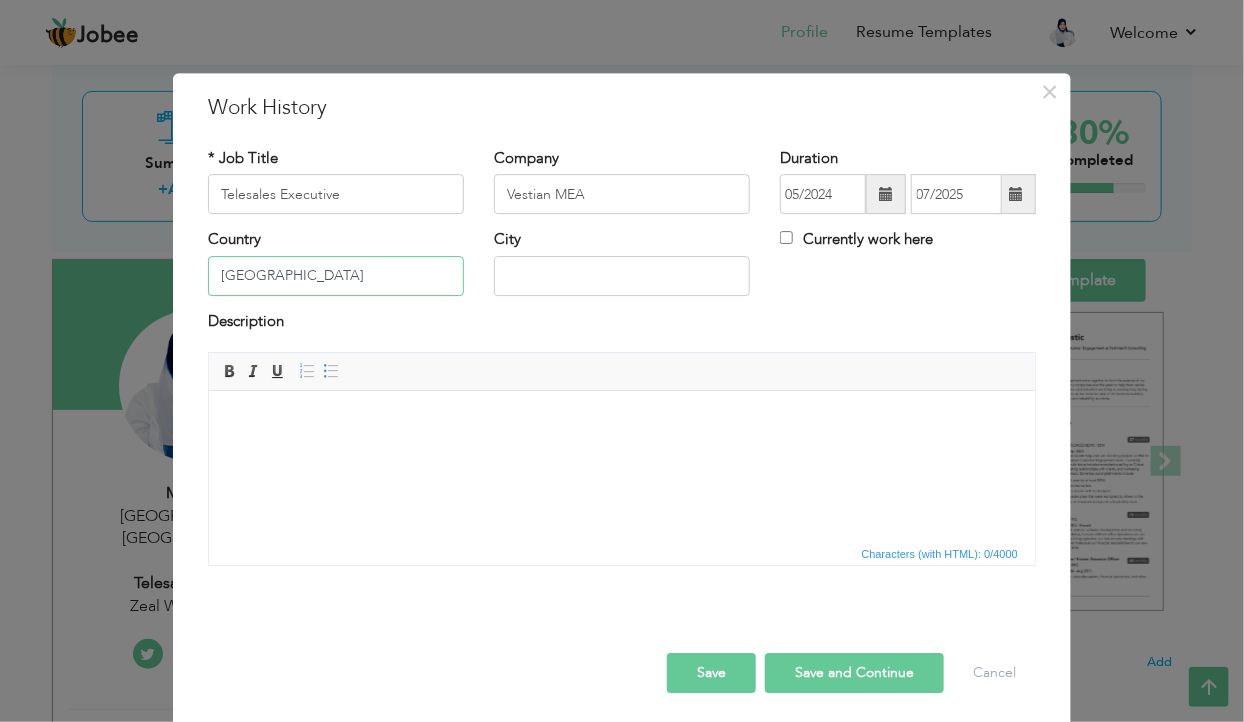 type on "[GEOGRAPHIC_DATA]" 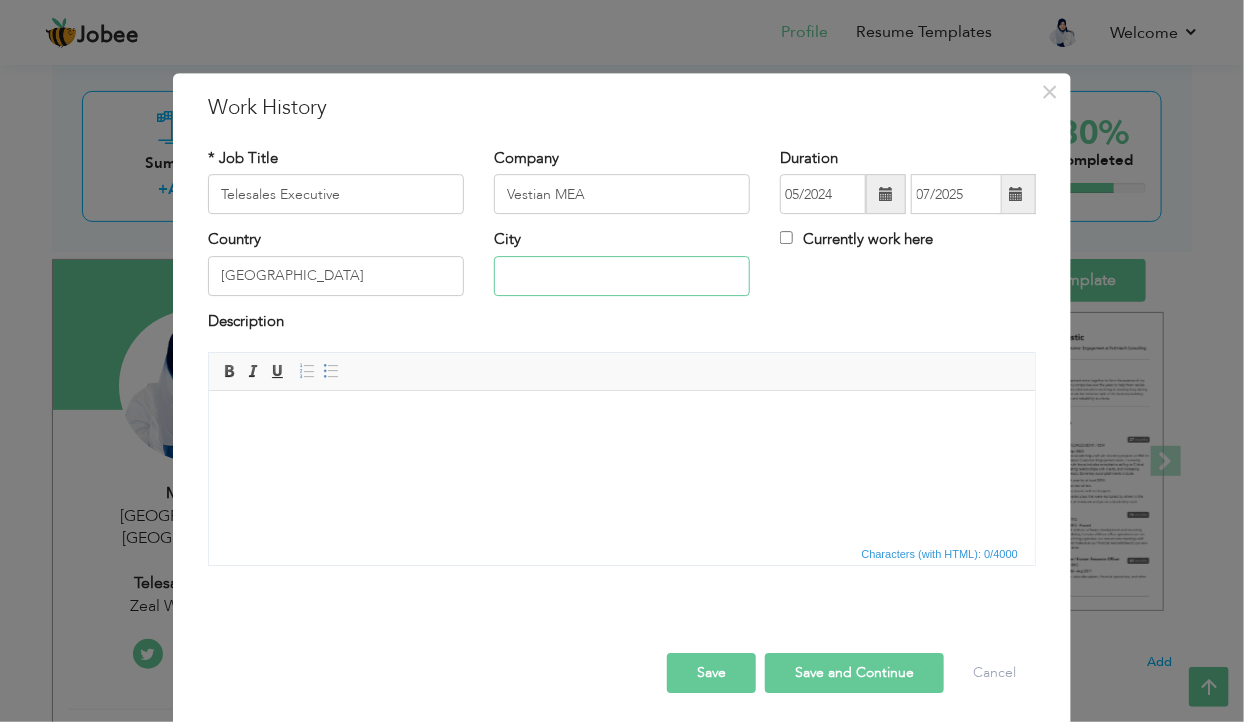 click at bounding box center (622, 276) 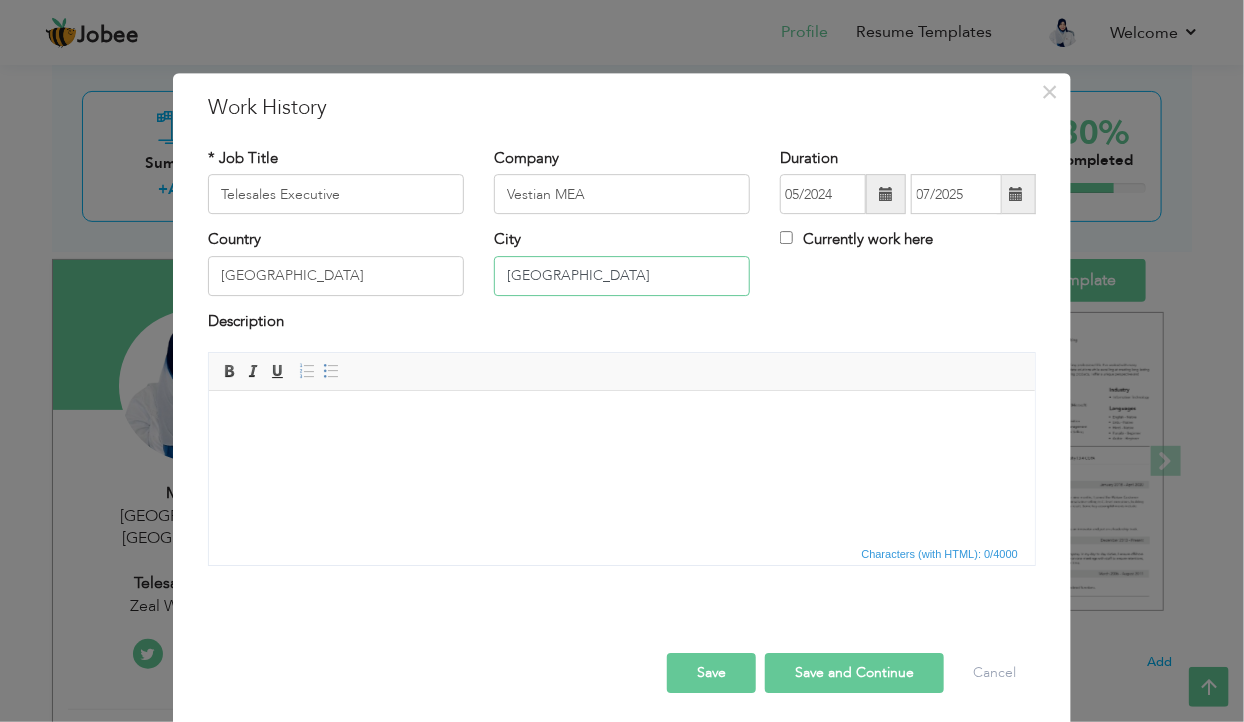 scroll, scrollTop: 118, scrollLeft: 0, axis: vertical 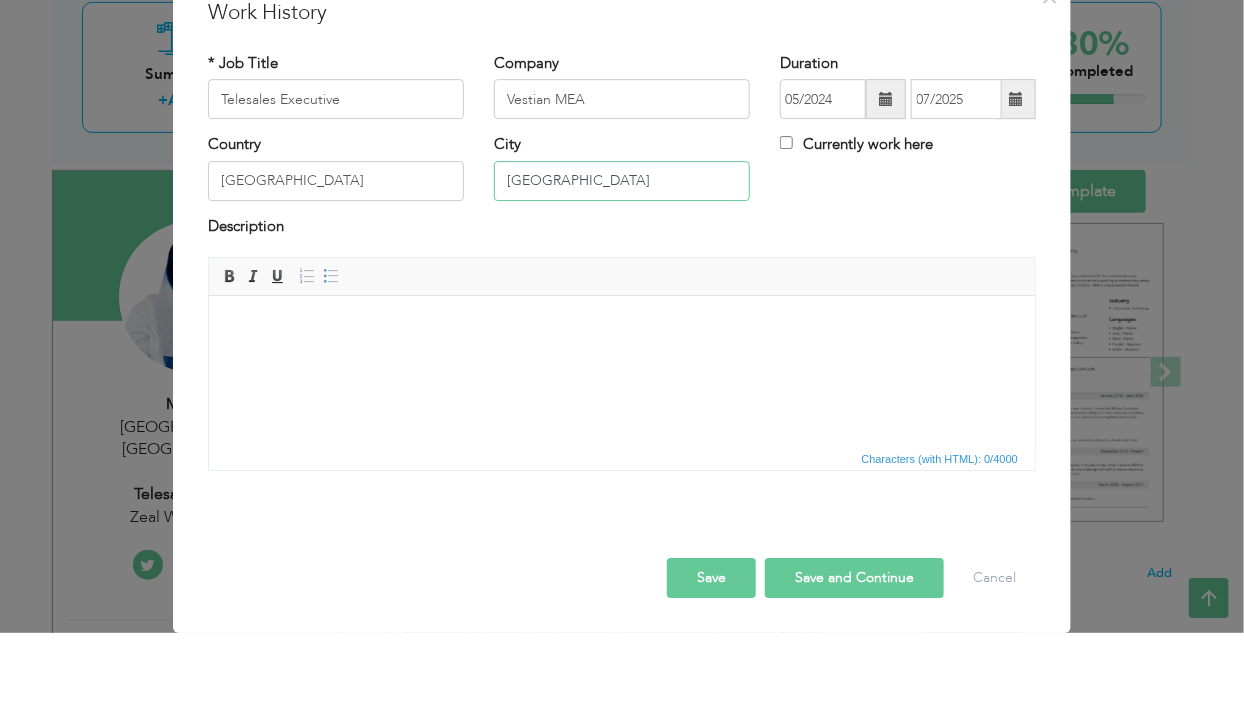type on "[GEOGRAPHIC_DATA]" 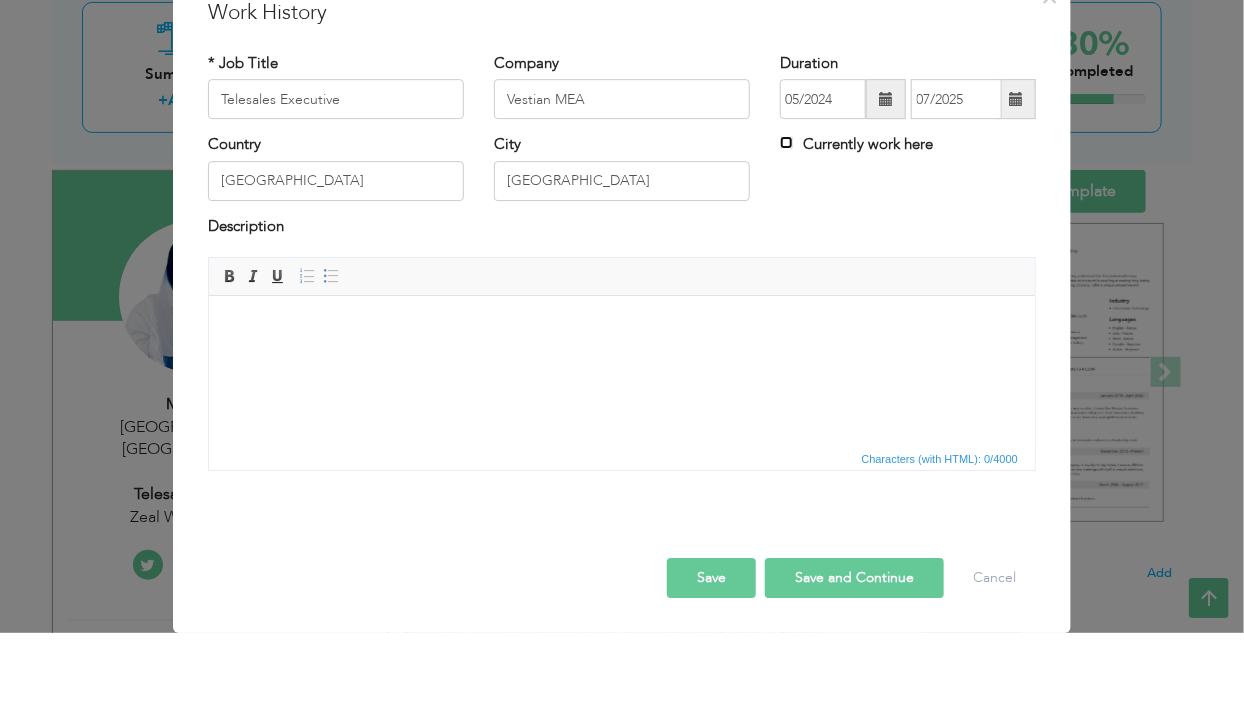 click on "Currently work here" at bounding box center [786, 232] 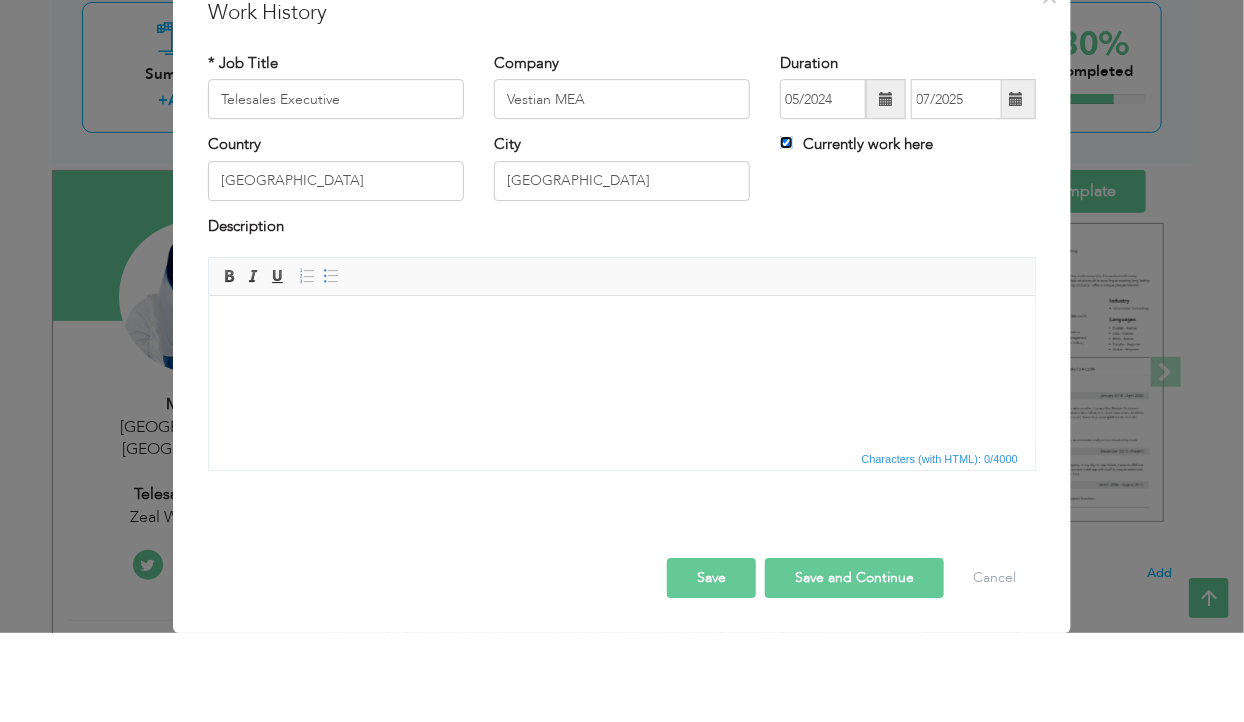 type 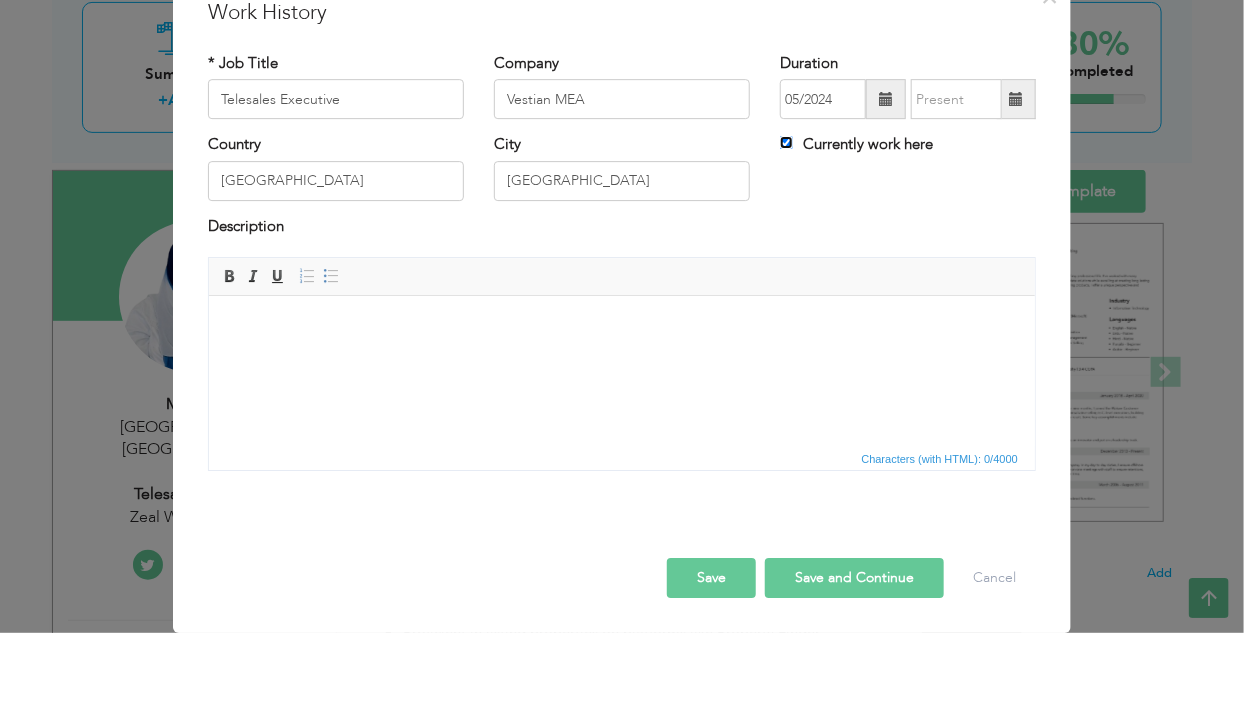 scroll, scrollTop: 118, scrollLeft: 0, axis: vertical 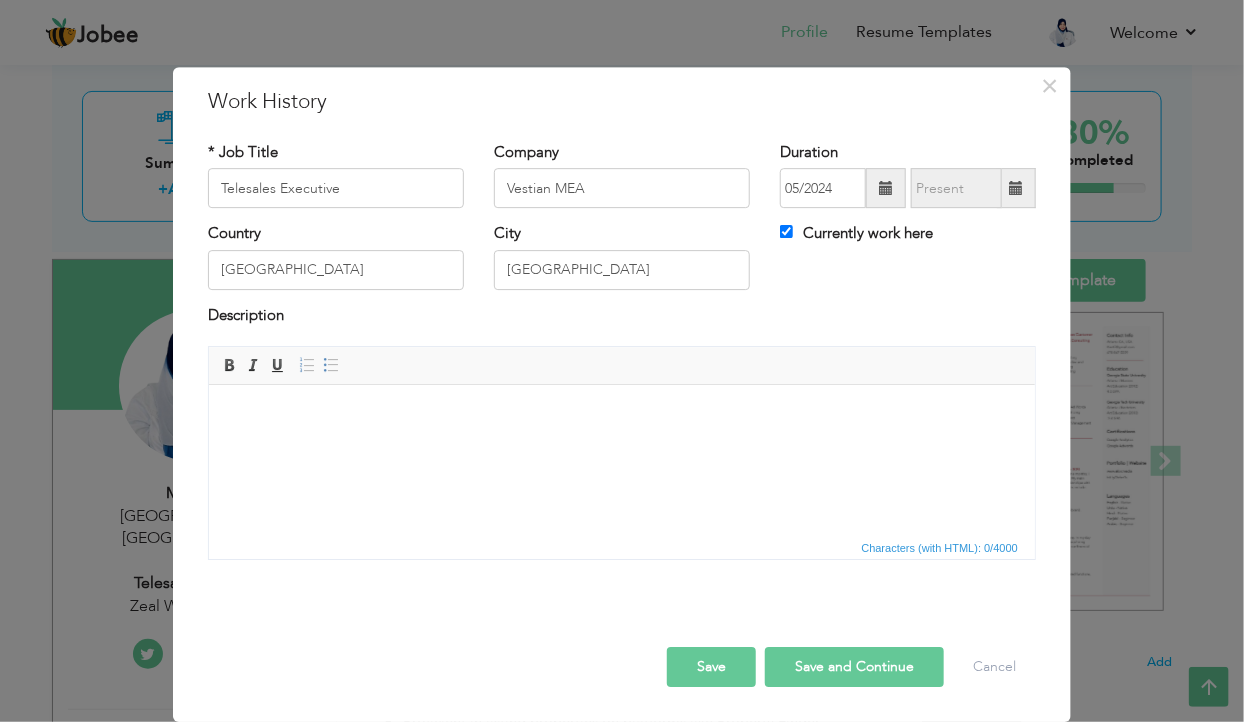 click at bounding box center (621, 415) 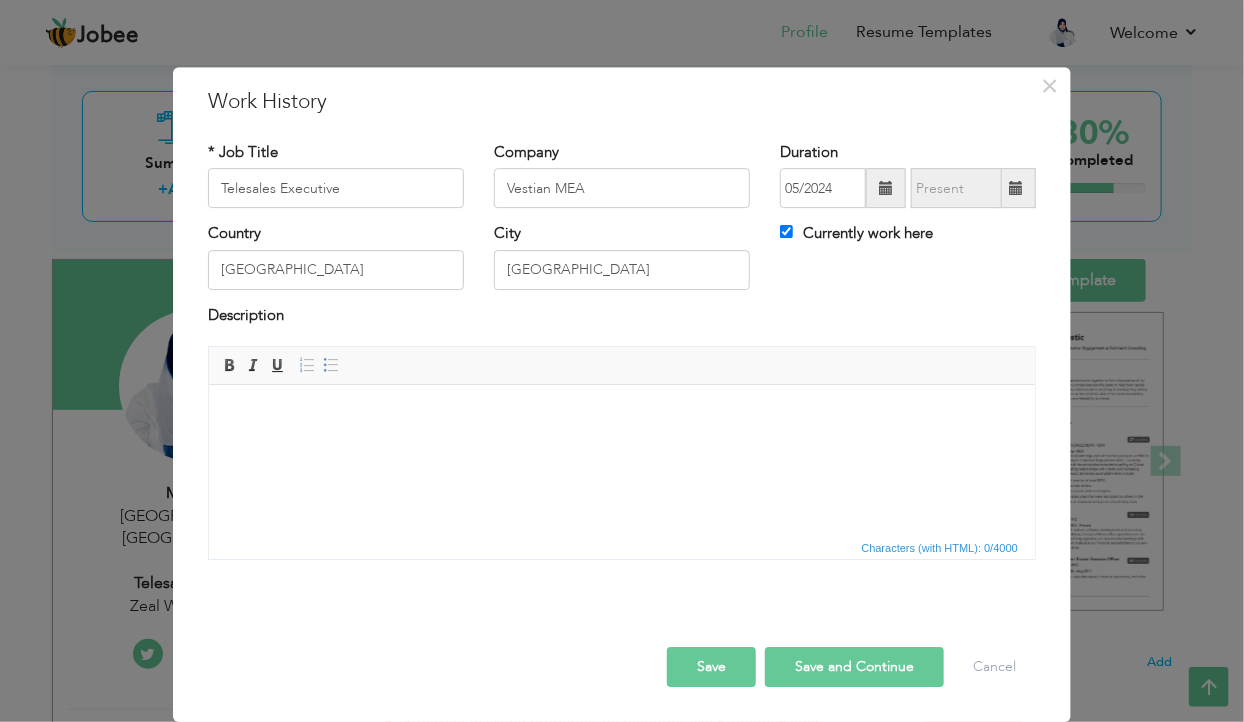 paste 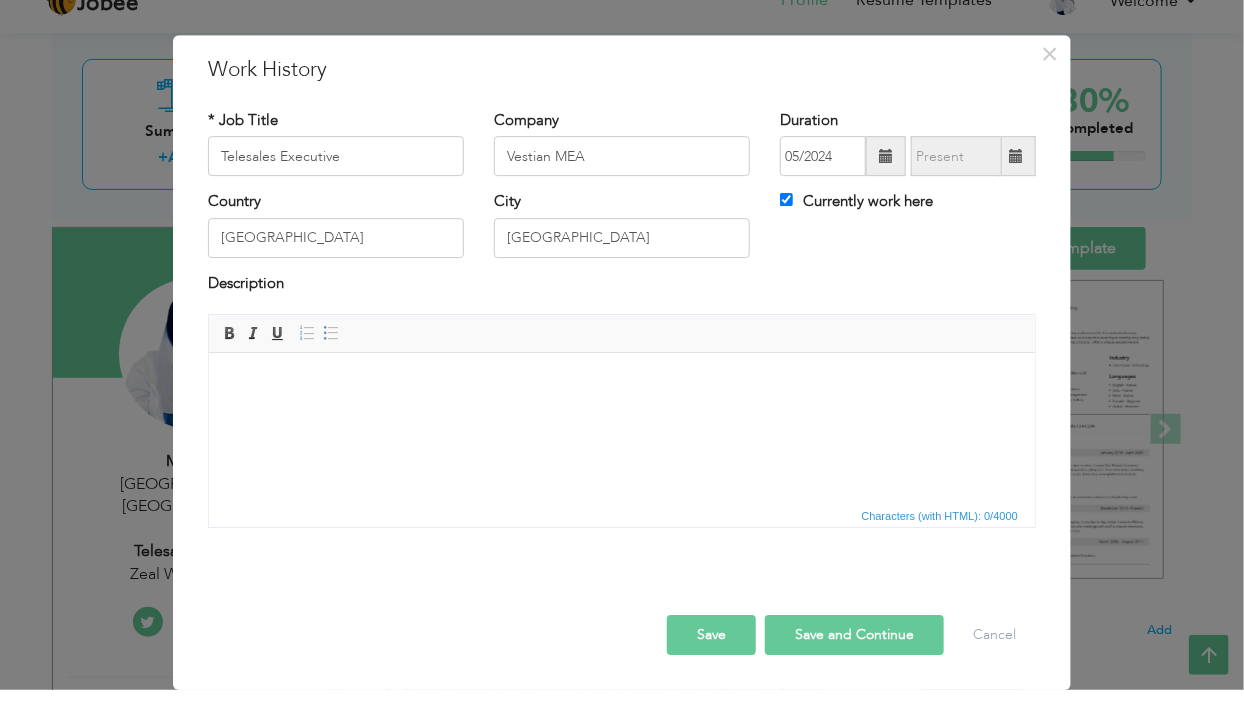 scroll, scrollTop: 118, scrollLeft: 0, axis: vertical 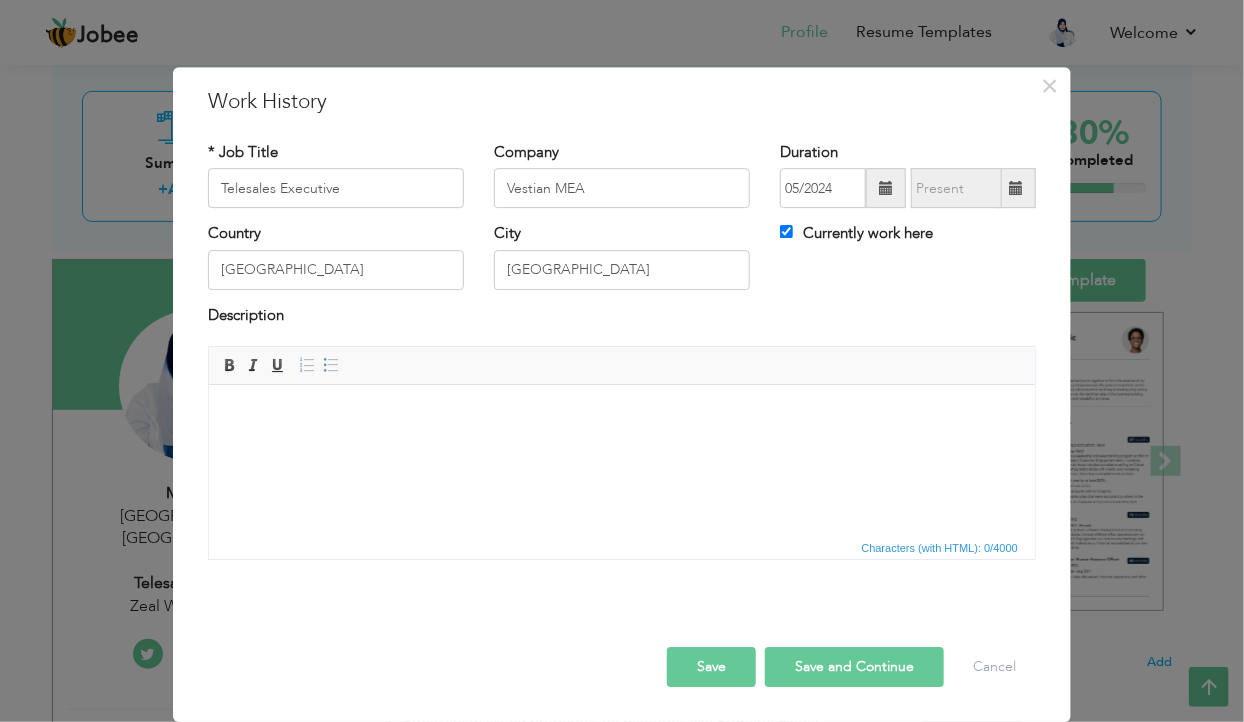 click at bounding box center [621, 415] 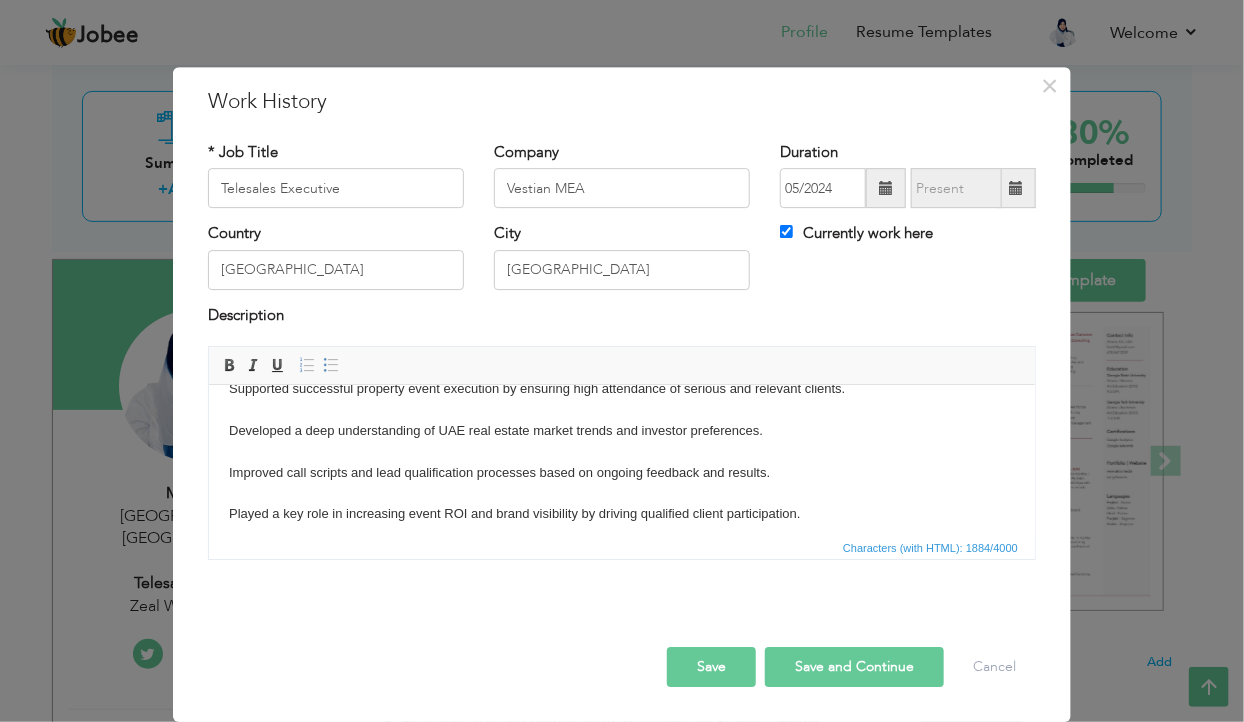 scroll, scrollTop: 0, scrollLeft: 0, axis: both 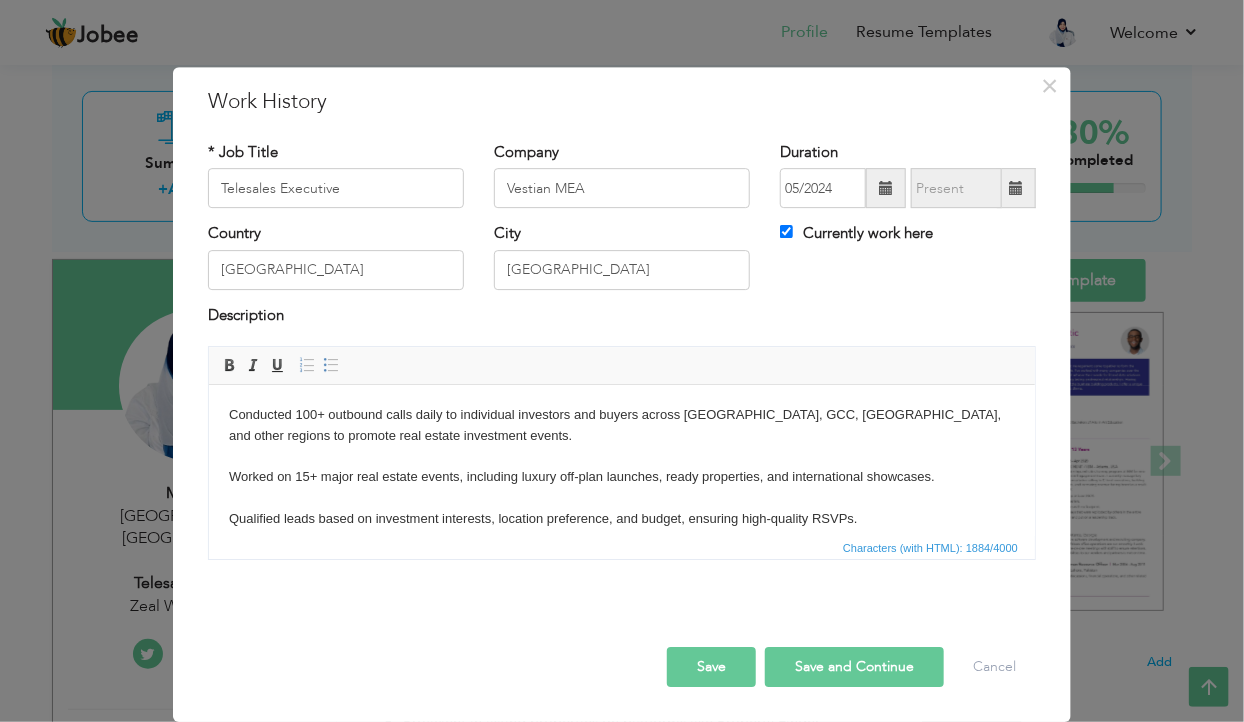 click on "Conducted 100+ outbound calls daily to individual investors and buyers across UAE, GCC, India, and other regions to promote real estate investment events. Worked on 15+ major real estate events, including luxury off-plan launches, ready properties, and international showcases. Qualified leads based on investment interests, location preference, and budget, ensuring high-quality RSVPs. Generated hundreds of confirmed RSVPs, contributing to over AED 50 Million+ in closed property deals. Awarded Top Performer of the Month – January 2025, ranking #1 for most conversions and RSVPs. Maintained accurate records in CRM systems, managing lead follow-ups, call outcomes, and meeting schedules. Built rapport with clients using a persuasive and professional tone to increase interest and engagement. Scheduled one-on-one meetings between qualified clients and real estate consultants before and during events. Coordinated closely with closing teams, marketing, and event organizers to ensure smooth client handovers." at bounding box center (621, 738) 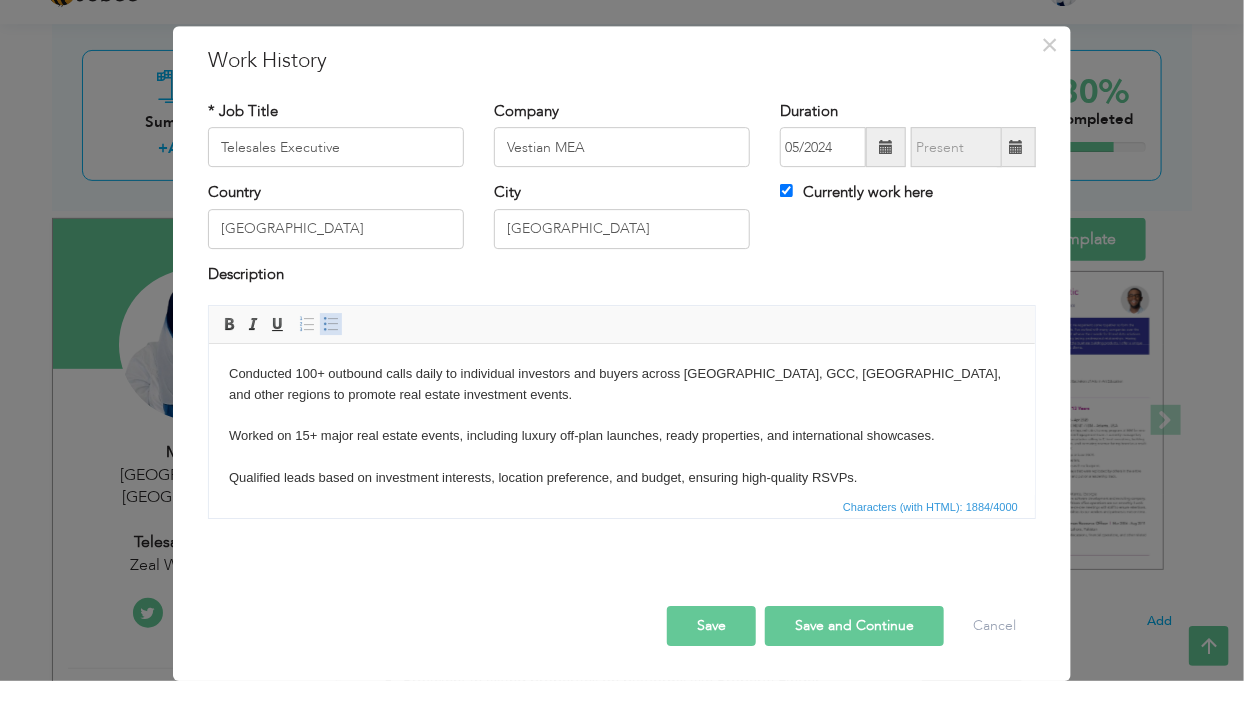 click at bounding box center [331, 365] 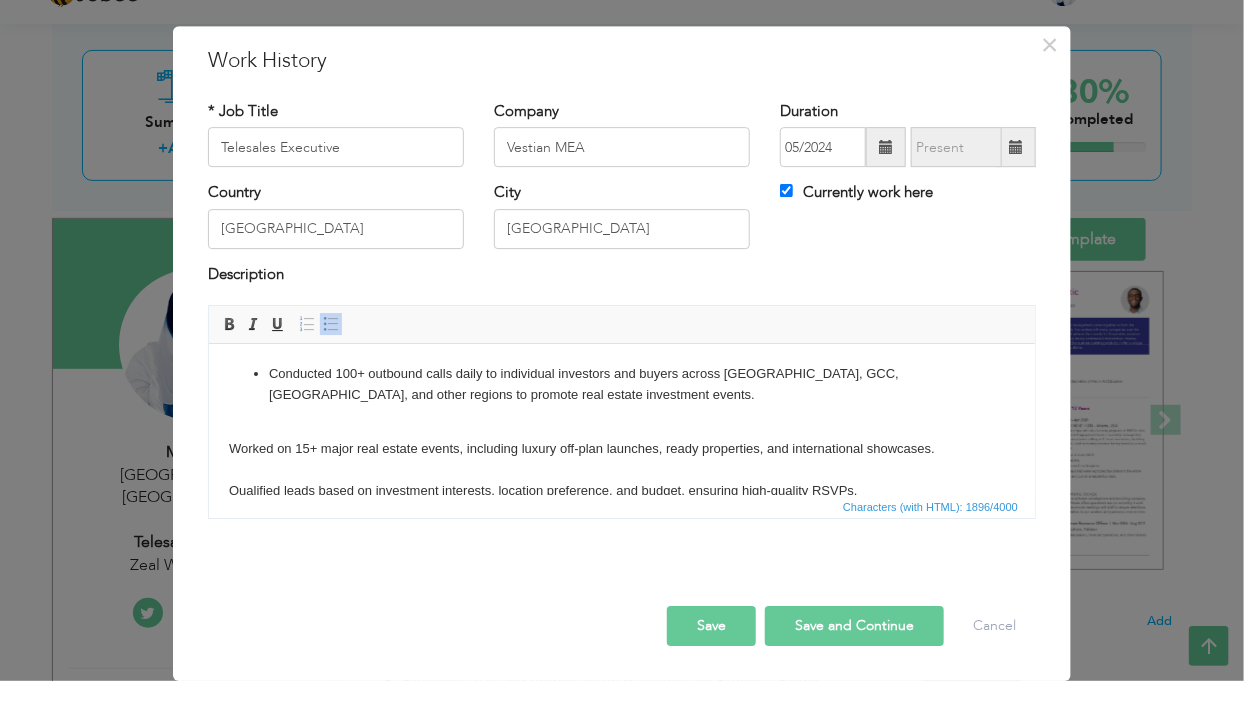click on "Conducted 100+ outbound calls daily to individual investors and buyers across UAE, GCC, India, and other regions to promote real estate investment events. Worked on 15+ major real estate events, including luxury off-plan launches, ready properties, and international showcases. Qualified leads based on investment interests, location preference, and budget, ensuring high-quality RSVPs. Generated hundreds of confirmed RSVPs, contributing to over AED 50 Million+ in closed property deals. Awarded Top Performer of the Month – January 2025, ranking #1 for most conversions and RSVPs. Maintained accurate records in CRM systems, managing lead follow-ups, call outcomes, and meeting schedules. Built rapport with clients using a persuasive and professional tone to increase interest and engagement. Scheduled one-on-one meetings between qualified clients and real estate consultants before and during events. Coordinated closely with closing teams, marketing, and event organizers to ensure smooth client handovers." at bounding box center (621, 703) 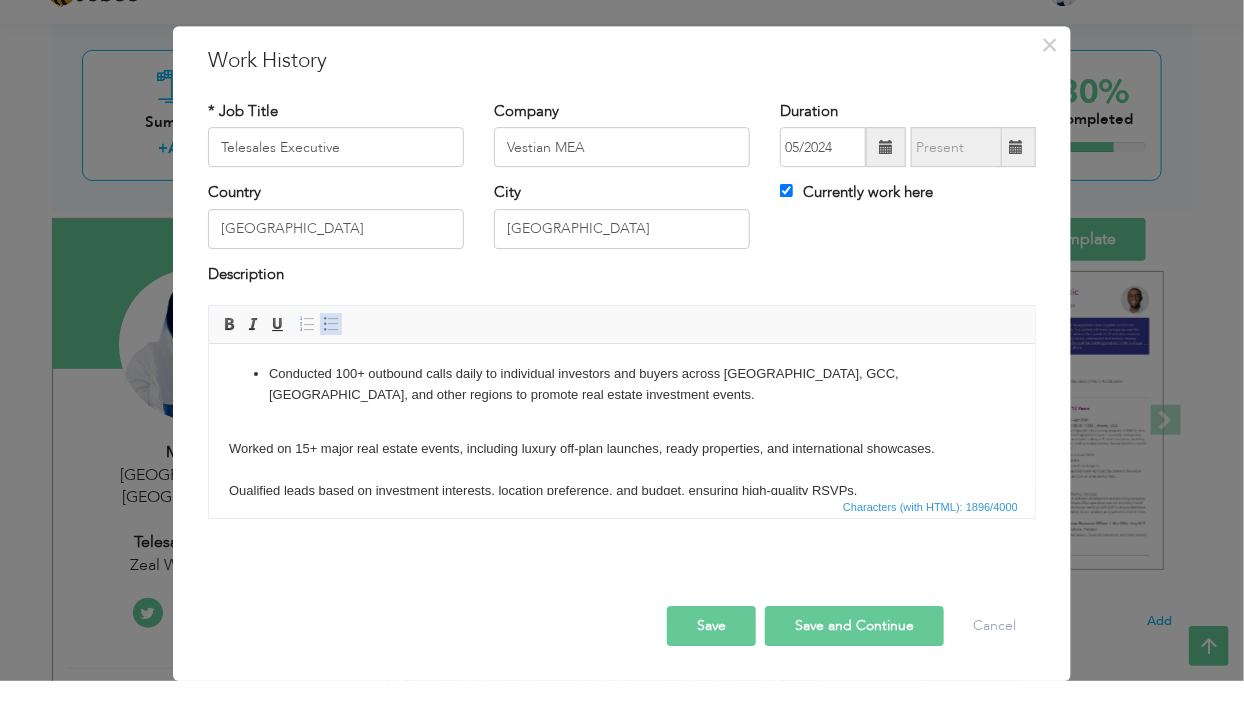 click at bounding box center [331, 365] 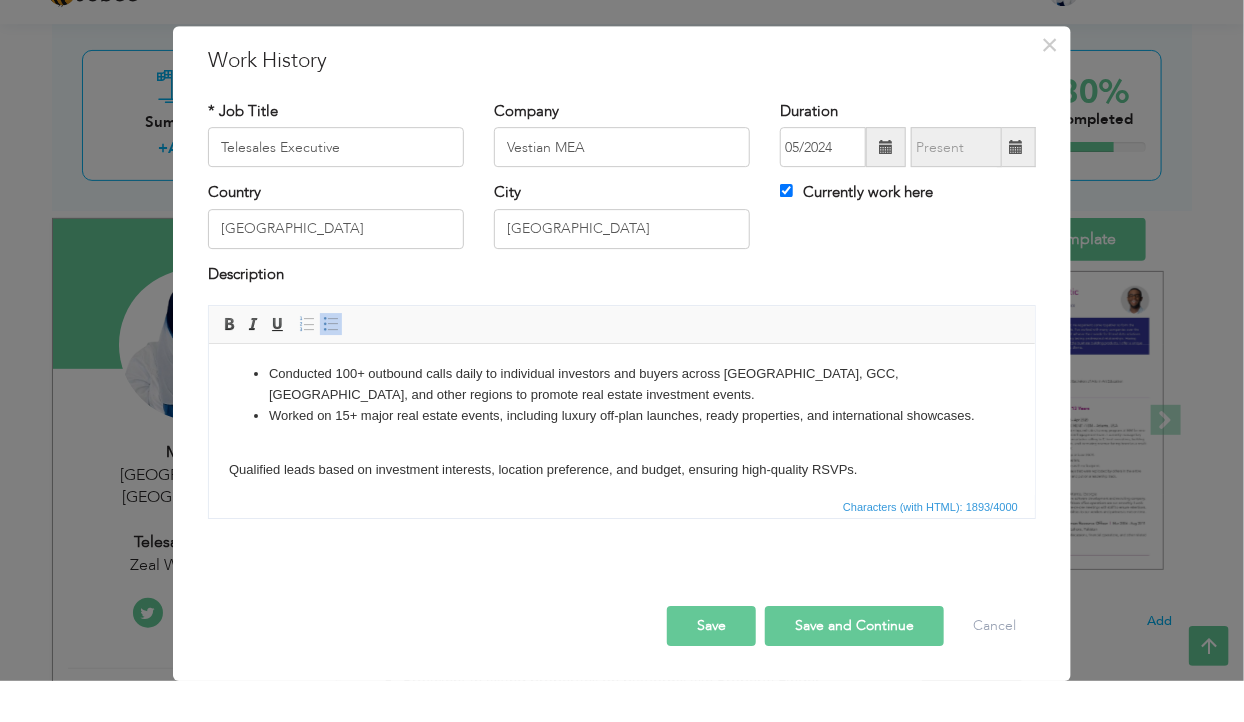click on "Conducted 100+ outbound calls daily to individual investors and buyers across UAE, GCC, India, and other regions to promote real estate investment events. Worked on 15+ major real estate events, including luxury off-plan launches, ready properties, and international showcases. Qualified leads based on investment interests, location preference, and budget, ensuring high-quality RSVPs. Generated hundreds of confirmed RSVPs, contributing to over AED 50 Million+ in closed property deals. Awarded Top Performer of the Month – January 2025, ranking #1 for most conversions and RSVPs. Maintained accurate records in CRM systems, managing lead follow-ups, call outcomes, and meeting schedules. Built rapport with clients using a persuasive and professional tone to increase interest and engagement. Scheduled one-on-one meetings between qualified clients and real estate consultants before and during events. Coordinated closely with closing teams, marketing, and event organizers to ensure smooth client handovers." at bounding box center [621, 693] 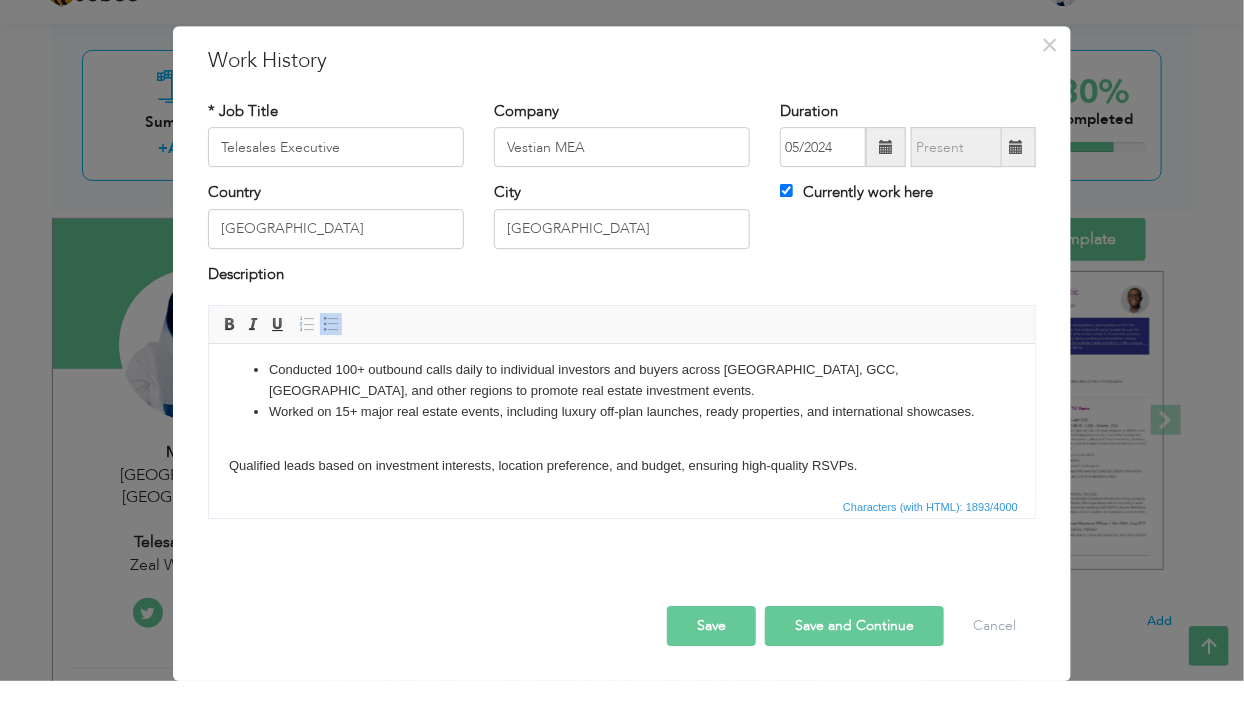 scroll, scrollTop: 0, scrollLeft: 0, axis: both 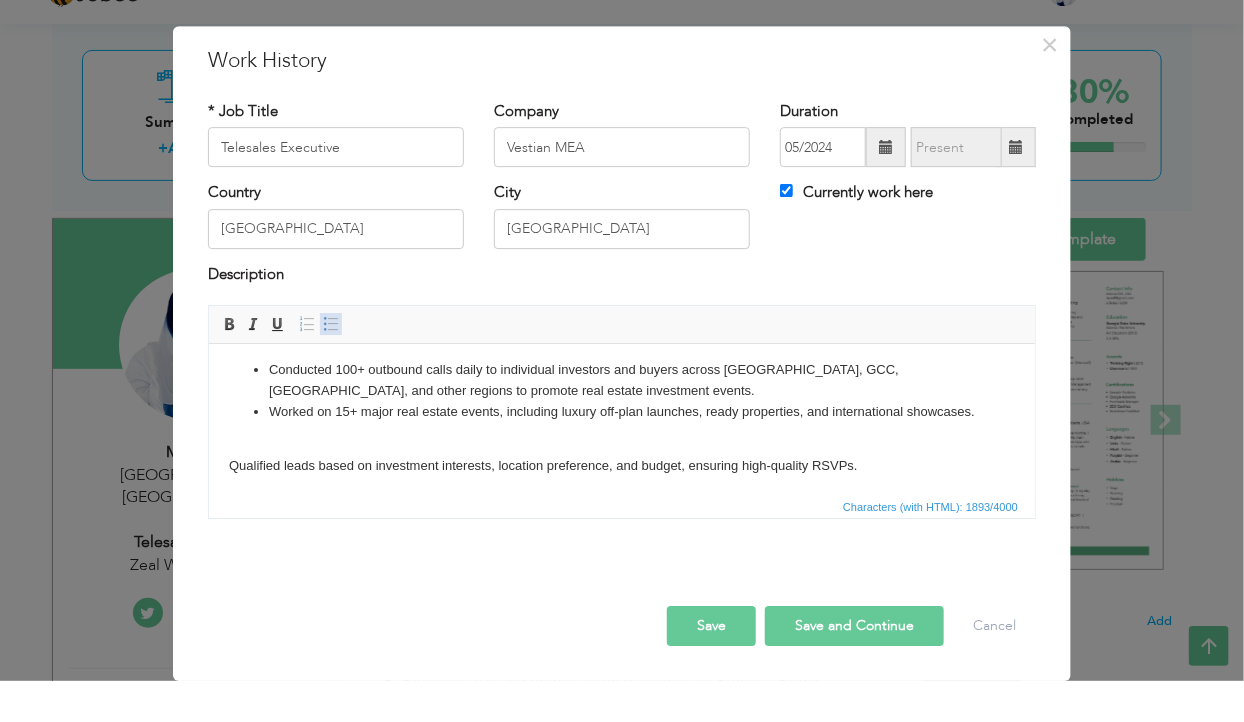 click at bounding box center (331, 365) 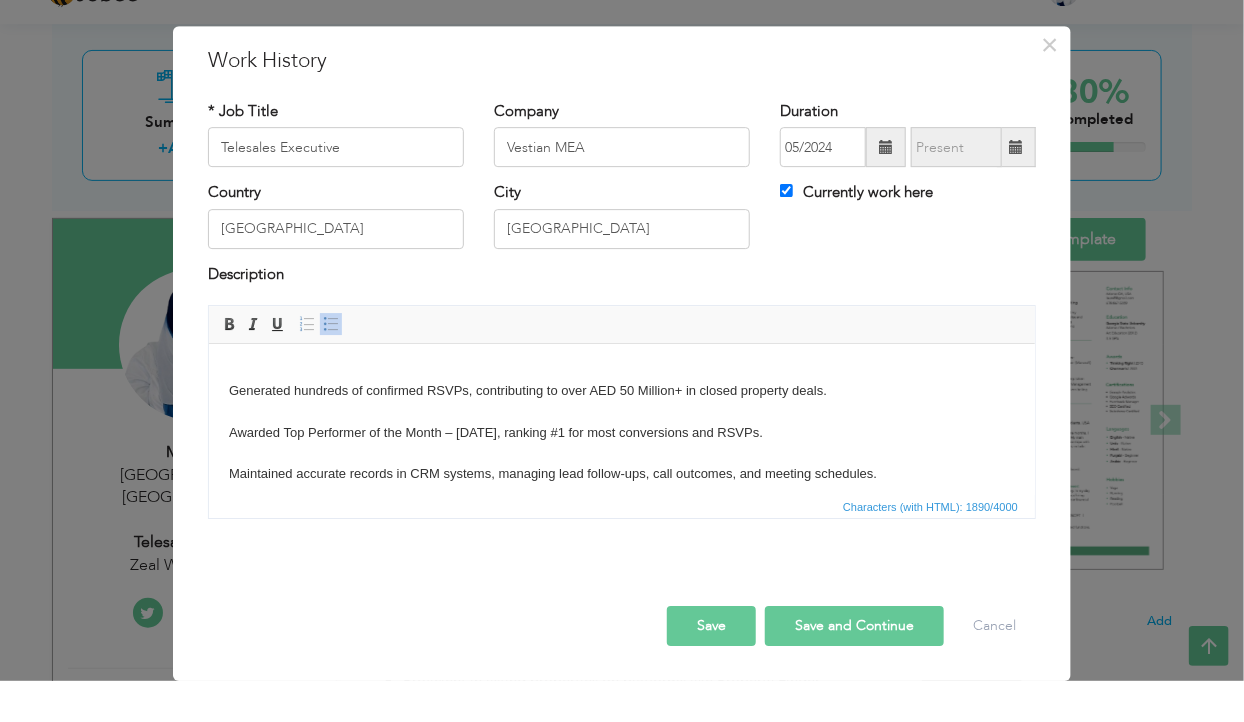 scroll, scrollTop: 111, scrollLeft: 0, axis: vertical 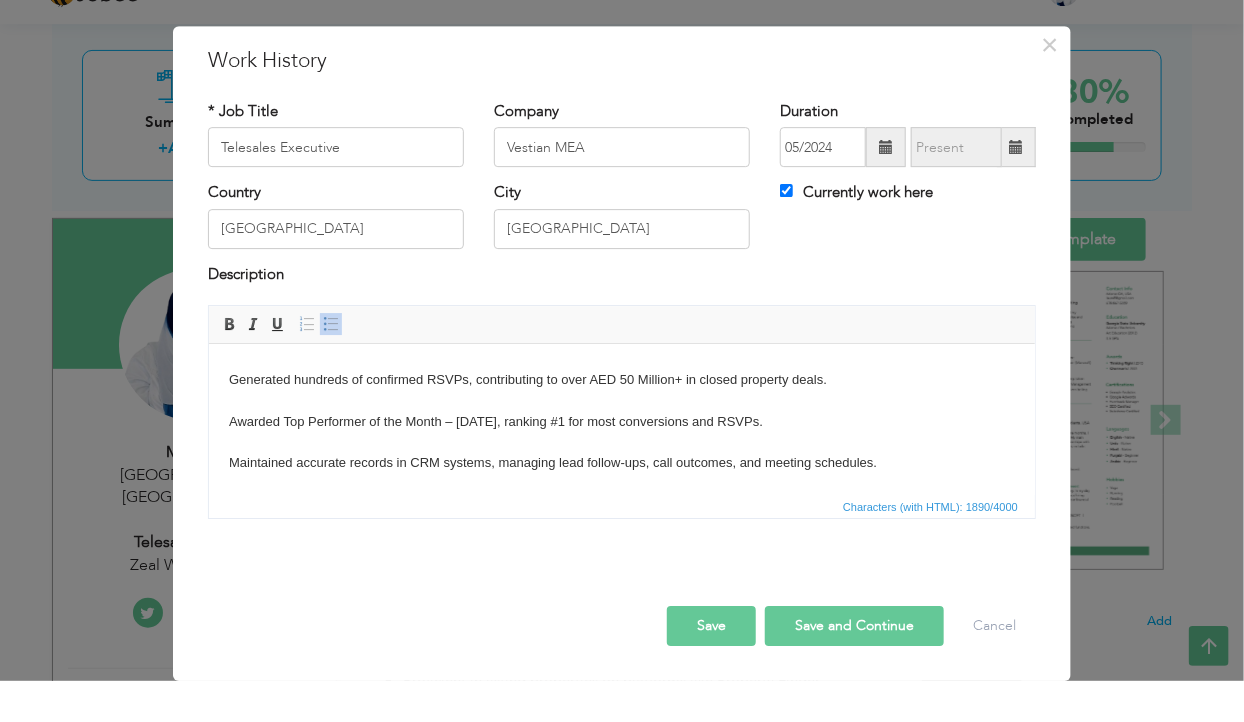 click on "Conducted 100+ outbound calls daily to individual investors and buyers across UAE, GCC, India, and other regions to promote real estate investment events. Worked on 15+ major real estate events, including luxury off-plan launches, ready properties, and international showcases. Qualified leads based on investment interests, location preference, and budget, ensuring high-quality RSVPs. Generated hundreds of confirmed RSVPs, contributing to over AED 50 Million+ in closed property deals. Awarded Top Performer of the Month – January 2025, ranking #1 for most conversions and RSVPs. Maintained accurate records in CRM systems, managing lead follow-ups, call outcomes, and meeting schedules. Built rapport with clients using a persuasive and professional tone to increase interest and engagement. Scheduled one-on-one meetings between qualified clients and real estate consultants before and during events. Coordinated closely with closing teams, marketing, and event organizers to ensure smooth client handovers." at bounding box center [621, 571] 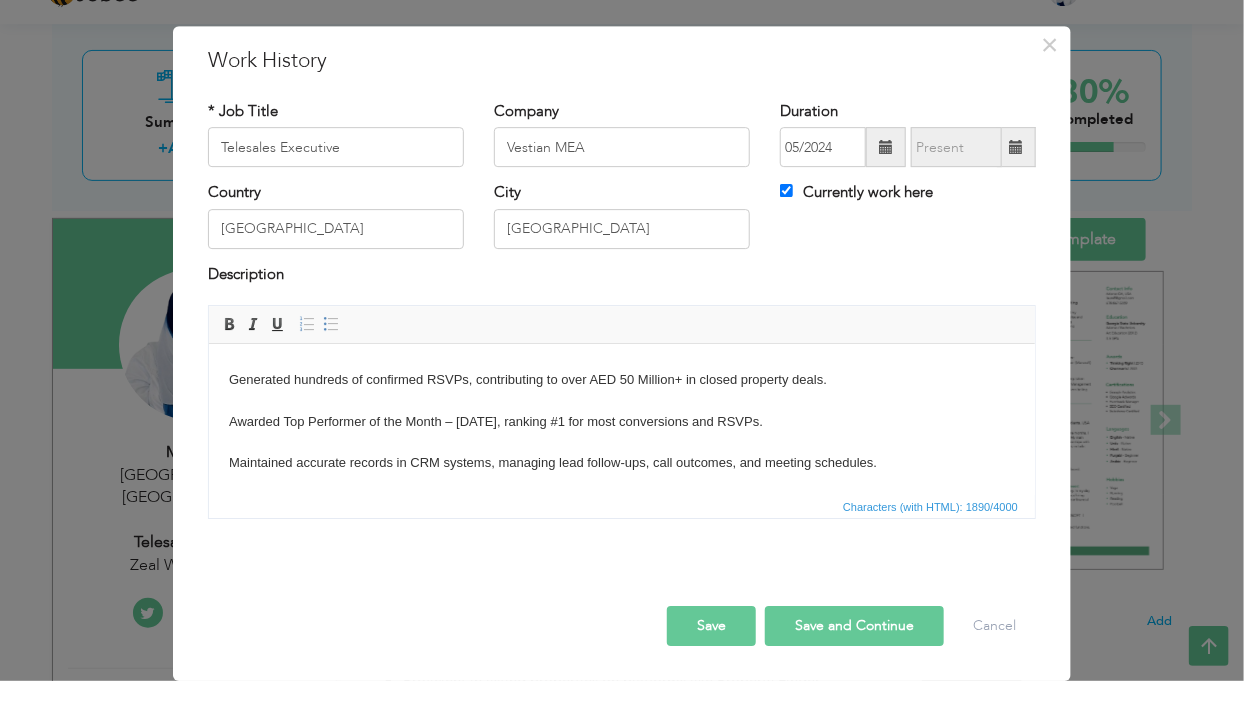 click on "Conducted 100+ outbound calls daily to individual investors and buyers across UAE, GCC, India, and other regions to promote real estate investment events. Worked on 15+ major real estate events, including luxury off-plan launches, ready properties, and international showcases. Qualified leads based on investment interests, location preference, and budget, ensuring high-quality RSVPs. Generated hundreds of confirmed RSVPs, contributing to over AED 50 Million+ in closed property deals. Awarded Top Performer of the Month – January 2025, ranking #1 for most conversions and RSVPs. Maintained accurate records in CRM systems, managing lead follow-ups, call outcomes, and meeting schedules. Built rapport with clients using a persuasive and professional tone to increase interest and engagement. Scheduled one-on-one meetings between qualified clients and real estate consultants before and during events. Coordinated closely with closing teams, marketing, and event organizers to ensure smooth client handovers." at bounding box center [621, 571] 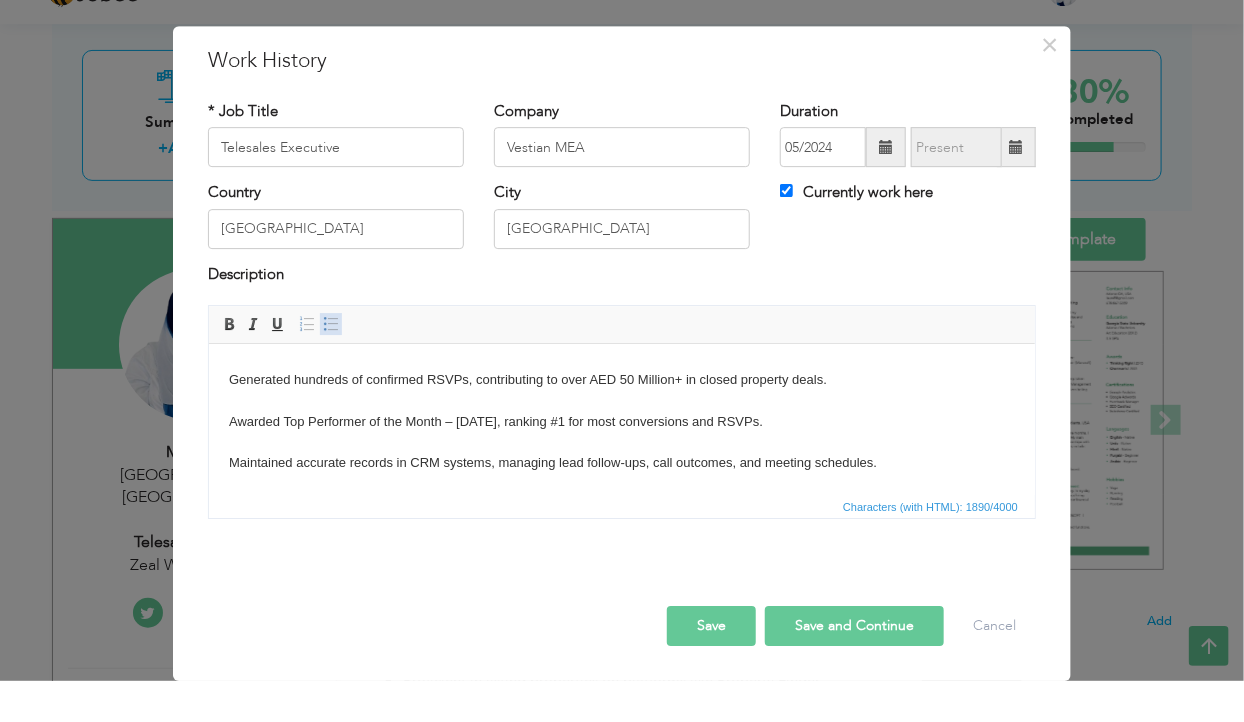 click at bounding box center (331, 365) 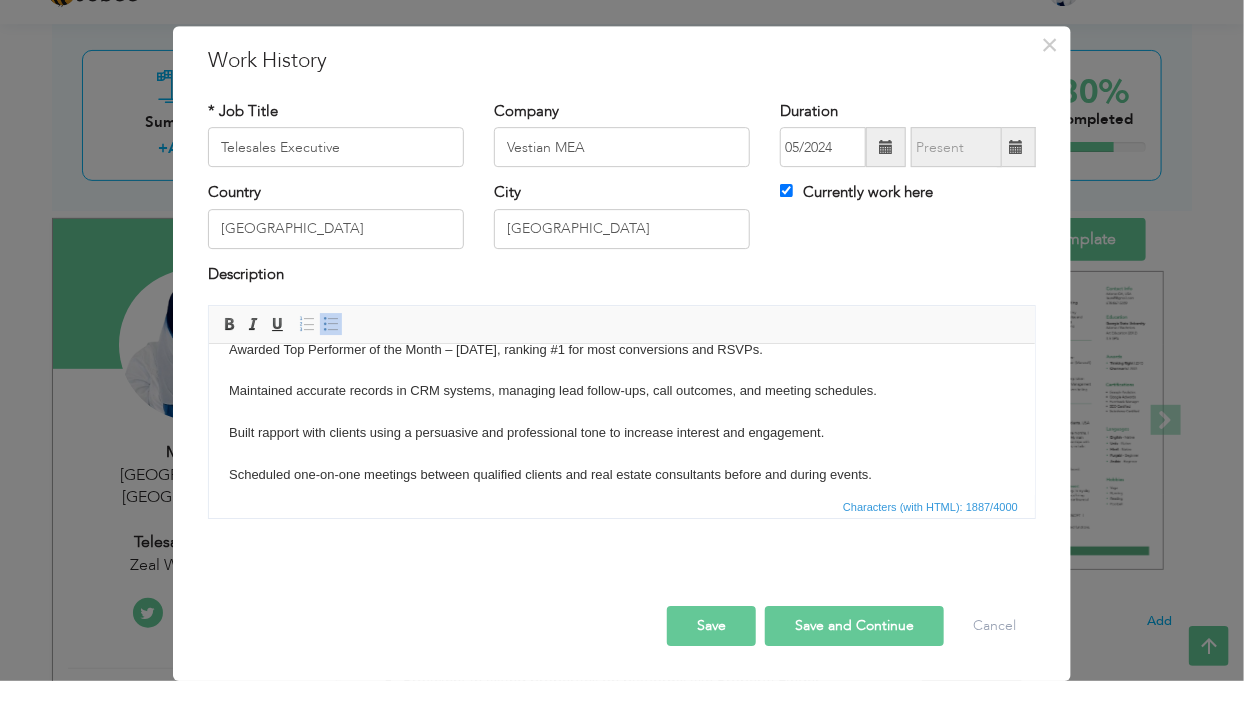 scroll, scrollTop: 178, scrollLeft: 0, axis: vertical 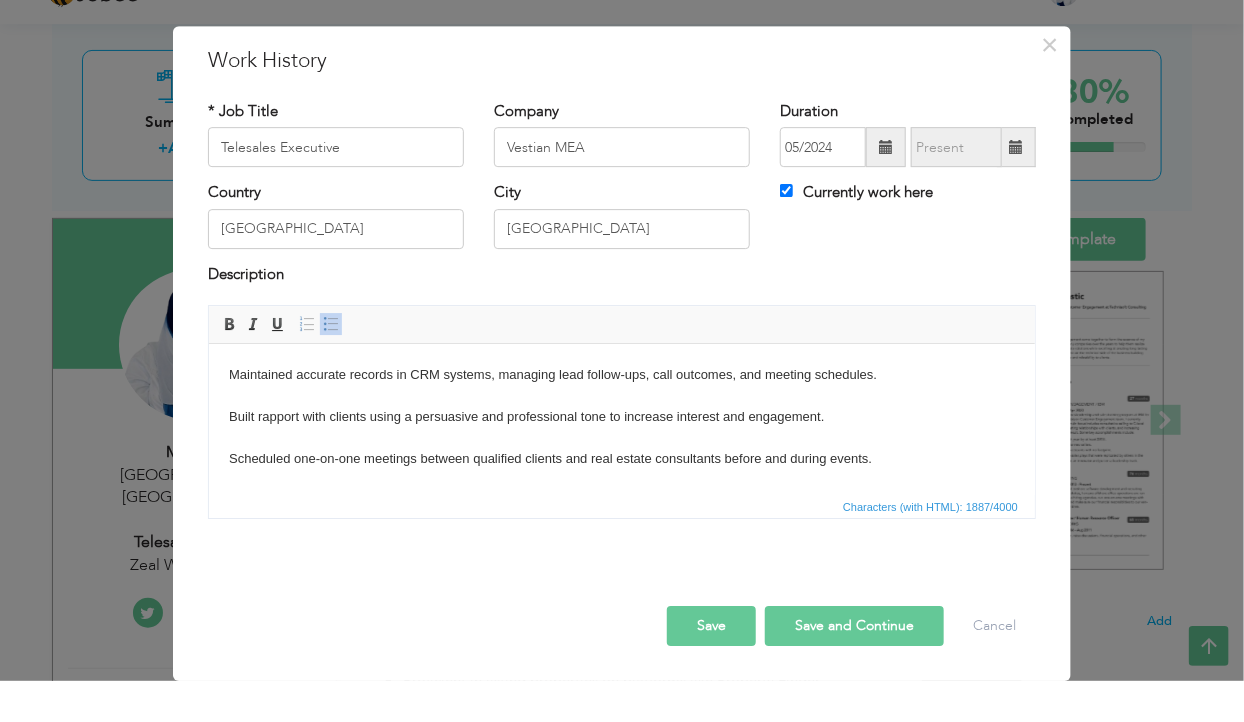 click on "Conducted 100+ outbound calls daily to individual investors and buyers across UAE, GCC, India, and other regions to promote real estate investment events. Worked on 15+ major real estate events, including luxury off-plan launches, ready properties, and international showcases. Qualified leads based on investment interests, location preference, and budget, ensuring high-quality RSVPs. Generated hundreds of confirmed RSVPs, contributing to over AED 50 Million+ in closed property deals. Awarded Top Performer of the Month – January 2025, ranking #1 for most conversions and RSVPs. Maintained accurate records in CRM systems, managing lead follow-ups, call outcomes, and meeting schedules. Built rapport with clients using a persuasive and professional tone to increase interest and engagement. Scheduled one-on-one meetings between qualified clients and real estate consultants before and during events. Coordinated closely with closing teams, marketing, and event organizers to ensure smooth client handovers." at bounding box center [621, 494] 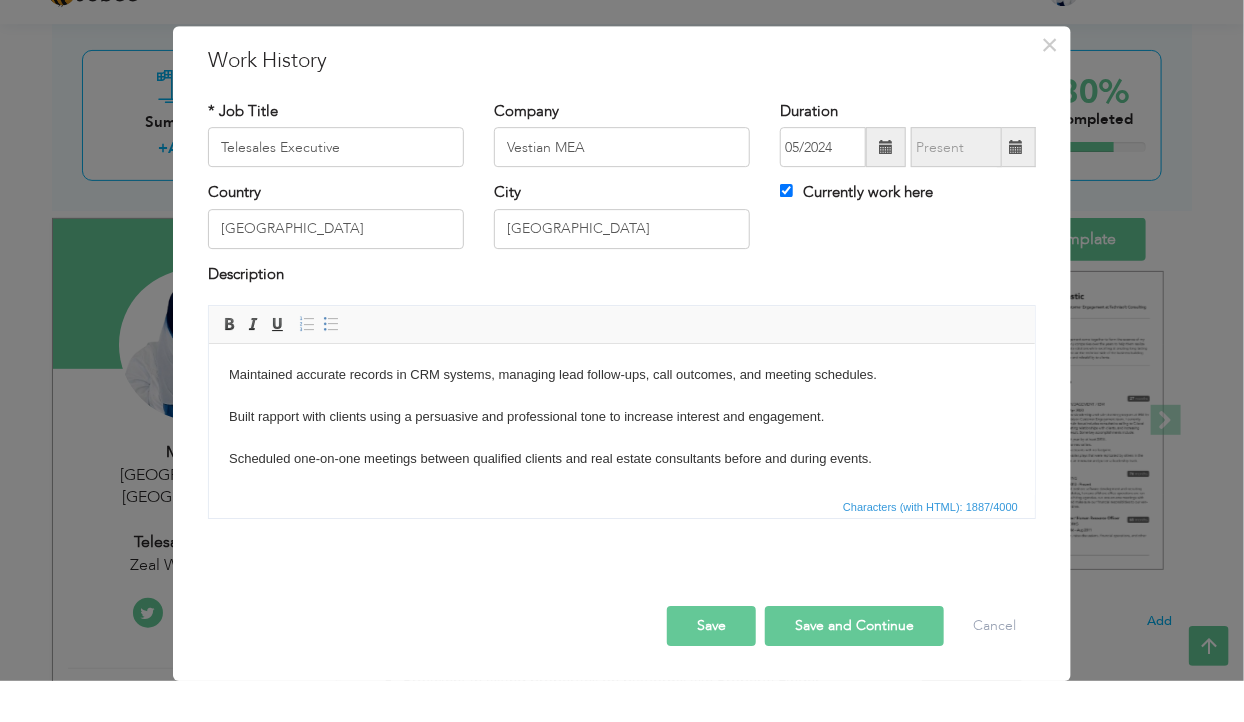 click on "Conducted 100+ outbound calls daily to individual investors and buyers across UAE, GCC, India, and other regions to promote real estate investment events. Worked on 15+ major real estate events, including luxury off-plan launches, ready properties, and international showcases. Qualified leads based on investment interests, location preference, and budget, ensuring high-quality RSVPs. Generated hundreds of confirmed RSVPs, contributing to over AED 50 Million+ in closed property deals. Awarded Top Performer of the Month – January 2025, ranking #1 for most conversions and RSVPs. Maintained accurate records in CRM systems, managing lead follow-ups, call outcomes, and meeting schedules. Built rapport with clients using a persuasive and professional tone to increase interest and engagement. Scheduled one-on-one meetings between qualified clients and real estate consultants before and during events. Coordinated closely with closing teams, marketing, and event organizers to ensure smooth client handovers." at bounding box center [621, 494] 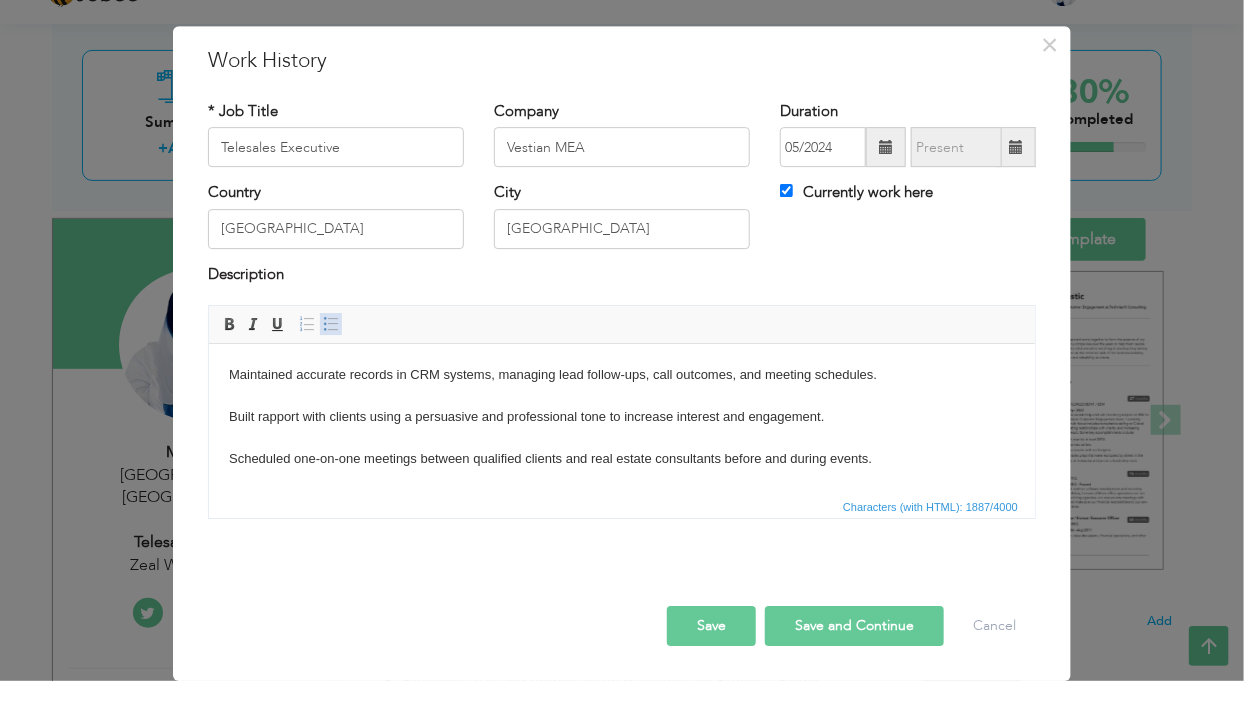 click at bounding box center [331, 365] 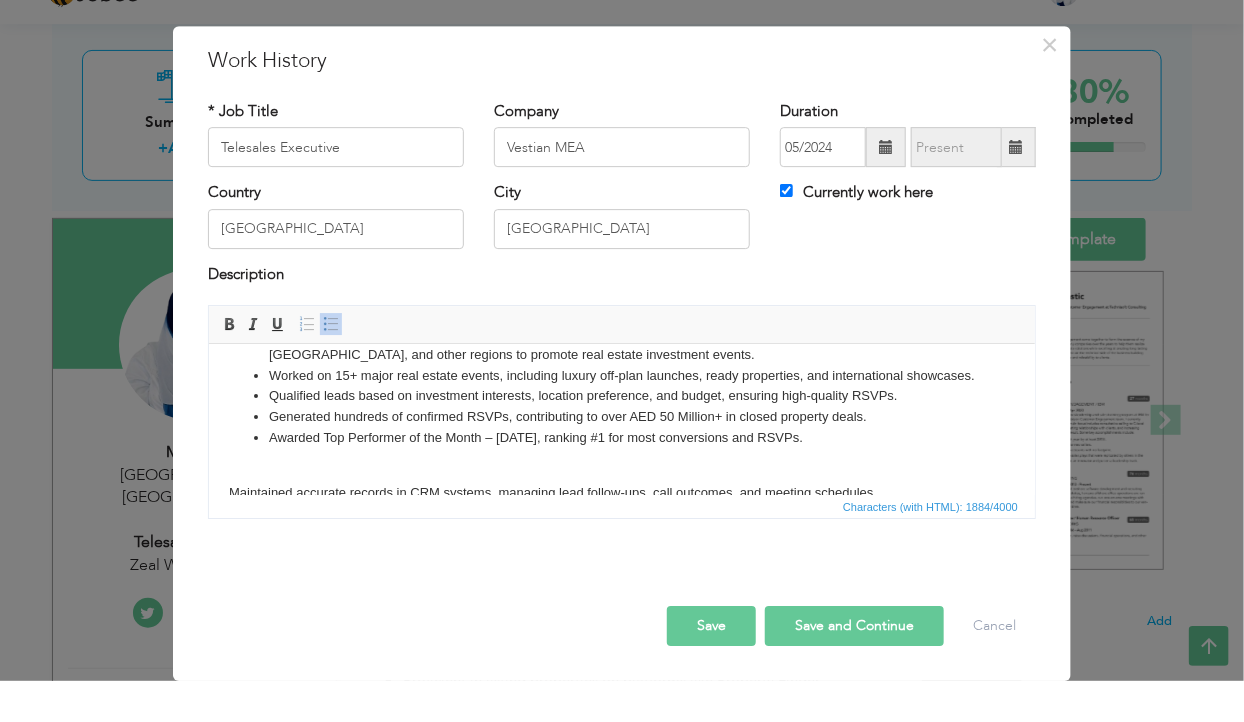 scroll, scrollTop: 140, scrollLeft: 0, axis: vertical 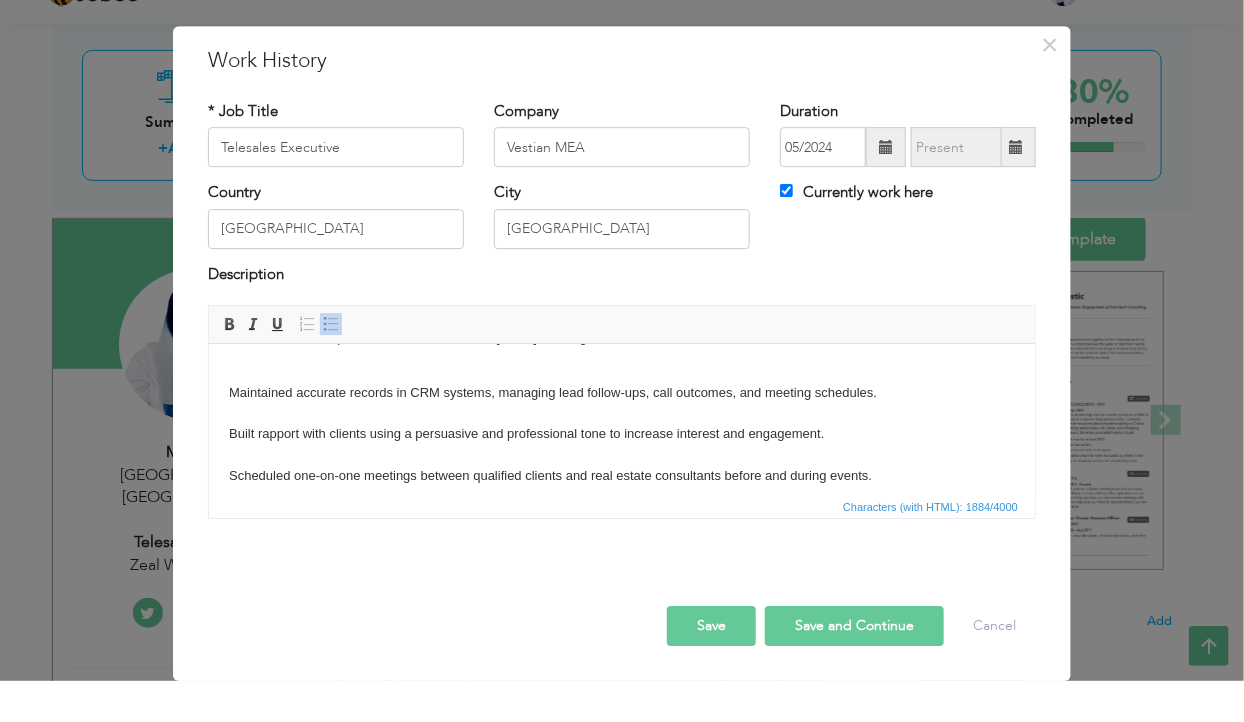 click on "Conducted 100+ outbound calls daily to individual investors and buyers across UAE, GCC, India, and other regions to promote real estate investment events. Worked on 15+ major real estate events, including luxury off-plan launches, ready properties, and international showcases. Qualified leads based on investment interests, location preference, and budget, ensuring high-quality RSVPs. Generated hundreds of confirmed RSVPs, contributing to over AED 50 Million+ in closed property deals. Awarded Top Performer of the Month – January 2025, ranking #1 for most conversions and RSVPs. Maintained accurate records in CRM systems, managing lead follow-ups, call outcomes, and meeting schedules. Built rapport with clients using a persuasive and professional tone to increase interest and engagement. Scheduled one-on-one meetings between qualified clients and real estate consultants before and during events. Coordinated closely with closing teams, marketing, and event organizers to ensure smooth client handovers." at bounding box center (621, 521) 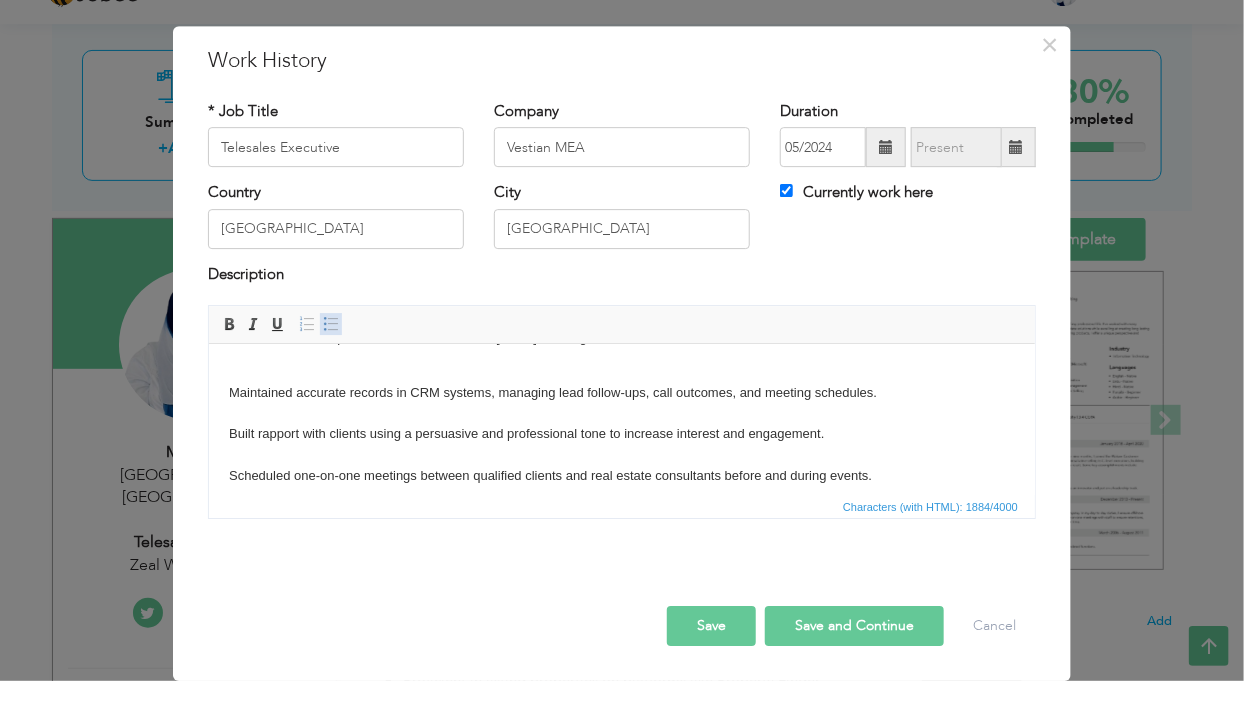 click at bounding box center [331, 365] 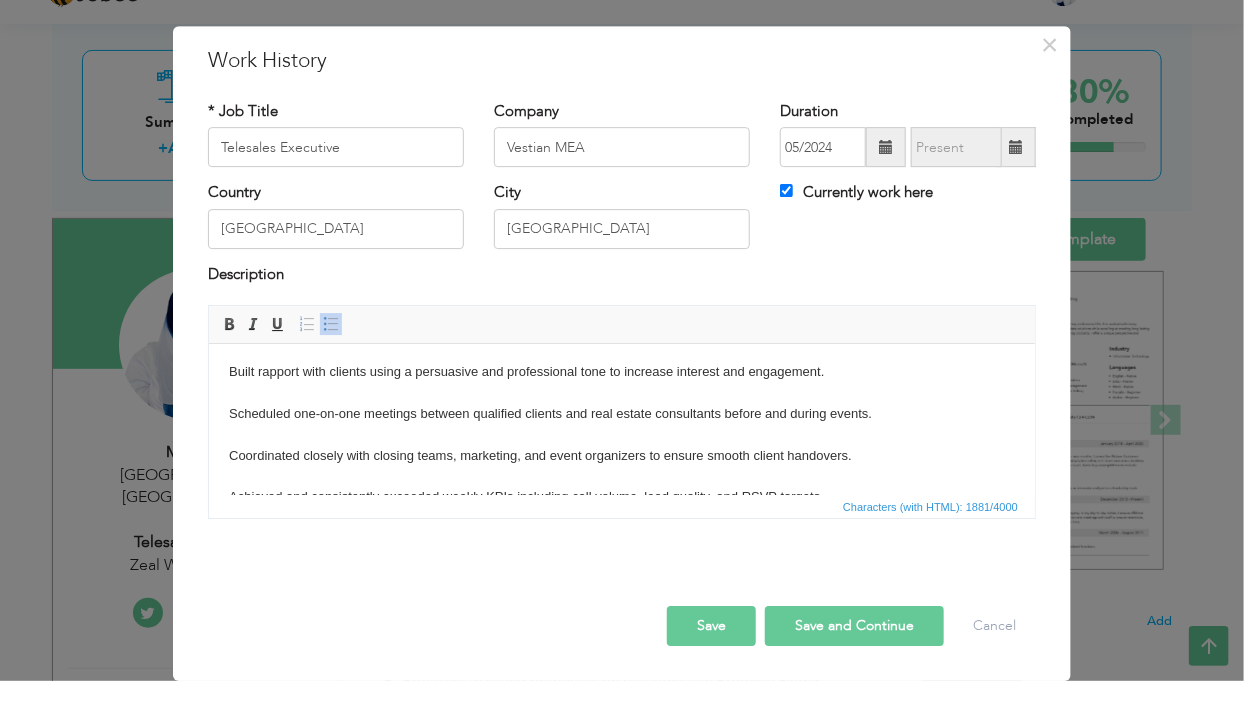 scroll, scrollTop: 180, scrollLeft: 0, axis: vertical 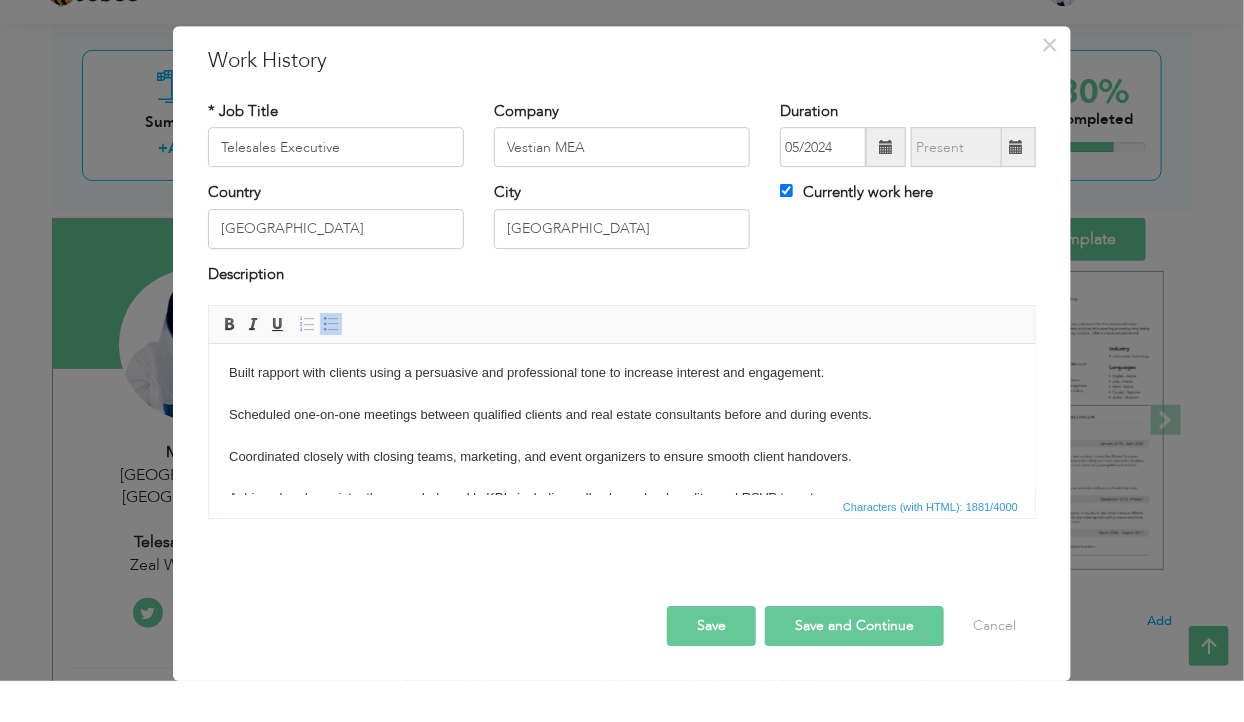 click on "Conducted 100+ outbound calls daily to individual investors and buyers across UAE, GCC, India, and other regions to promote real estate investment events. Worked on 15+ major real estate events, including luxury off-plan launches, ready properties, and international showcases. Qualified leads based on investment interests, location preference, and budget, ensuring high-quality RSVPs. Generated hundreds of confirmed RSVPs, contributing to over AED 50 Million+ in closed property deals. Awarded Top Performer of the Month – January 2025, ranking #1 for most conversions and RSVPs. Maintained accurate records in CRM systems, managing lead follow-ups, call outcomes, and meeting schedules. Built rapport with clients using a persuasive and professional tone to increase interest and engagement. Scheduled one-on-one meetings between qualified clients and real estate consultants before and during events. Coordinated closely with closing teams, marketing, and event organizers to ensure smooth client handovers." at bounding box center [621, 471] 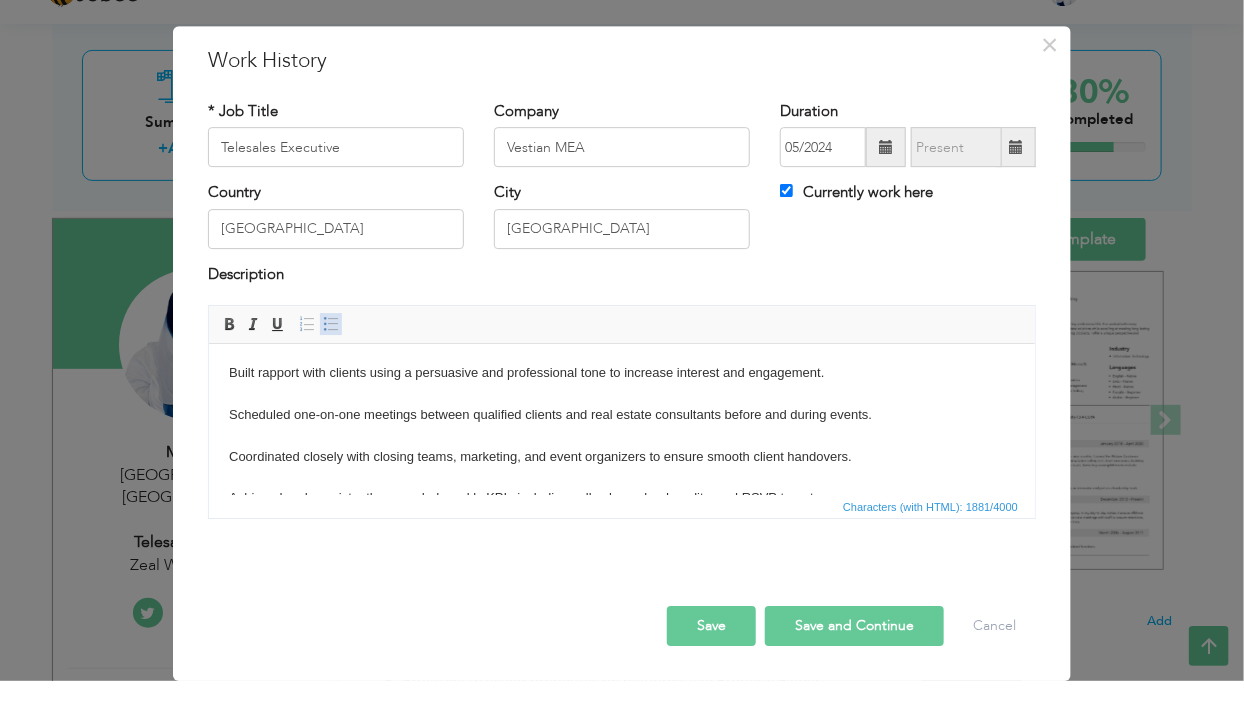click at bounding box center (331, 365) 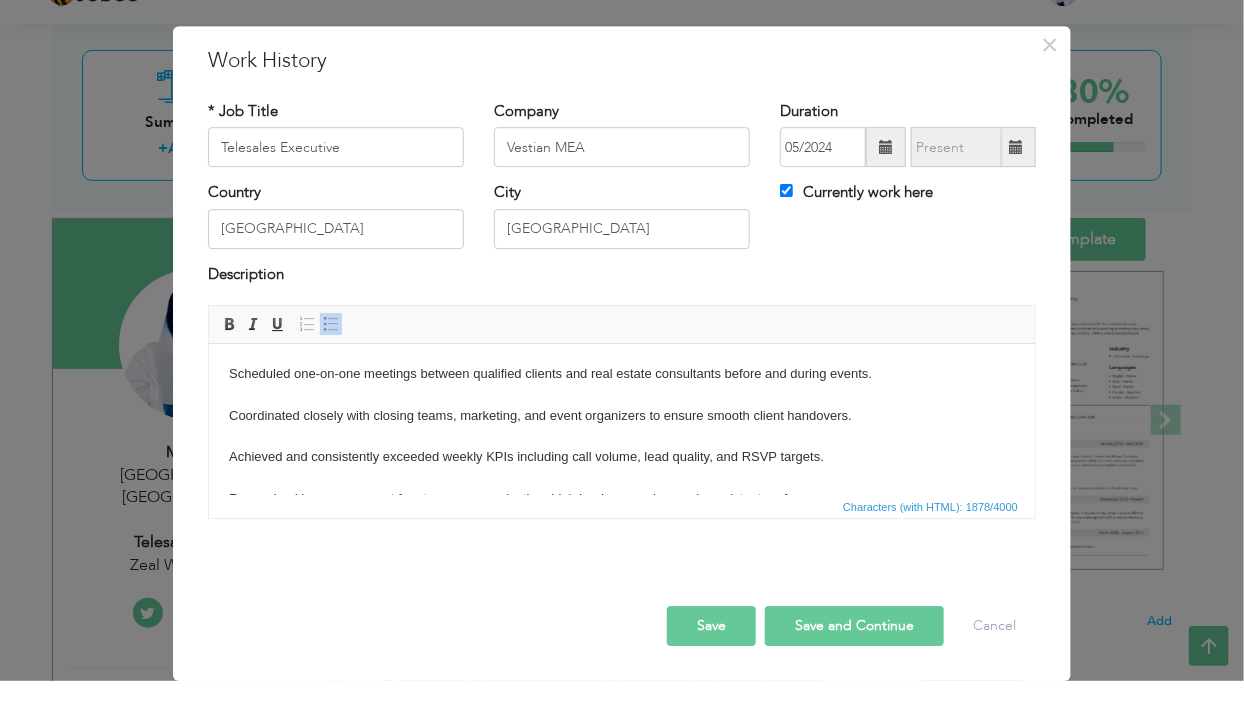 scroll, scrollTop: 199, scrollLeft: 0, axis: vertical 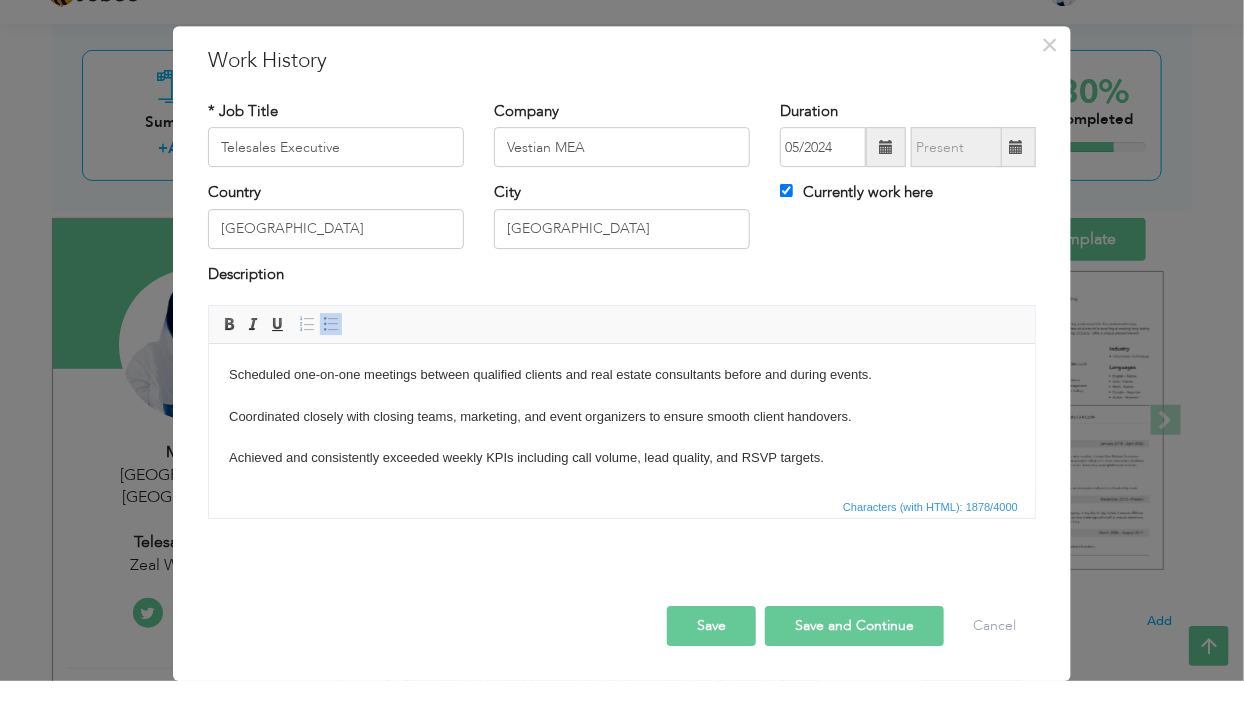 click on "Conducted 100+ outbound calls daily to individual investors and buyers across UAE, GCC, India, and other regions to promote real estate investment events. Worked on 15+ major real estate events, including luxury off-plan launches, ready properties, and international showcases. Qualified leads based on investment interests, location preference, and budget, ensuring high-quality RSVPs. Generated hundreds of confirmed RSVPs, contributing to over AED 50 Million+ in closed property deals. Awarded Top Performer of the Month – January 2025, ranking #1 for most conversions and RSVPs. Maintained accurate records in CRM systems, managing lead follow-ups, call outcomes, and meeting schedules. Built rapport with clients using a persuasive and professional tone to increase interest and engagement. Scheduled one-on-one meetings between qualified clients and real estate consultants before and during events. Coordinated closely with closing teams, marketing, and event organizers to ensure smooth client handovers." at bounding box center [621, 442] 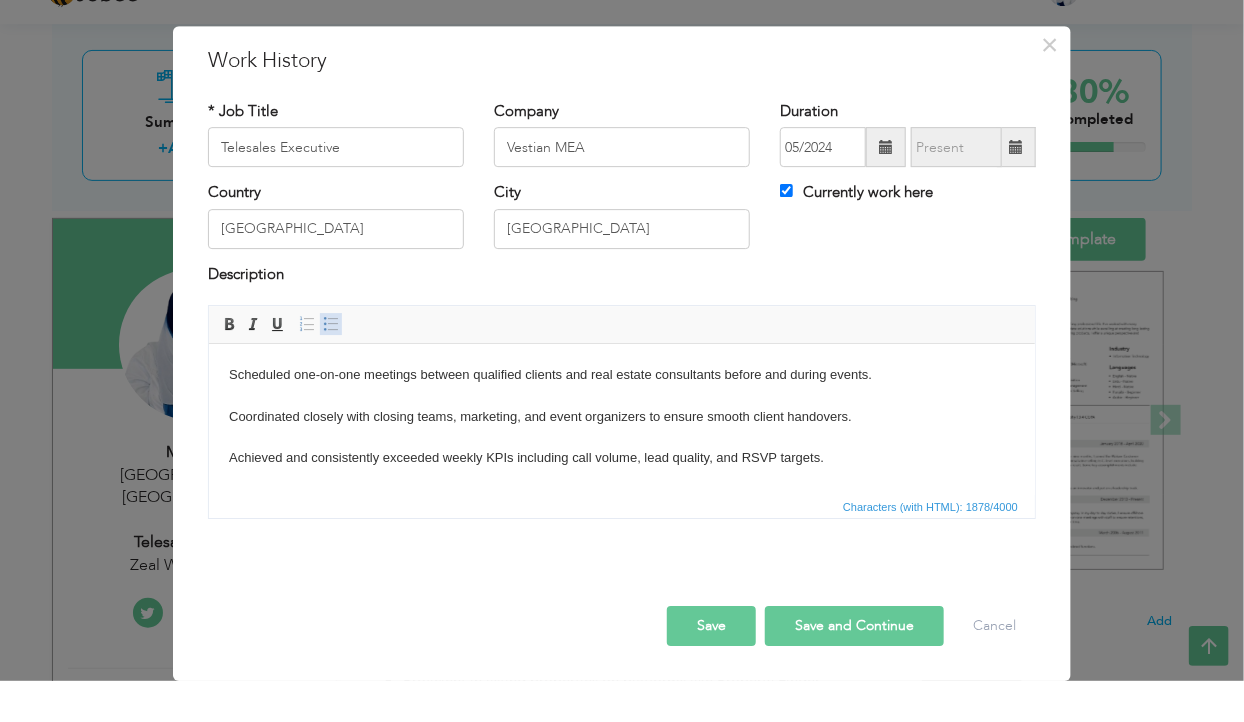 click on "Insert/Remove Bulleted List" at bounding box center (331, 365) 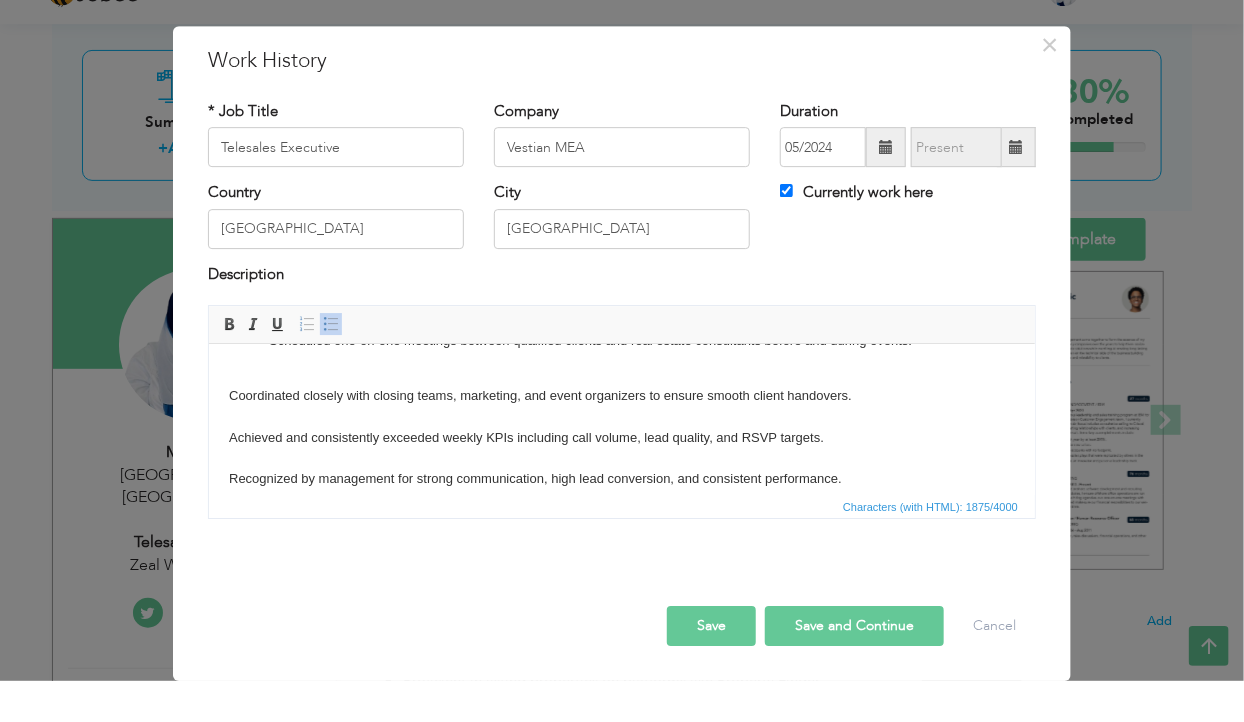 click on "Conducted 100+ outbound calls daily to individual investors and buyers across UAE, GCC, India, and other regions to promote real estate investment events. Worked on 15+ major real estate events, including luxury off-plan launches, ready properties, and international showcases. Qualified leads based on investment interests, location preference, and budget, ensuring high-quality RSVPs. Generated hundreds of confirmed RSVPs, contributing to over AED 50 Million+ in closed property deals. Awarded Top Performer of the Month – January 2025, ranking #1 for most conversions and RSVPs. Maintained accurate records in CRM systems, managing lead follow-ups, call outcomes, and meeting schedules. Built rapport with clients using a persuasive and professional tone to increase interest and engagement. Scheduled one-on-one meetings between qualified clients and real estate consultants before and during events. Coordinated closely with closing teams, marketing, and event organizers to ensure smooth client handovers." at bounding box center (621, 431) 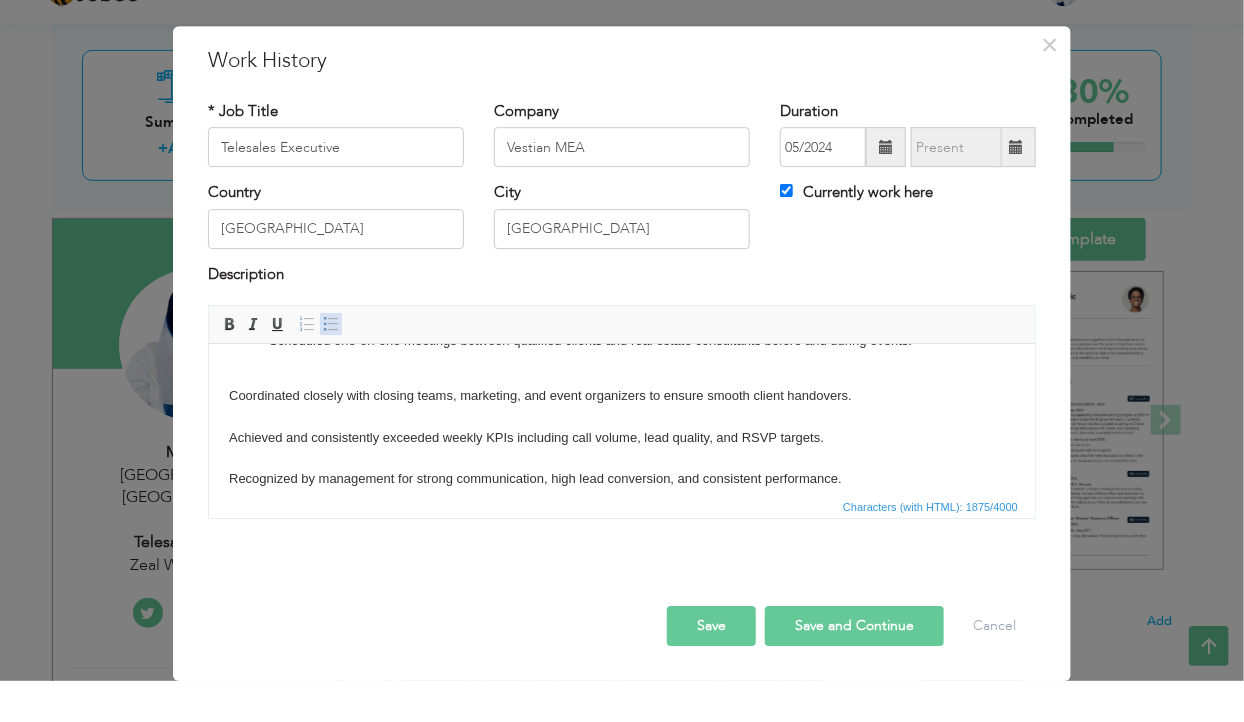 click at bounding box center (331, 365) 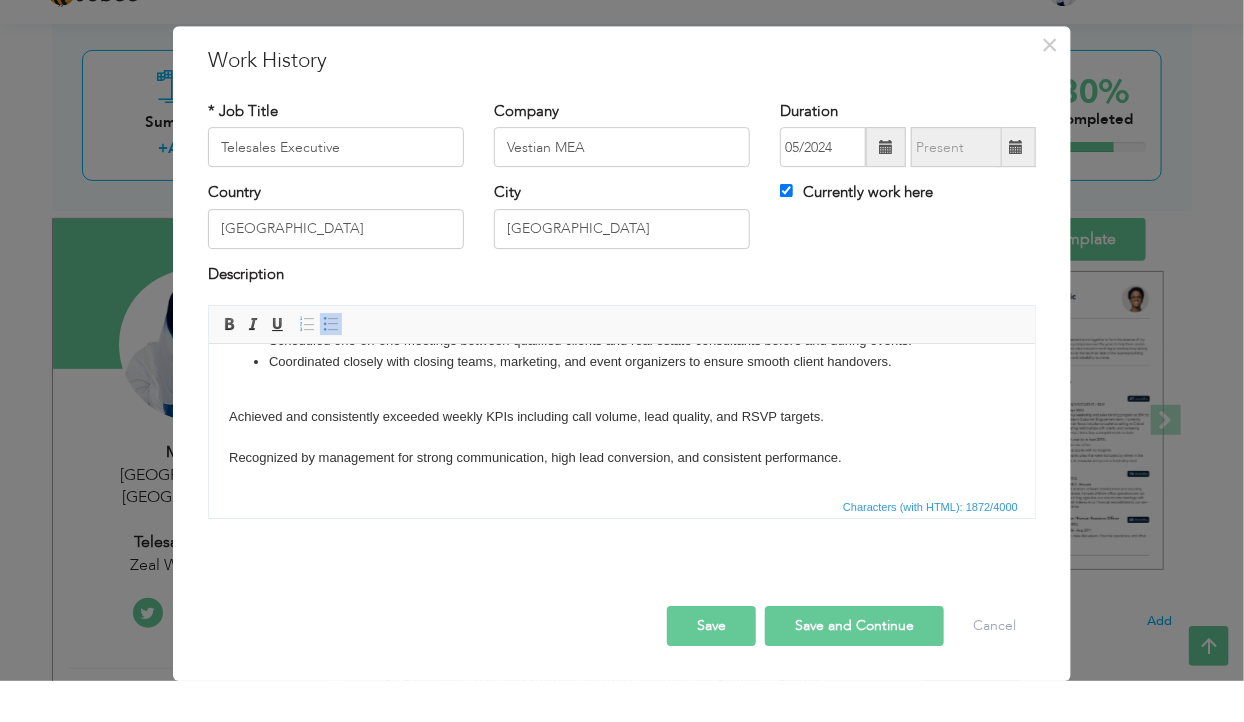 click on "Conducted 100+ outbound calls daily to individual investors and buyers across UAE, GCC, India, and other regions to promote real estate investment events. Worked on 15+ major real estate events, including luxury off-plan launches, ready properties, and international showcases. Qualified leads based on investment interests, location preference, and budget, ensuring high-quality RSVPs. Generated hundreds of confirmed RSVPs, contributing to over AED 50 Million+ in closed property deals. Awarded Top Performer of the Month – January 2025, ranking #1 for most conversions and RSVPs. Maintained accurate records in CRM systems, managing lead follow-ups, call outcomes, and meeting schedules. Built rapport with clients using a persuasive and professional tone to increase interest and engagement. Scheduled one-on-one meetings between qualified clients and real estate consultants before and during events. Coordinated closely with closing teams, marketing, and event organizers to ensure smooth client handovers." at bounding box center [621, 421] 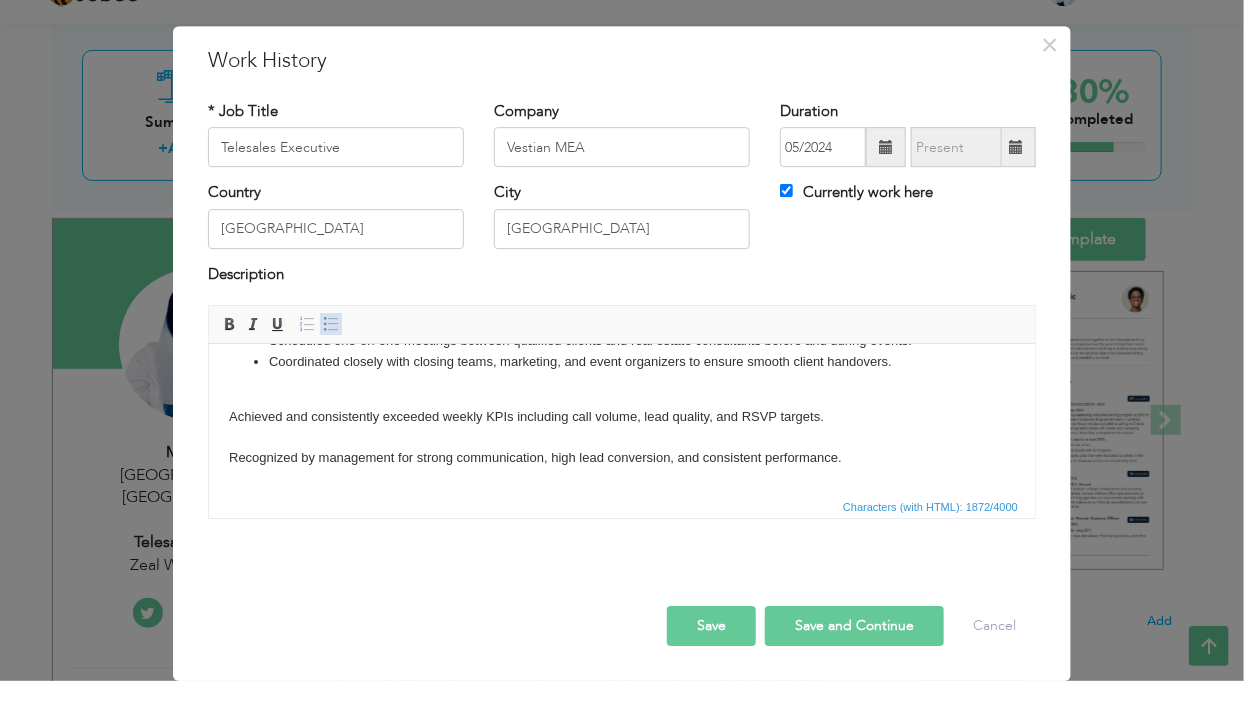 click at bounding box center [331, 365] 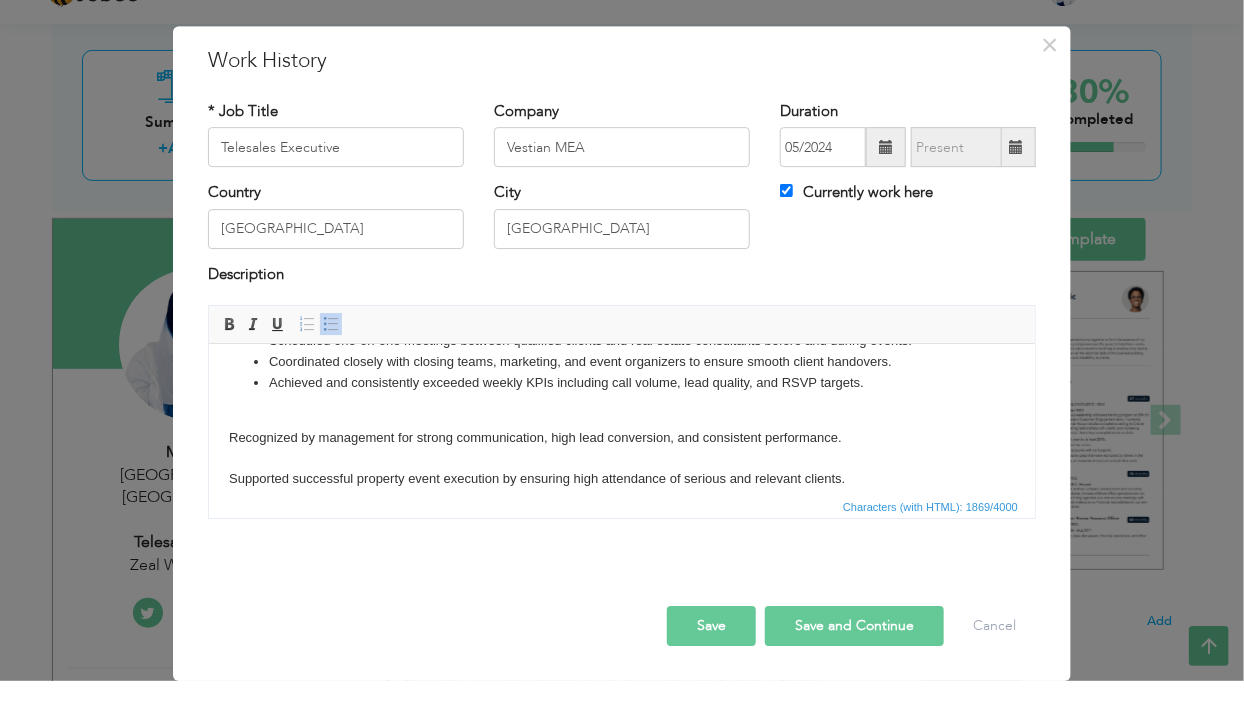 click on "Conducted 100+ outbound calls daily to individual investors and buyers across UAE, GCC, India, and other regions to promote real estate investment events. Worked on 15+ major real estate events, including luxury off-plan launches, ready properties, and international showcases. Qualified leads based on investment interests, location preference, and budget, ensuring high-quality RSVPs. Generated hundreds of confirmed RSVPs, contributing to over AED 50 Million+ in closed property deals. Awarded Top Performer of the Month – January 2025, ranking #1 for most conversions and RSVPs. Maintained accurate records in CRM systems, managing lead follow-ups, call outcomes, and meeting schedules. Built rapport with clients using a persuasive and professional tone to increase interest and engagement. Scheduled one-on-one meetings between qualified clients and real estate consultants before and during events. Coordinated closely with closing teams, marketing, and event organizers to ensure smooth client handovers." at bounding box center [621, 410] 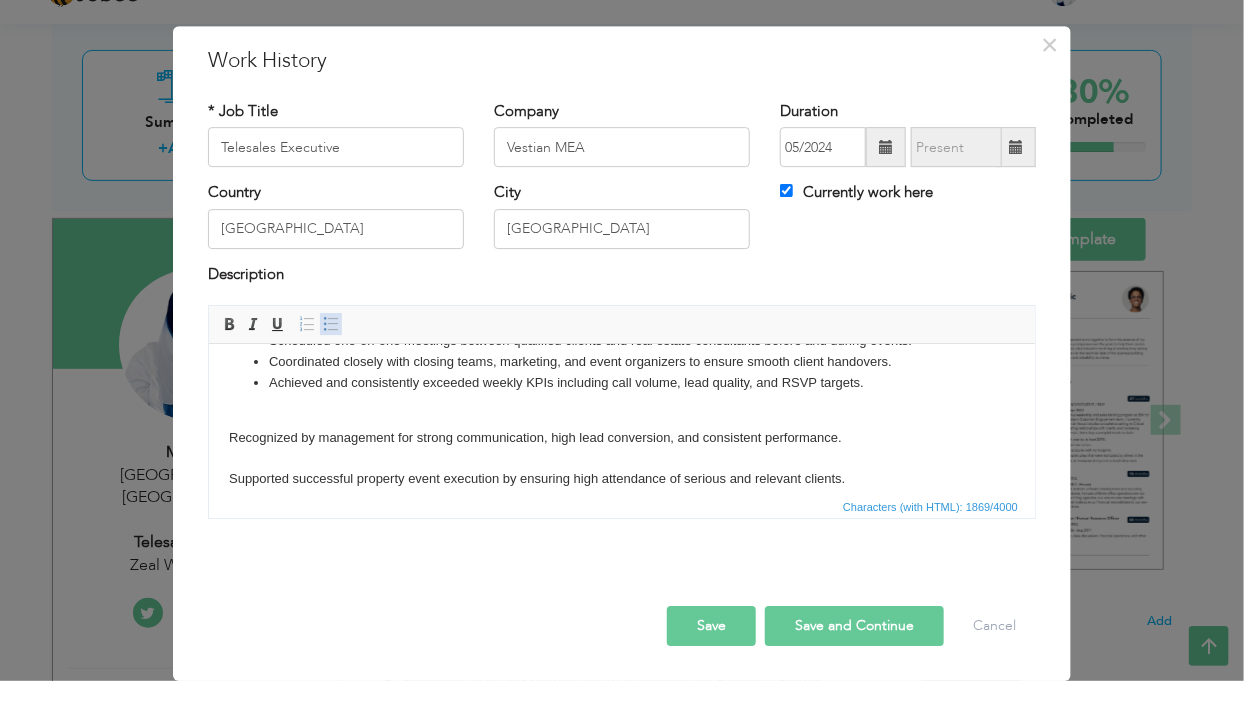 click at bounding box center [331, 365] 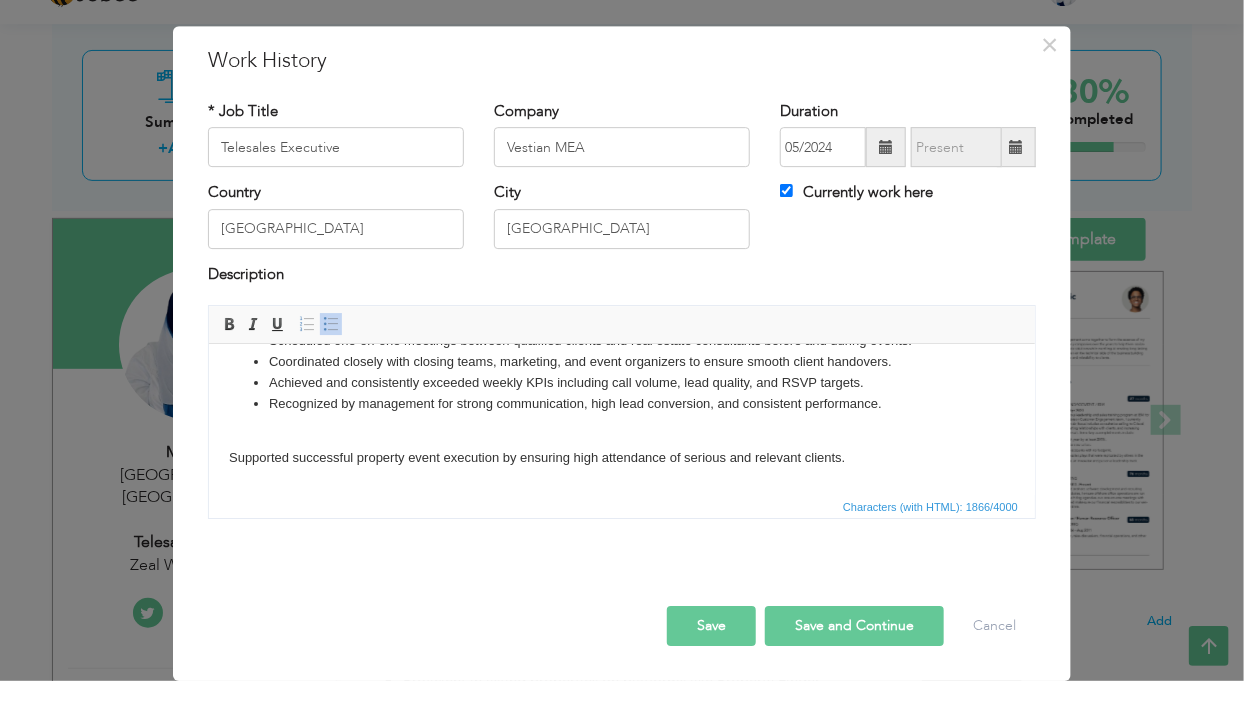 click on "Conducted 100+ outbound calls daily to individual investors and buyers across UAE, GCC, India, and other regions to promote real estate investment events. Worked on 15+ major real estate events, including luxury off-plan launches, ready properties, and international showcases. Qualified leads based on investment interests, location preference, and budget, ensuring high-quality RSVPs. Generated hundreds of confirmed RSVPs, contributing to over AED 50 Million+ in closed property deals. Awarded Top Performer of the Month – January 2025, ranking #1 for most conversions and RSVPs. Maintained accurate records in CRM systems, managing lead follow-ups, call outcomes, and meeting schedules. Built rapport with clients using a persuasive and professional tone to increase interest and engagement. Scheduled one-on-one meetings between qualified clients and real estate consultants before and during events. Coordinated closely with closing teams, marketing, and event organizers to ensure smooth client handovers." at bounding box center (621, 400) 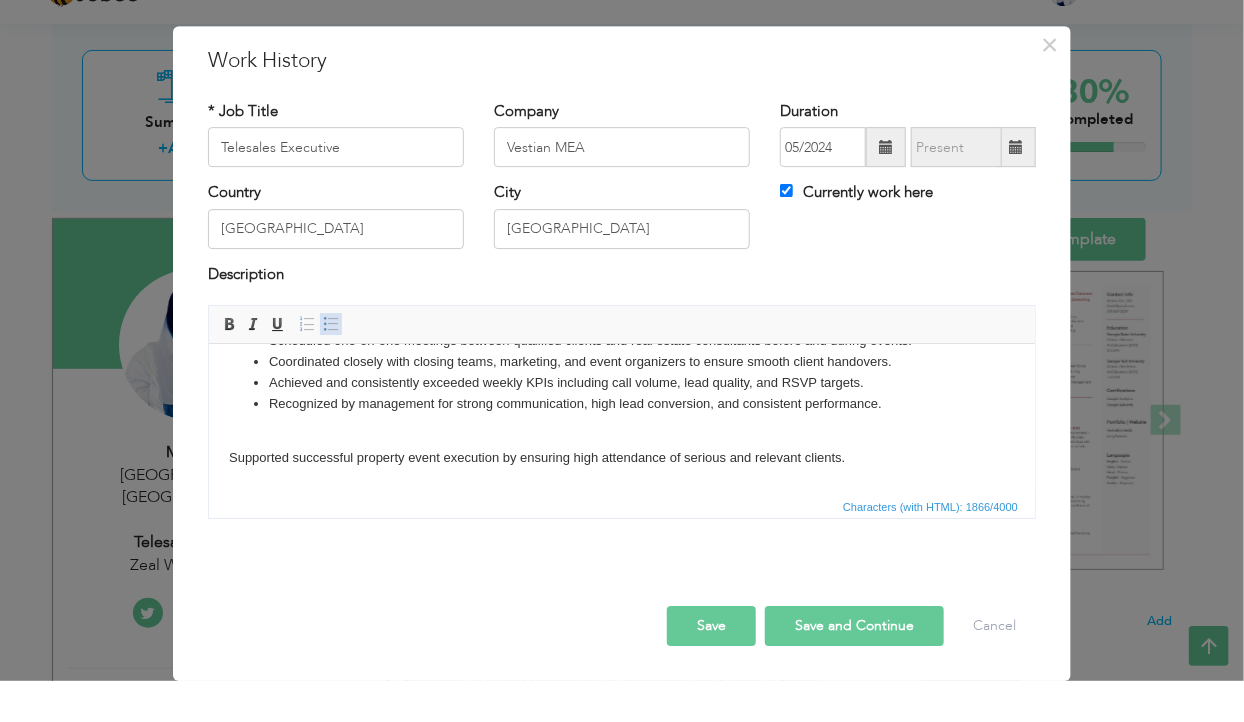 click on "Insert/Remove Bulleted List" at bounding box center (331, 365) 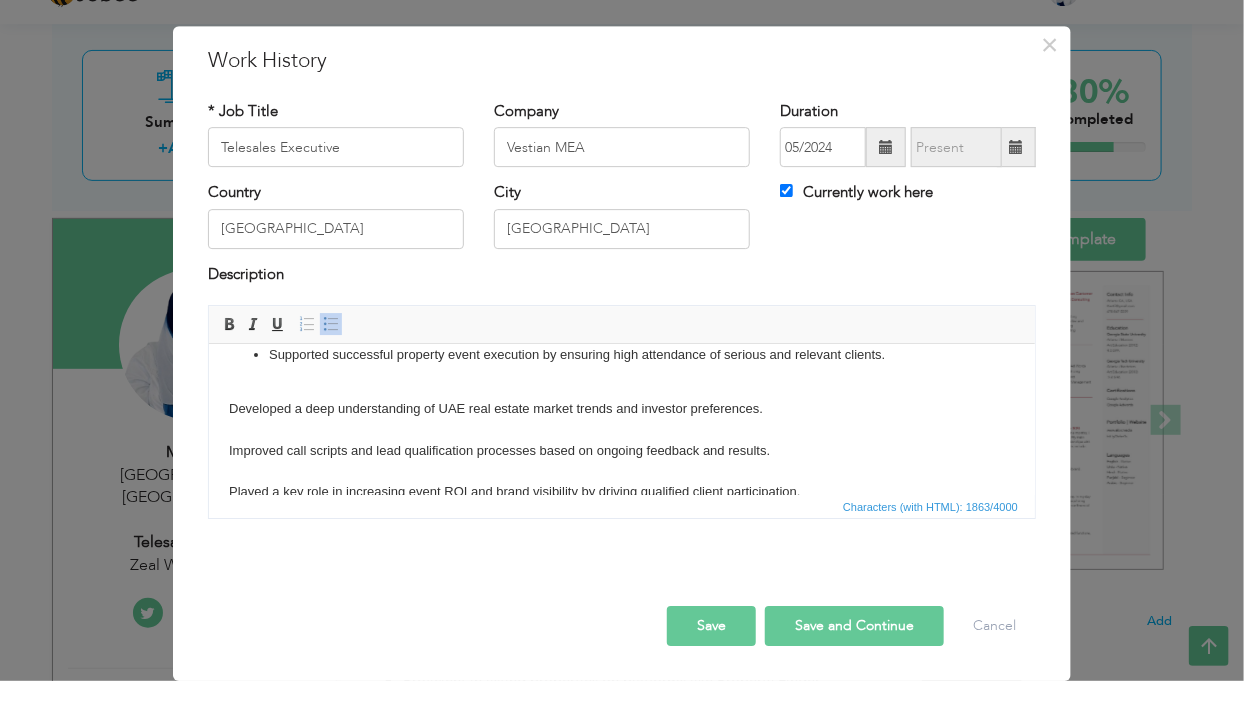 scroll, scrollTop: 275, scrollLeft: 0, axis: vertical 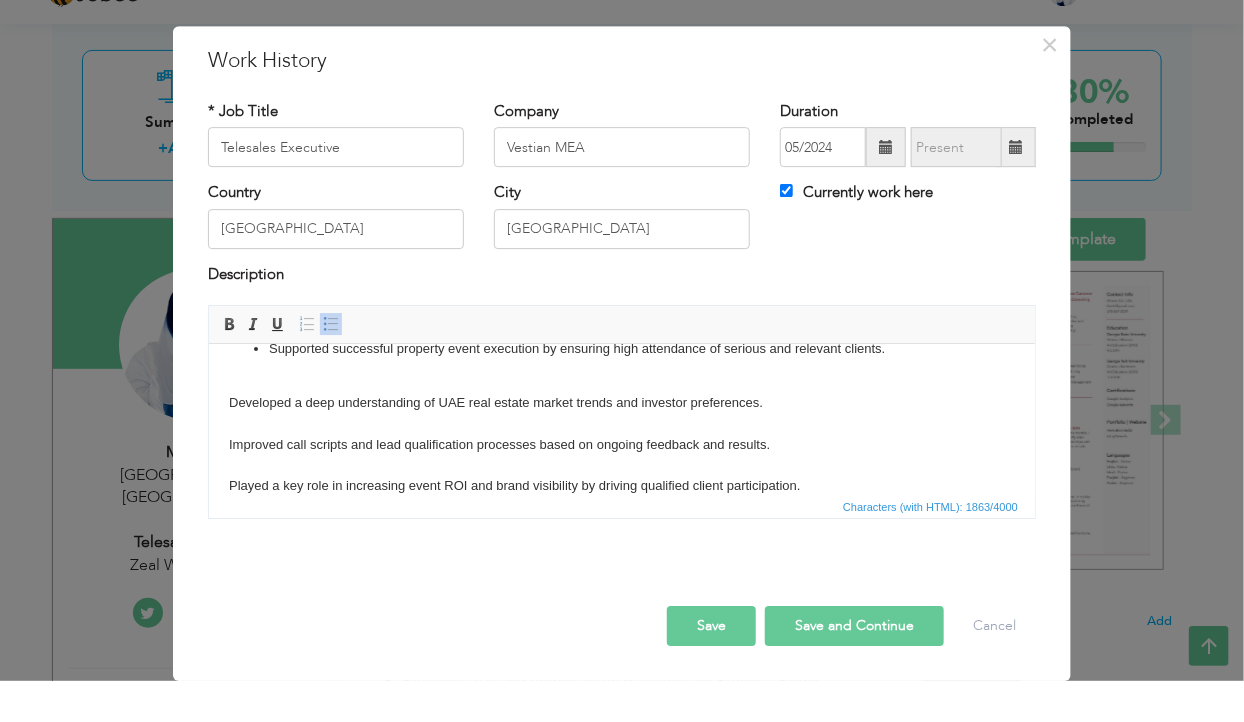 click on "Conducted 100+ outbound calls daily to individual investors and buyers across UAE, GCC, India, and other regions to promote real estate investment events. Worked on 15+ major real estate events, including luxury off-plan launches, ready properties, and international showcases. Qualified leads based on investment interests, location preference, and budget, ensuring high-quality RSVPs. Generated hundreds of confirmed RSVPs, contributing to over AED 50 Million+ in closed property deals. Awarded Top Performer of the Month – January 2025, ranking #1 for most conversions and RSVPs. Maintained accurate records in CRM systems, managing lead follow-ups, call outcomes, and meeting schedules. Built rapport with clients using a persuasive and professional tone to increase interest and engagement. Scheduled one-on-one meetings between qualified clients and real estate consultants before and during events. Coordinated closely with closing teams, marketing, and event organizers to ensure smooth client handovers." at bounding box center (621, 314) 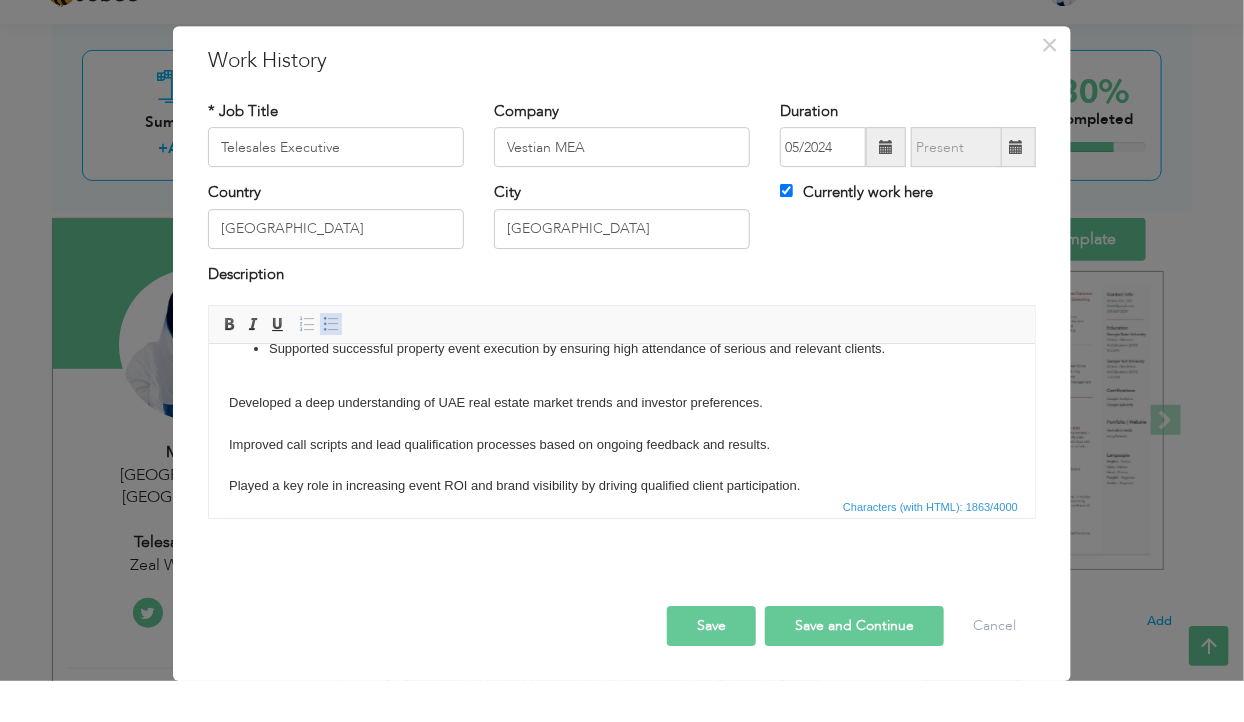click at bounding box center [331, 365] 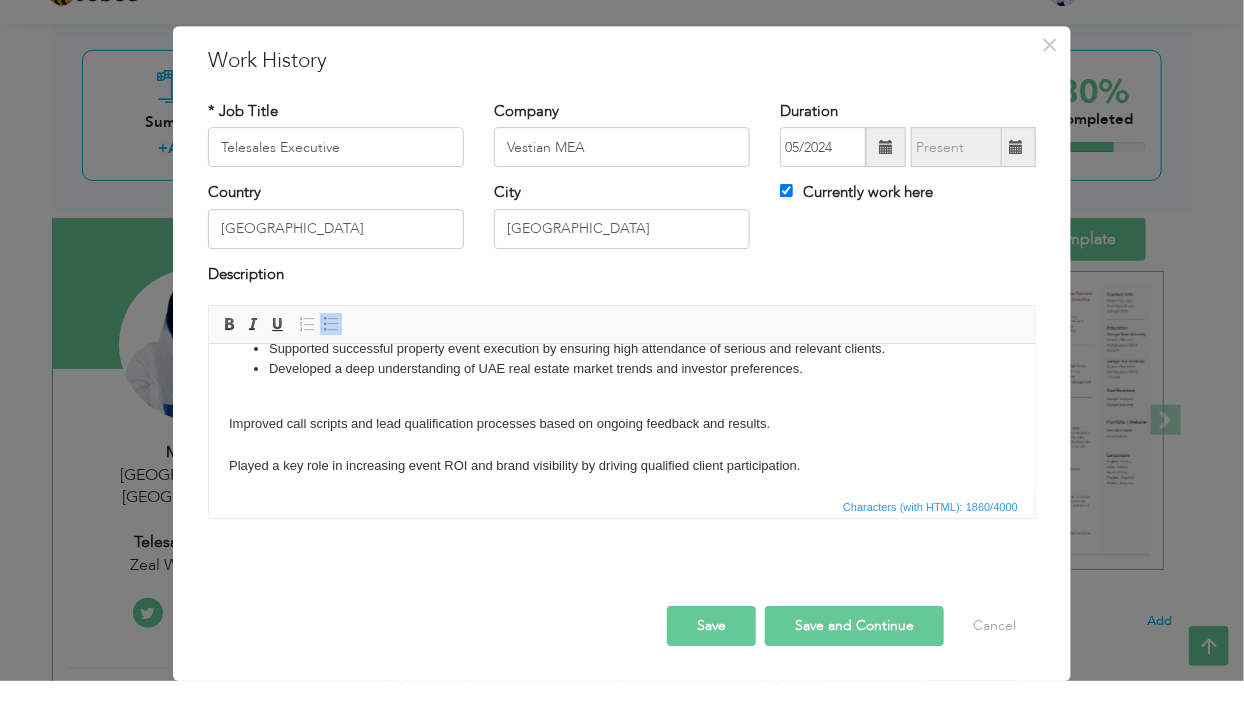 click on "Conducted 100+ outbound calls daily to individual investors and buyers across UAE, GCC, India, and other regions to promote real estate investment events. Worked on 15+ major real estate events, including luxury off-plan launches, ready properties, and international showcases. Qualified leads based on investment interests, location preference, and budget, ensuring high-quality RSVPs. Generated hundreds of confirmed RSVPs, contributing to over AED 50 Million+ in closed property deals. Awarded Top Performer of the Month – January 2025, ranking #1 for most conversions and RSVPs. Maintained accurate records in CRM systems, managing lead follow-ups, call outcomes, and meeting schedules. Built rapport with clients using a persuasive and professional tone to increase interest and engagement. Scheduled one-on-one meetings between qualified clients and real estate consultants before and during events. Coordinated closely with closing teams, marketing, and event organizers to ensure smooth client handovers." at bounding box center [621, 303] 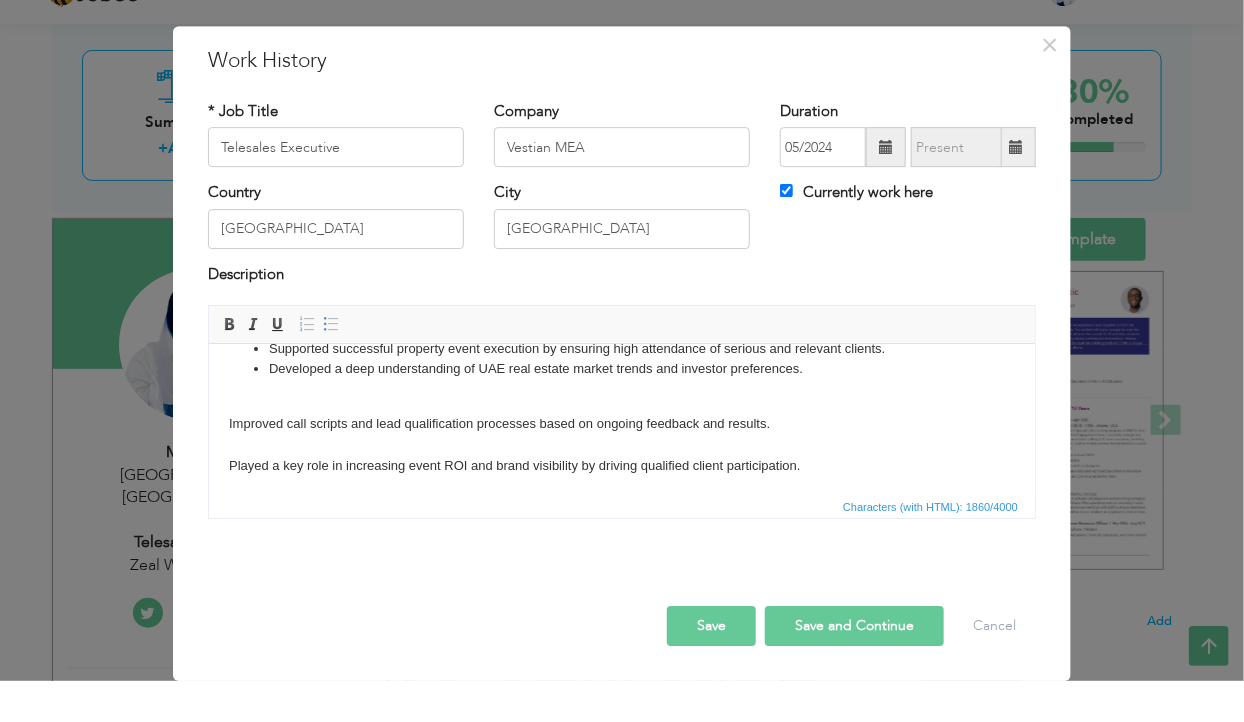 click on "Insert/Remove Numbered List   Insert/Remove Bulleted List" at bounding box center (319, 365) 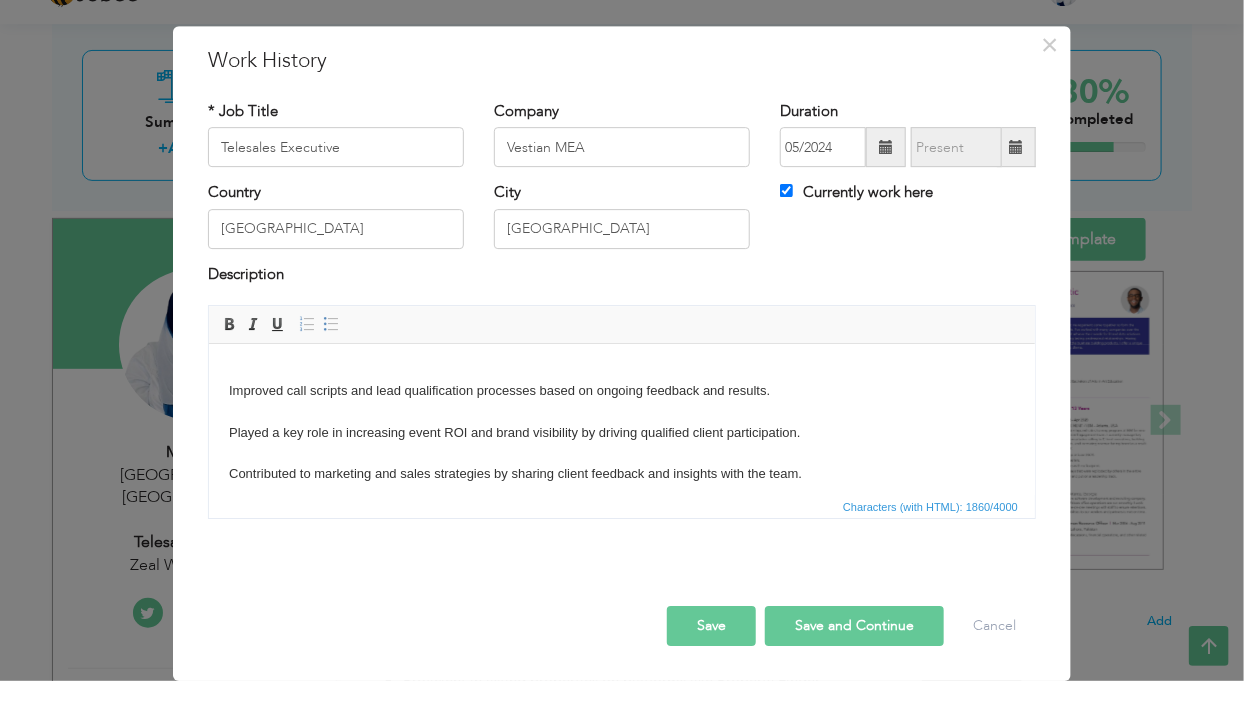 scroll, scrollTop: 312, scrollLeft: 0, axis: vertical 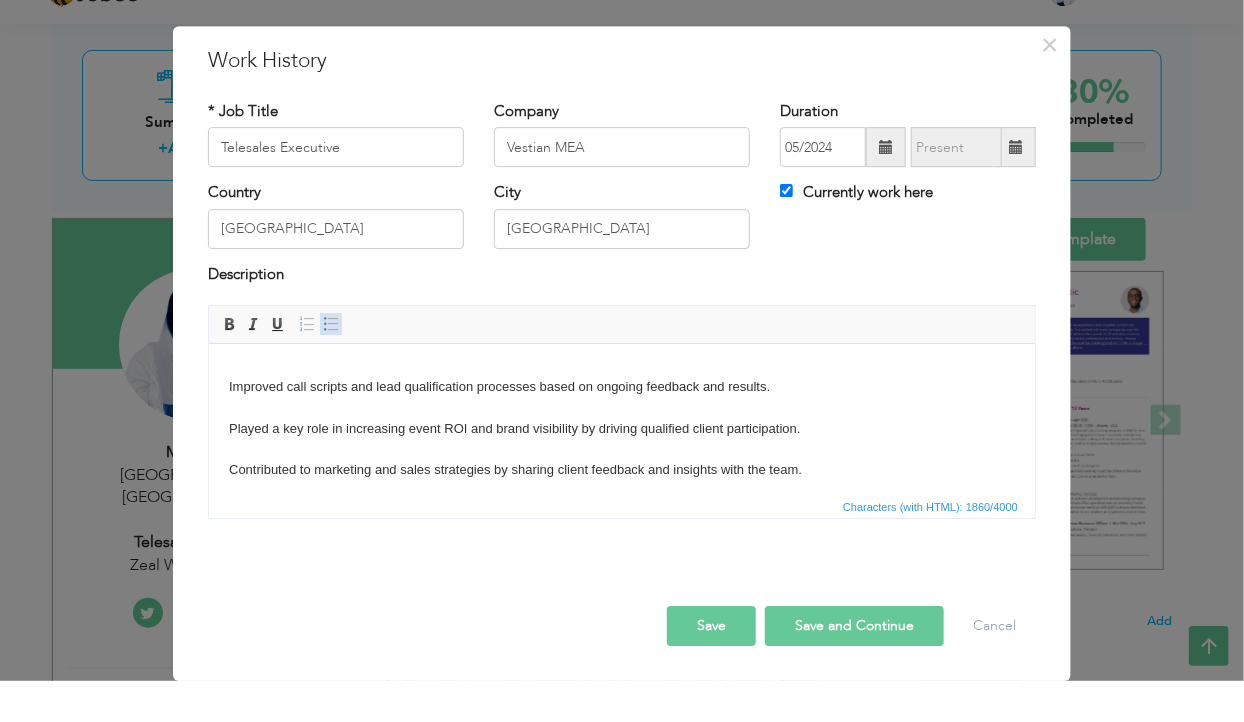 click on "Insert/Remove Bulleted List" at bounding box center [331, 365] 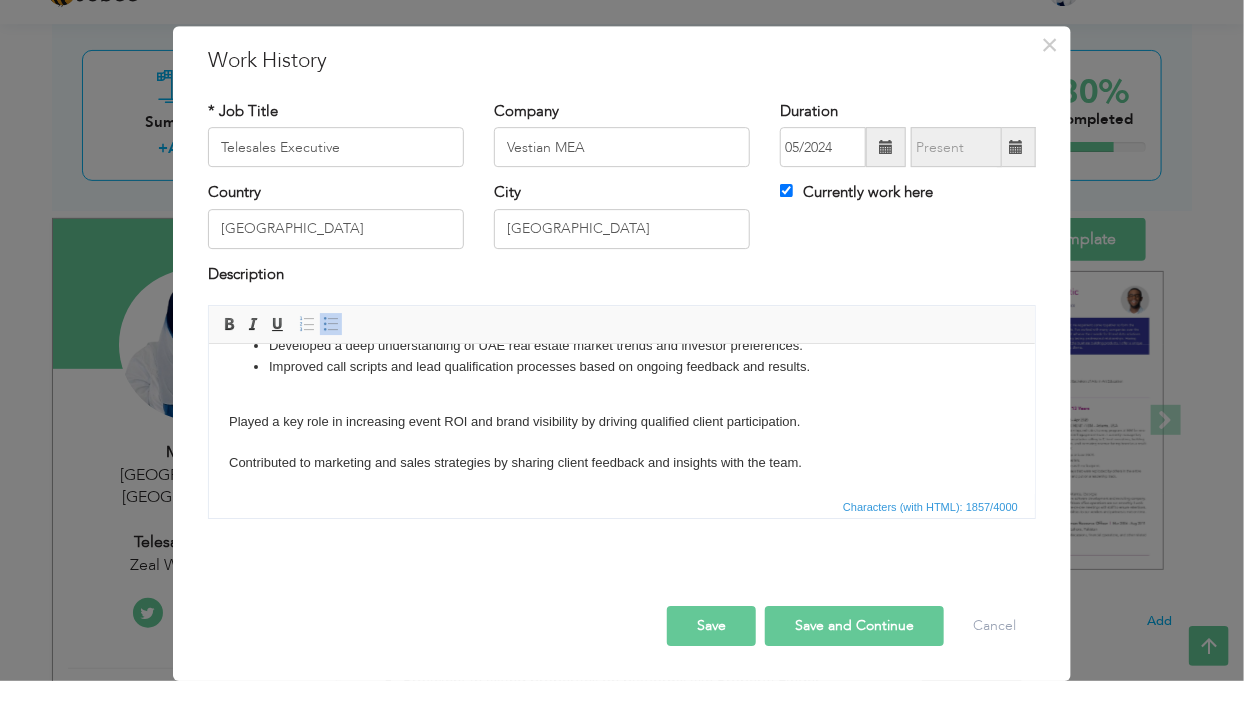 scroll, scrollTop: 316, scrollLeft: 0, axis: vertical 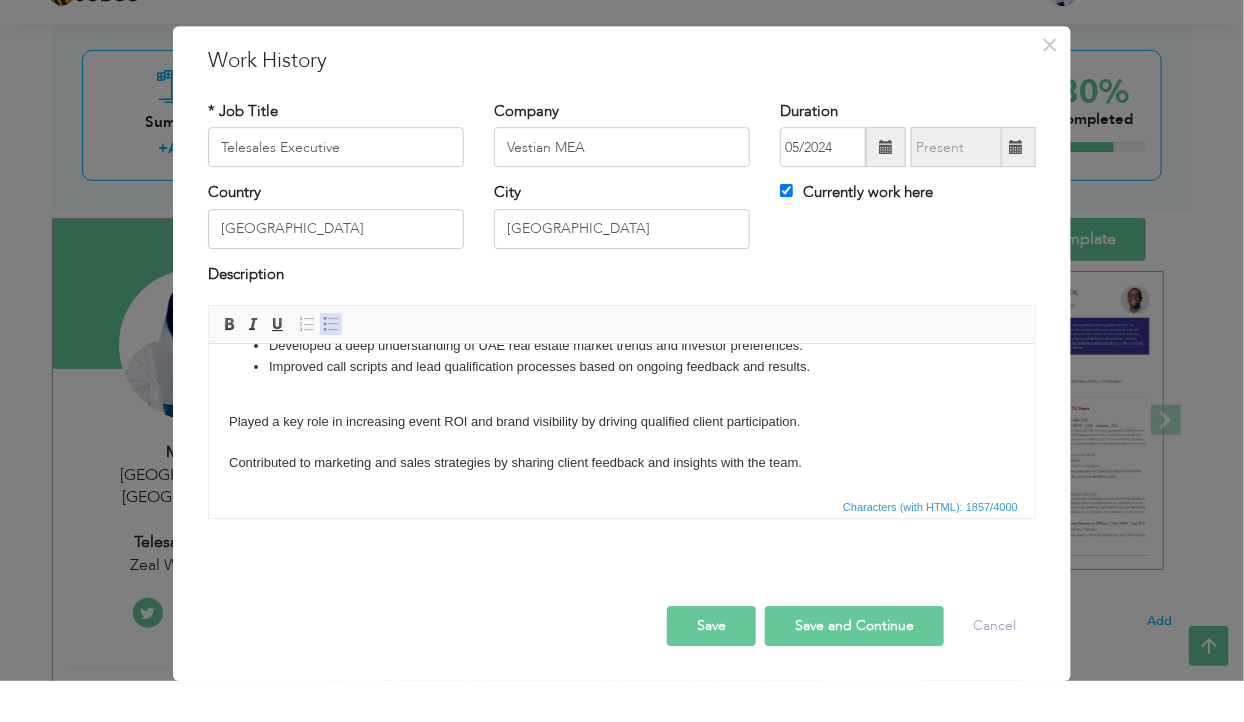click at bounding box center [331, 365] 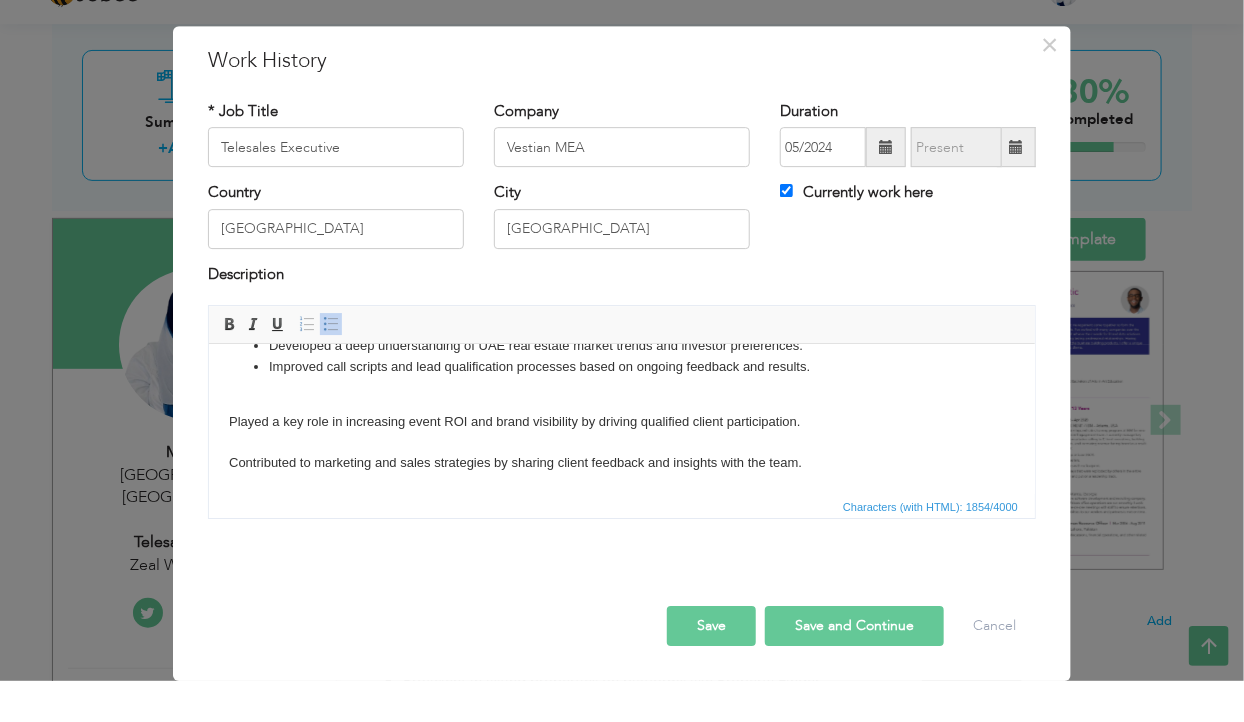 scroll, scrollTop: 297, scrollLeft: 0, axis: vertical 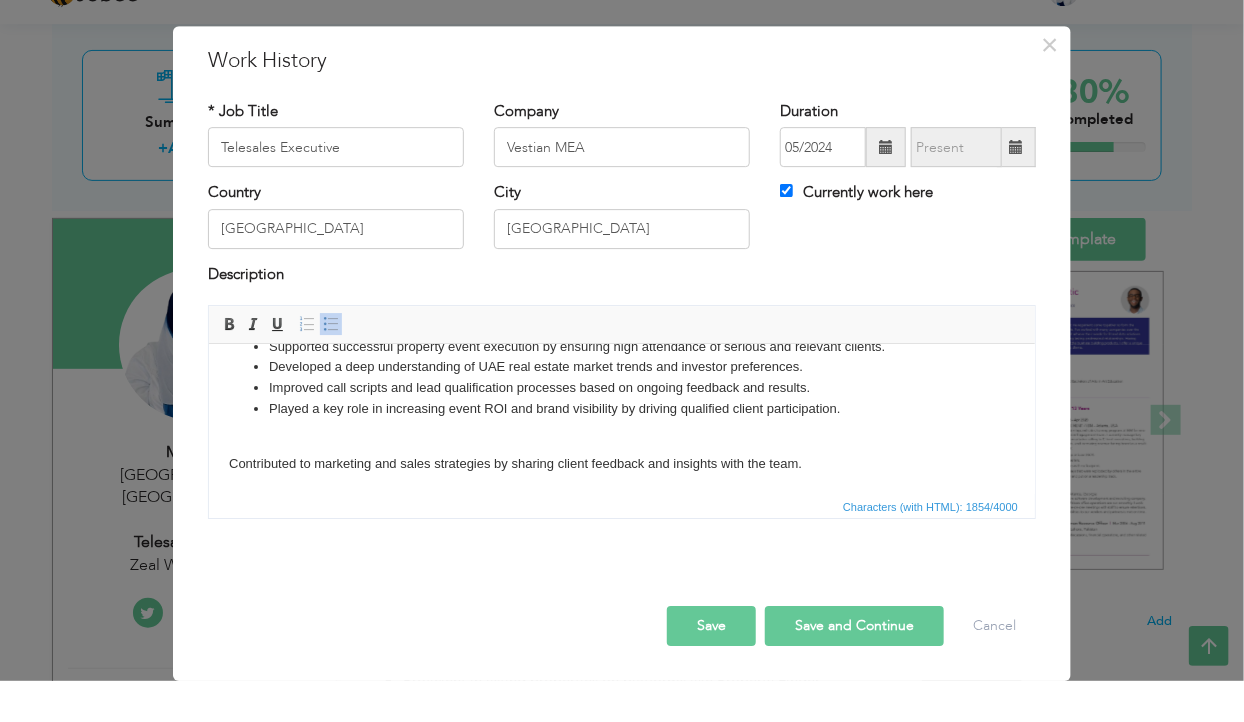 click on "Conducted 100+ outbound calls daily to individual investors and buyers across UAE, GCC, India, and other regions to promote real estate investment events. Worked on 15+ major real estate events, including luxury off-plan launches, ready properties, and international showcases. Qualified leads based on investment interests, location preference, and budget, ensuring high-quality RSVPs. Generated hundreds of confirmed RSVPs, contributing to over AED 50 Million+ in closed property deals. Awarded Top Performer of the Month – January 2025, ranking #1 for most conversions and RSVPs. Maintained accurate records in CRM systems, managing lead follow-ups, call outcomes, and meeting schedules. Built rapport with clients using a persuasive and professional tone to increase interest and engagement. Scheduled one-on-one meetings between qualified clients and real estate consultants before and during events. Coordinated closely with closing teams, marketing, and event organizers to ensure smooth client handovers." at bounding box center [621, 280] 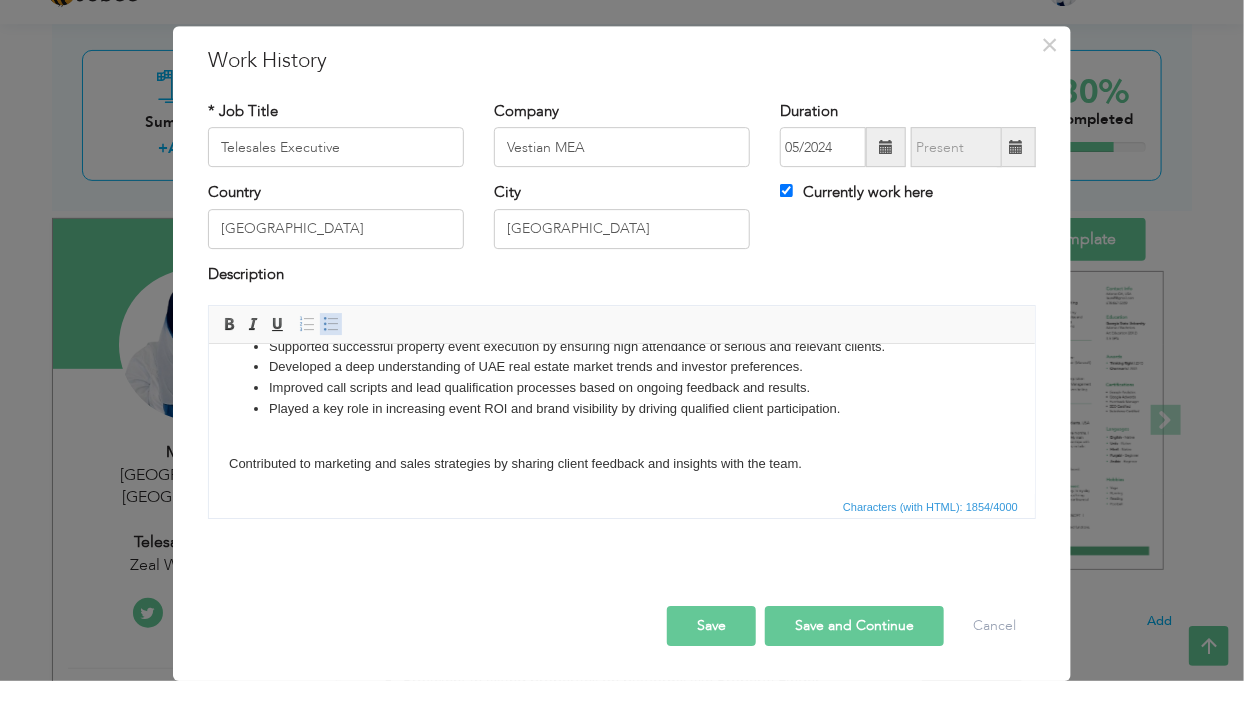 click at bounding box center (331, 365) 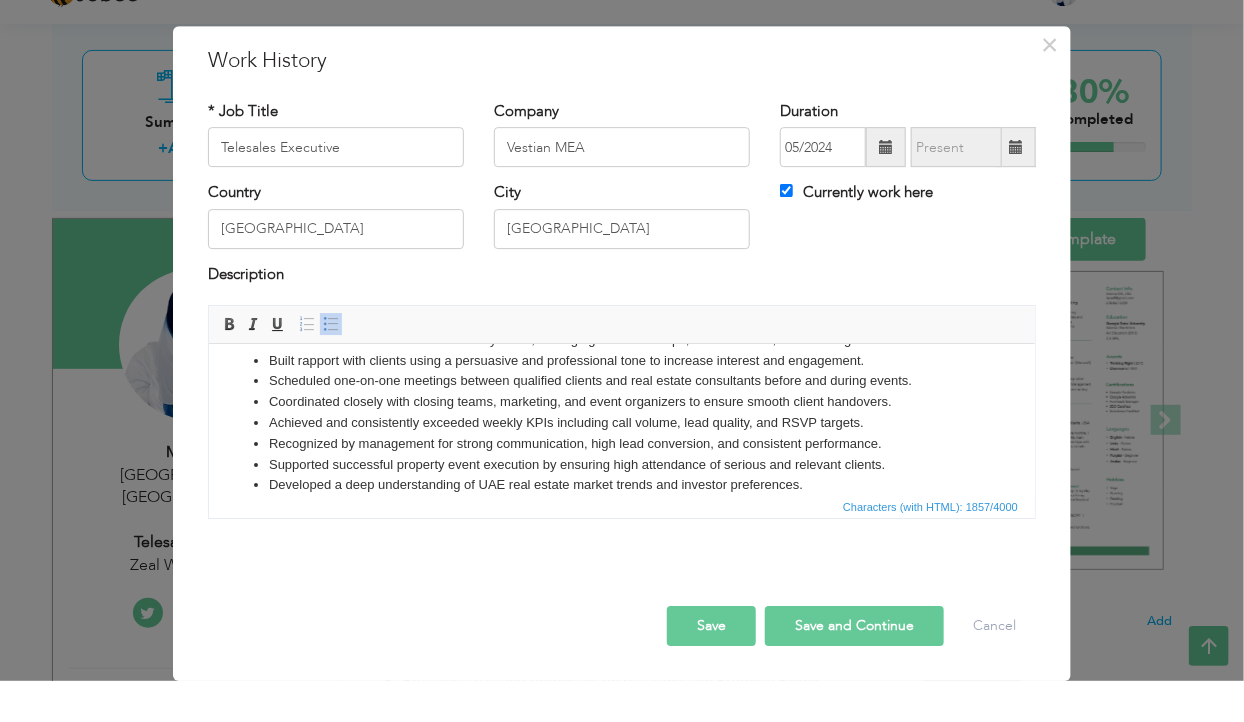 scroll, scrollTop: 0, scrollLeft: 0, axis: both 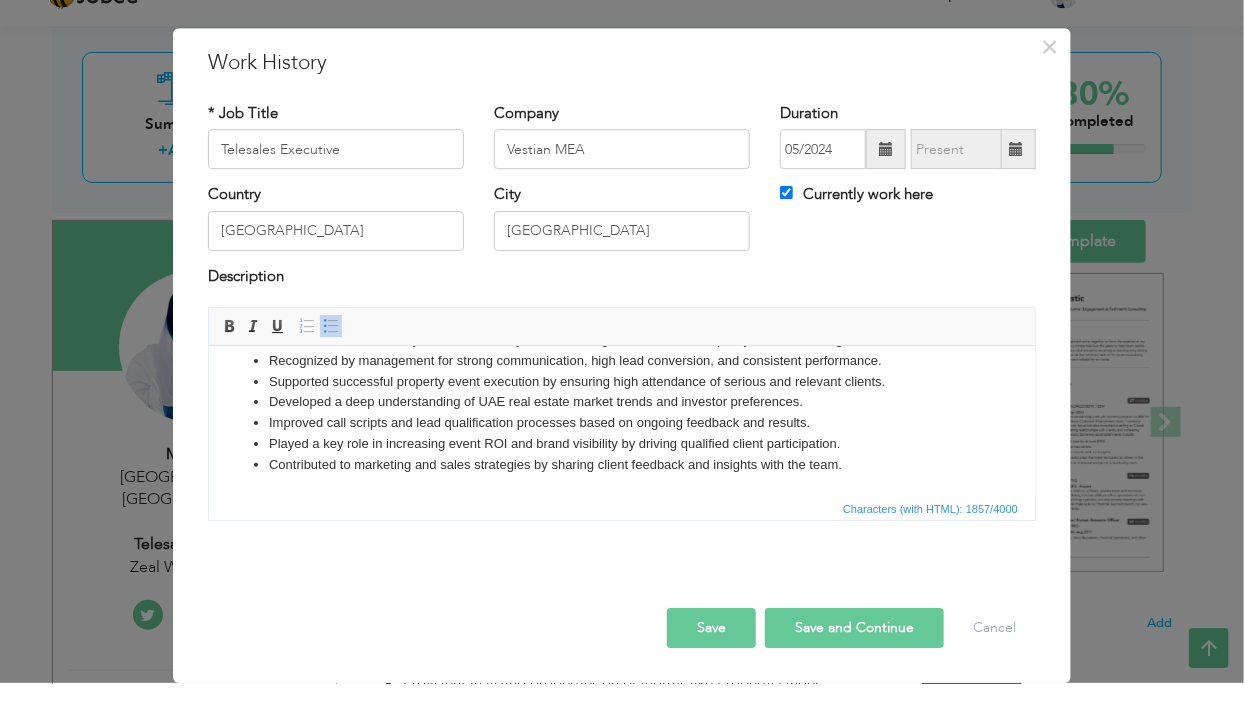 click on "Save and Continue" at bounding box center (854, 667) 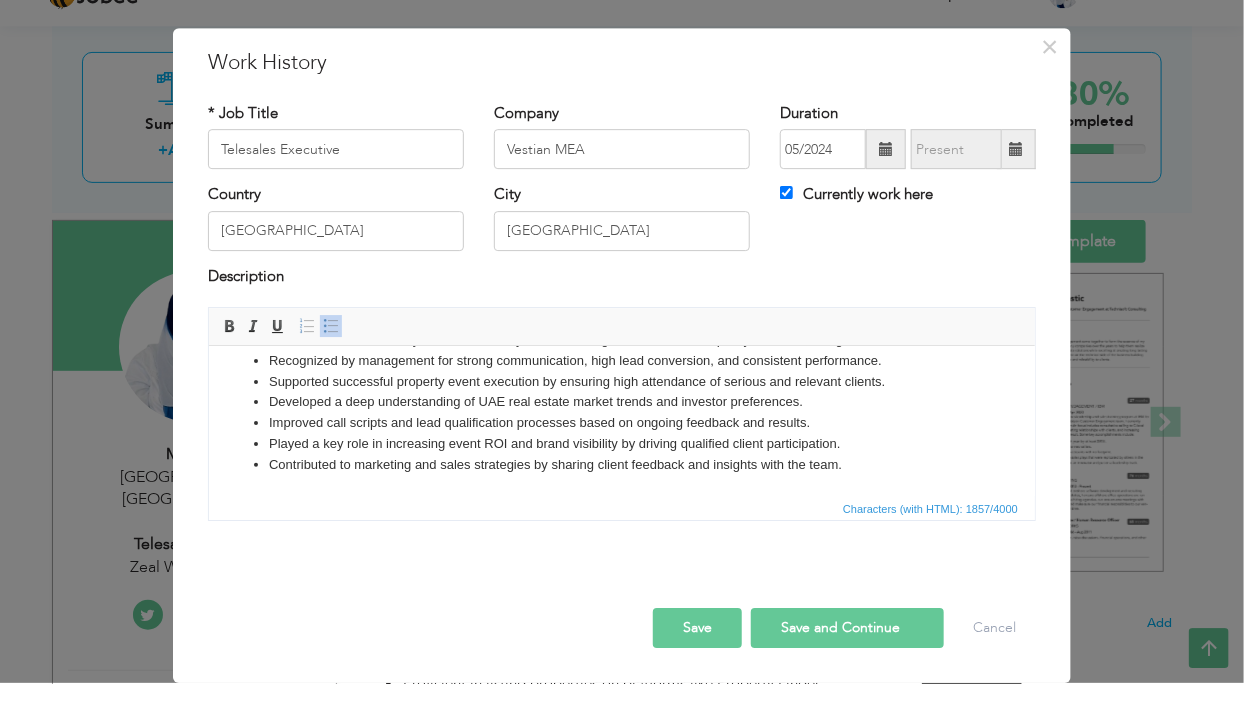 scroll, scrollTop: 118, scrollLeft: 0, axis: vertical 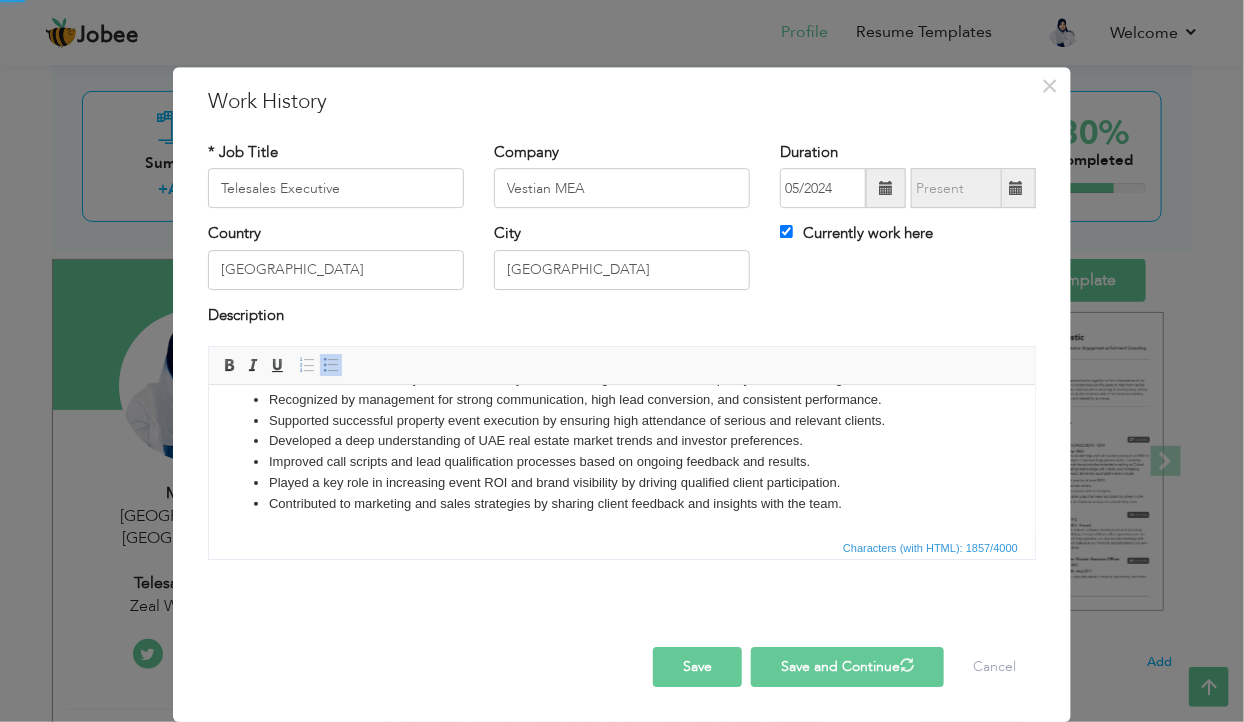 type 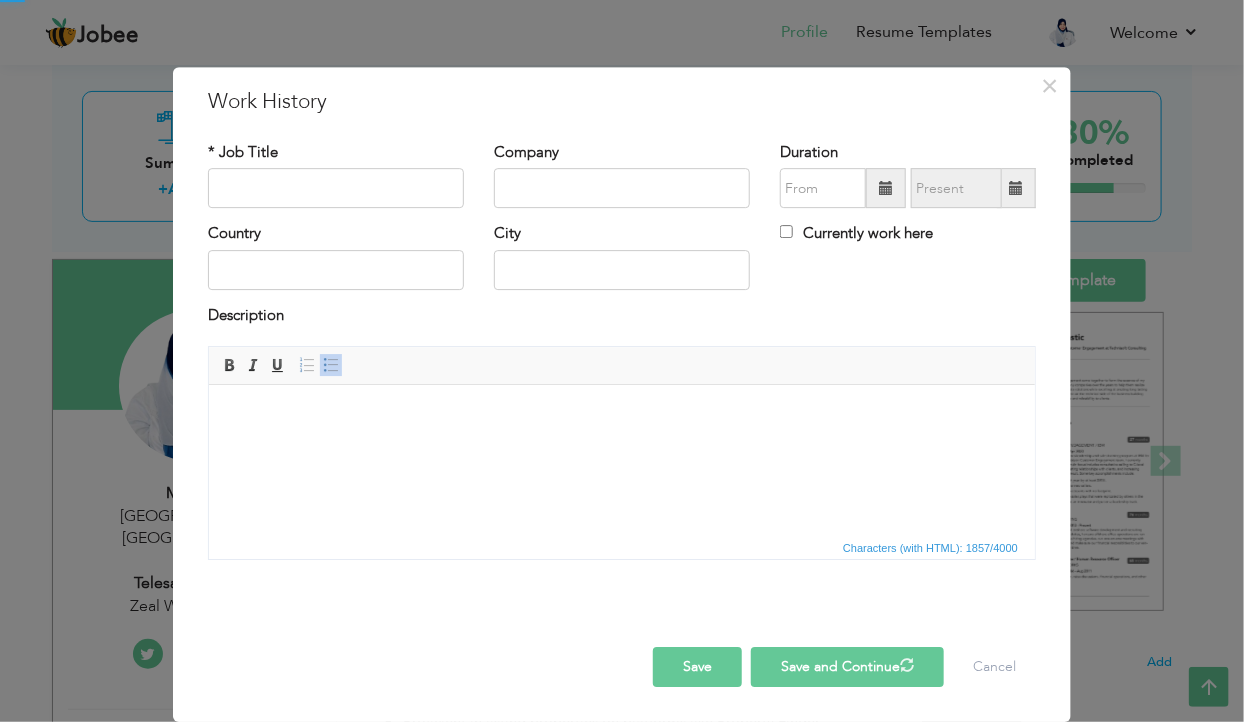 scroll, scrollTop: 0, scrollLeft: 0, axis: both 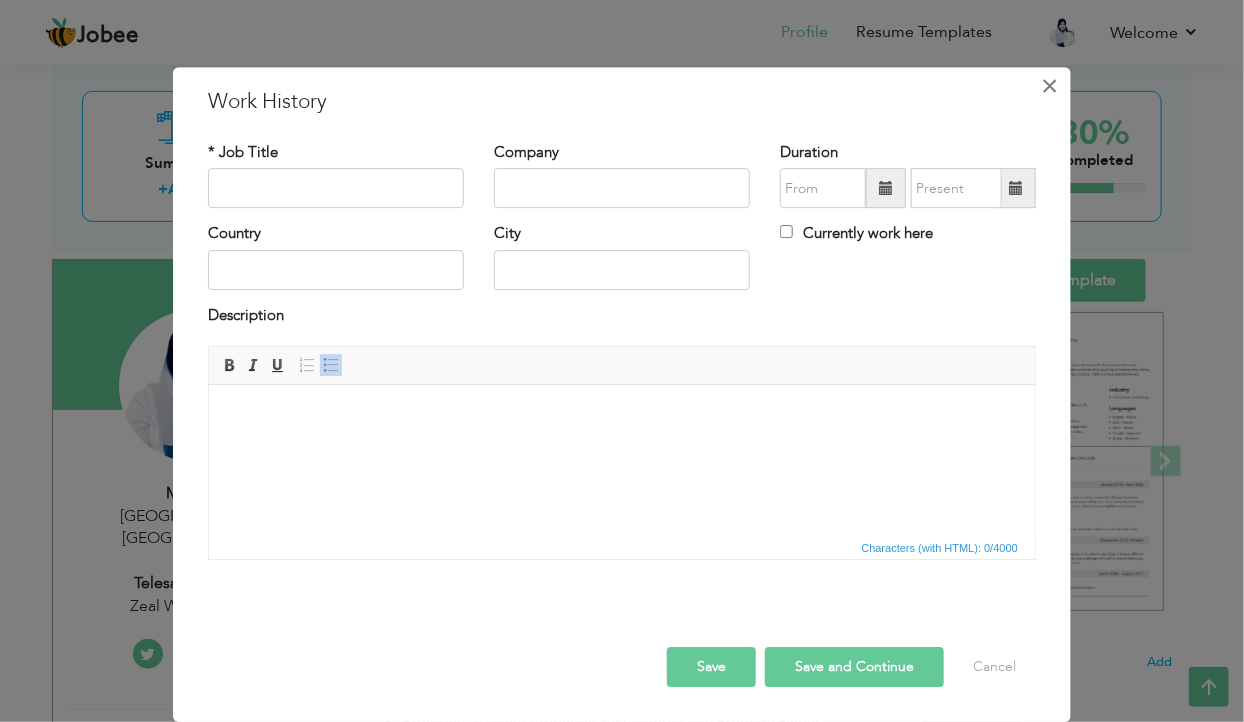 click on "×" at bounding box center (1050, 86) 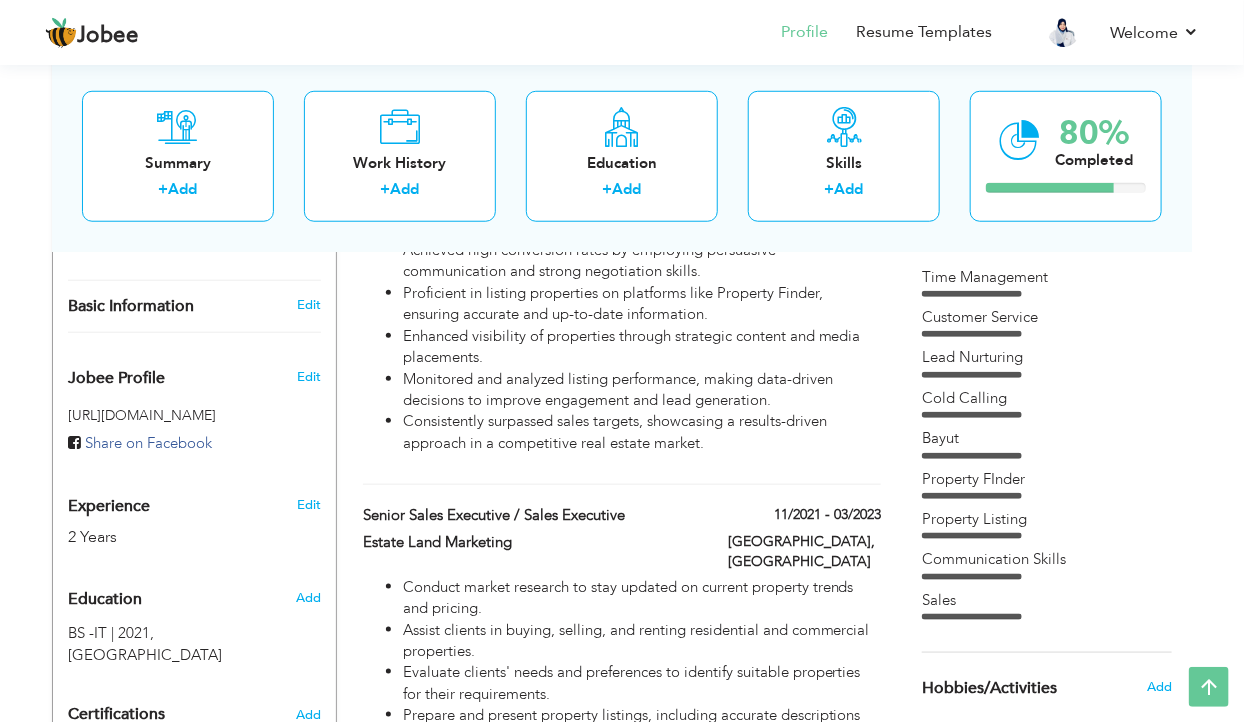 scroll, scrollTop: 534, scrollLeft: 0, axis: vertical 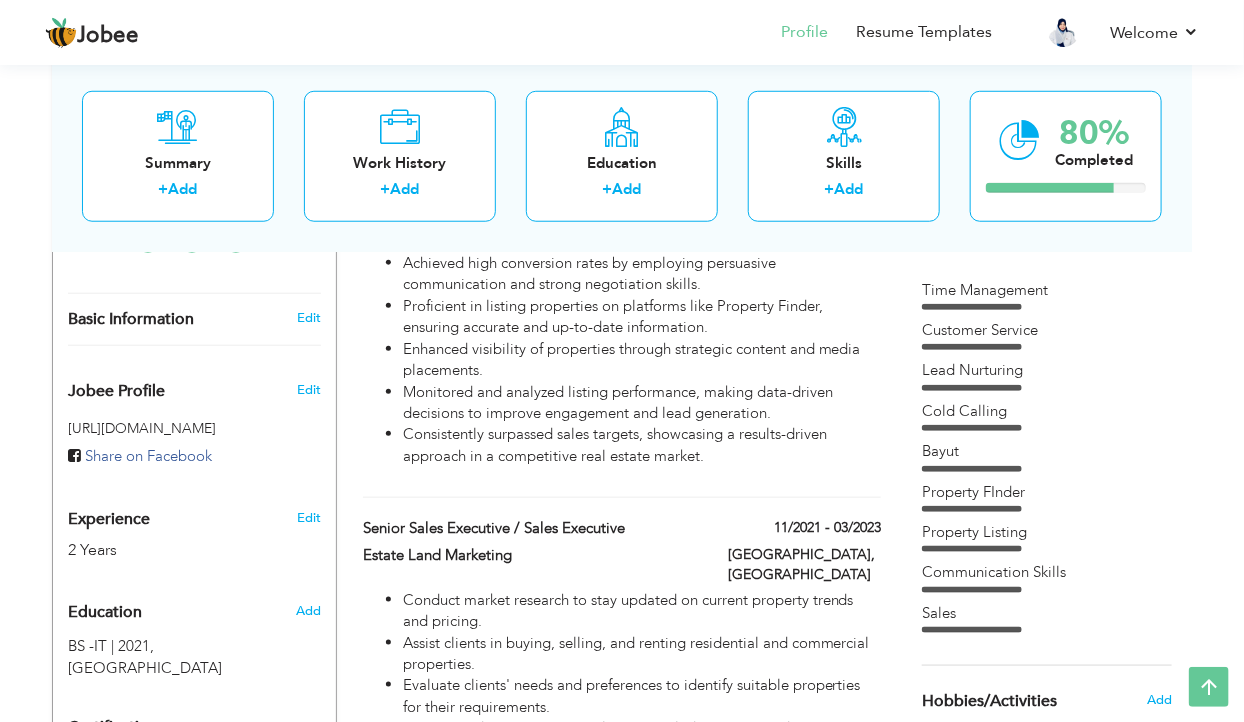 type on "Senior Sales Executive / Sales Executive" 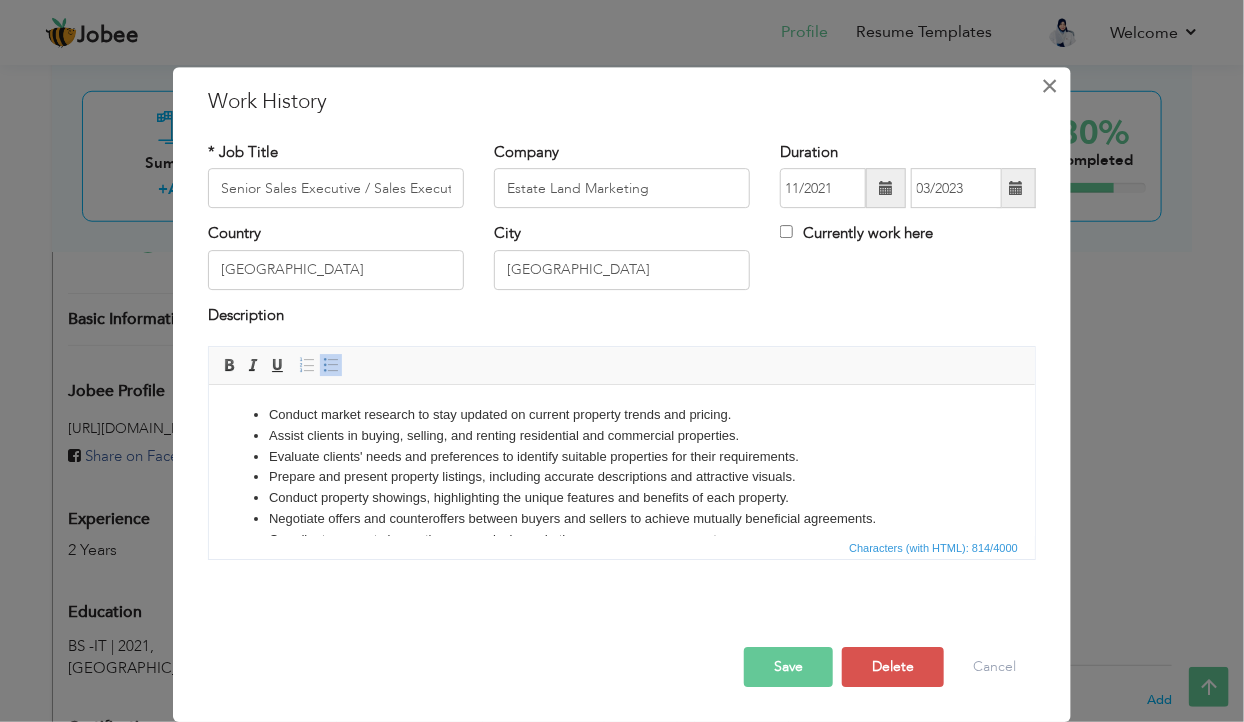 scroll, scrollTop: 0, scrollLeft: 0, axis: both 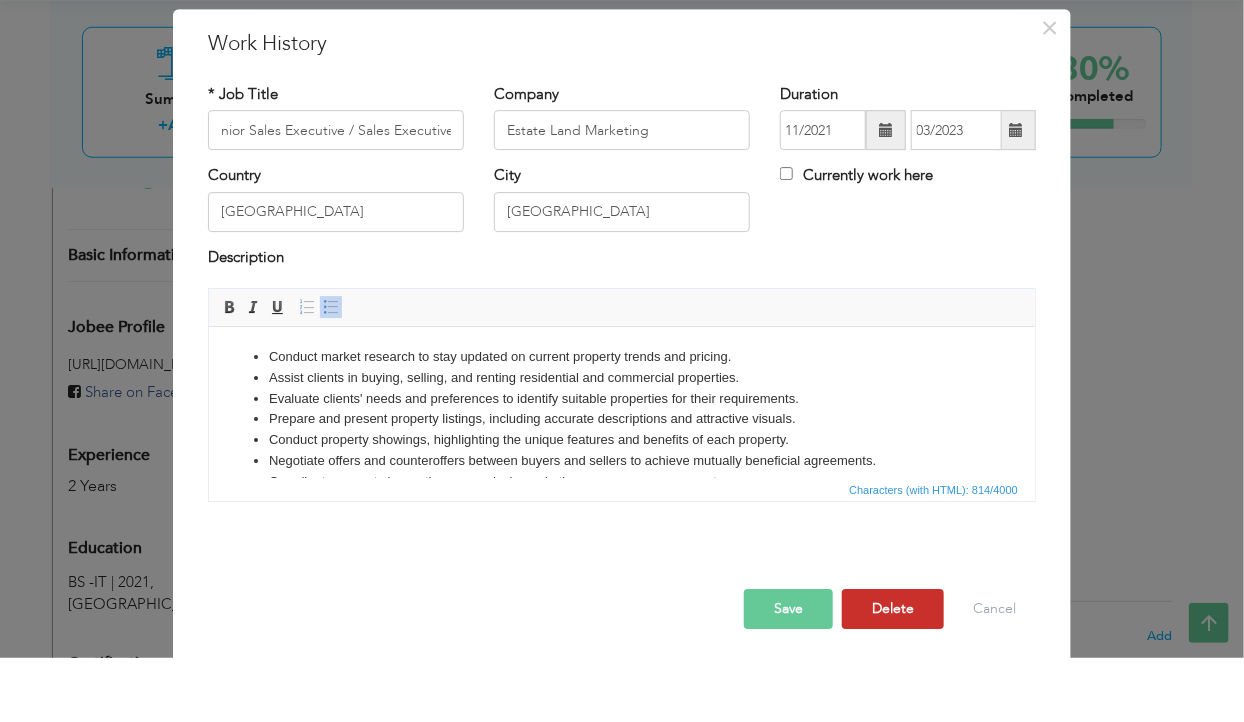click on "Delete" at bounding box center [893, 673] 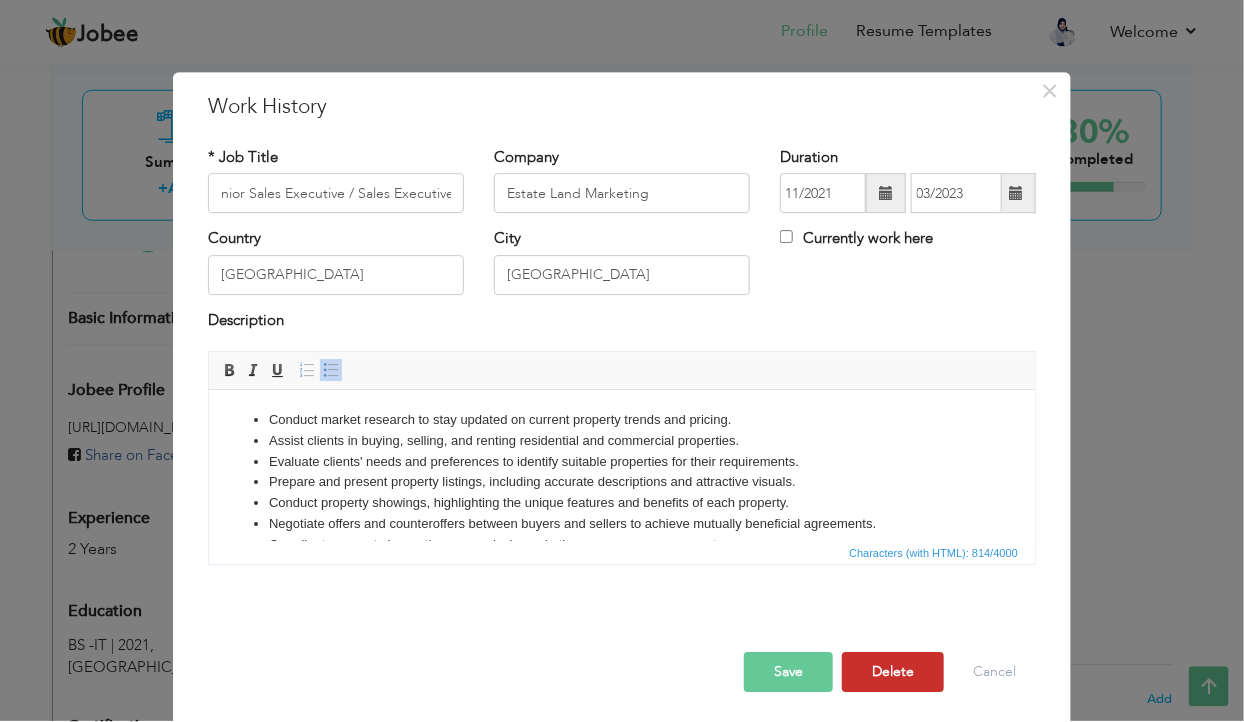 scroll, scrollTop: 0, scrollLeft: 0, axis: both 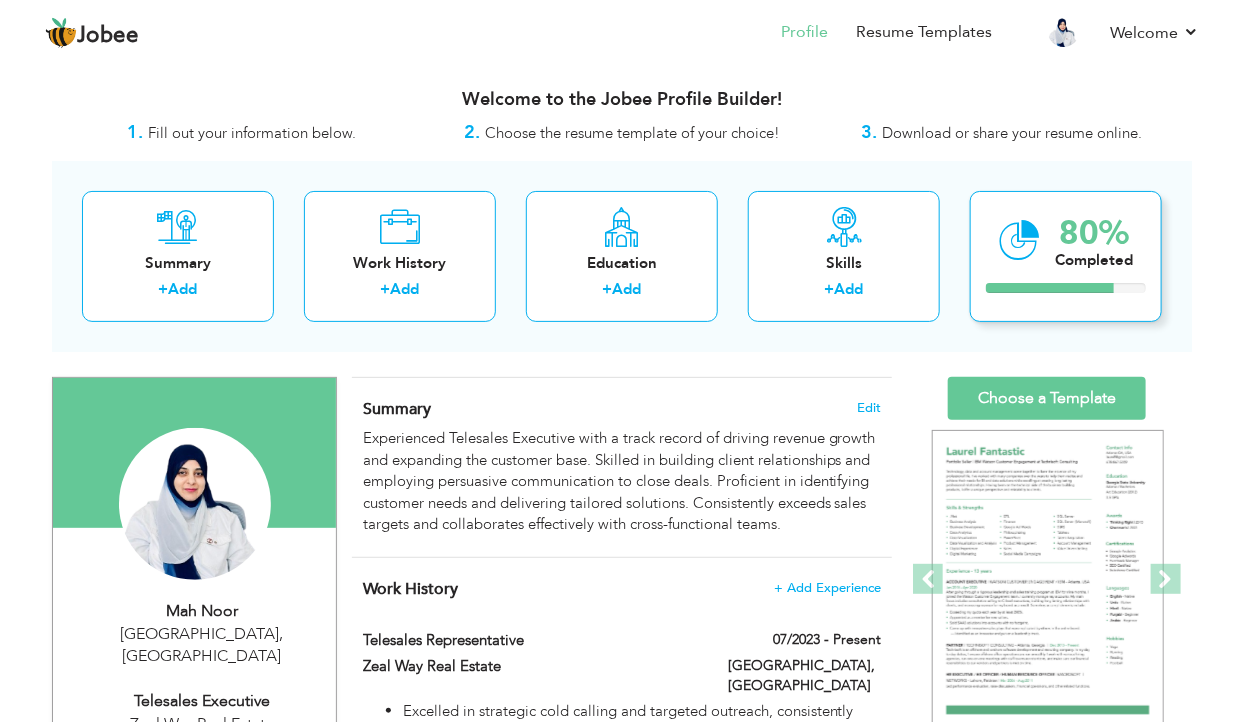 click on "80%
Completed" at bounding box center (1094, 240) 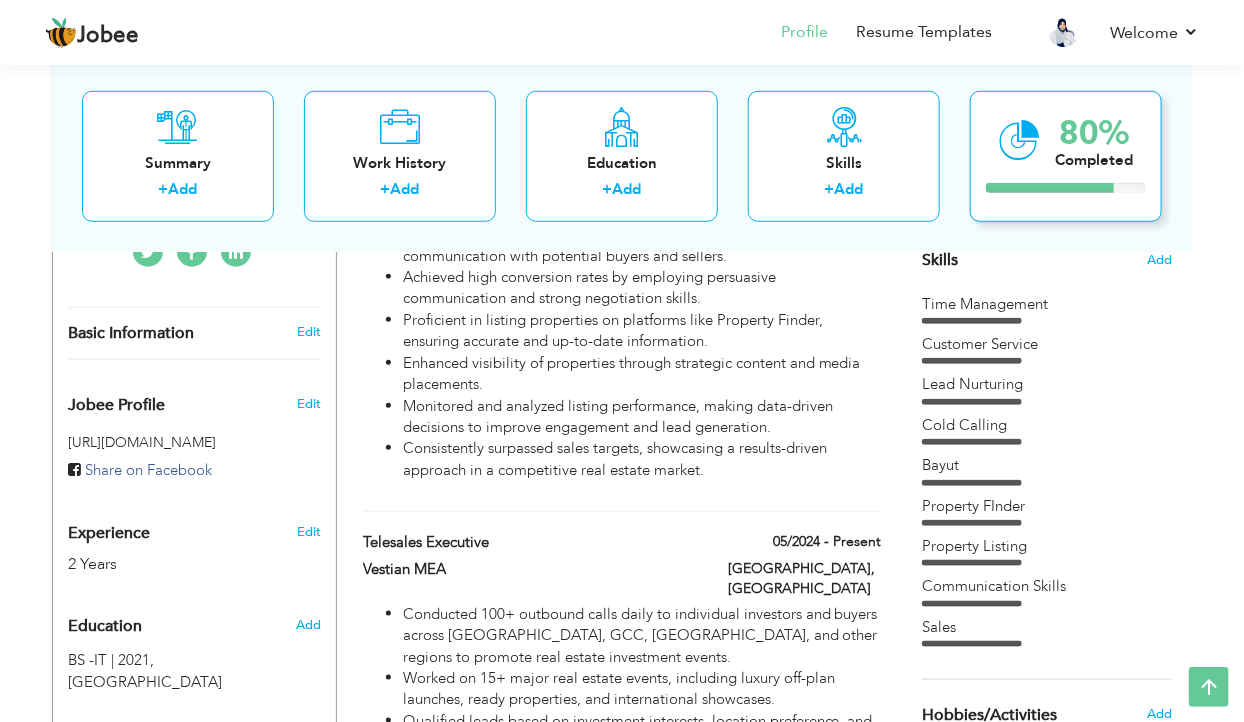 scroll, scrollTop: 522, scrollLeft: 0, axis: vertical 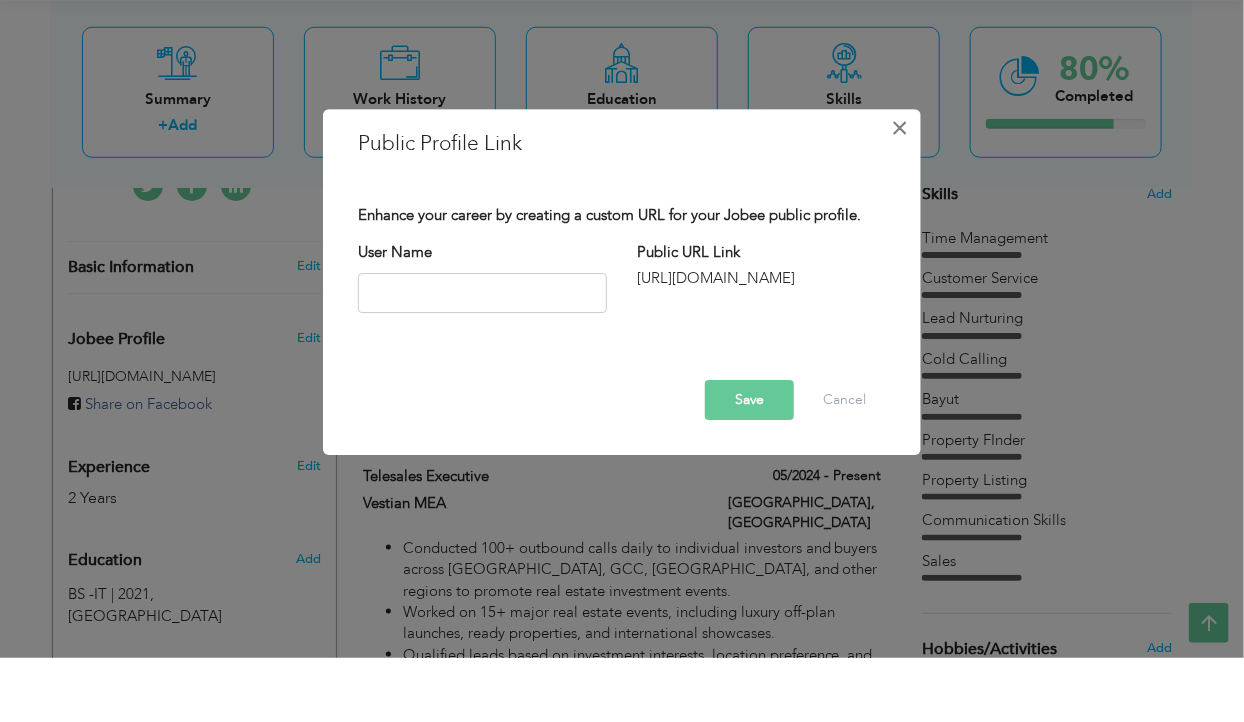click on "×" at bounding box center (900, 192) 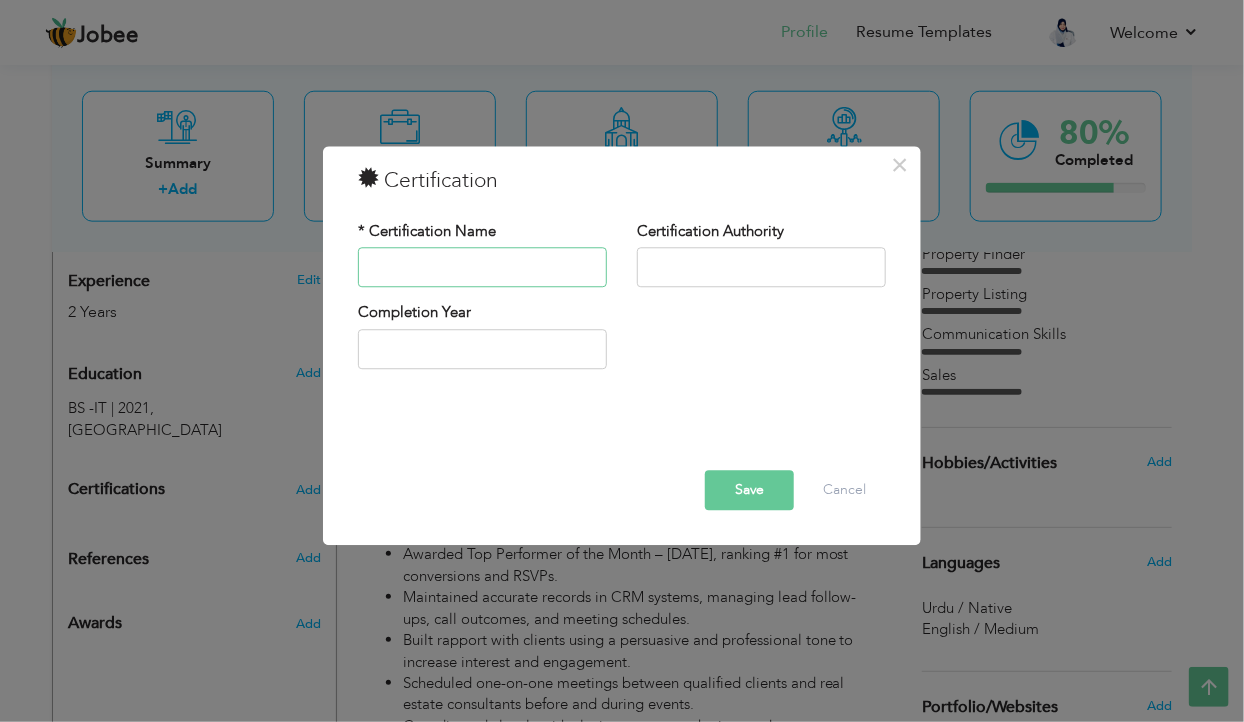 scroll, scrollTop: 772, scrollLeft: 0, axis: vertical 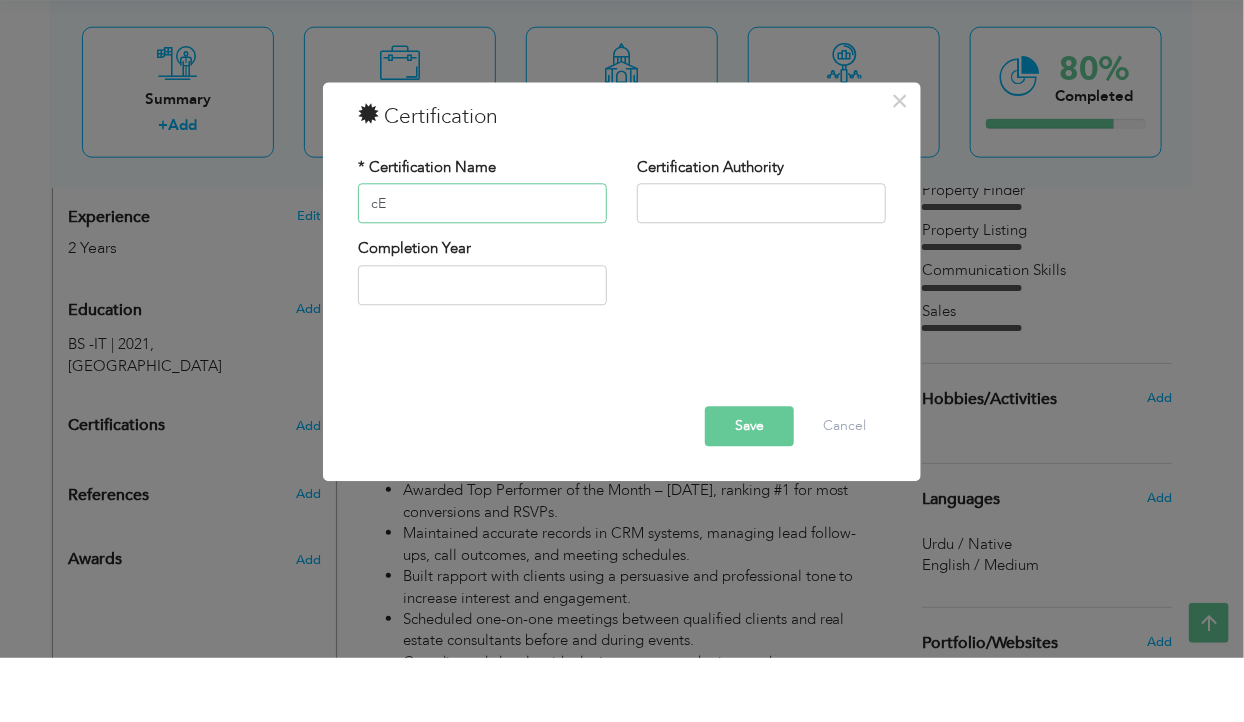 type on "c" 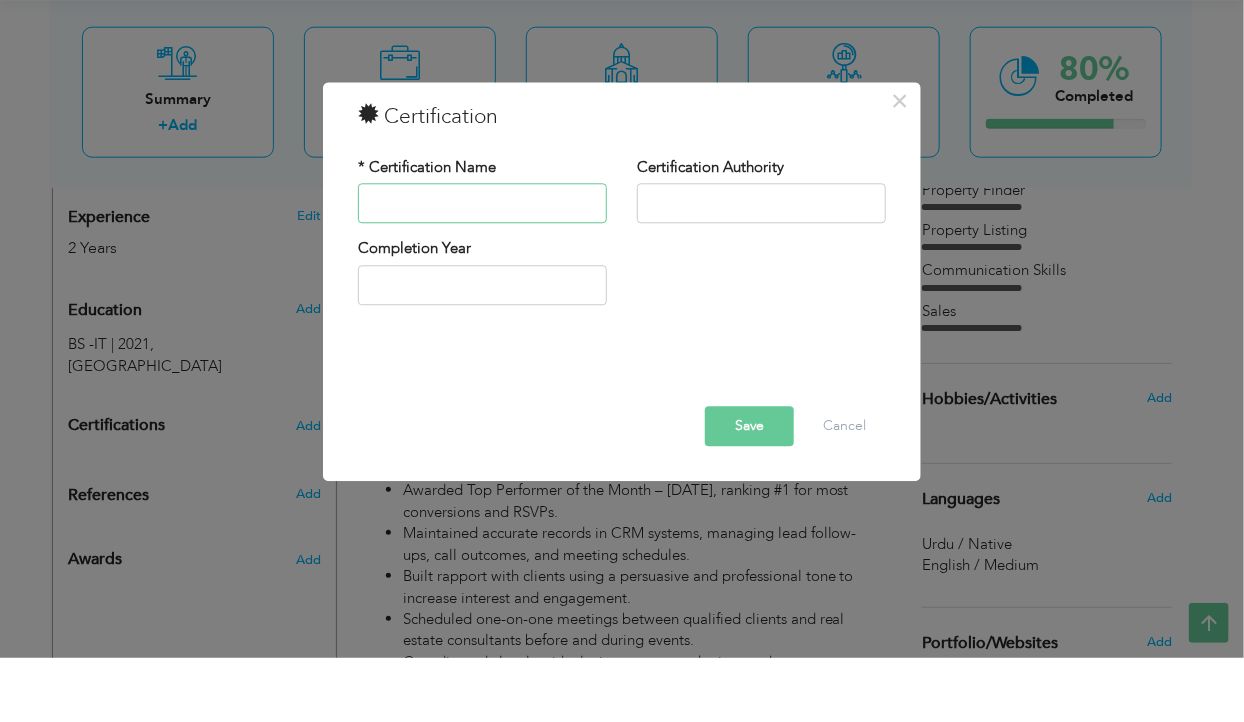 type on "c" 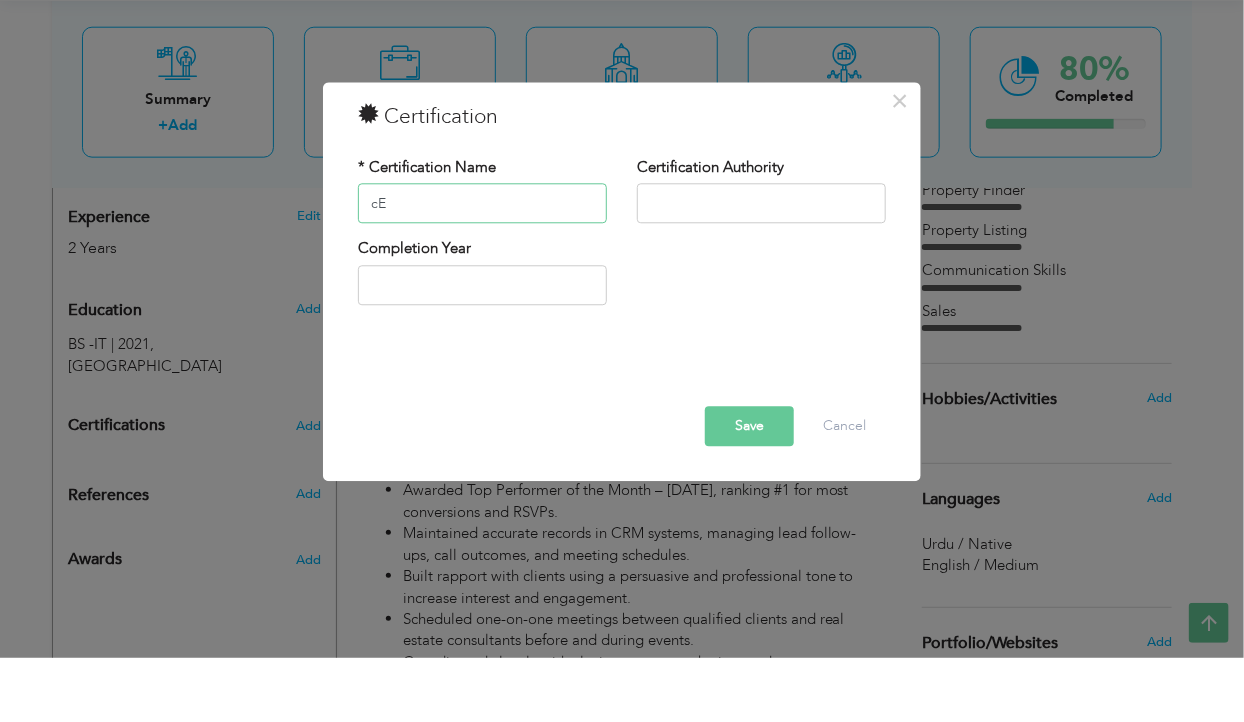 type on "c" 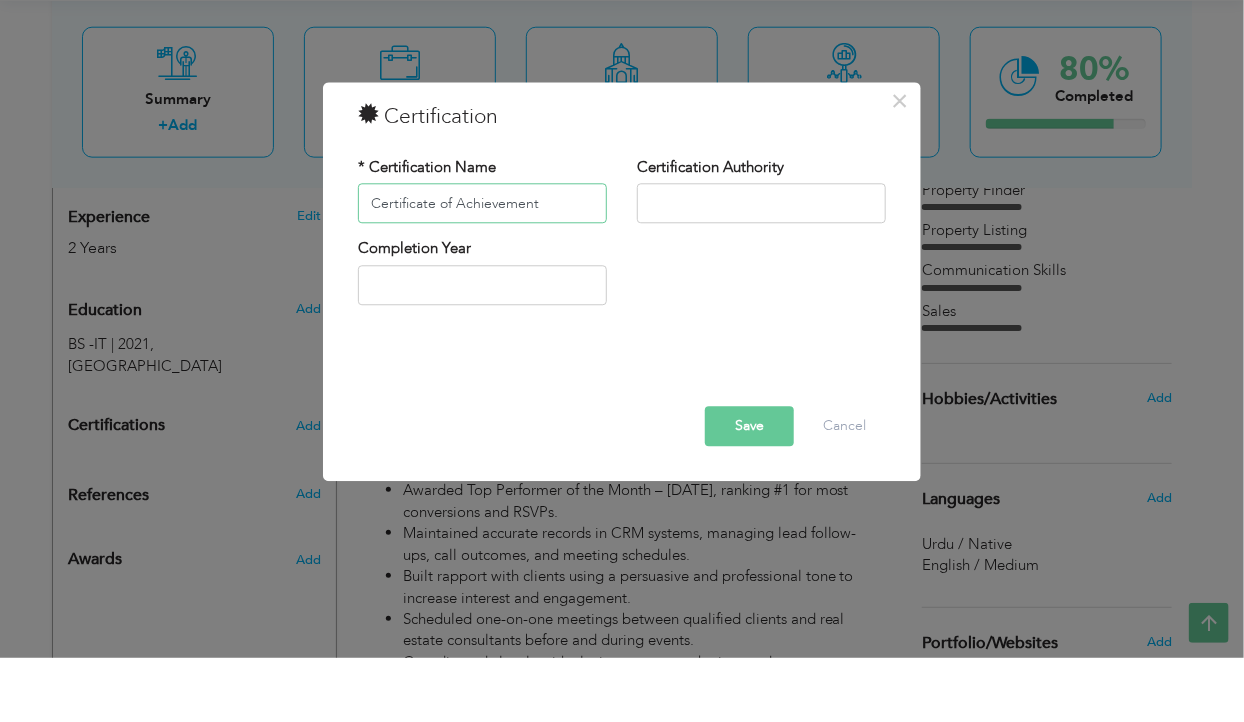 type on "Certificate of Achievement" 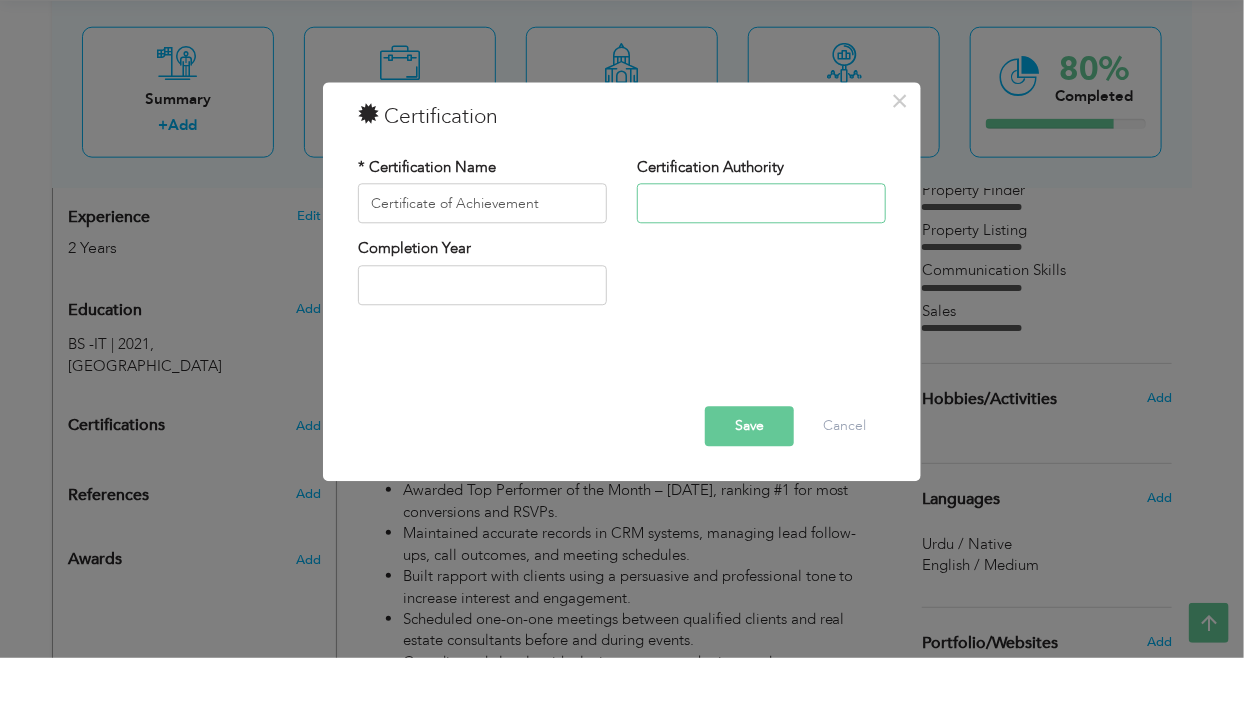 click at bounding box center (761, 268) 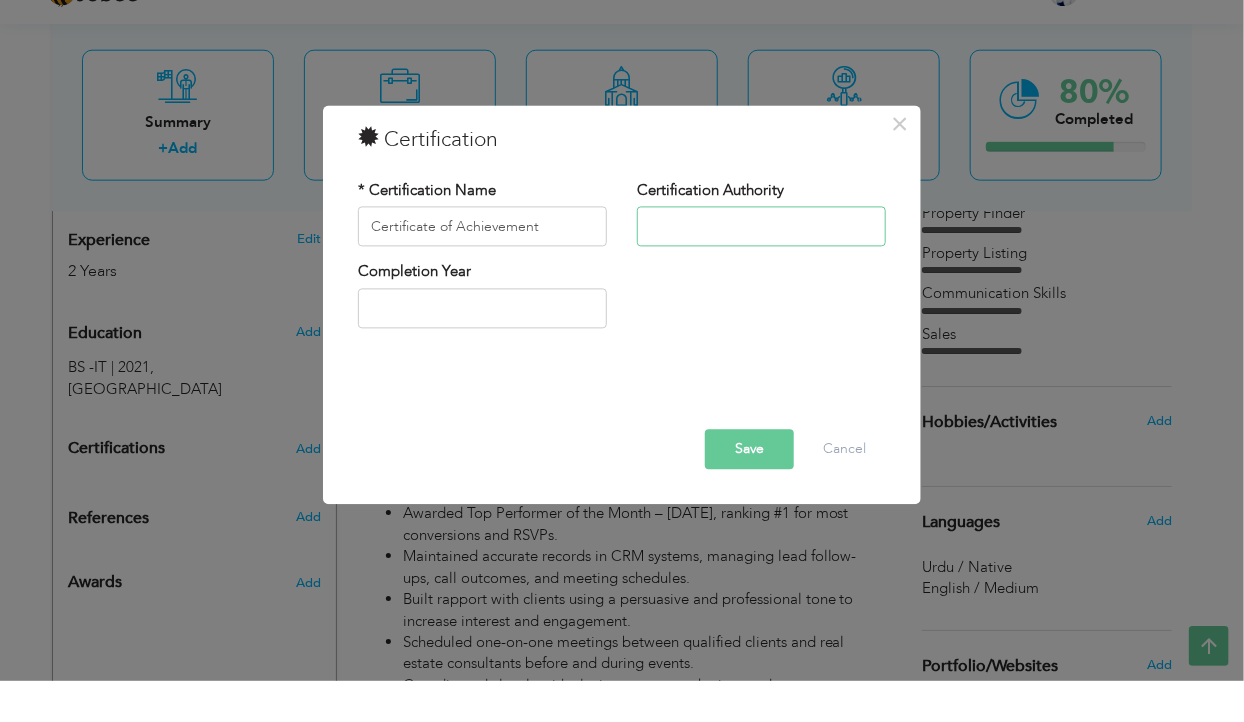 scroll, scrollTop: 772, scrollLeft: 0, axis: vertical 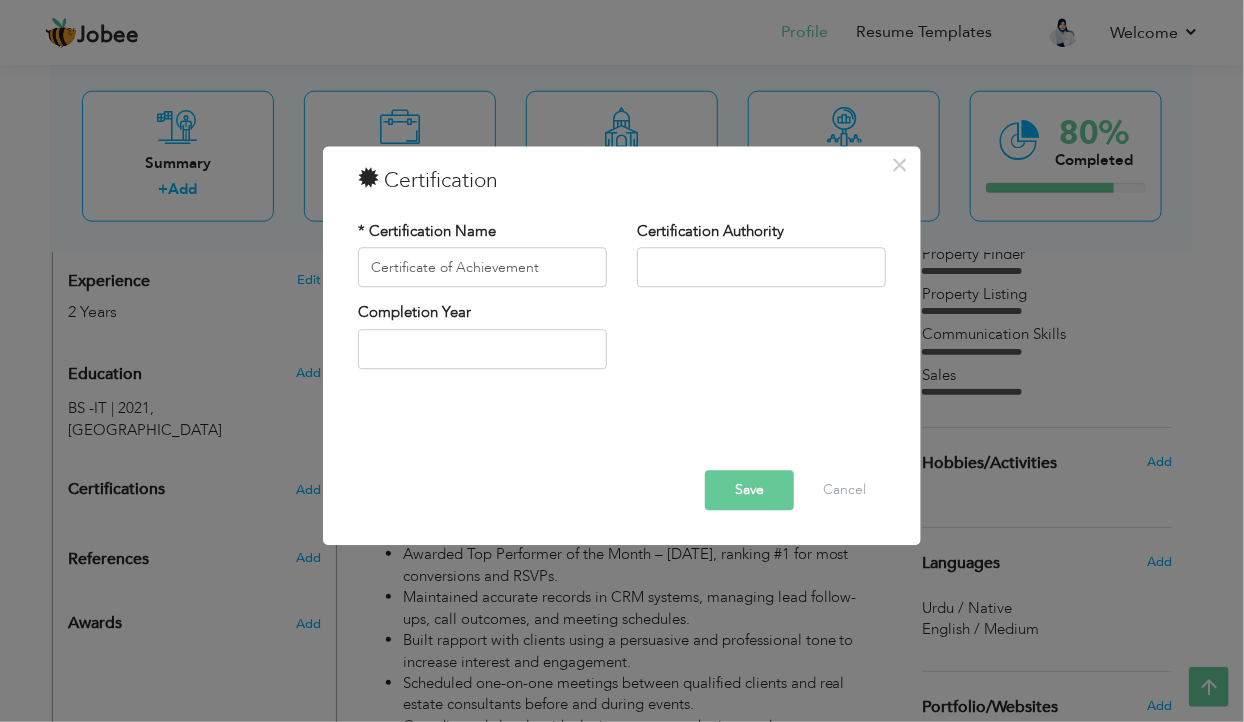 click on "Certification Authority" at bounding box center (710, 231) 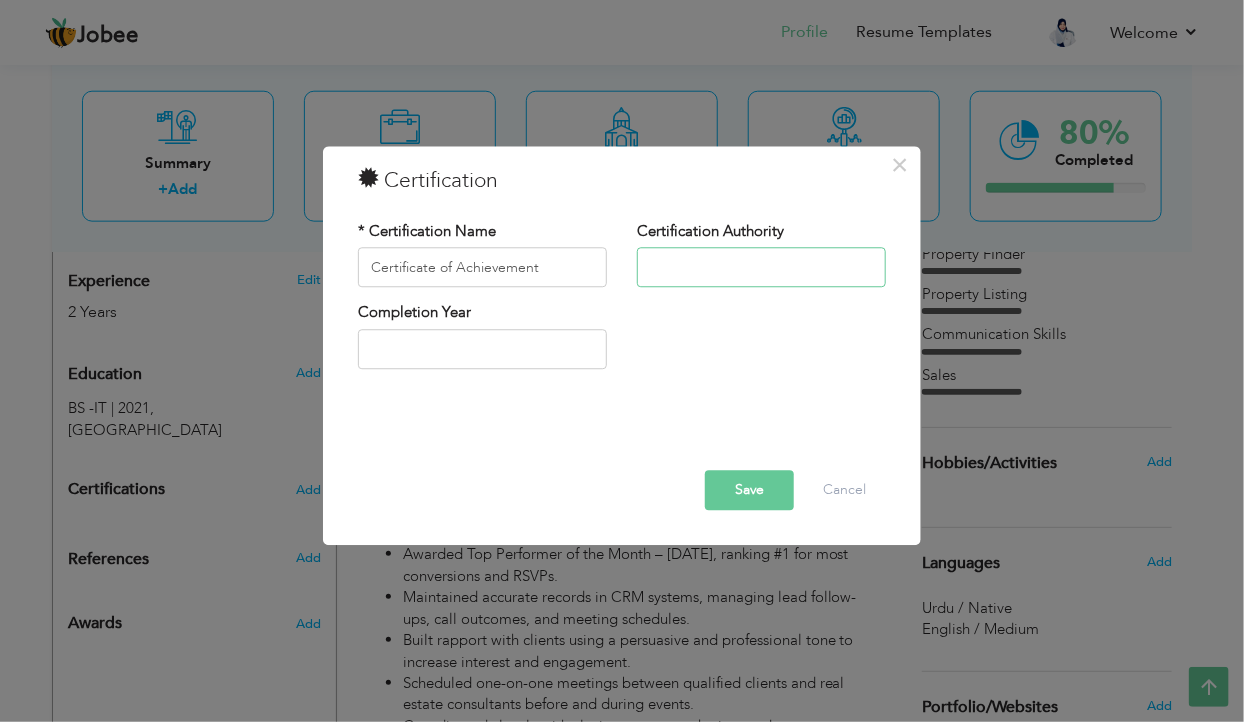 click at bounding box center (761, 268) 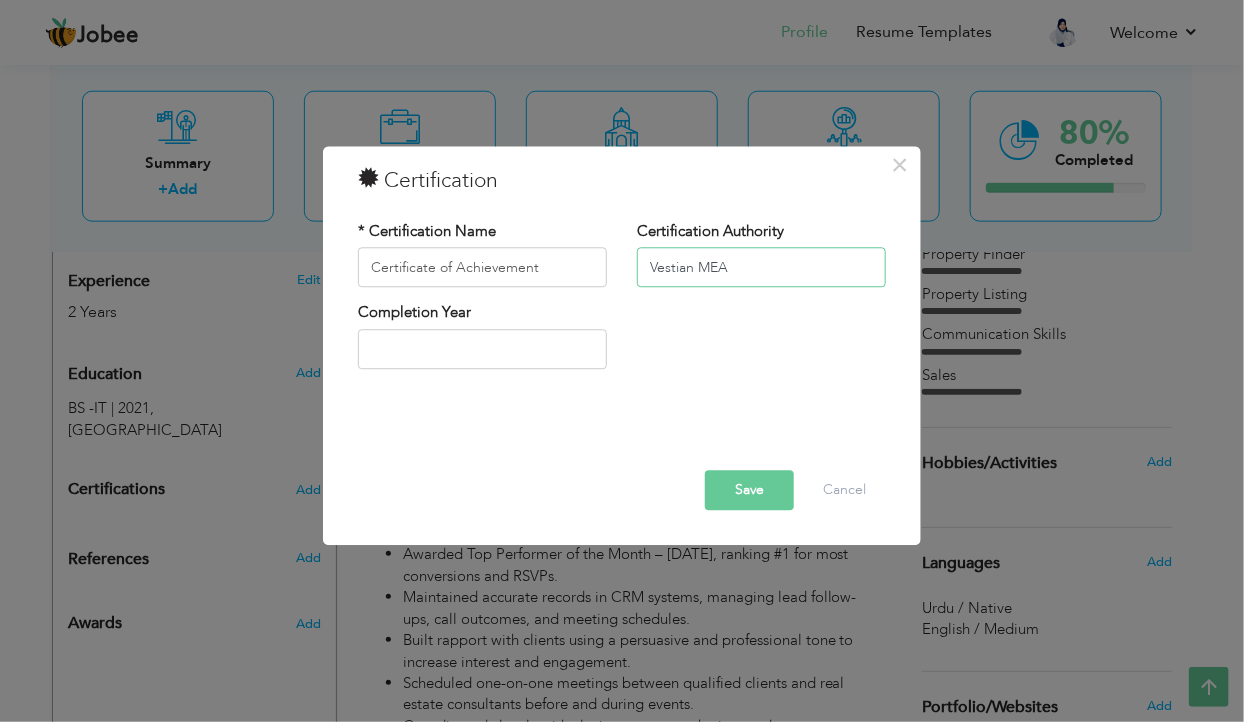 type on "Vestian MEA" 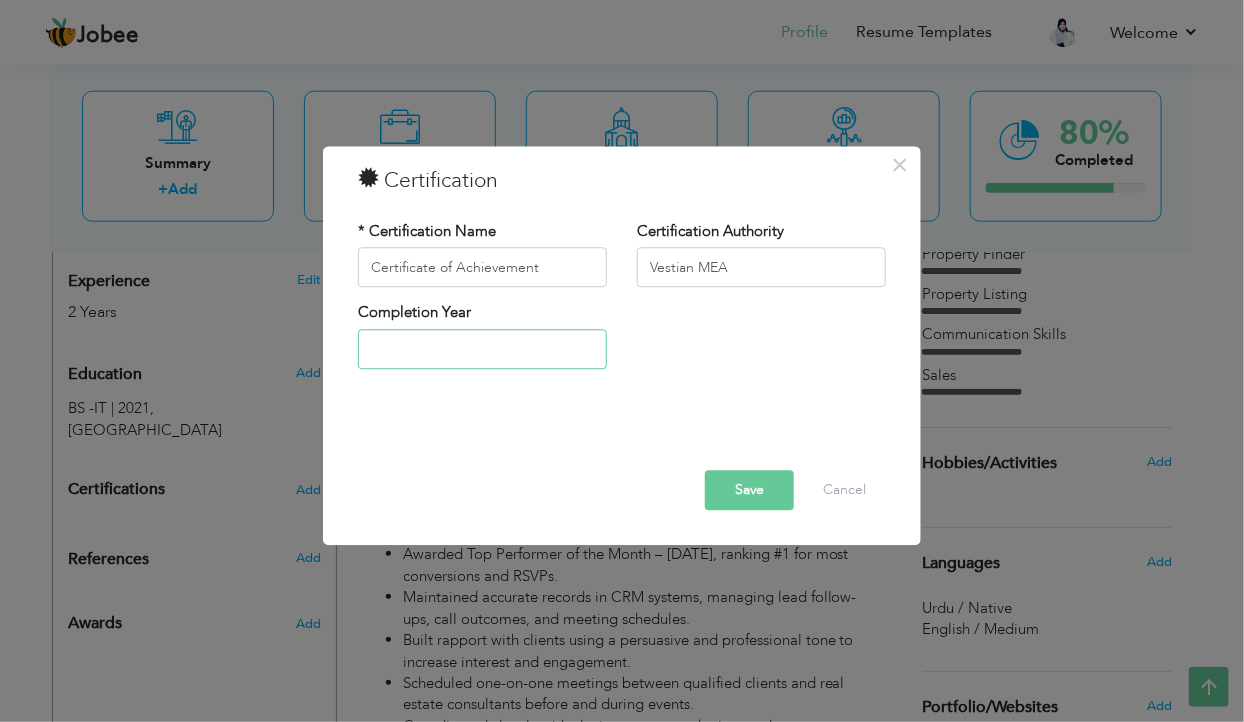 click at bounding box center (482, 349) 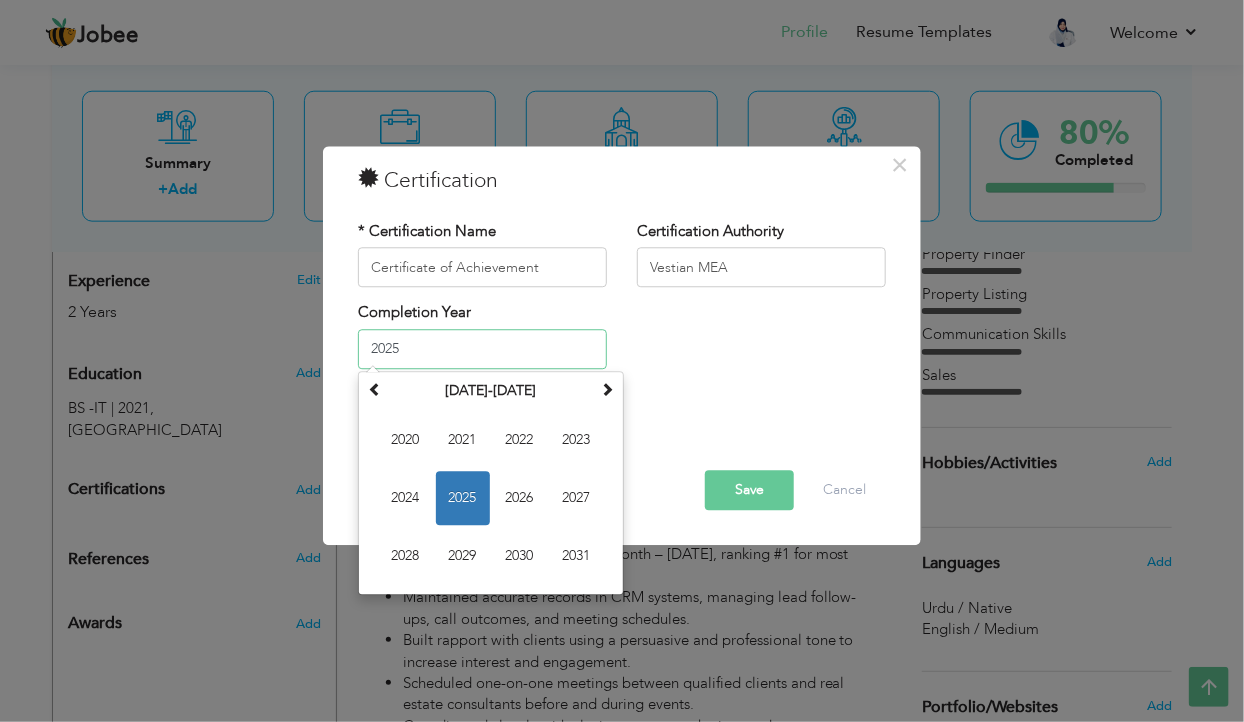 click on "2025" at bounding box center (463, 498) 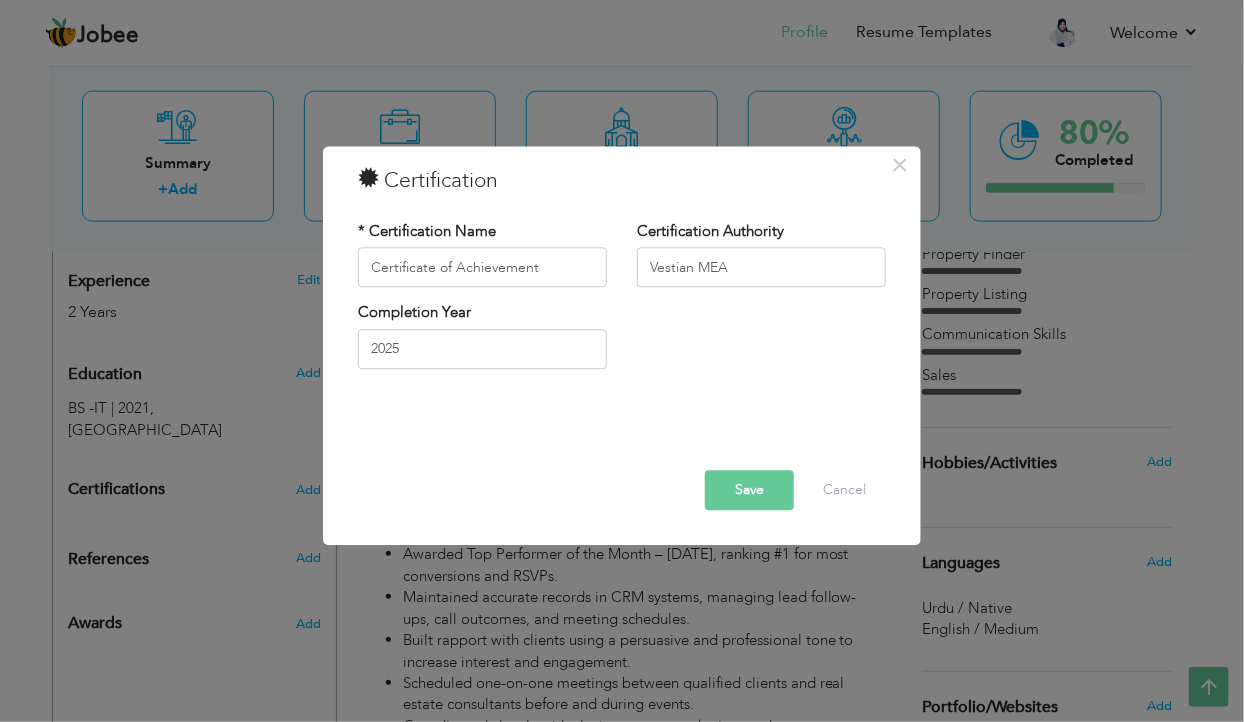 click on "Save" at bounding box center (749, 491) 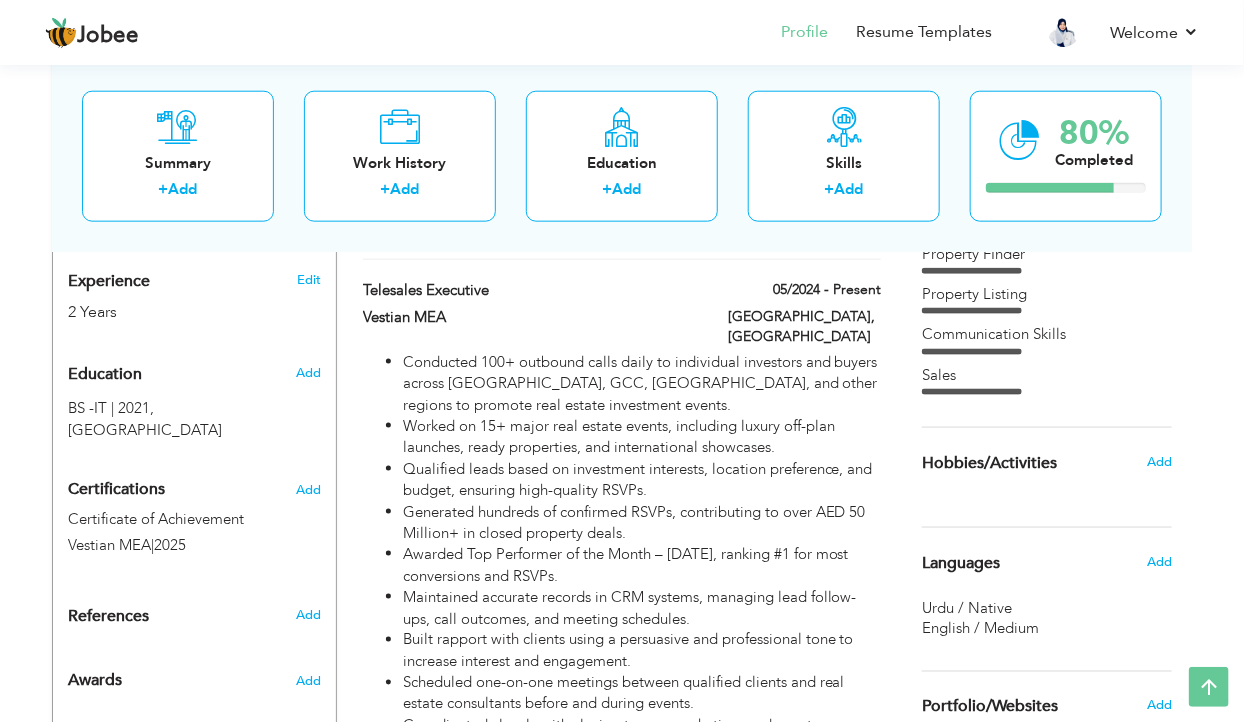 scroll, scrollTop: 759, scrollLeft: 0, axis: vertical 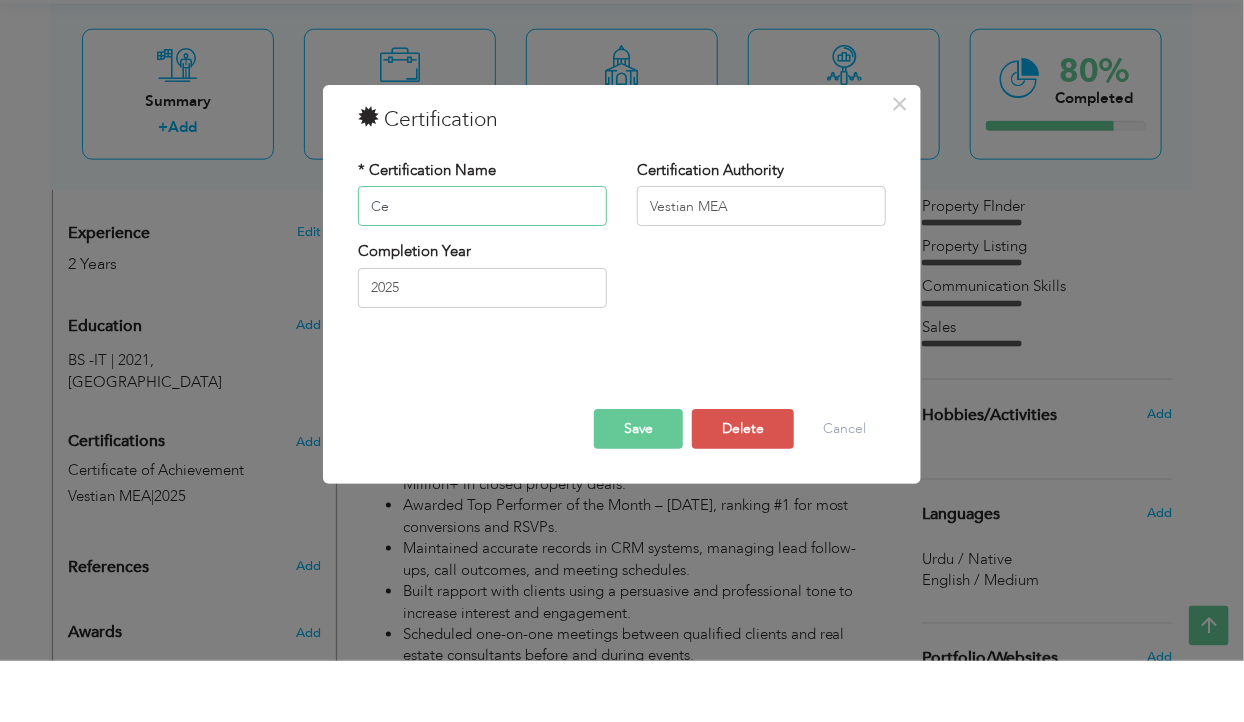 type on "C" 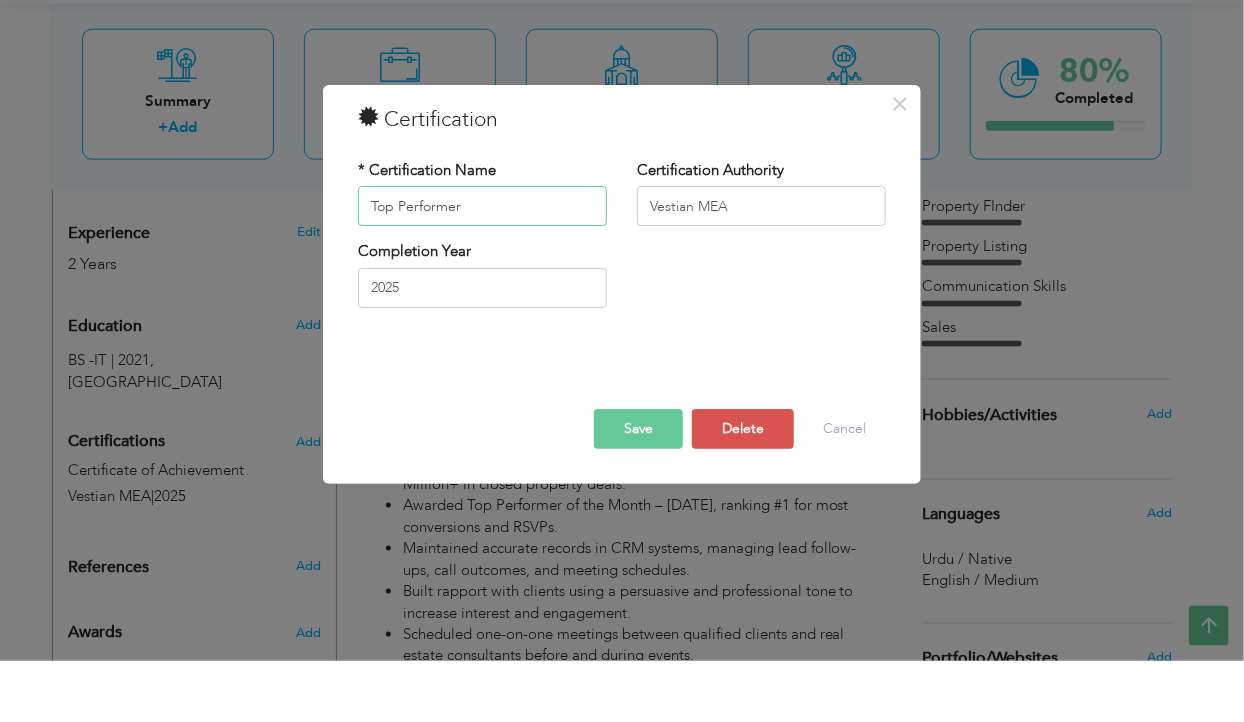 type on "Top Performer" 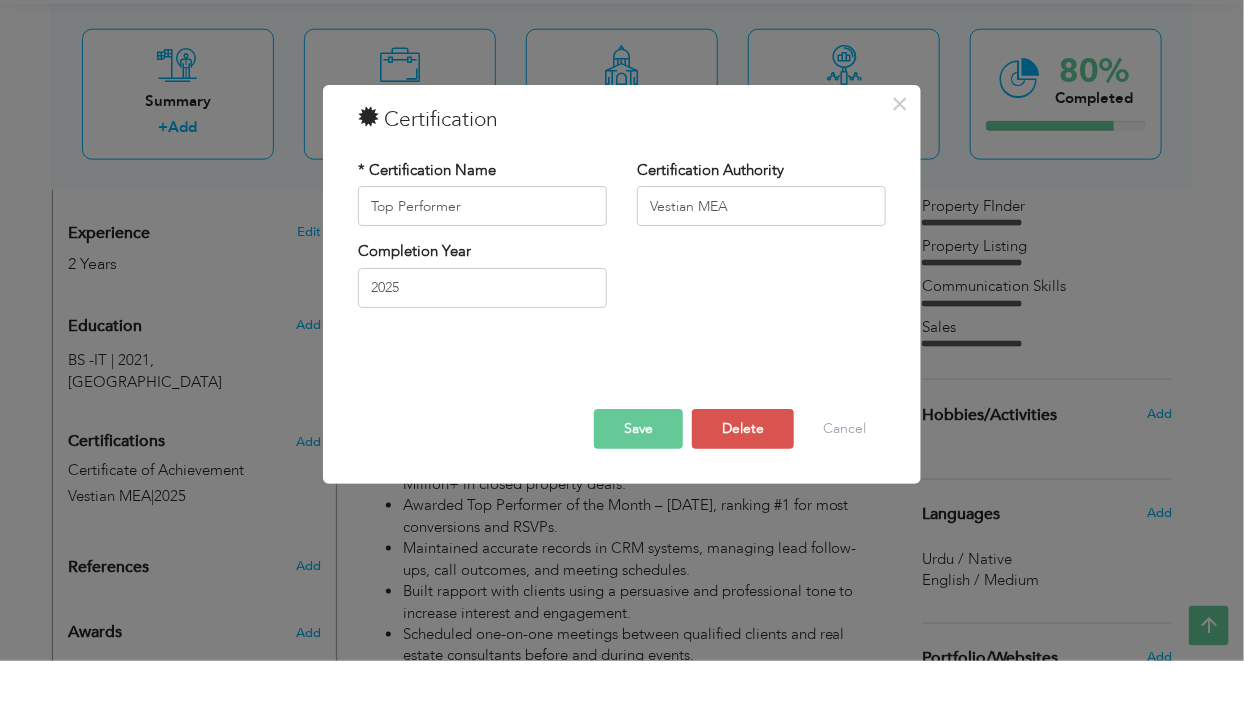 click on "Save" at bounding box center [638, 491] 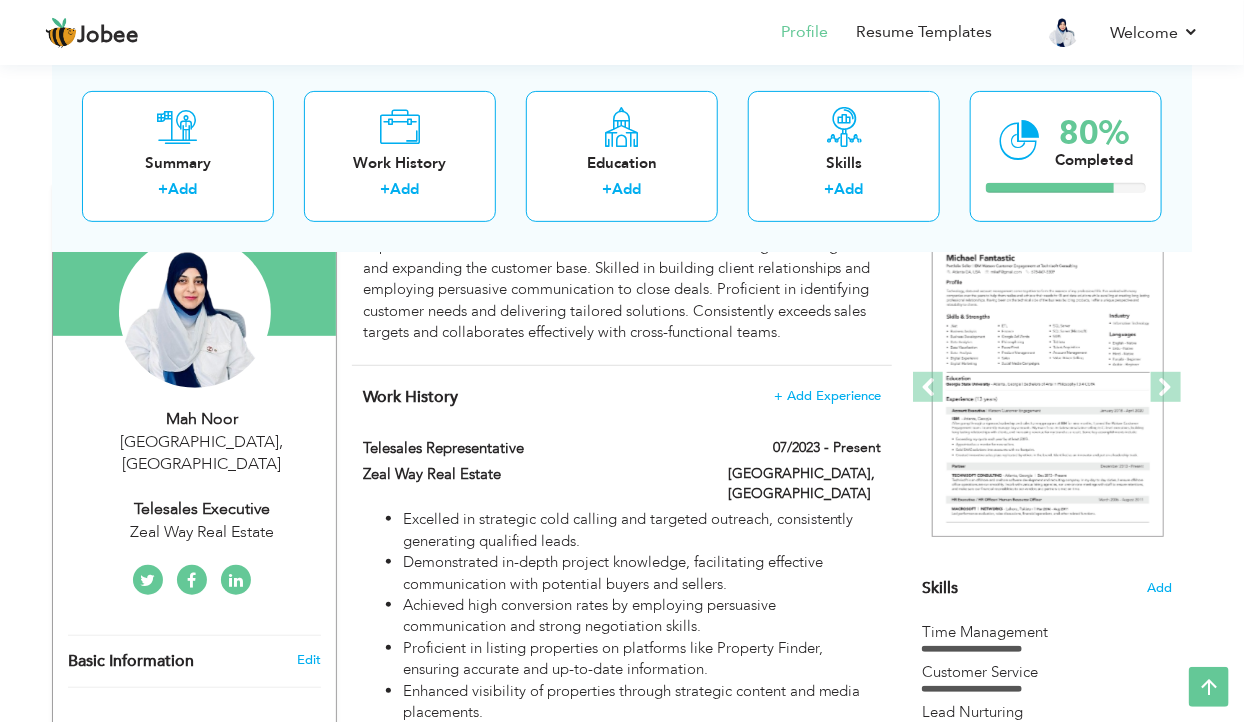 scroll, scrollTop: 0, scrollLeft: 0, axis: both 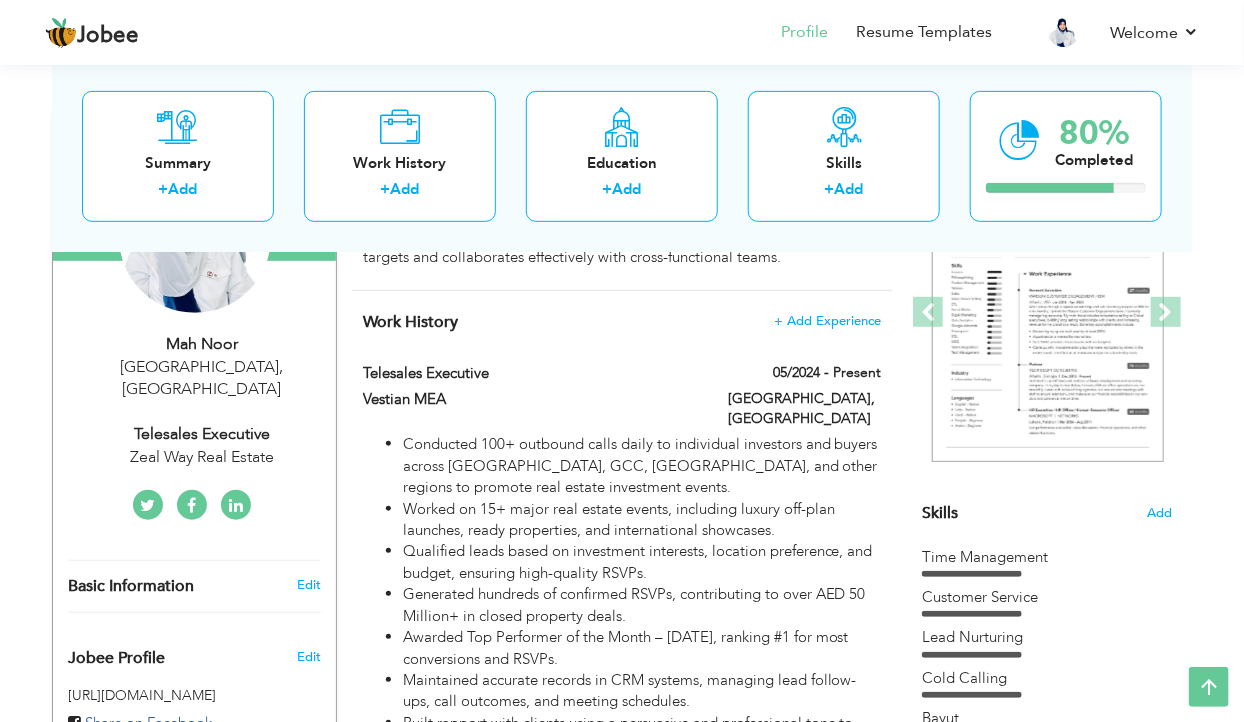 type on "Telesales Executive" 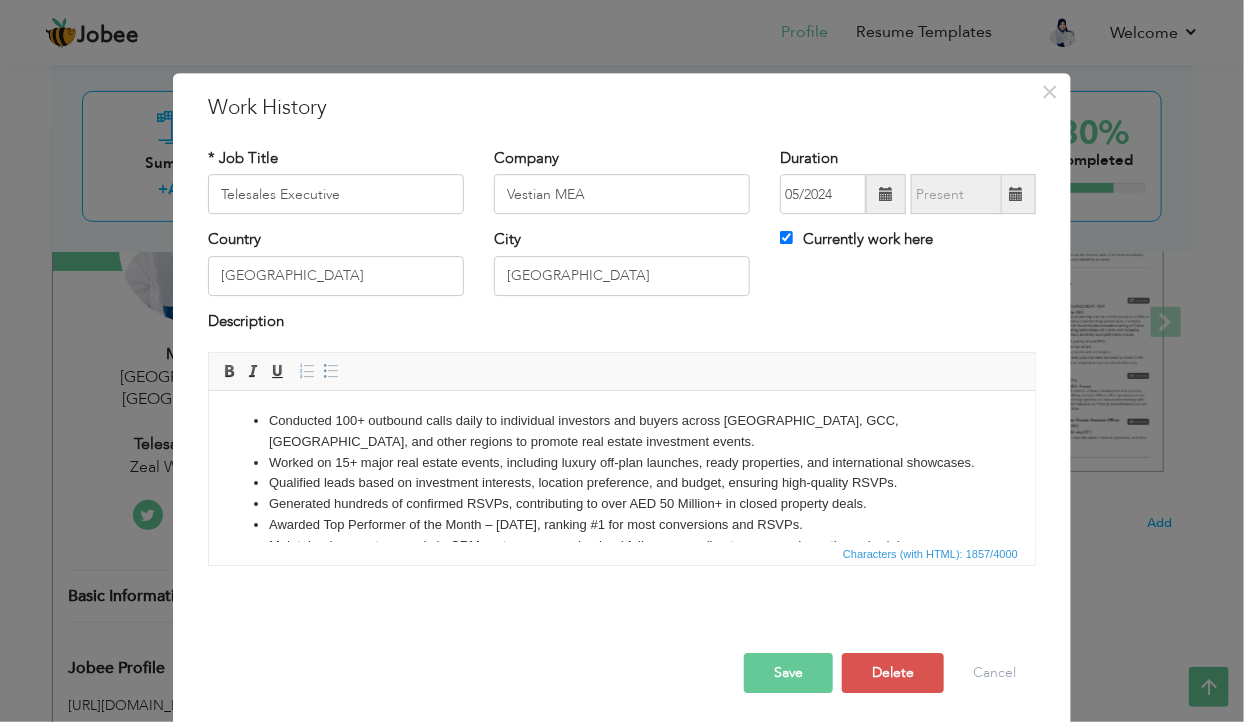 click on "Save" at bounding box center (788, 673) 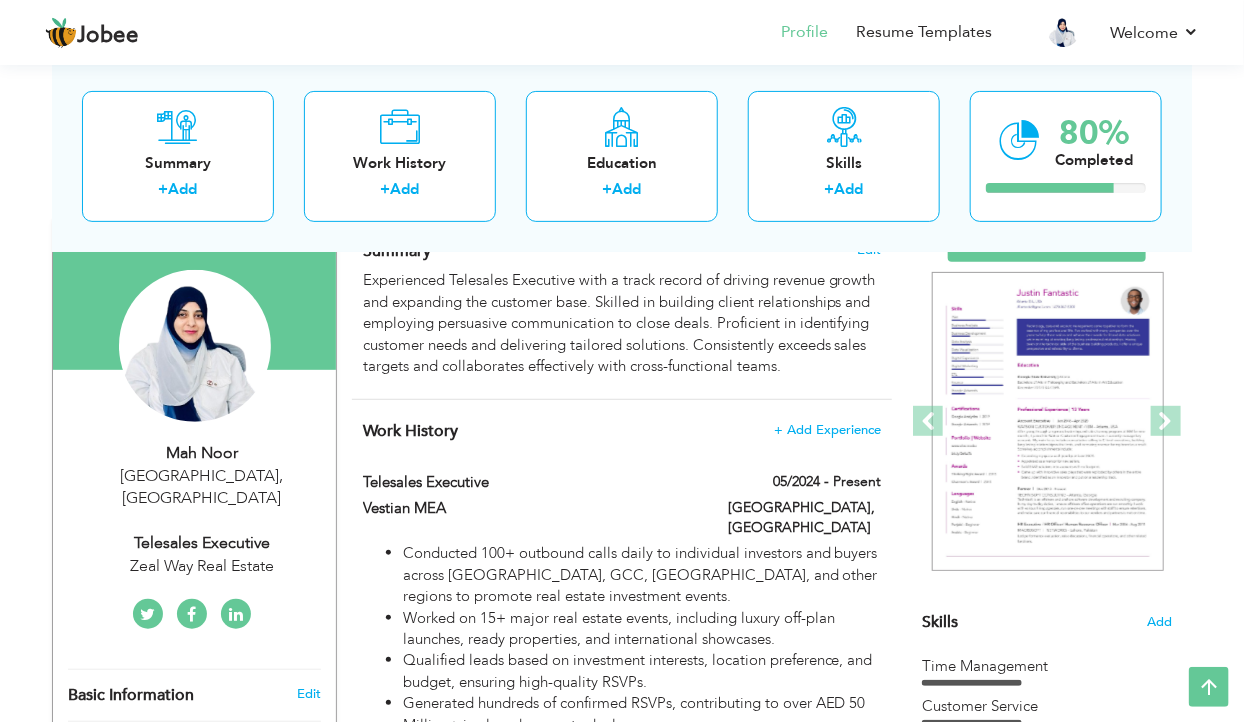 scroll, scrollTop: 160, scrollLeft: 0, axis: vertical 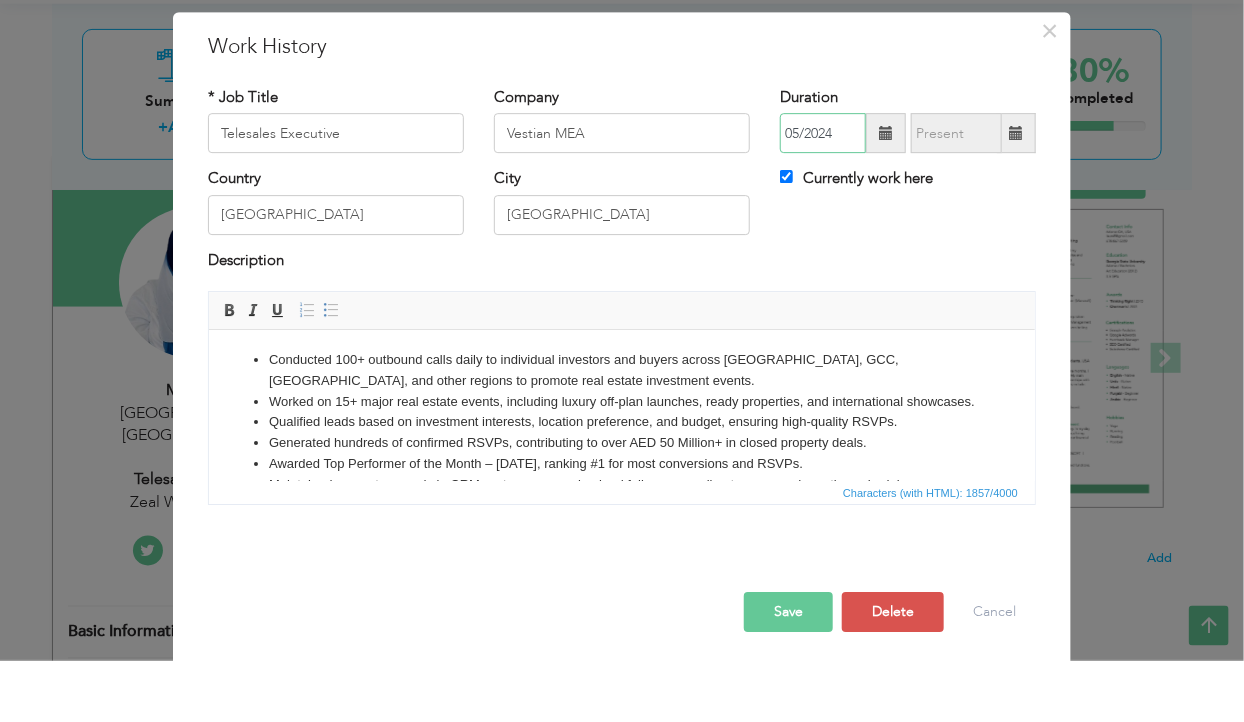 click on "05/2024" at bounding box center (823, 195) 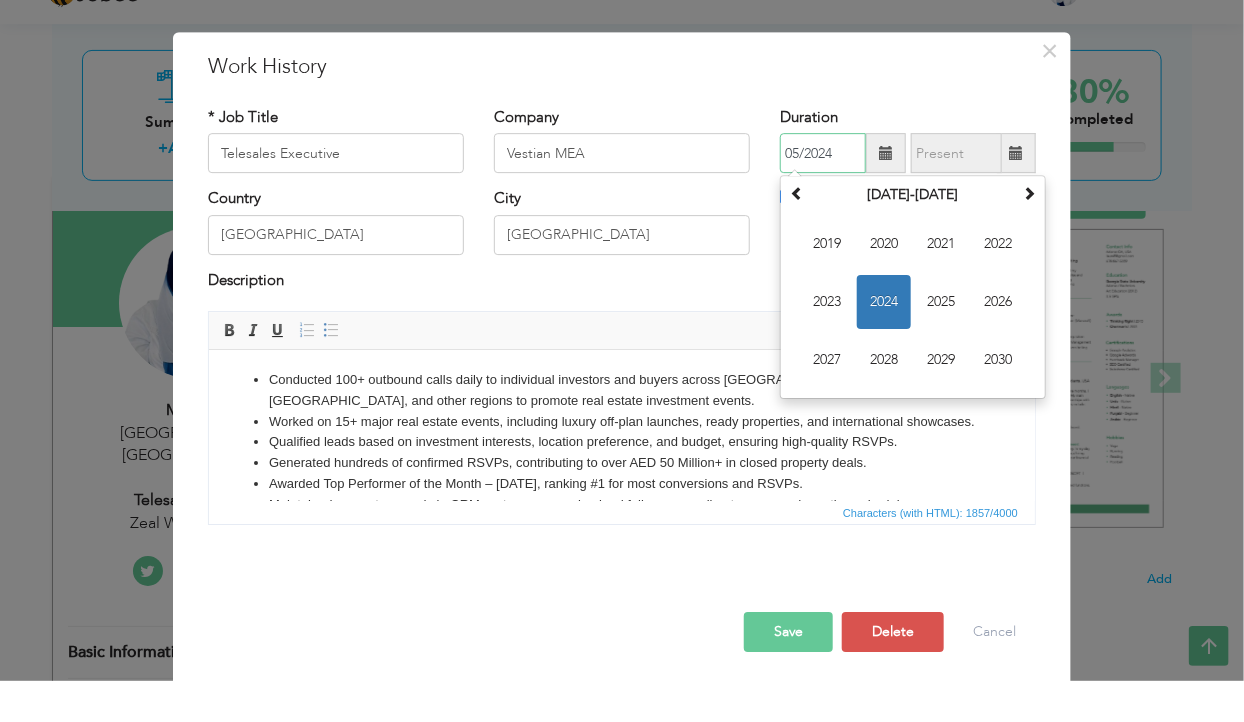 click on "05/2024" at bounding box center [823, 195] 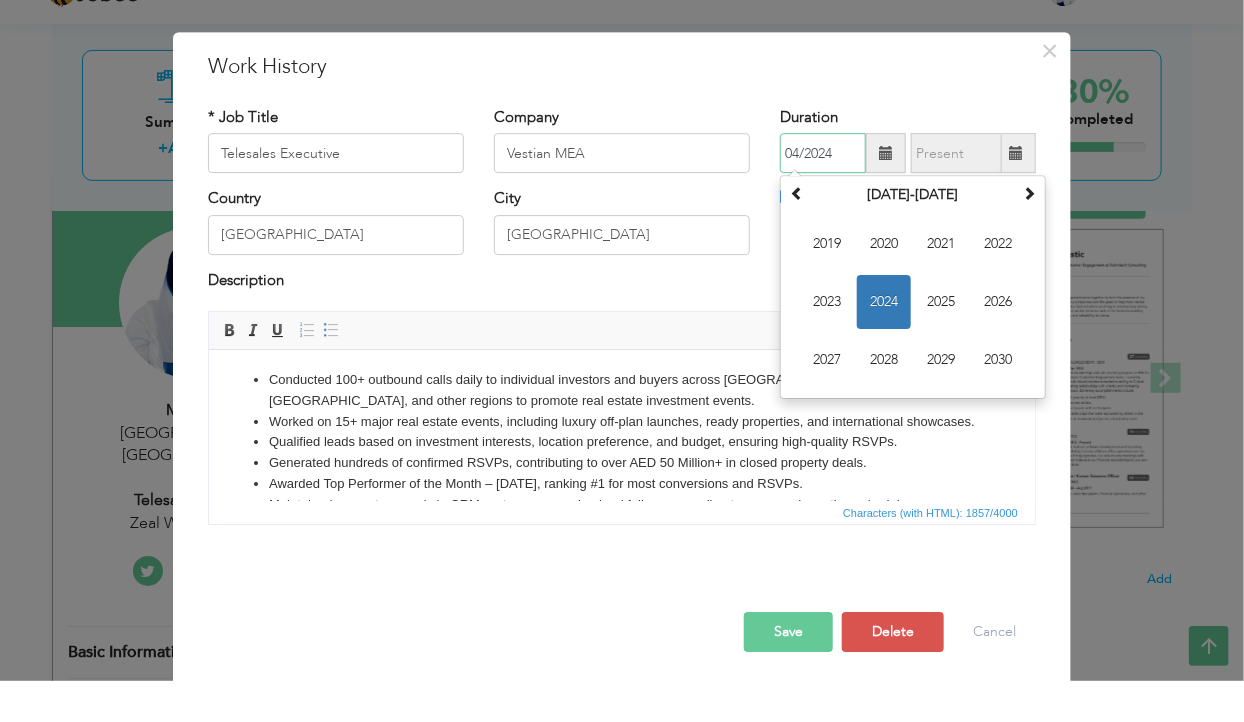 click on "04/2024" at bounding box center (823, 195) 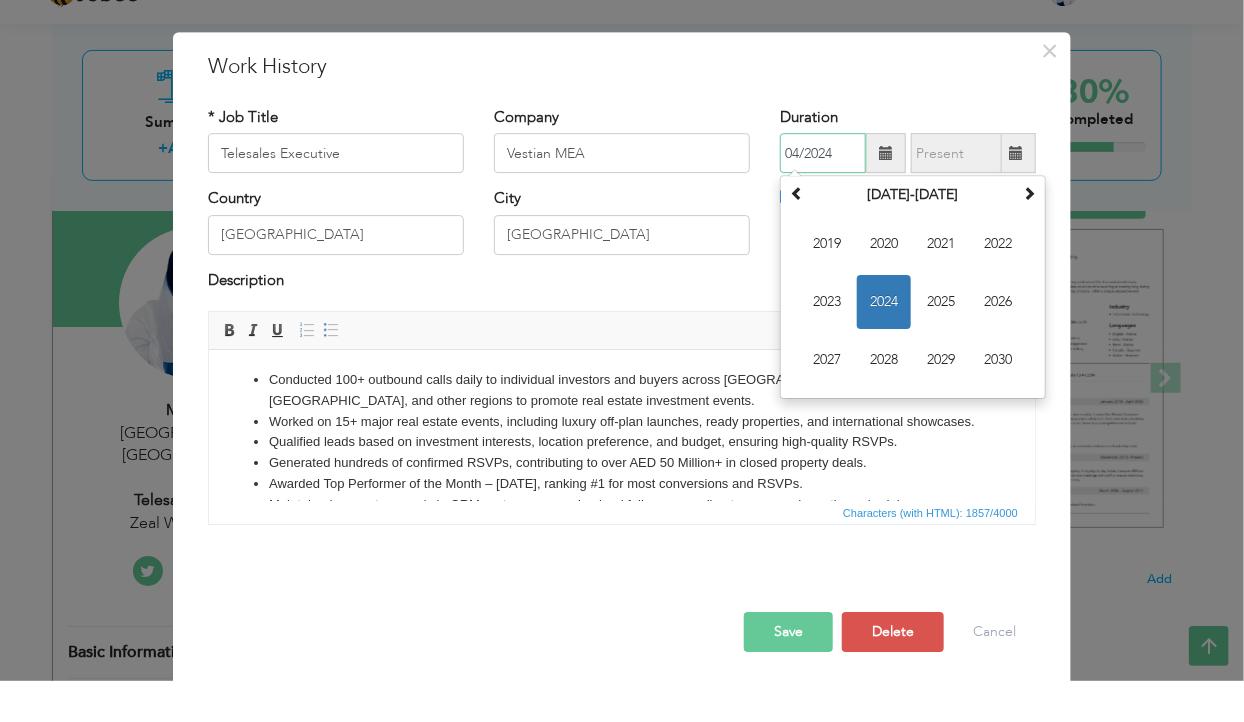 click on "04/2024" at bounding box center [823, 195] 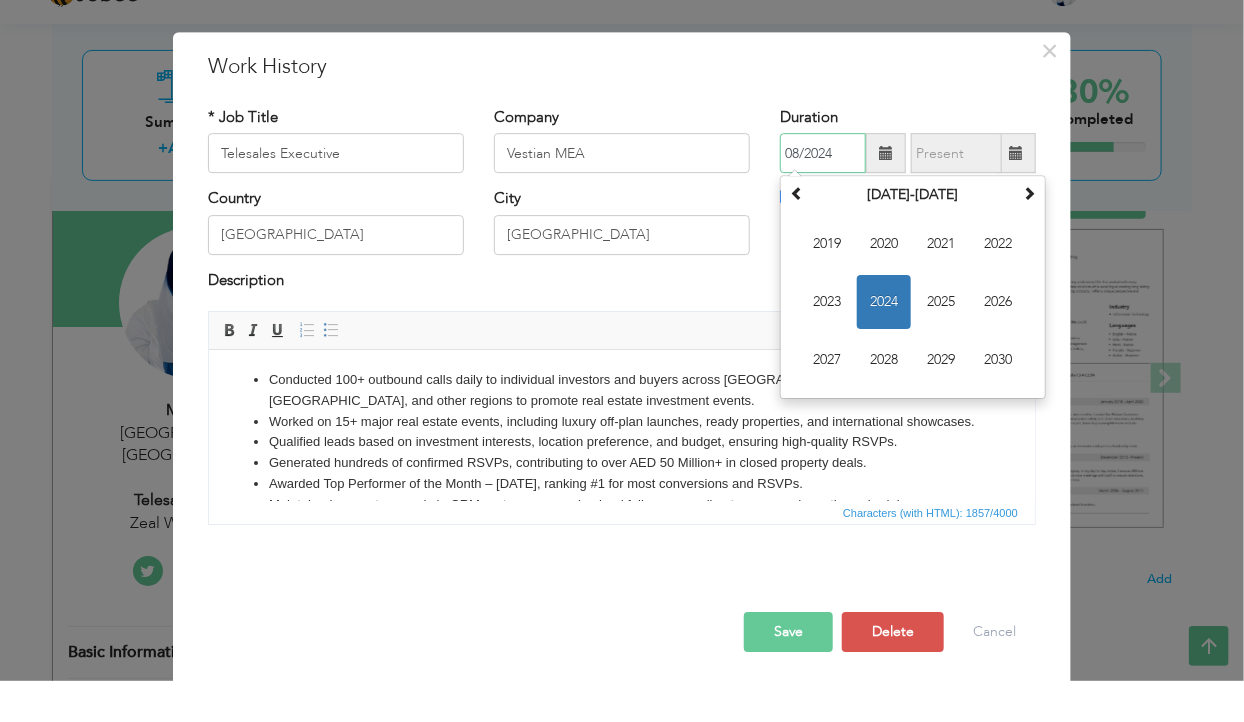 type on "08/2024" 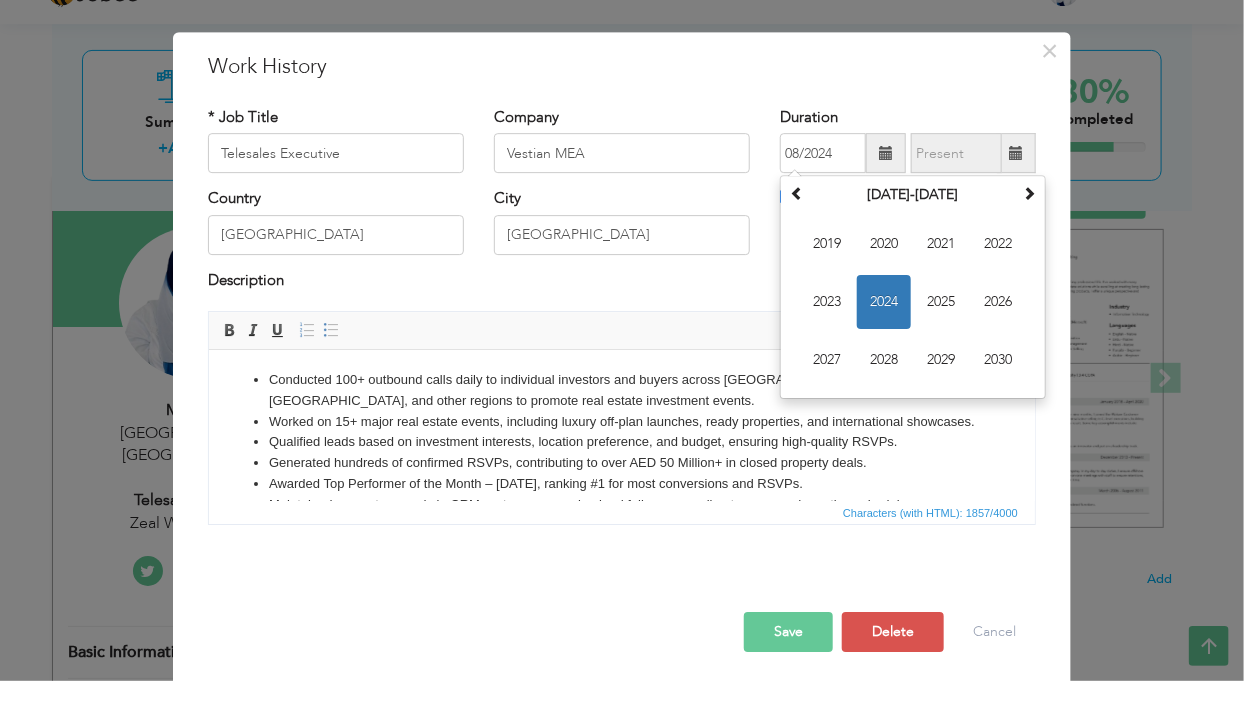 click on "Save" at bounding box center [788, 673] 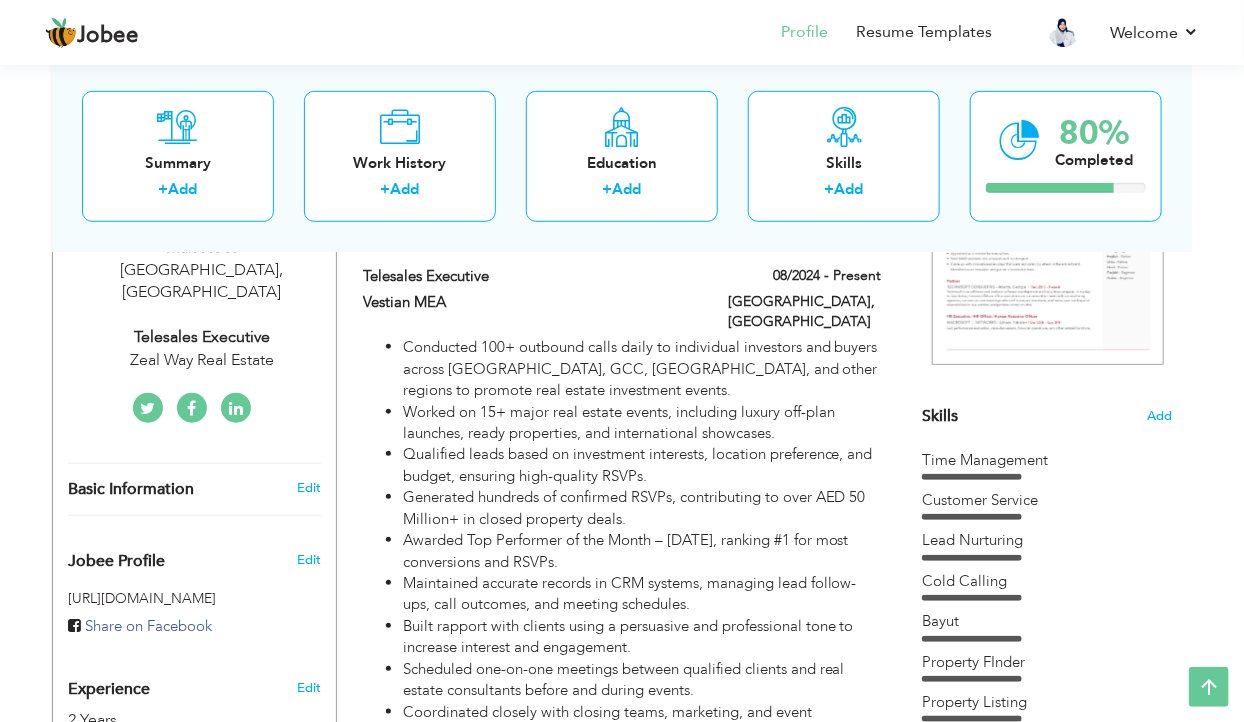 scroll, scrollTop: 348, scrollLeft: 0, axis: vertical 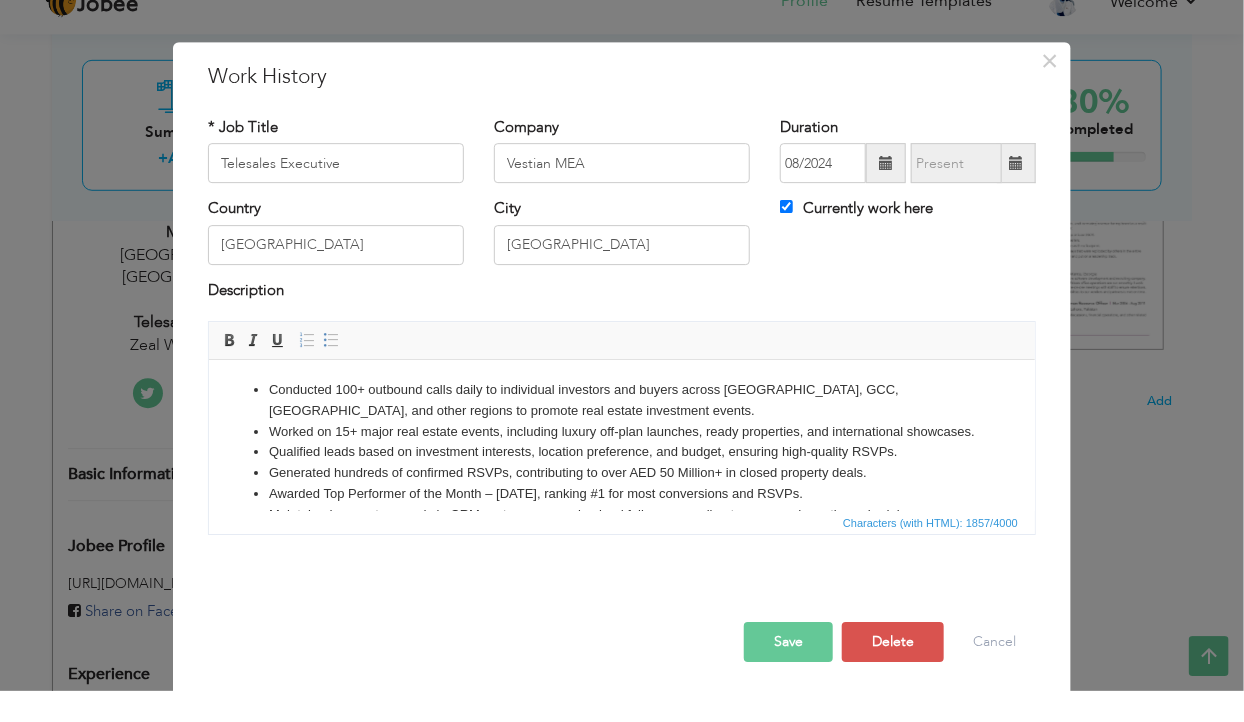 click on "Conducted 100+ outbound calls daily to individual investors and buyers across UAE, GCC, India, and other regions to promote real estate investment events." at bounding box center [621, 401] 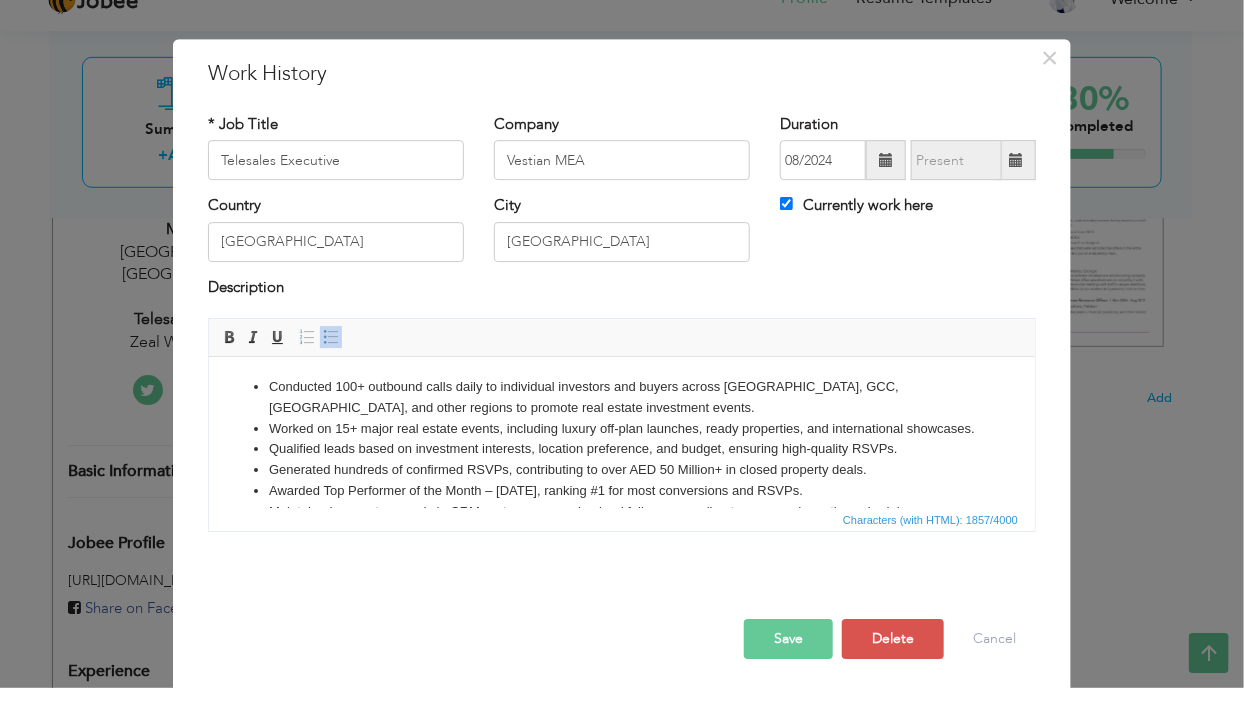 scroll, scrollTop: 348, scrollLeft: 0, axis: vertical 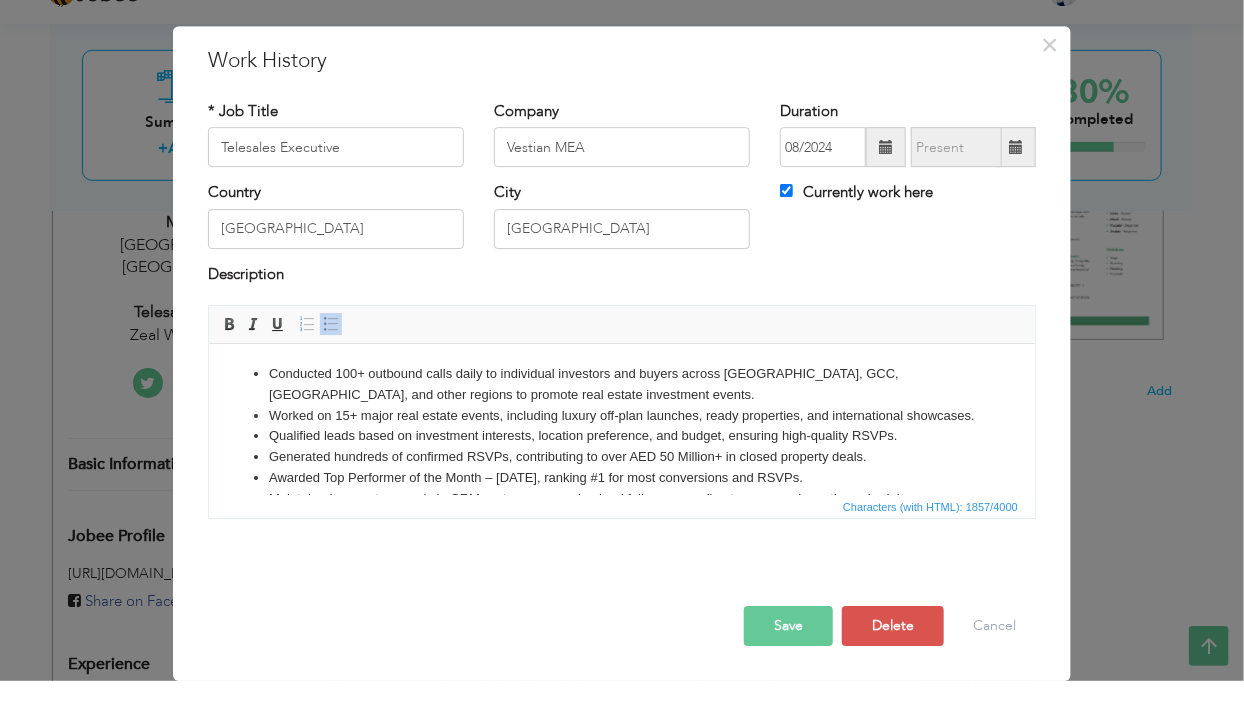 type 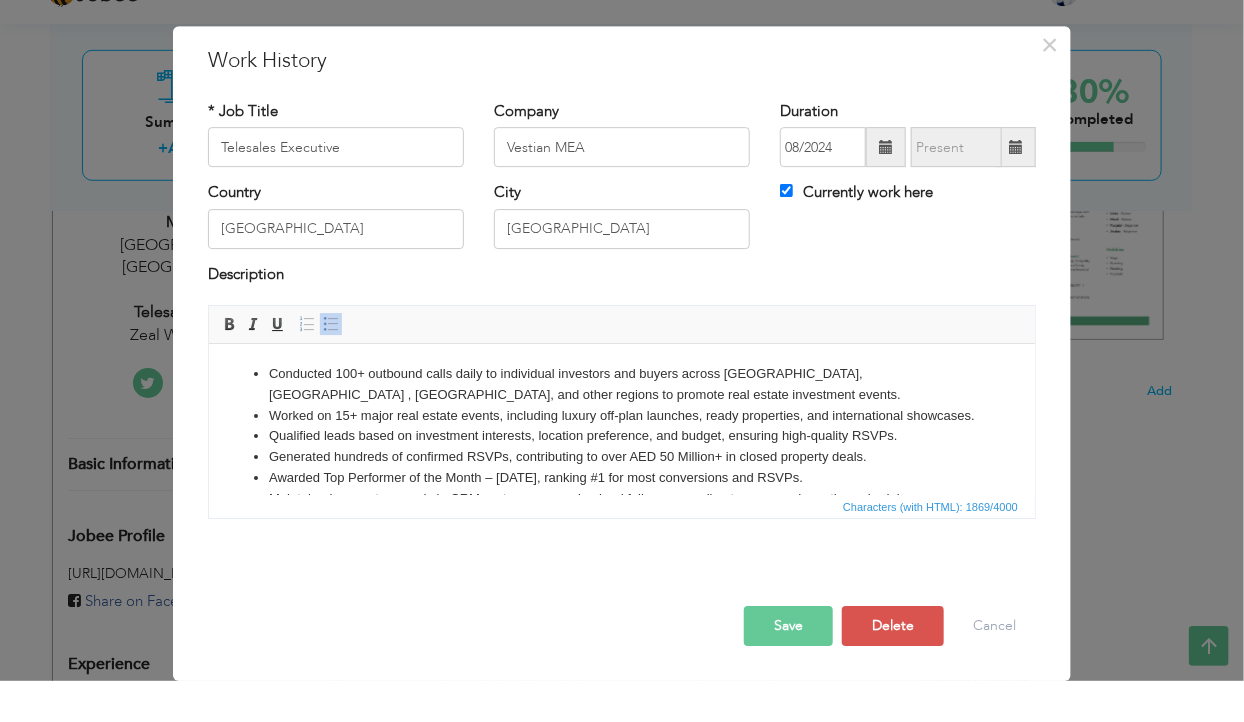 click on "Save" at bounding box center [788, 667] 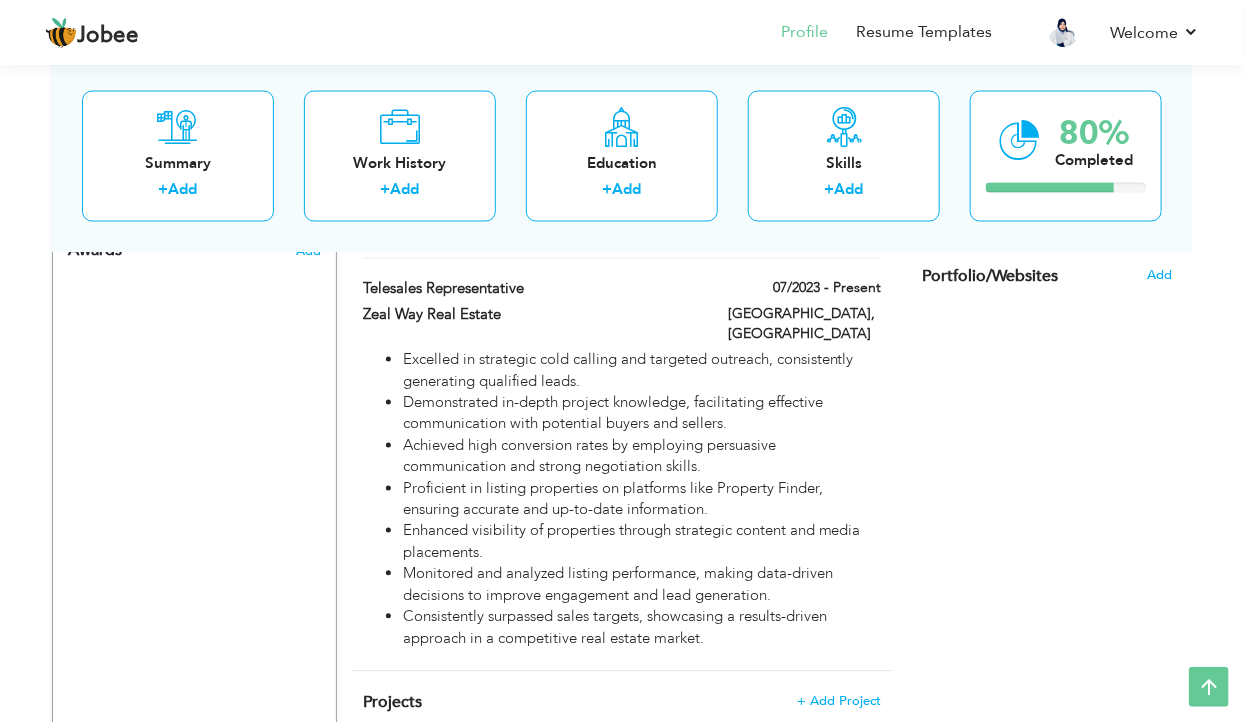 scroll, scrollTop: 1206, scrollLeft: 0, axis: vertical 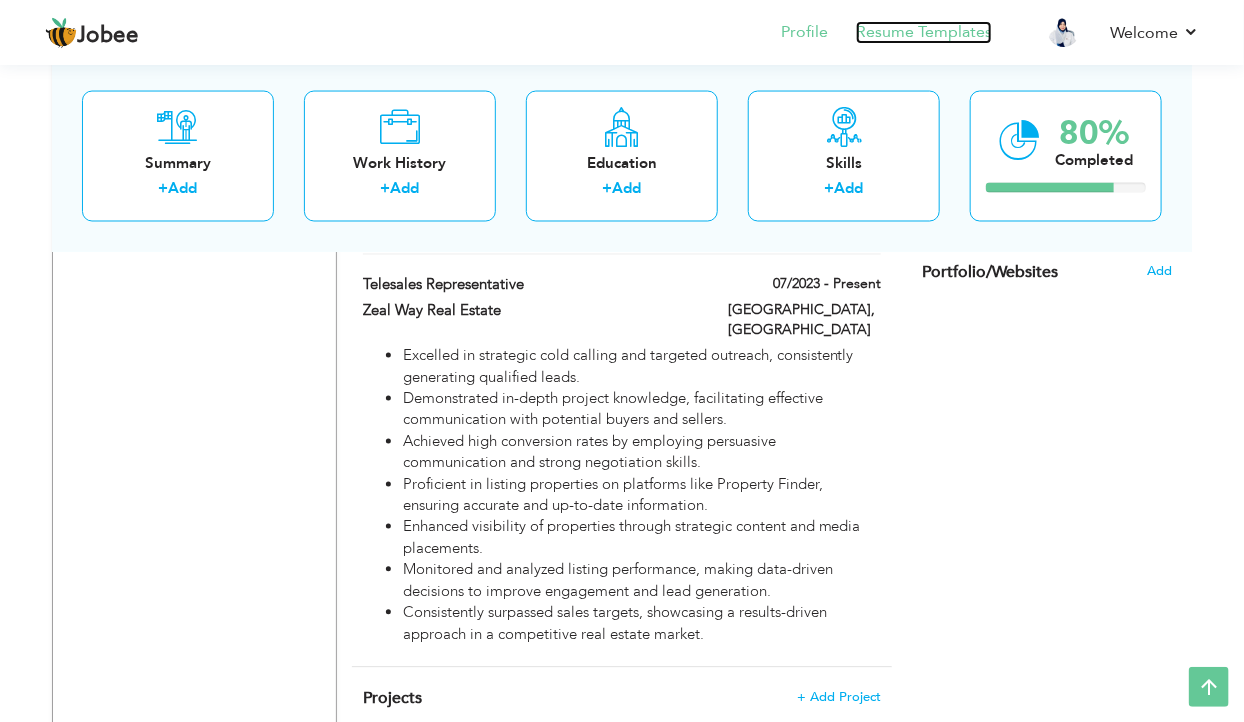 click on "Resume Templates" at bounding box center (924, 32) 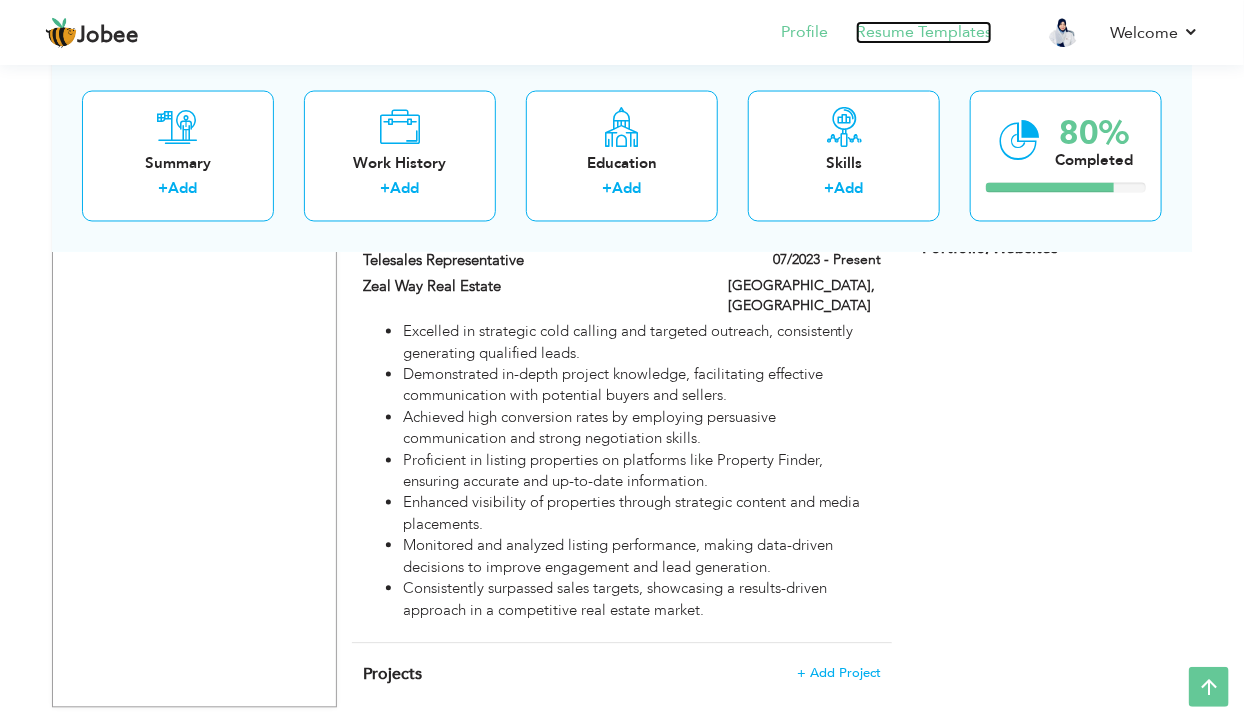 scroll, scrollTop: 1267, scrollLeft: 0, axis: vertical 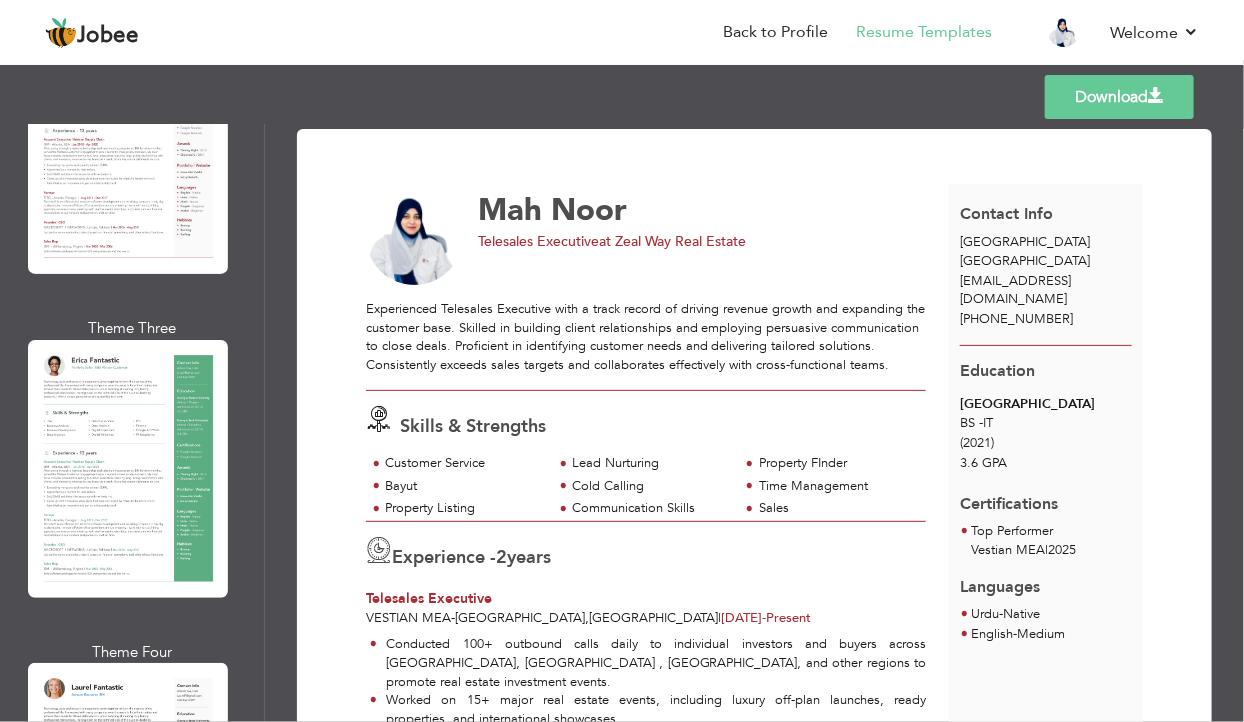 click on "Professional Themes
Theme One
Theme Two
Theme Three
Theme Four" at bounding box center [622, 423] 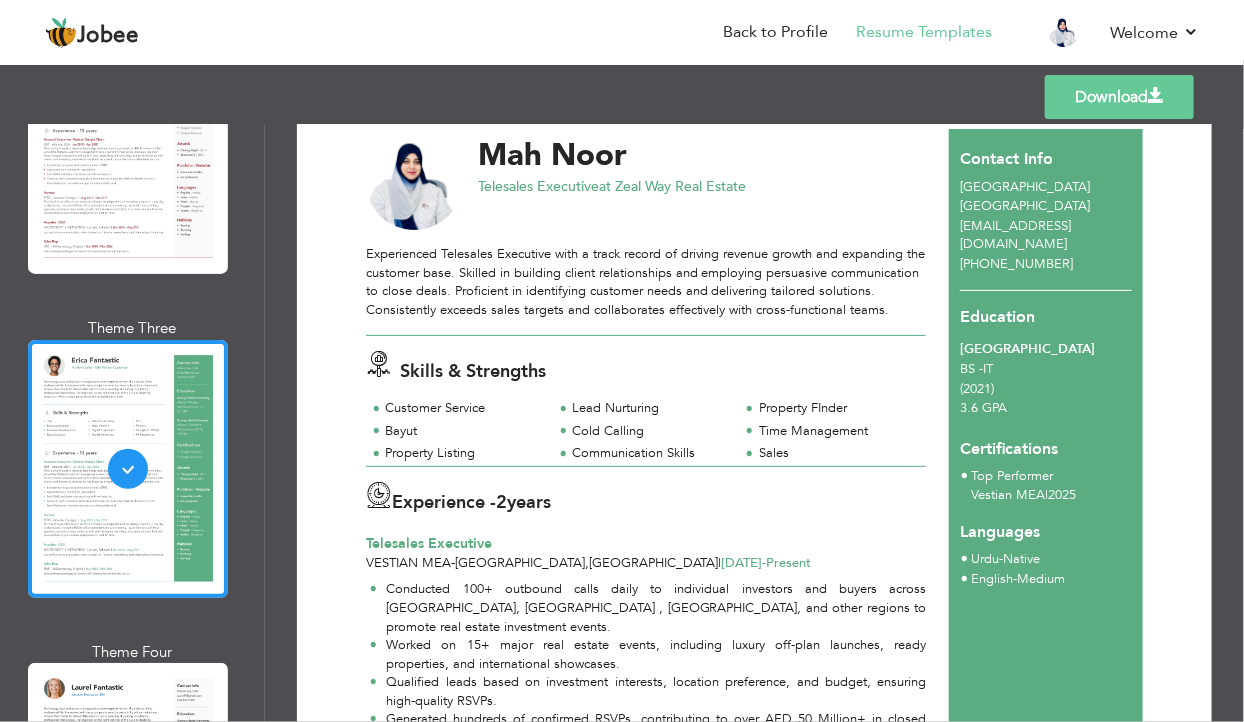 scroll, scrollTop: 53, scrollLeft: 0, axis: vertical 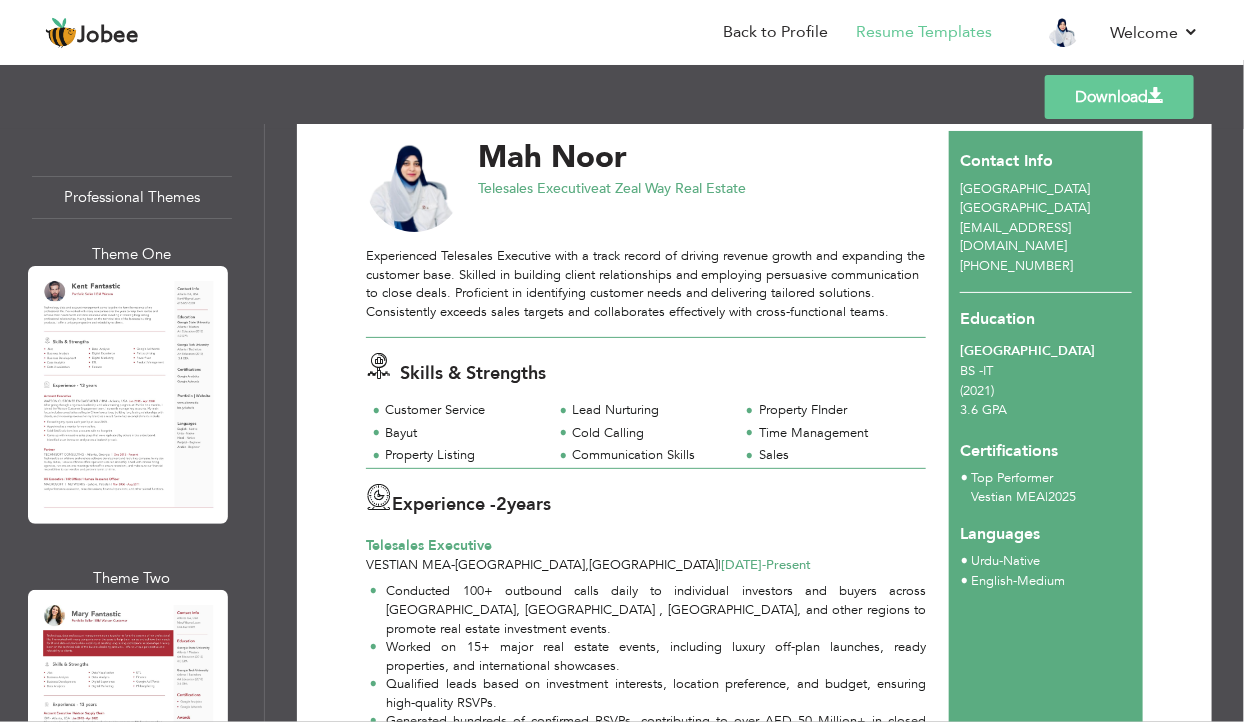 click on "Professional Themes
Theme One
Theme Two
Theme Three
Theme Four" at bounding box center [622, 423] 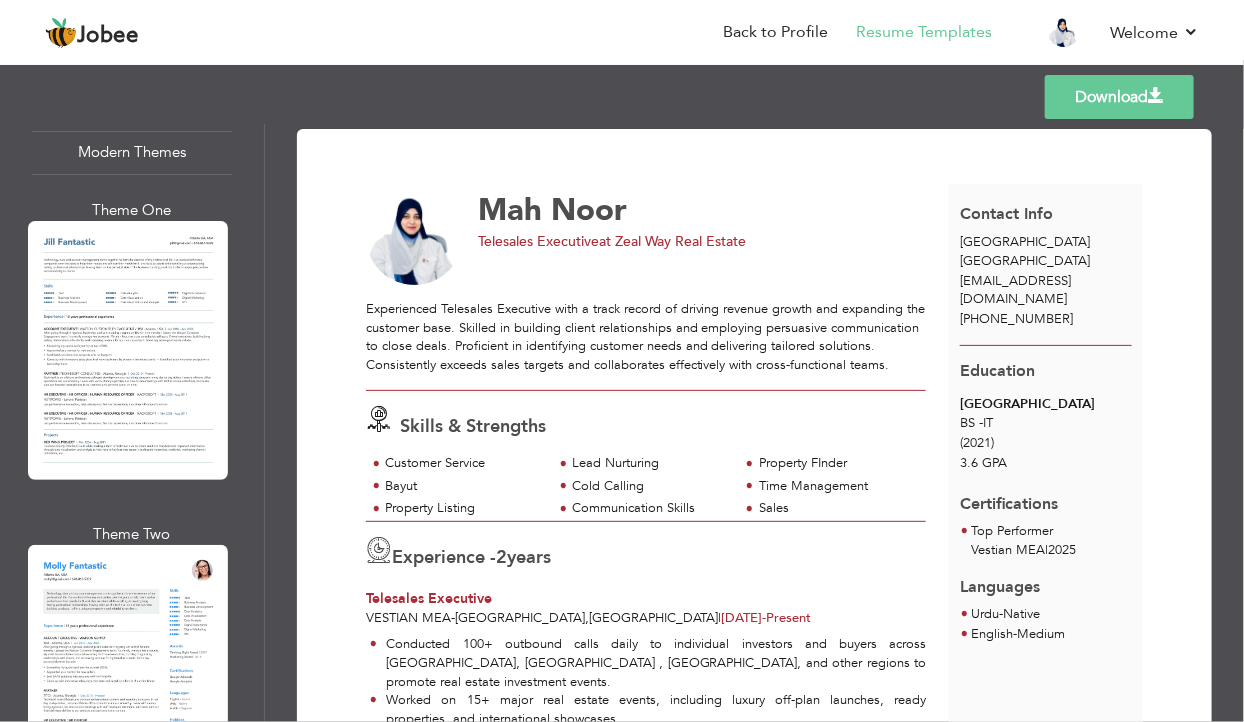 scroll, scrollTop: 2061, scrollLeft: 0, axis: vertical 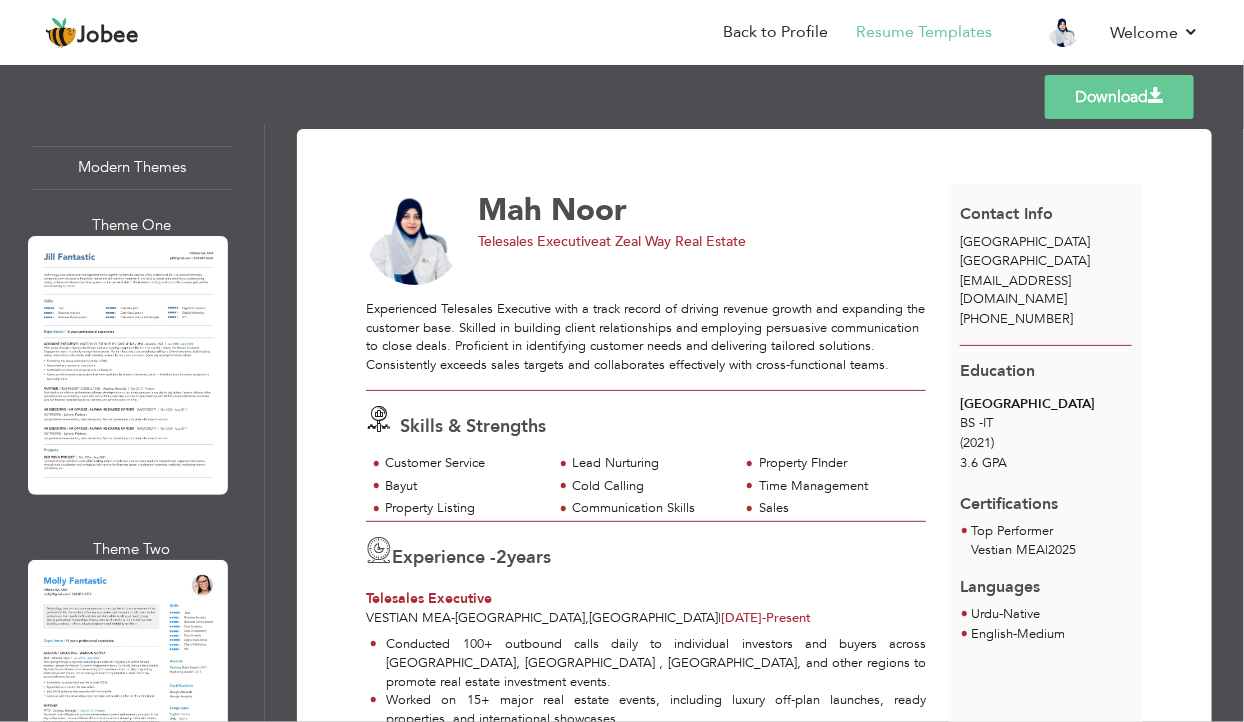 click on "Professional Themes
Theme One
Theme Two
Theme Three
Theme Four" at bounding box center (622, 423) 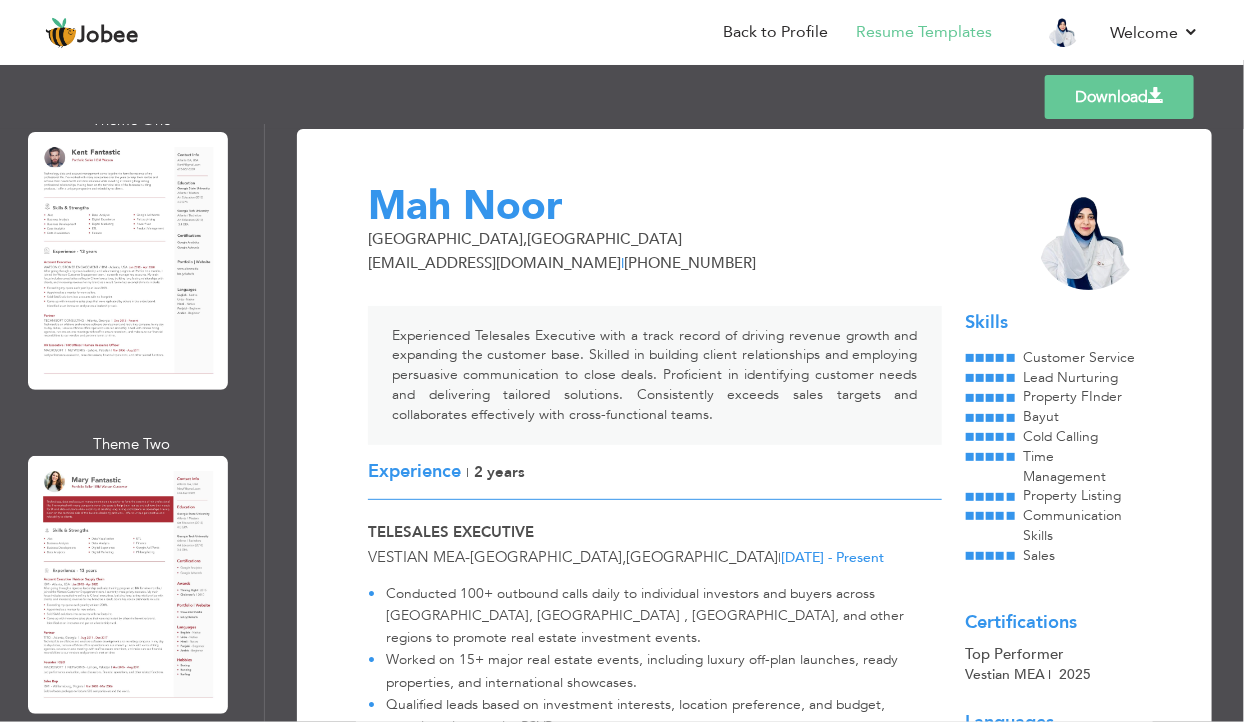 scroll, scrollTop: 0, scrollLeft: 0, axis: both 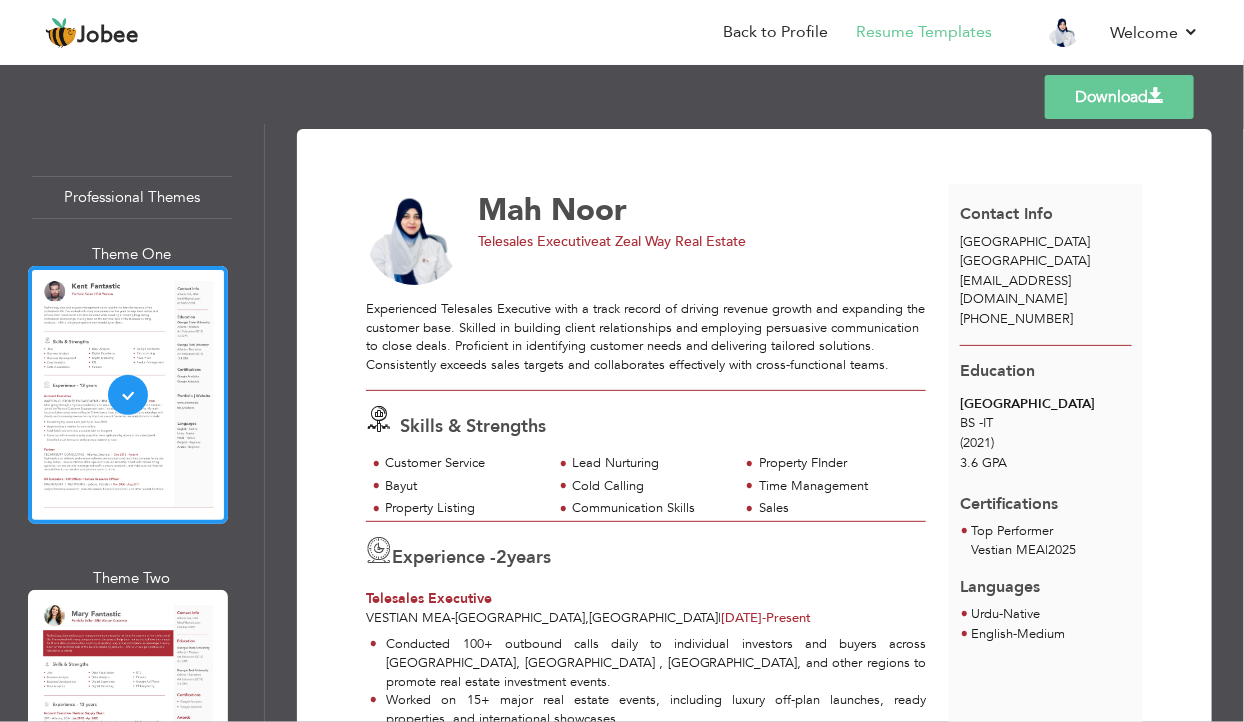 click on "Professional Themes" at bounding box center (132, 197) 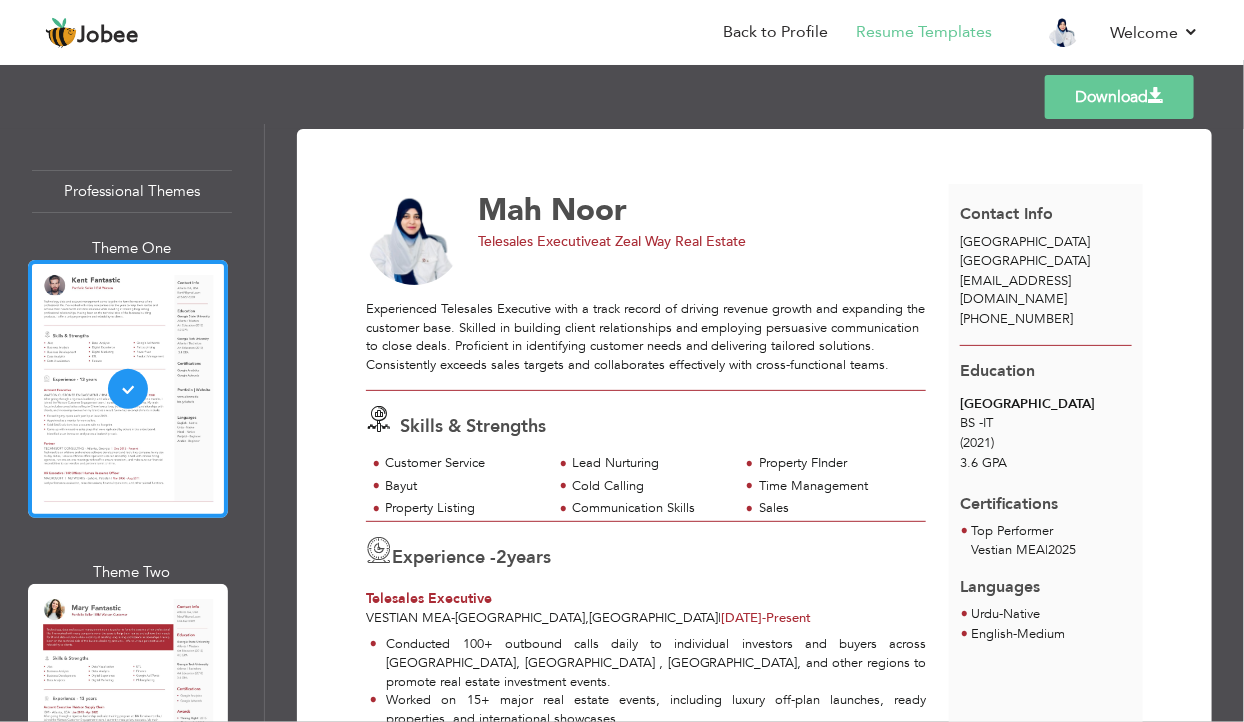 scroll, scrollTop: 0, scrollLeft: 0, axis: both 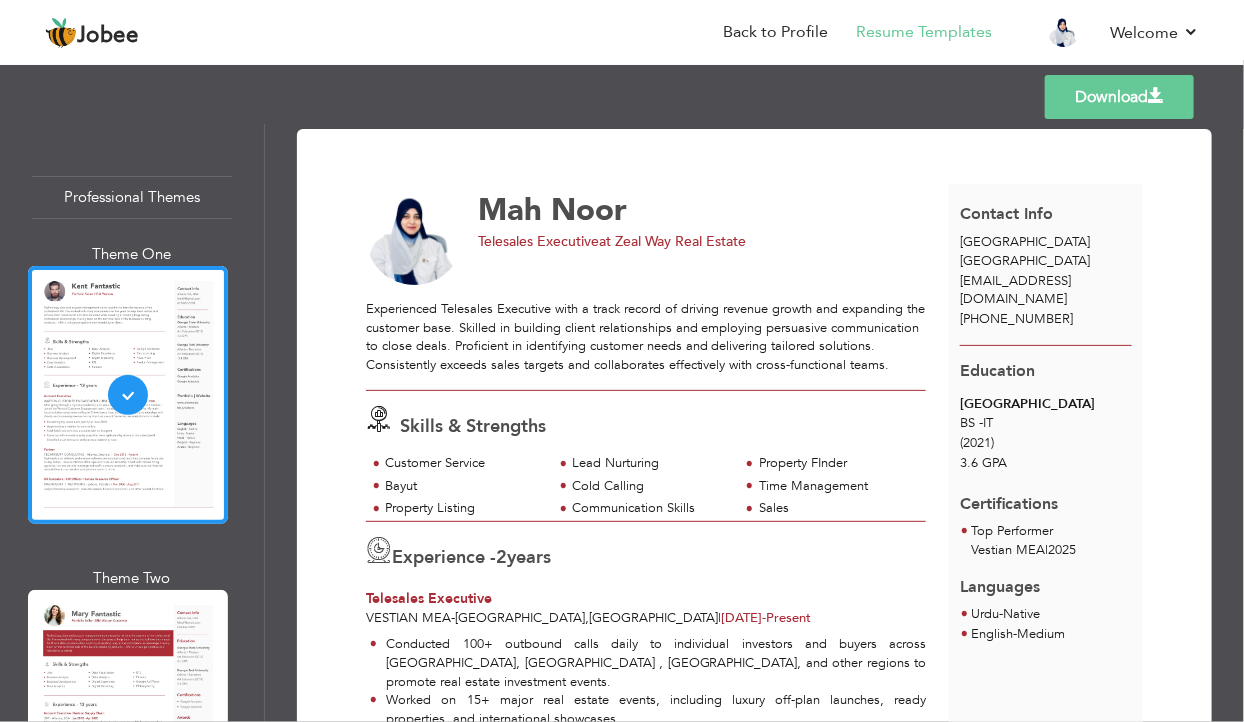 click on "at Zeal Way Real Estate" at bounding box center [672, 241] 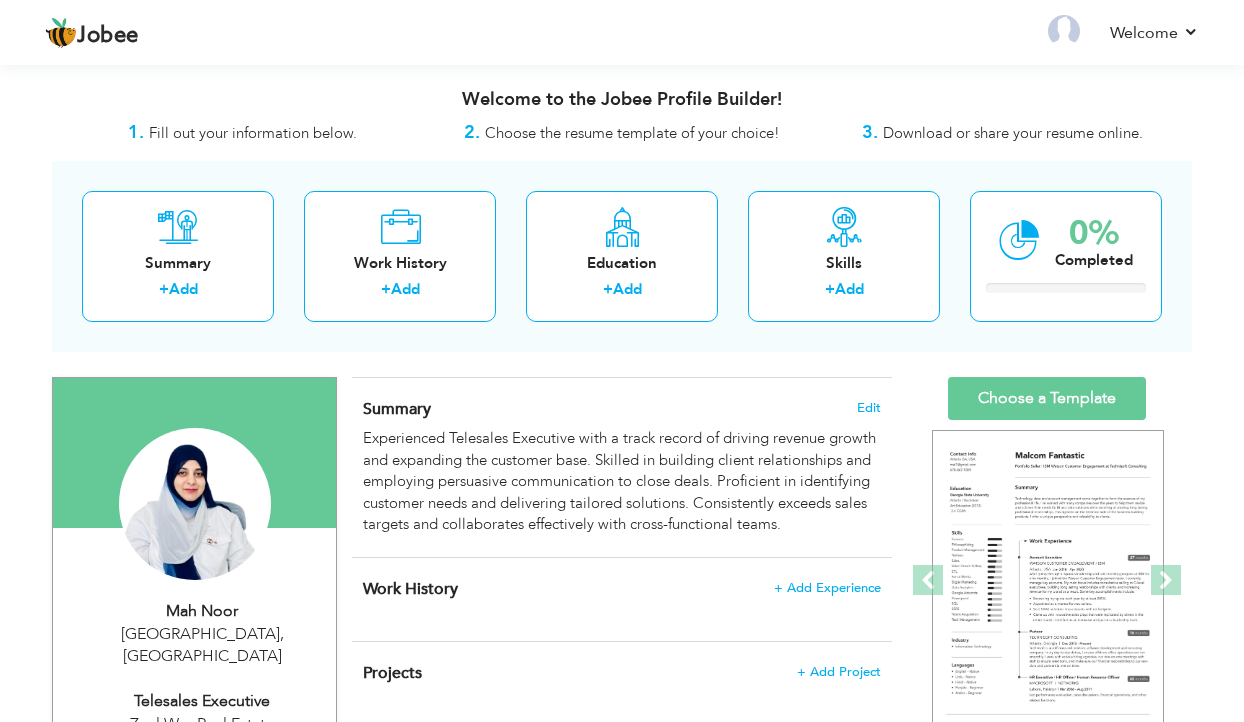scroll, scrollTop: 639, scrollLeft: 0, axis: vertical 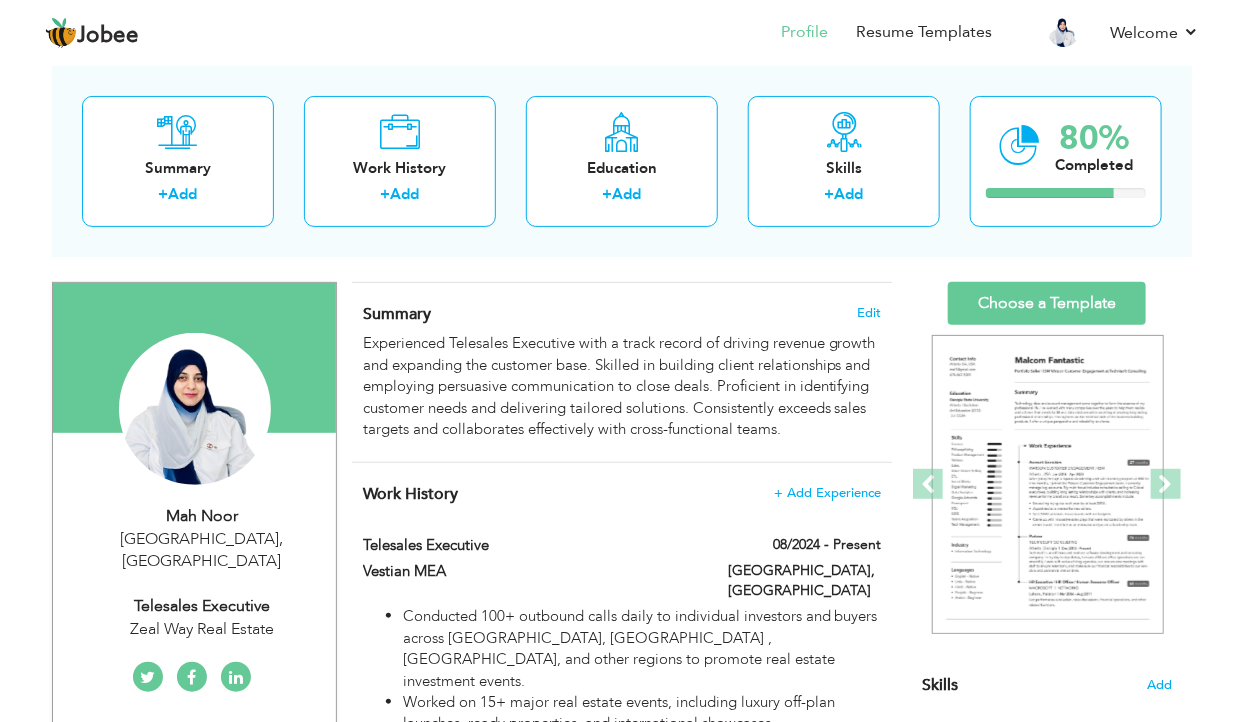type on "Mah" 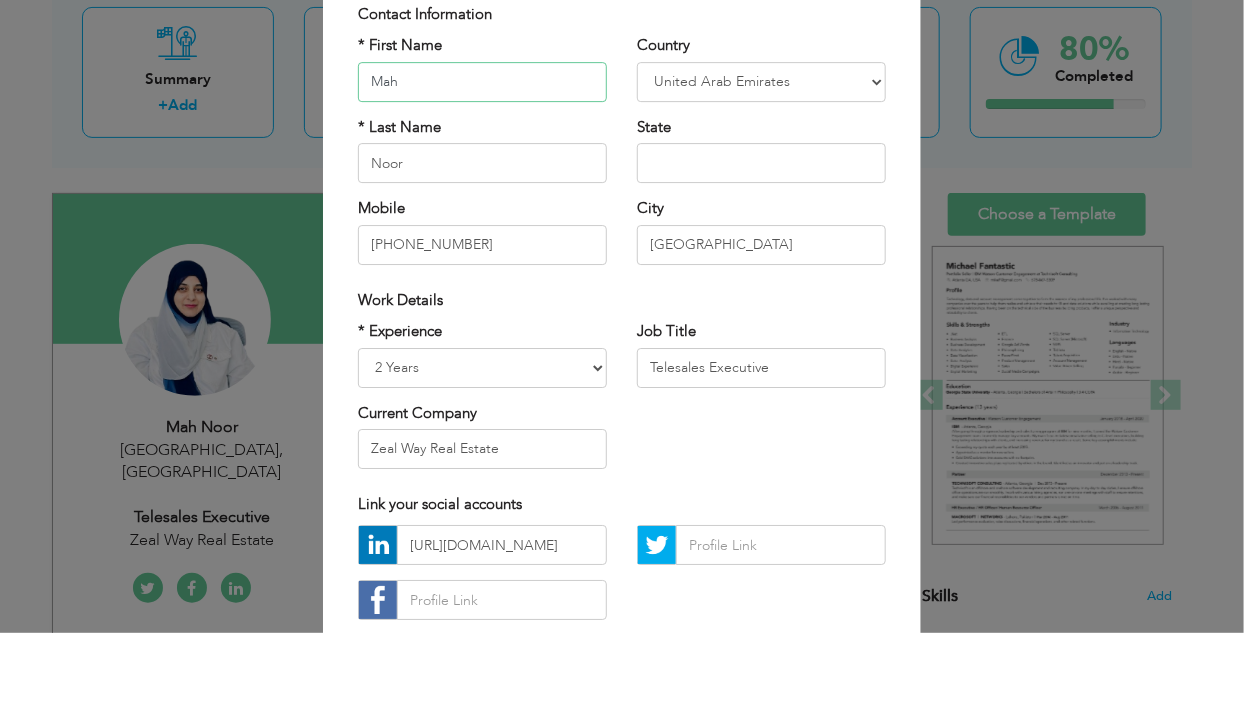 scroll, scrollTop: 71, scrollLeft: 0, axis: vertical 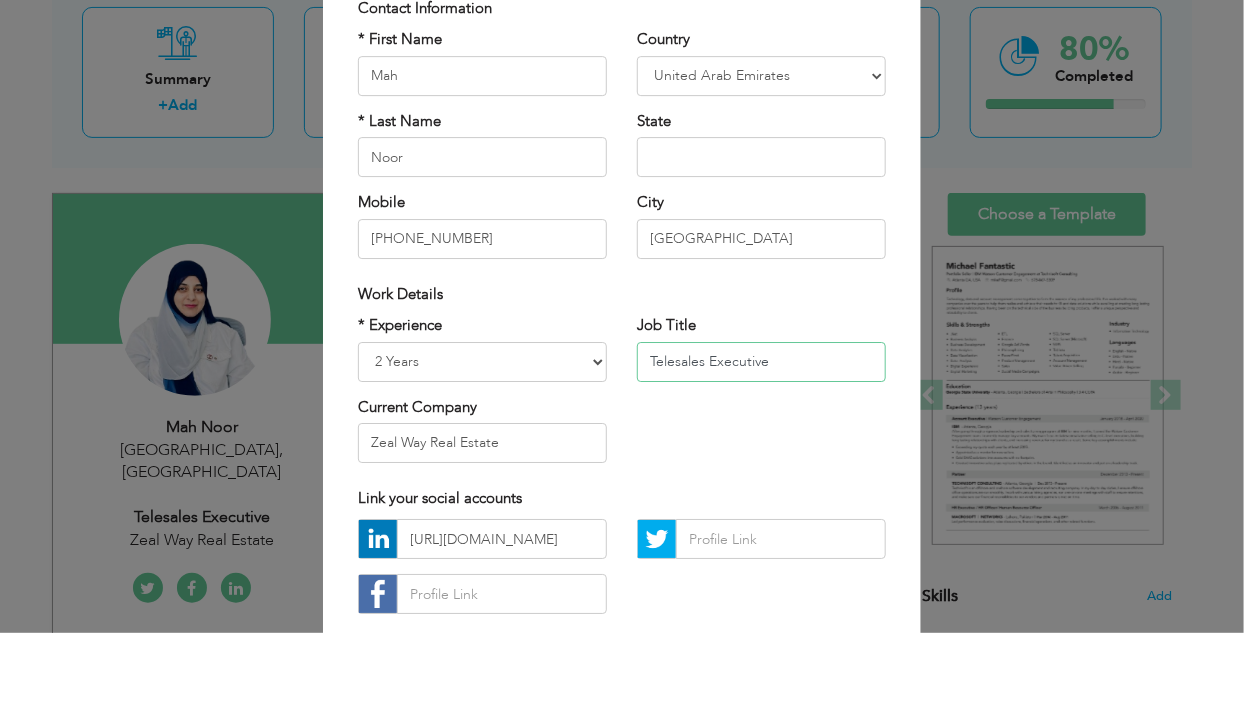 click on "Telesales Executive" at bounding box center (761, 451) 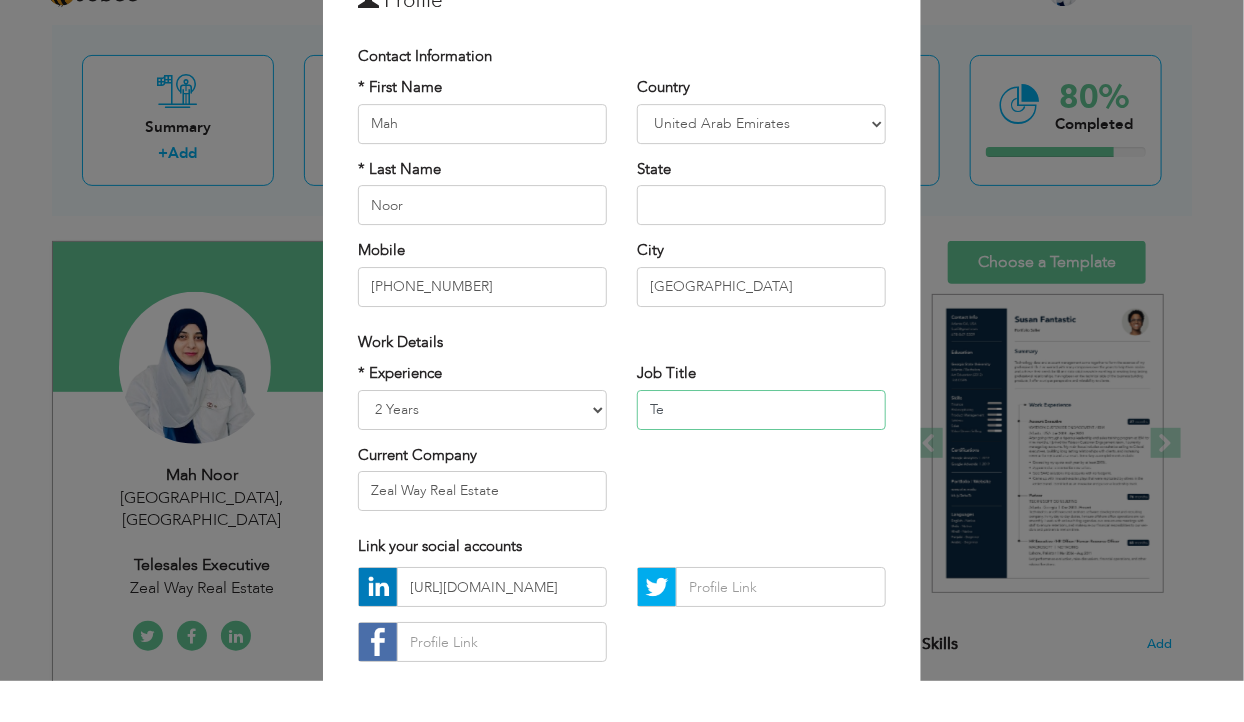 type on "T" 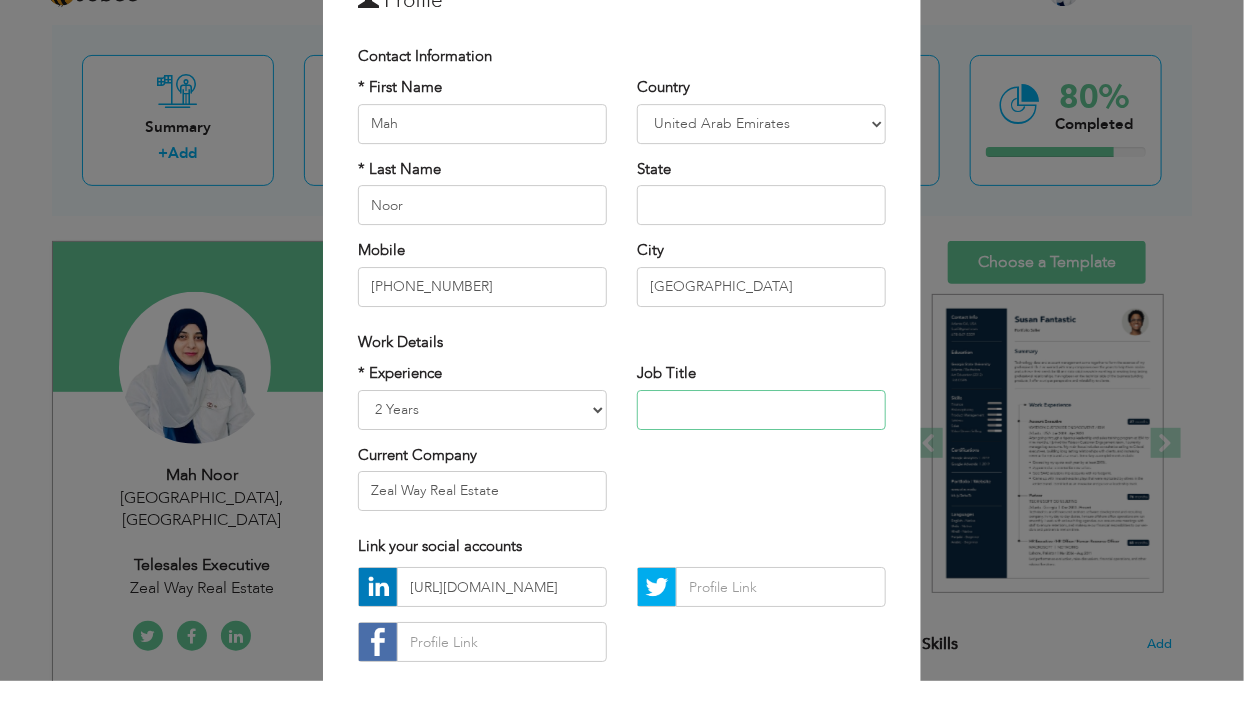 type 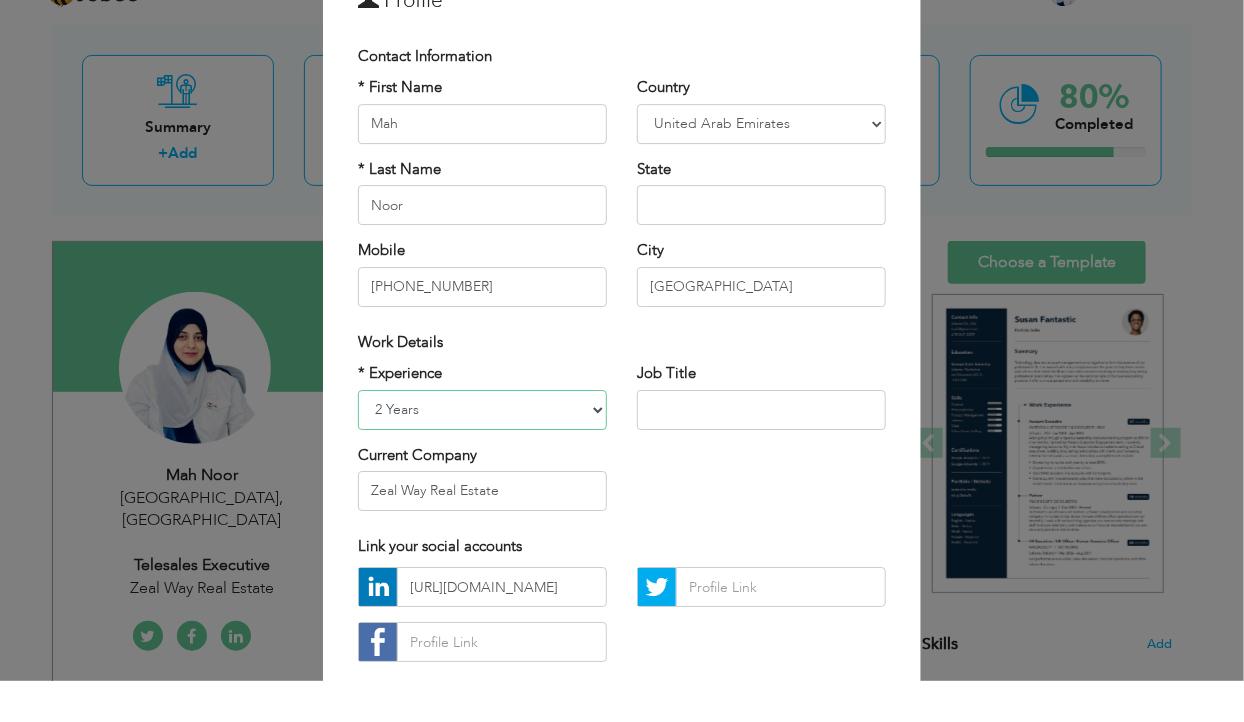 click on "Entry Level Less than 1 Year 1 Year 2 Years 3 Years 4 Years 5 Years 6 Years 7 Years 8 Years 9 Years 10 Years 11 Years 12 Years 13 Years 14 Years 15 Years 16 Years 17 Years 18 Years 19 Years 20 Years 21 Years 22 Years 23 Years 24 Years 25 Years 26 Years 27 Years 28 Years 29 Years 30 Years 31 Years 32 Years 33 Years 34 Years 35 Years More than 35 Years" at bounding box center (482, 451) 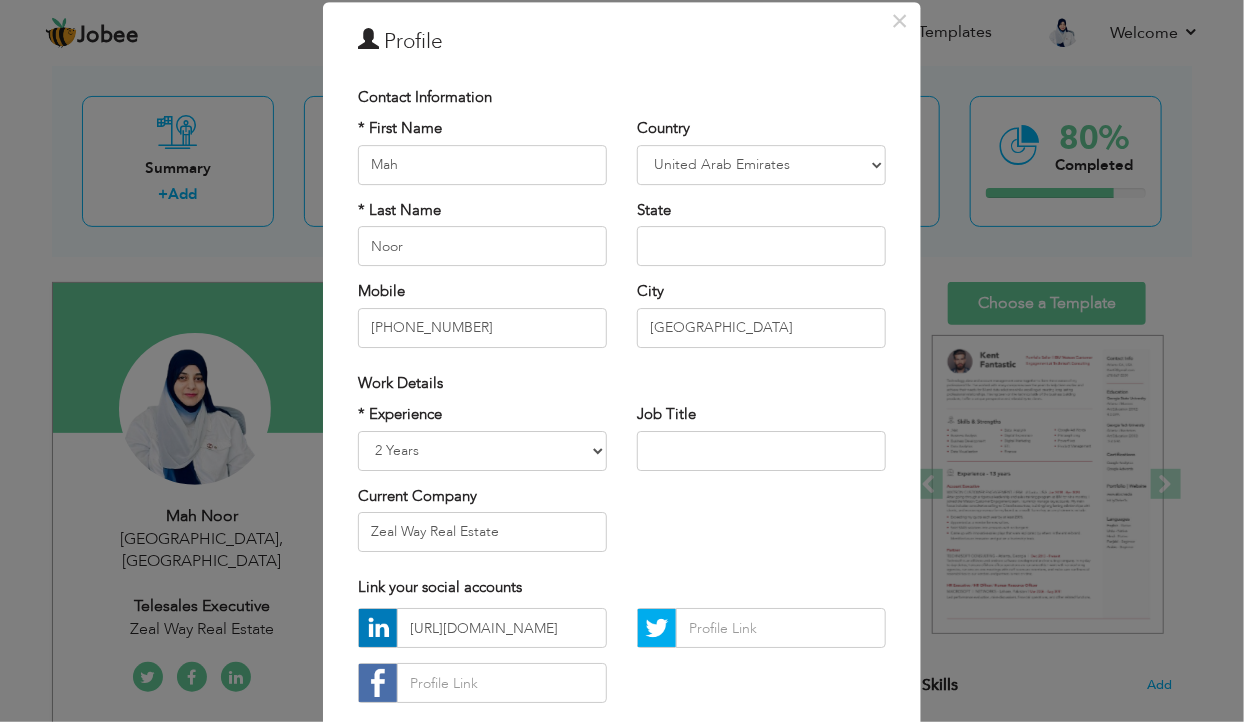 click on "* Experience
Entry Level Less than 1 Year 1 Year 2 Years 3 Years 4 Years 5 Years 6 Years 7 Years 8 Years 9 Years 10 Years 11 Years 12 Years 13 Years 14 Years 15 Years 16 Years 17 Years 18 Years 19 Years 20 Years 21 Years 22 Years 23 Years 24 Years 25 Years 26 Years 27 Years 28 Years 29 Years 30 Years 31 Years 32 Years 33 Years 34 Years 35 Years More than 35 Years
Current Company
Zeal Way Real Estate
Job Title" at bounding box center [622, 485] 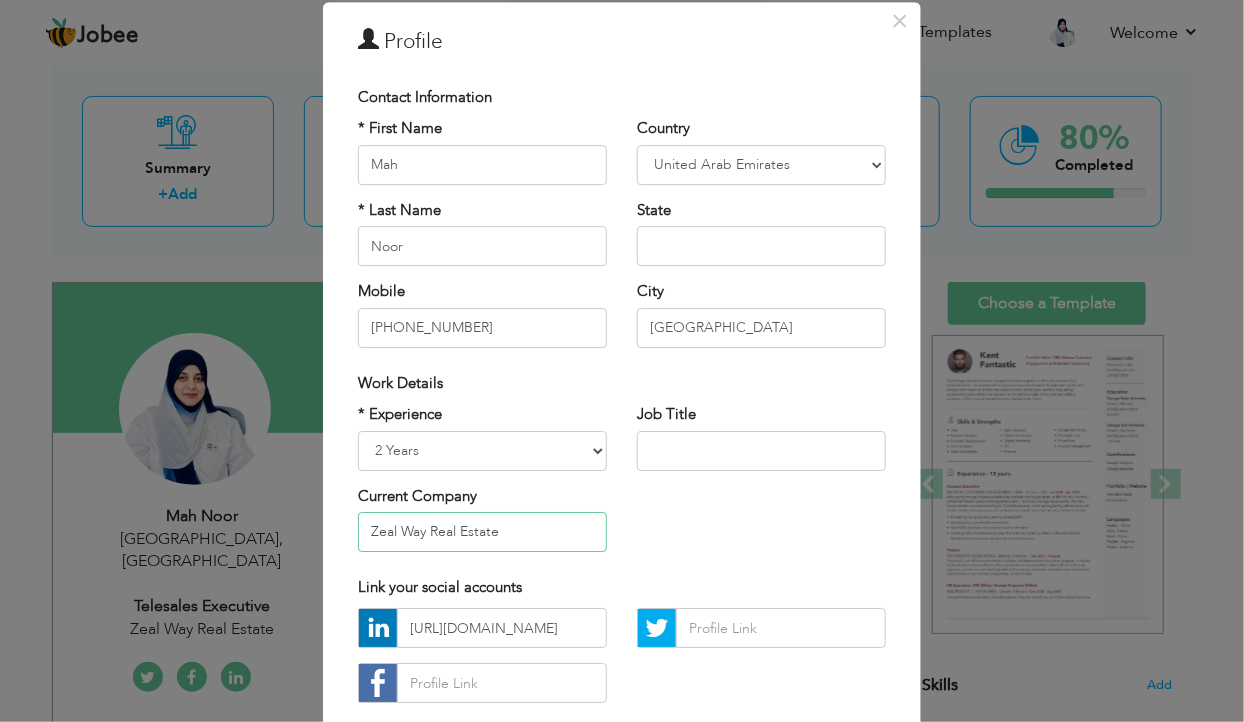 click on "Zeal Way Real Estate" at bounding box center [482, 532] 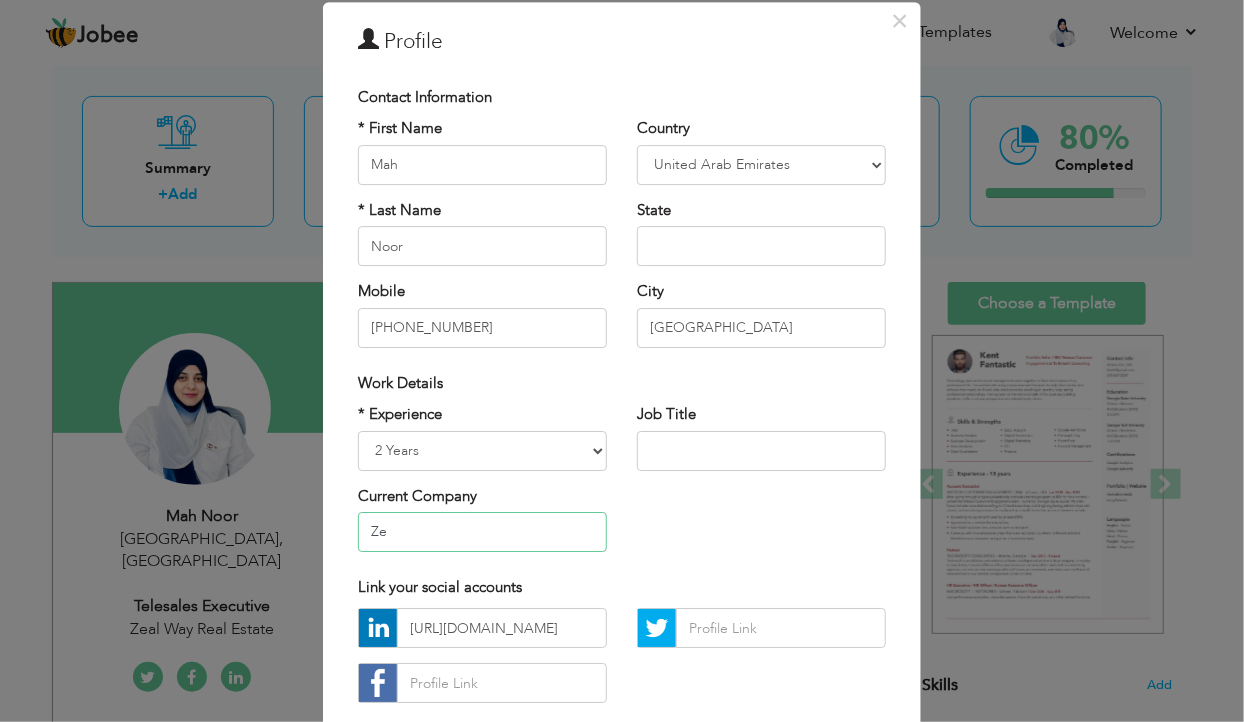 type on "Z" 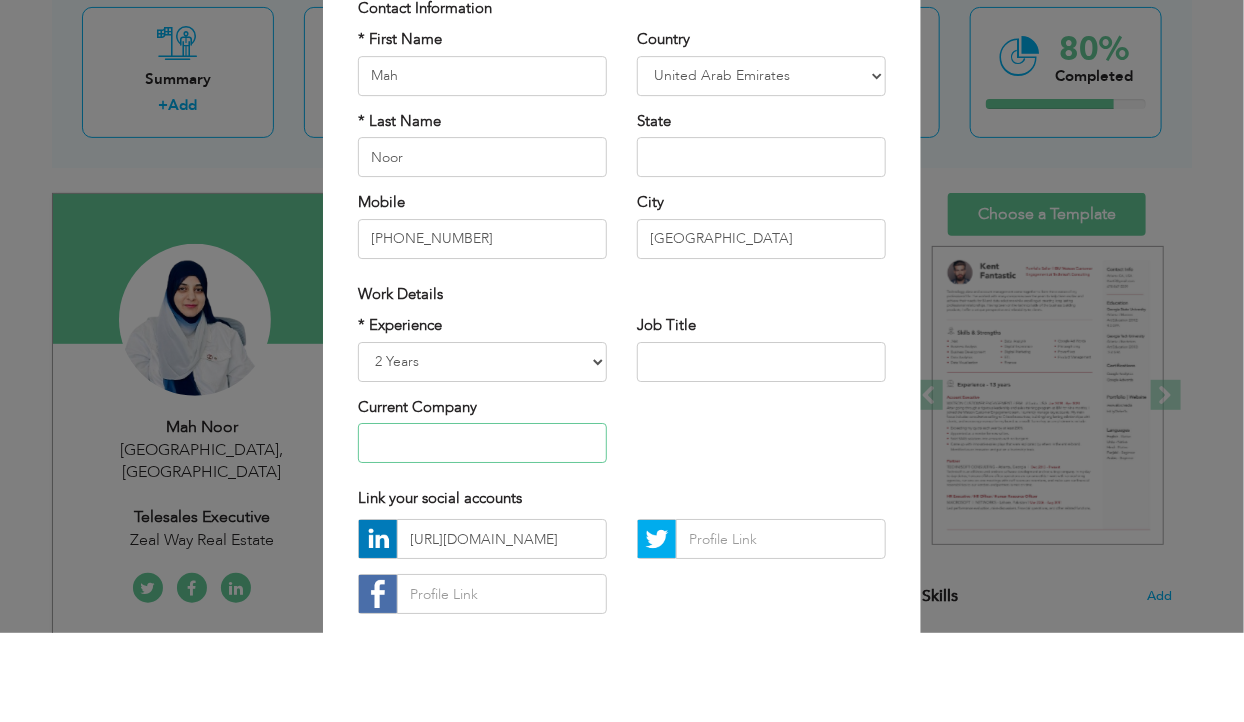 scroll, scrollTop: 188, scrollLeft: 0, axis: vertical 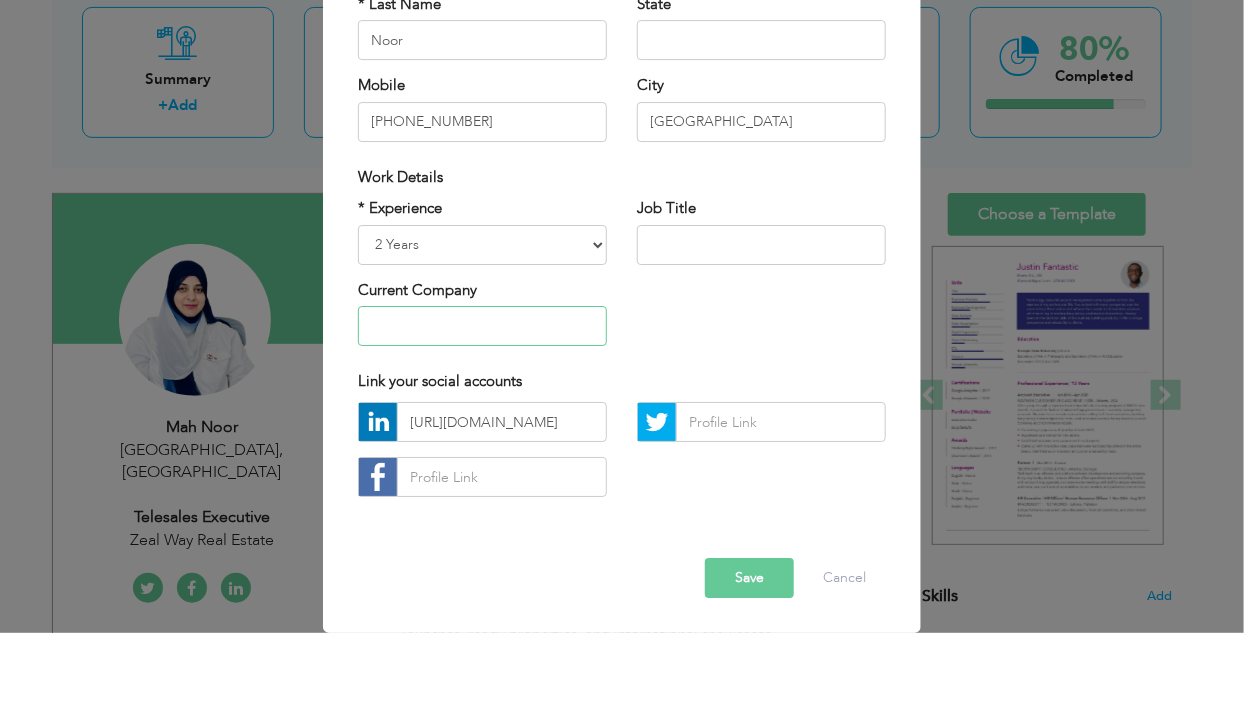 type 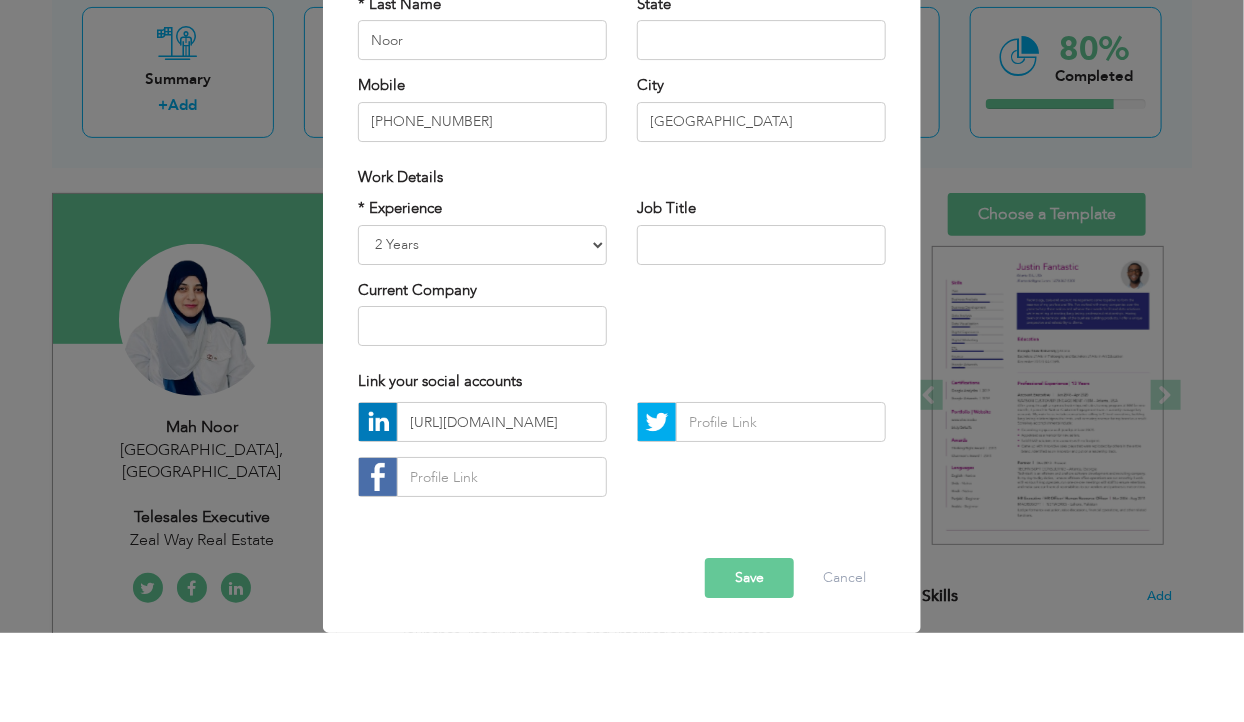 click at bounding box center [0, 0] 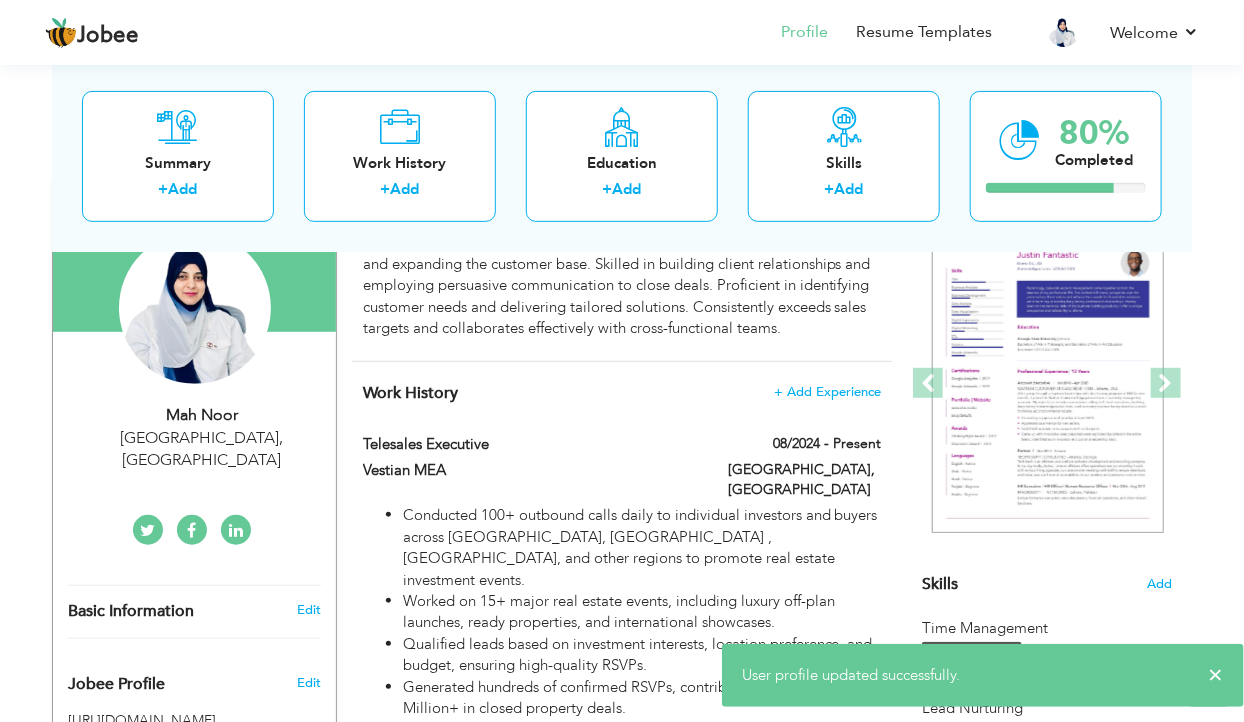 scroll, scrollTop: 0, scrollLeft: 0, axis: both 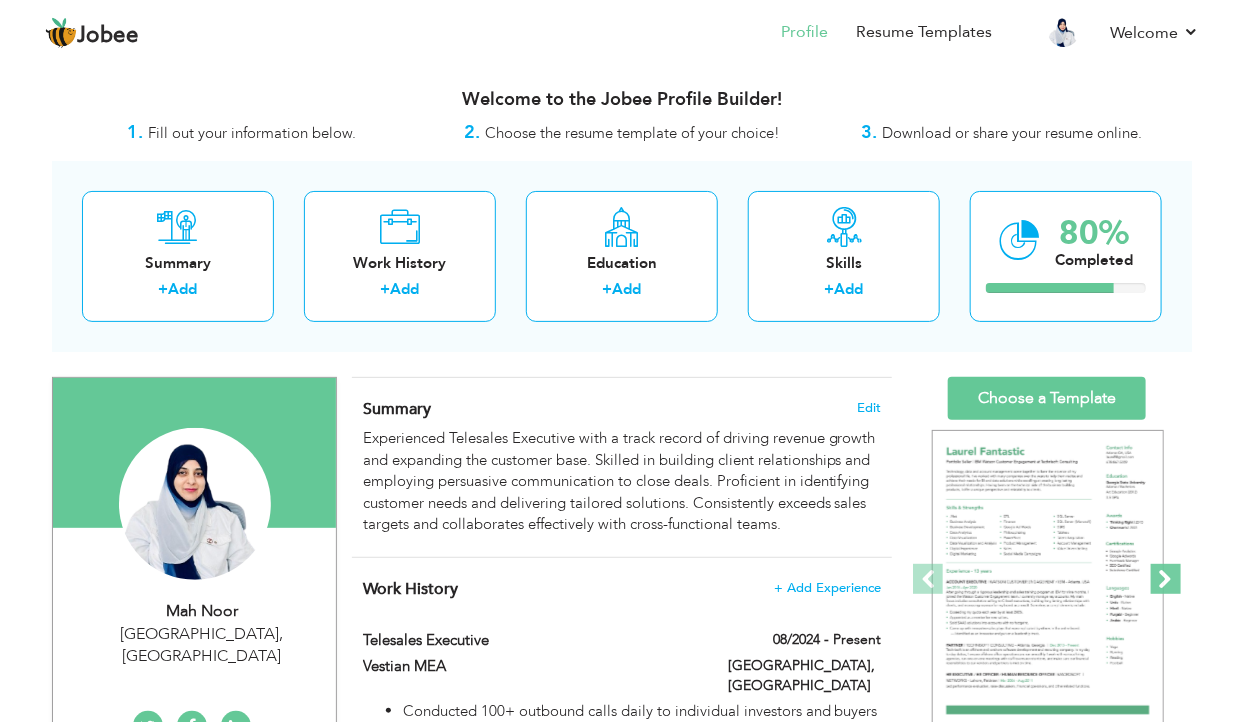 click at bounding box center (1166, 579) 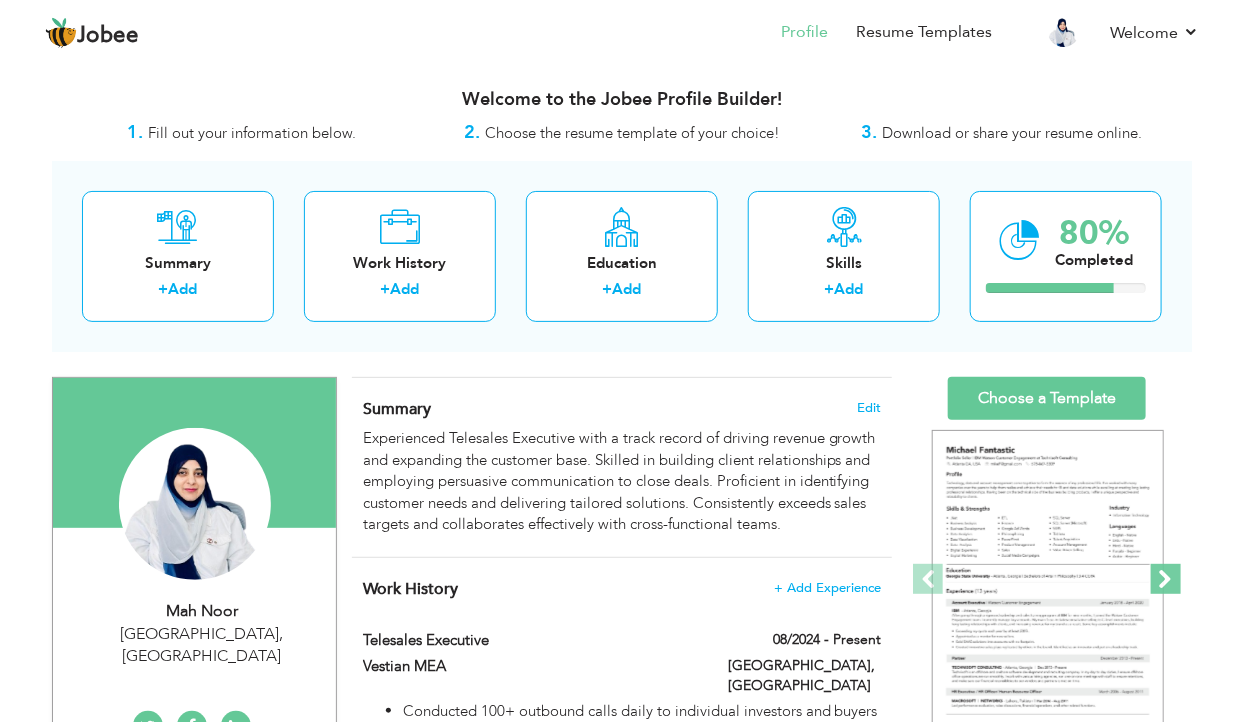 click at bounding box center (1166, 579) 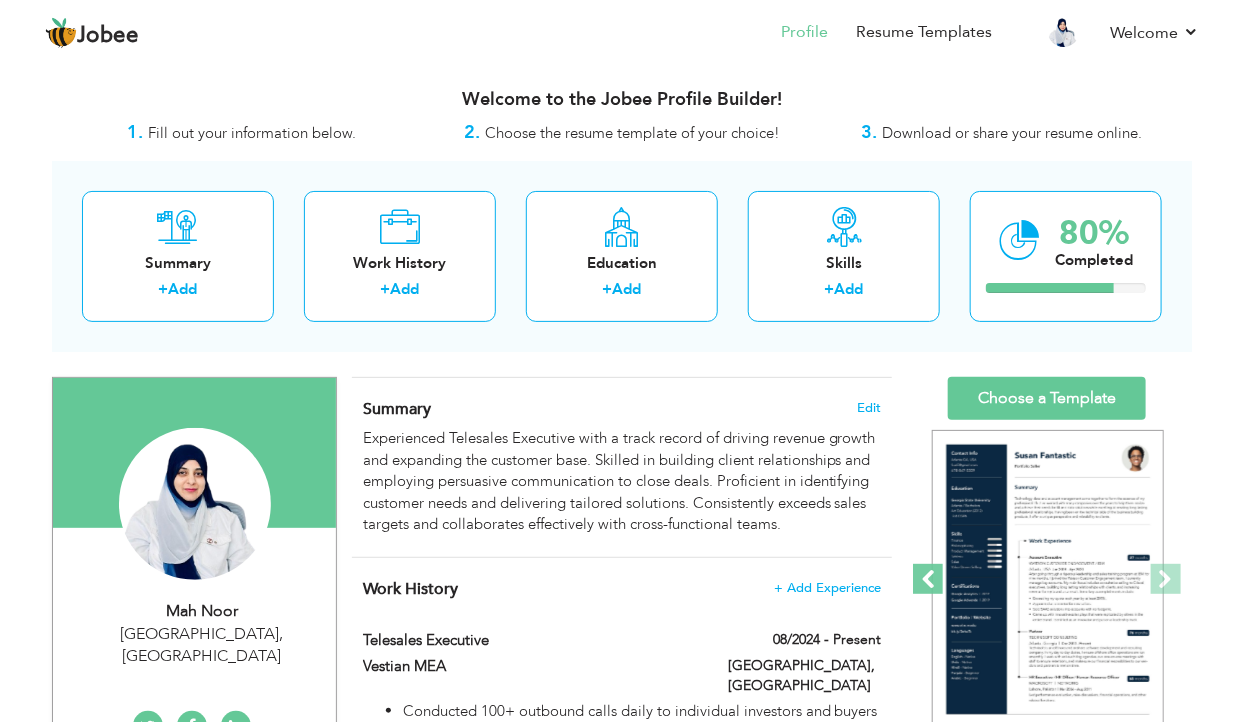 click at bounding box center (928, 579) 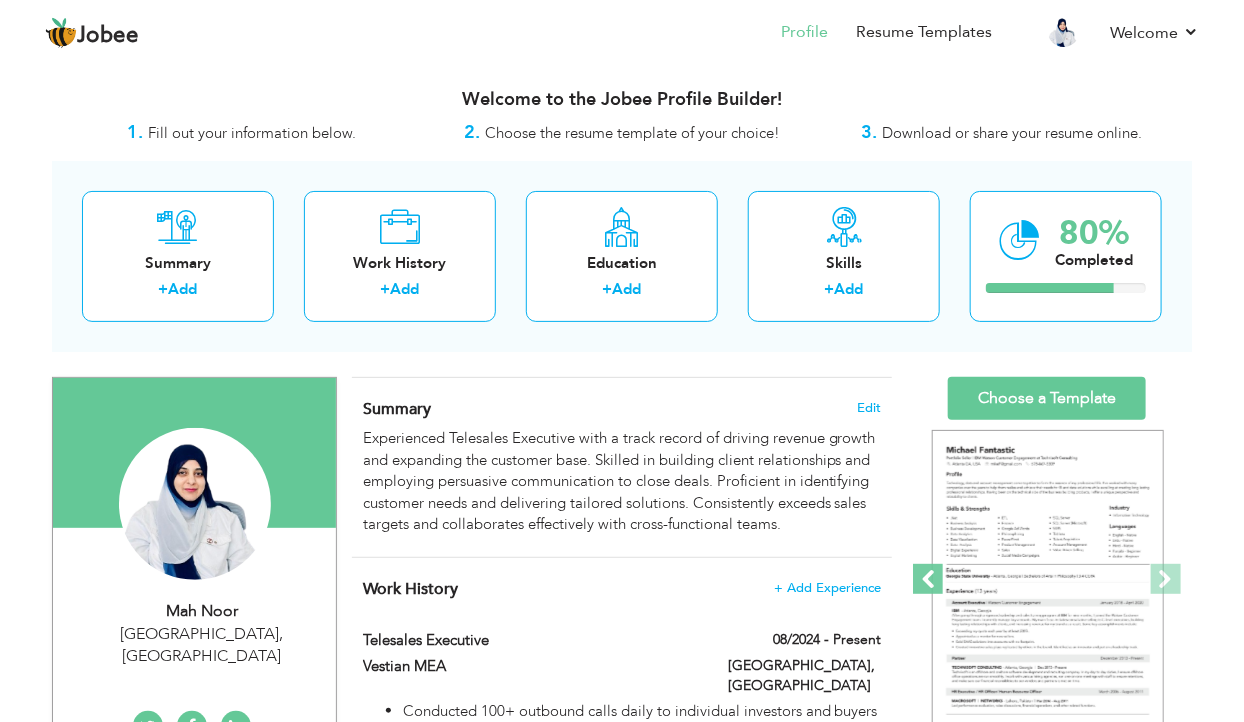 click at bounding box center [928, 579] 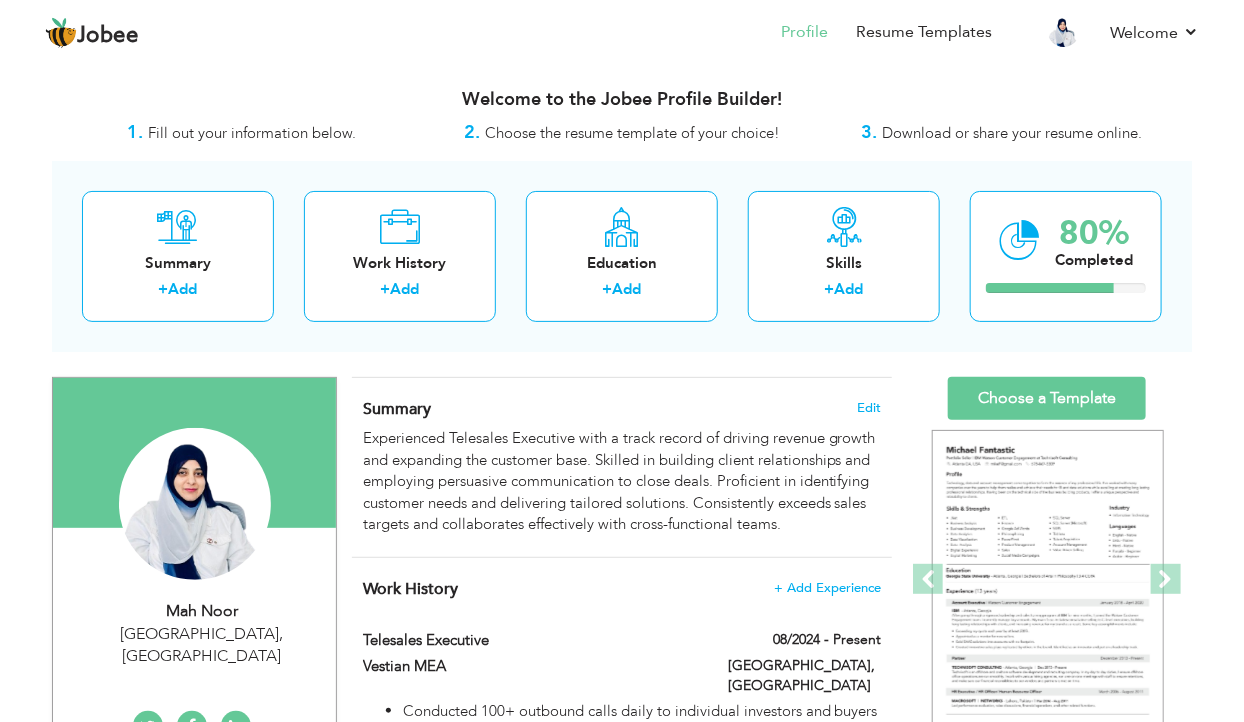 click on "Download or share your resume online." at bounding box center (1013, 133) 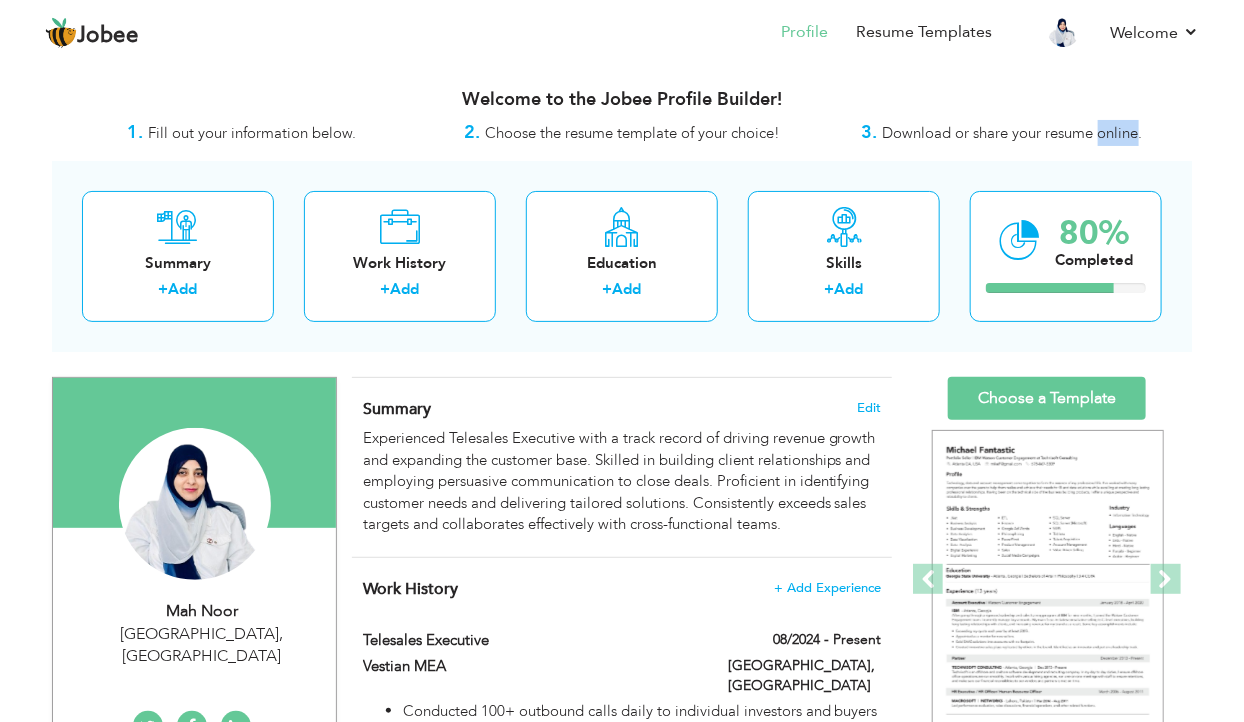 click on "Welcome to the Jobee Profile Builder!" at bounding box center [622, 95] 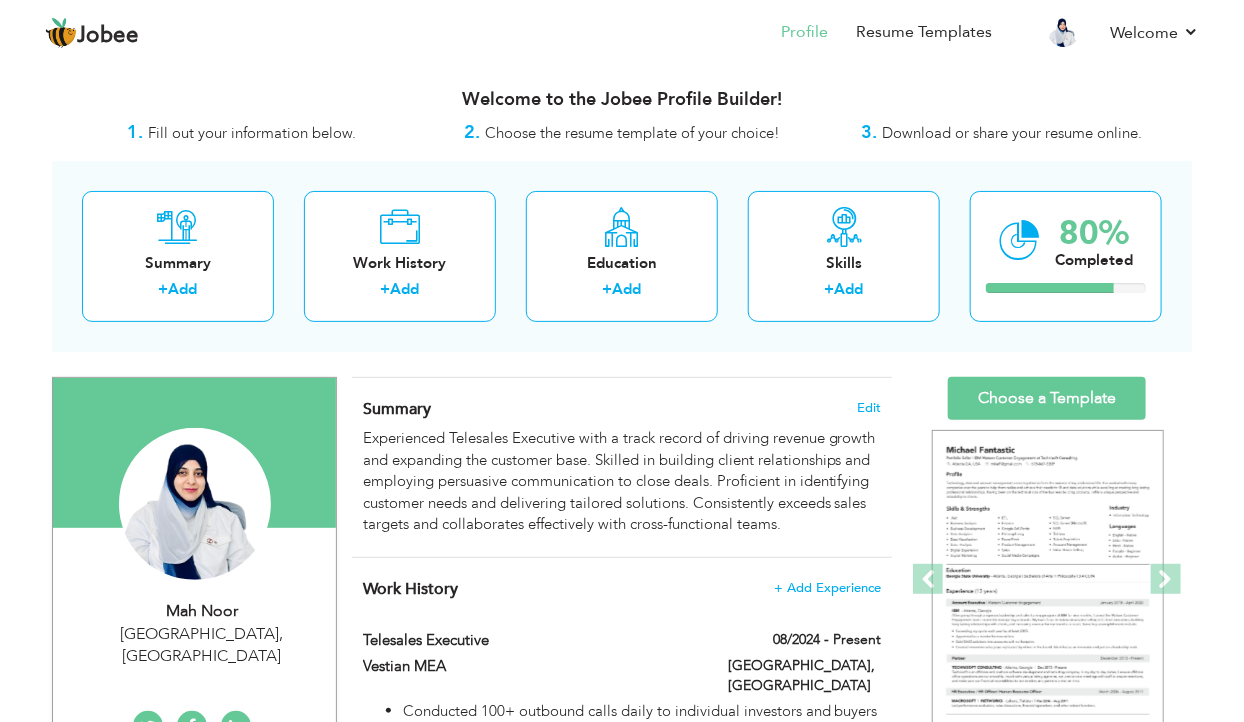click on "Download or share your resume online." at bounding box center [1013, 133] 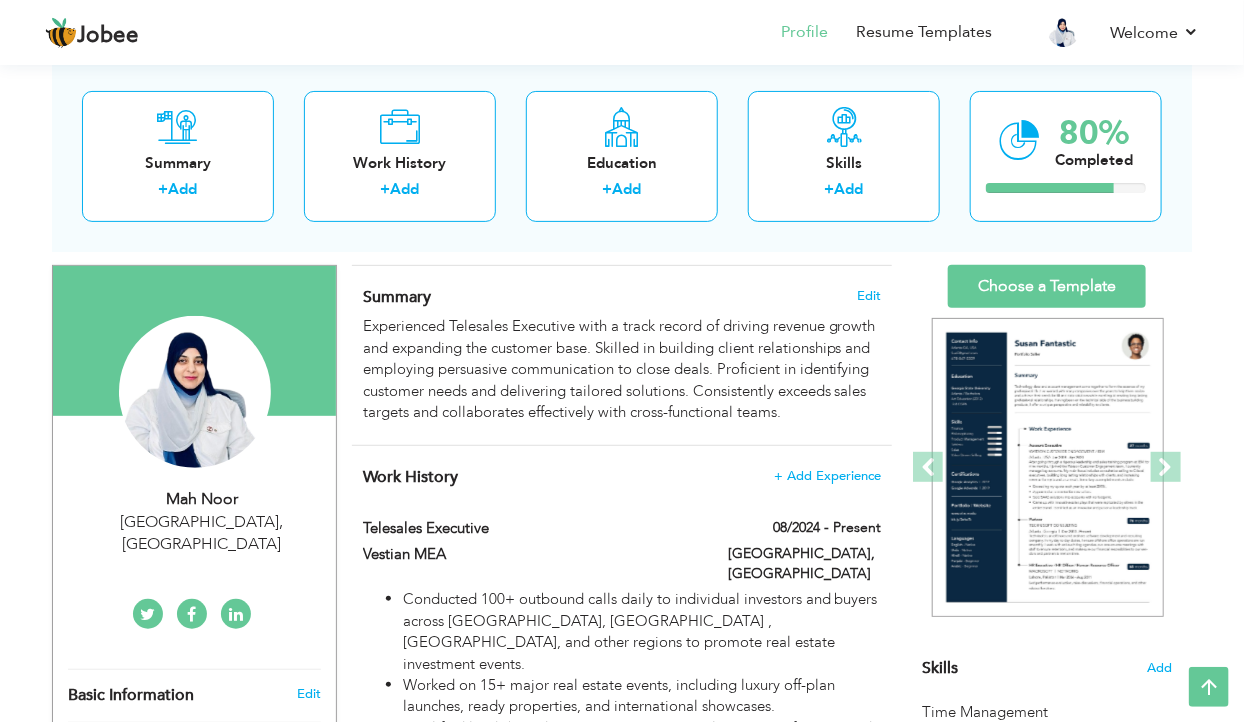 scroll, scrollTop: 0, scrollLeft: 0, axis: both 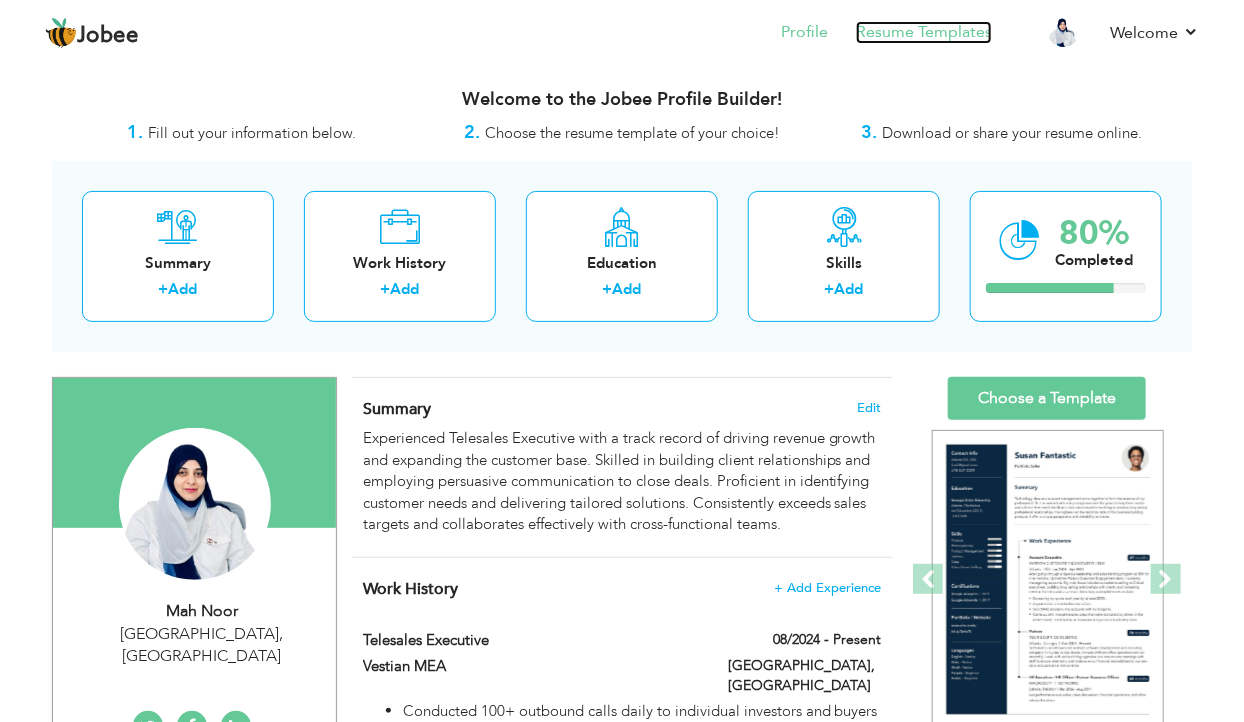 click on "Resume Templates" at bounding box center [924, 32] 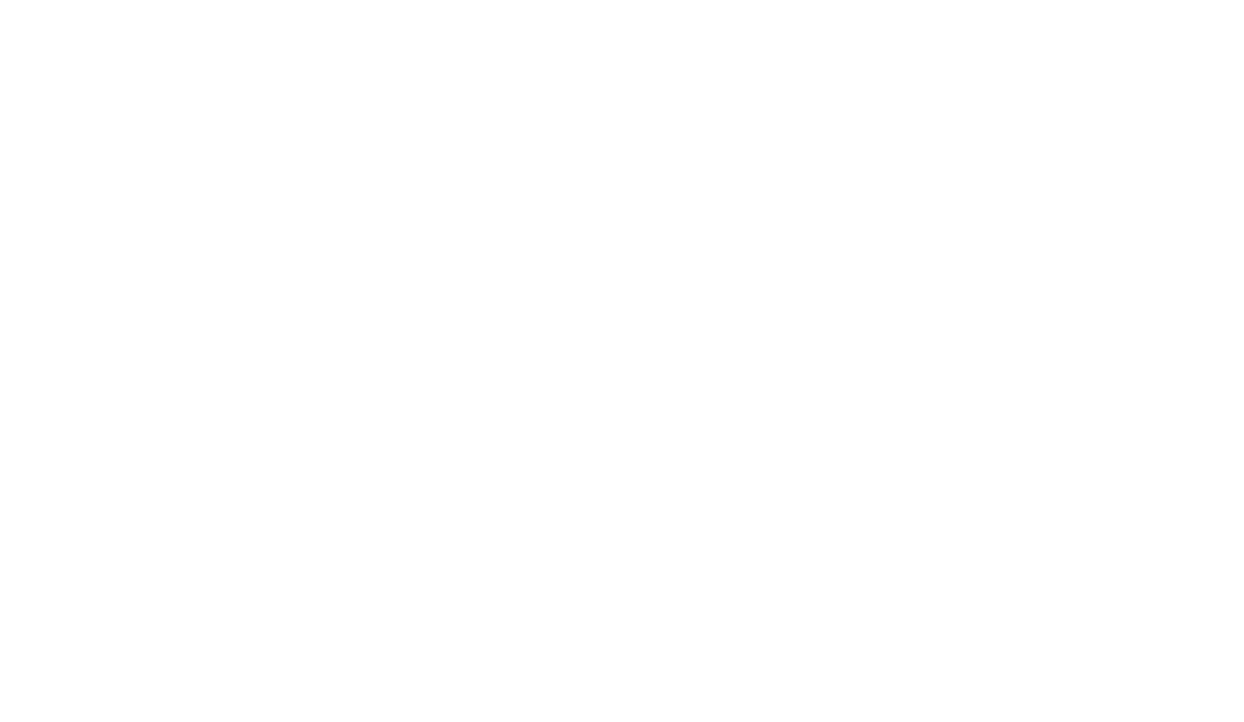 scroll, scrollTop: 0, scrollLeft: 0, axis: both 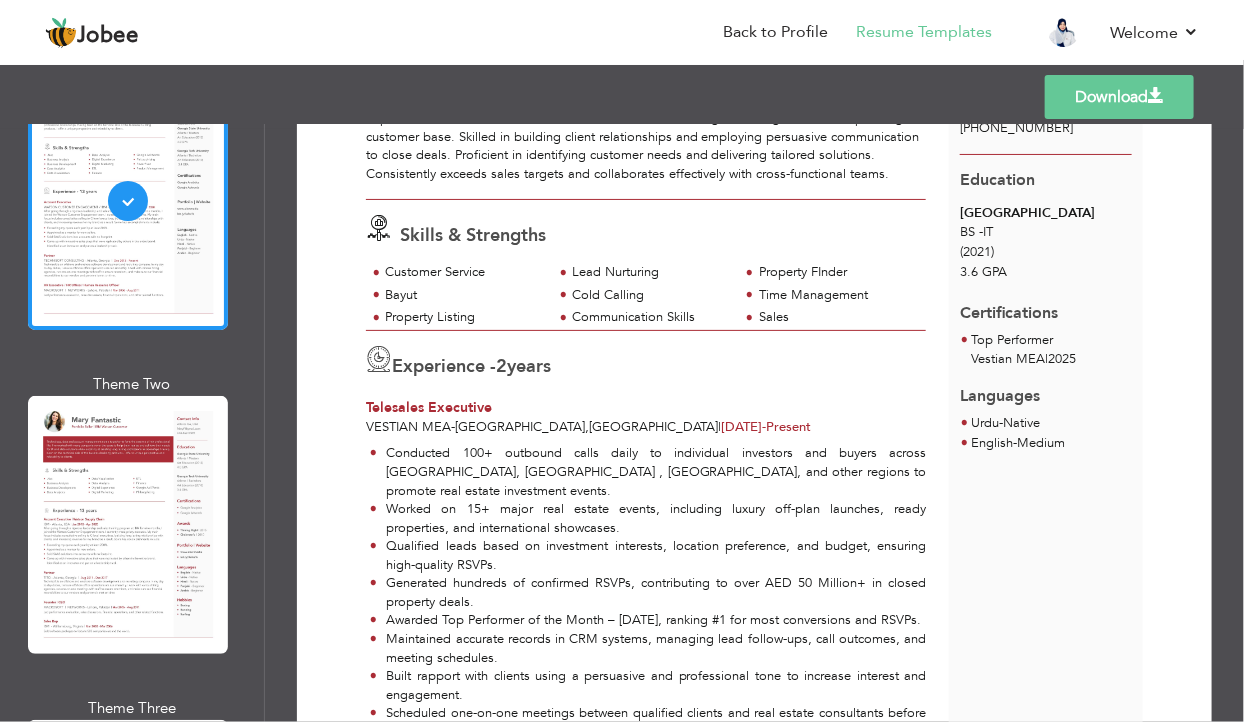 click on "Professional Themes
Theme One
Theme Two
Theme Three
Theme Four" at bounding box center [622, 423] 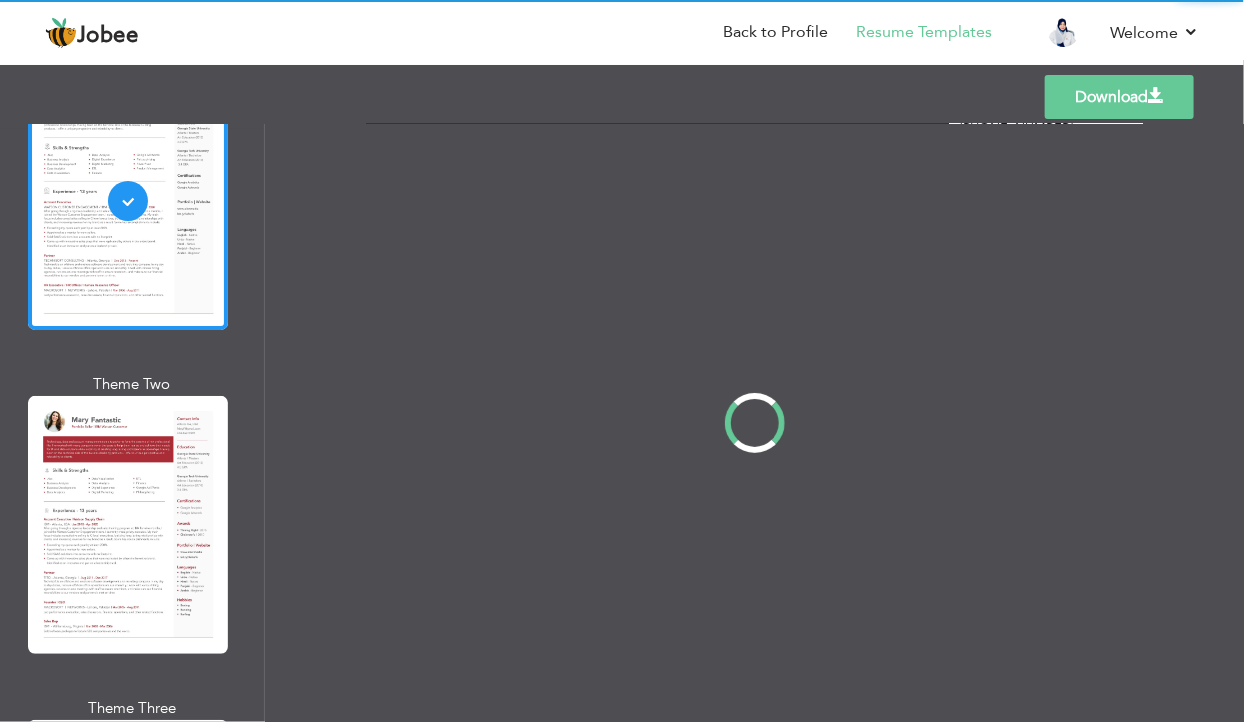 scroll, scrollTop: 0, scrollLeft: 0, axis: both 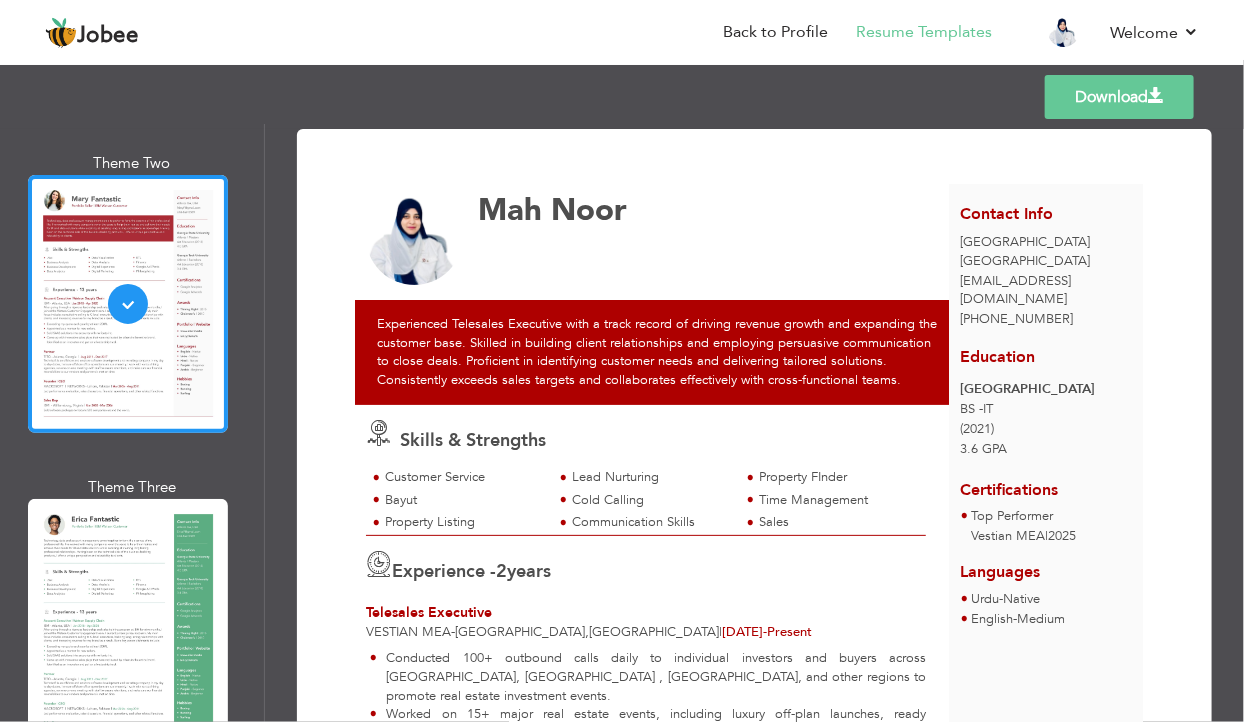 click on "Professional Themes
Theme One
Theme Two
Theme Three
Theme Four" at bounding box center (622, 423) 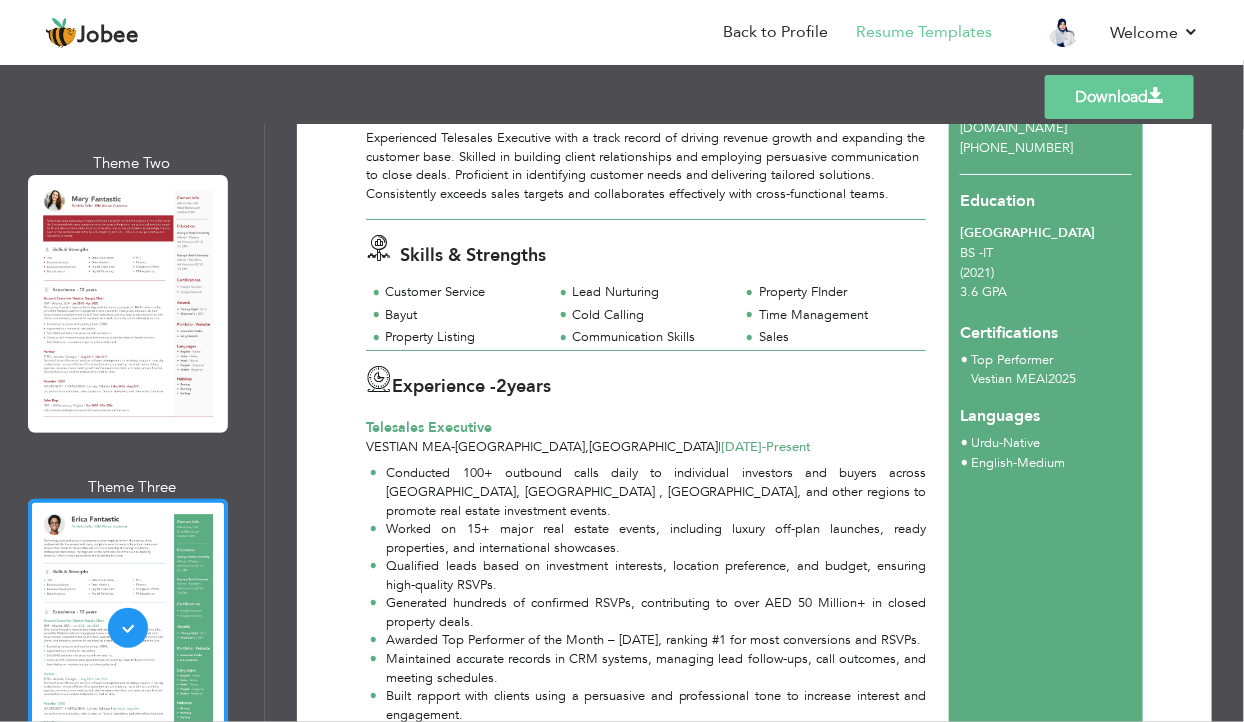 scroll, scrollTop: 179, scrollLeft: 0, axis: vertical 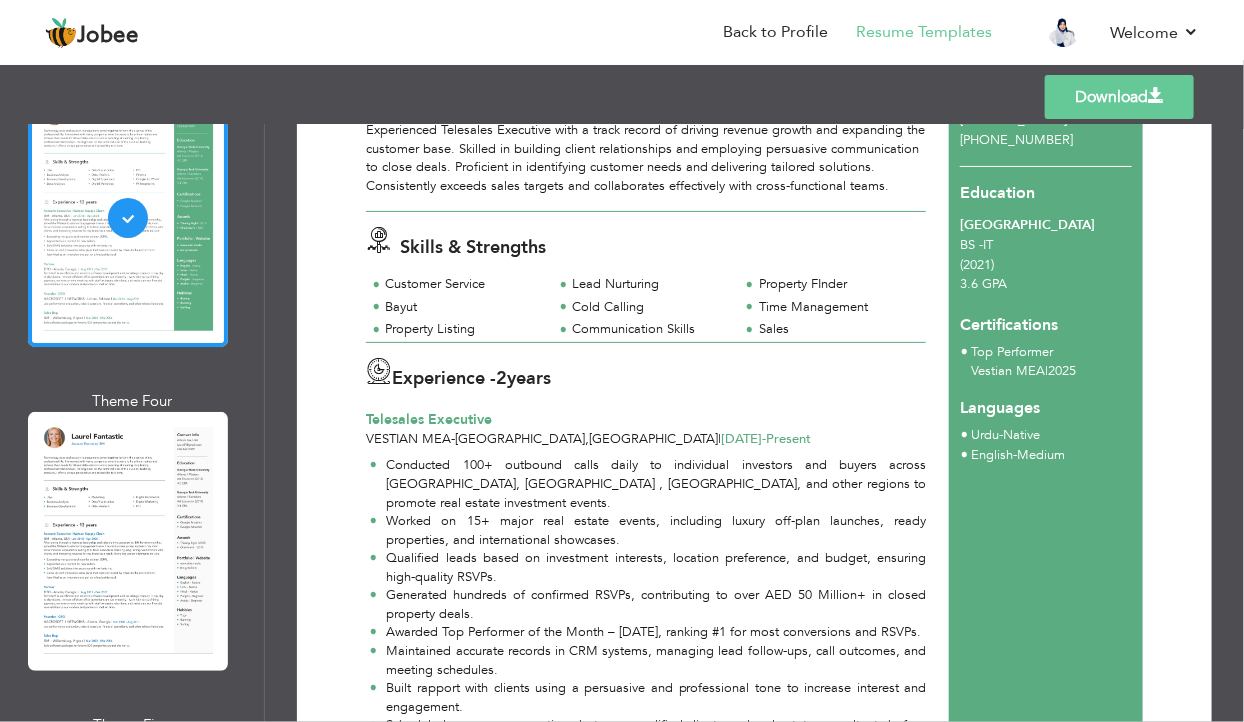 click on "Professional Themes
Theme One
Theme Two
Theme Three
Theme Four" at bounding box center (622, 423) 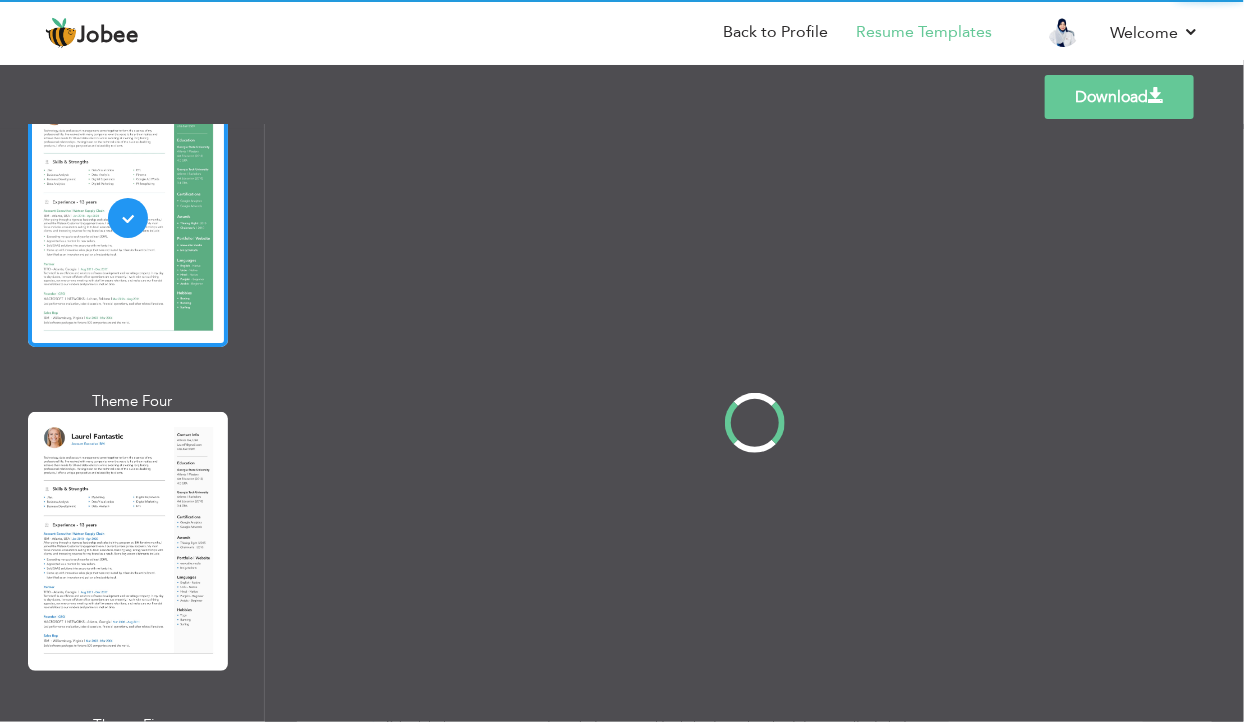 scroll, scrollTop: 0, scrollLeft: 0, axis: both 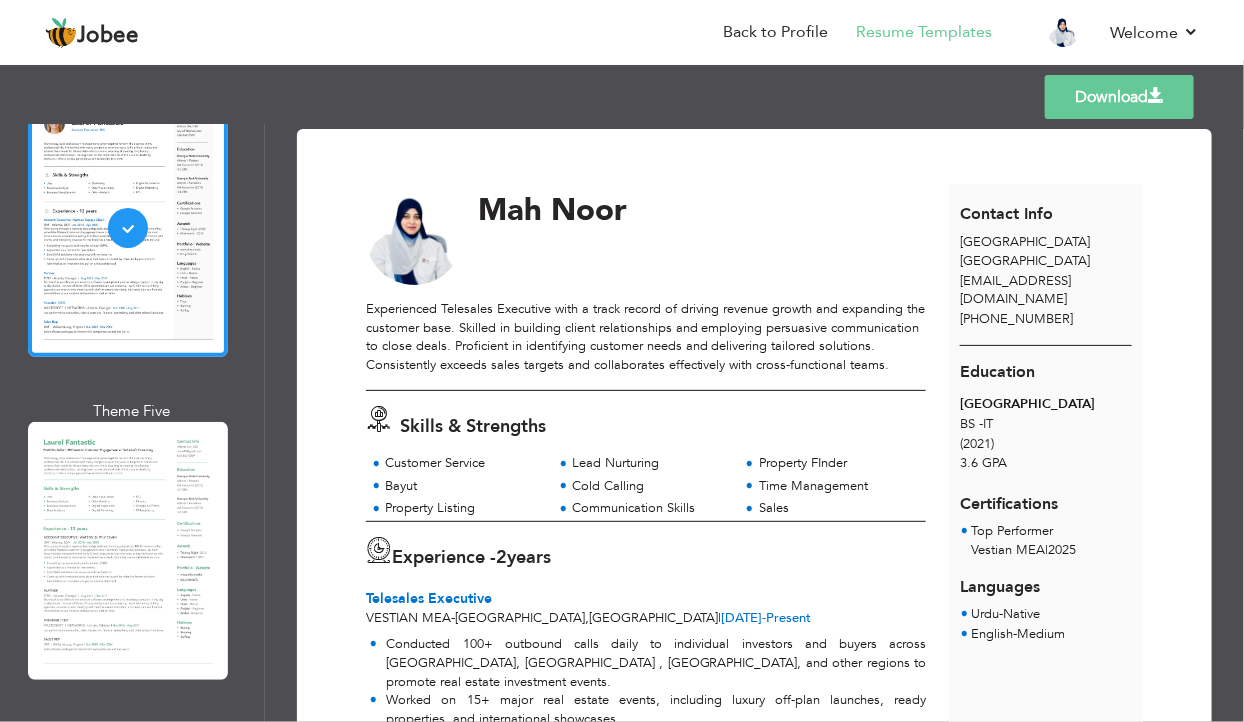 click on "Professional Themes
Theme One
Theme Two
Theme Three
Theme Four" at bounding box center [622, 423] 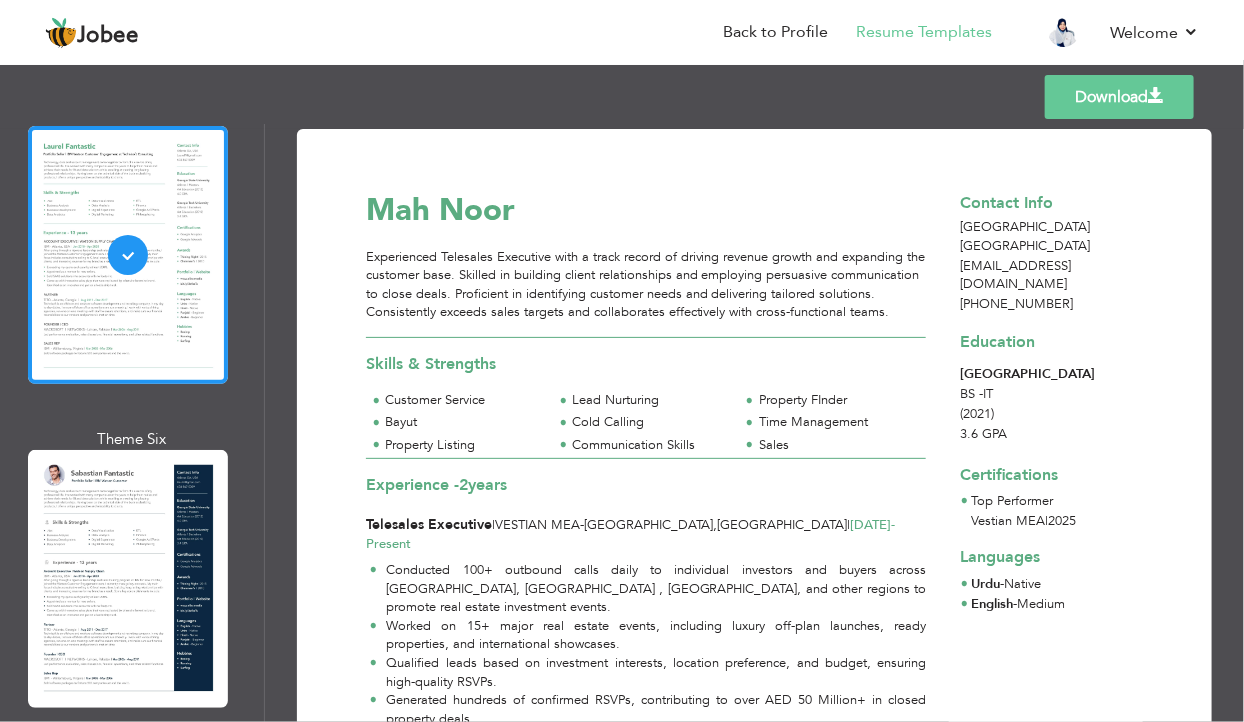scroll, scrollTop: 1437, scrollLeft: 0, axis: vertical 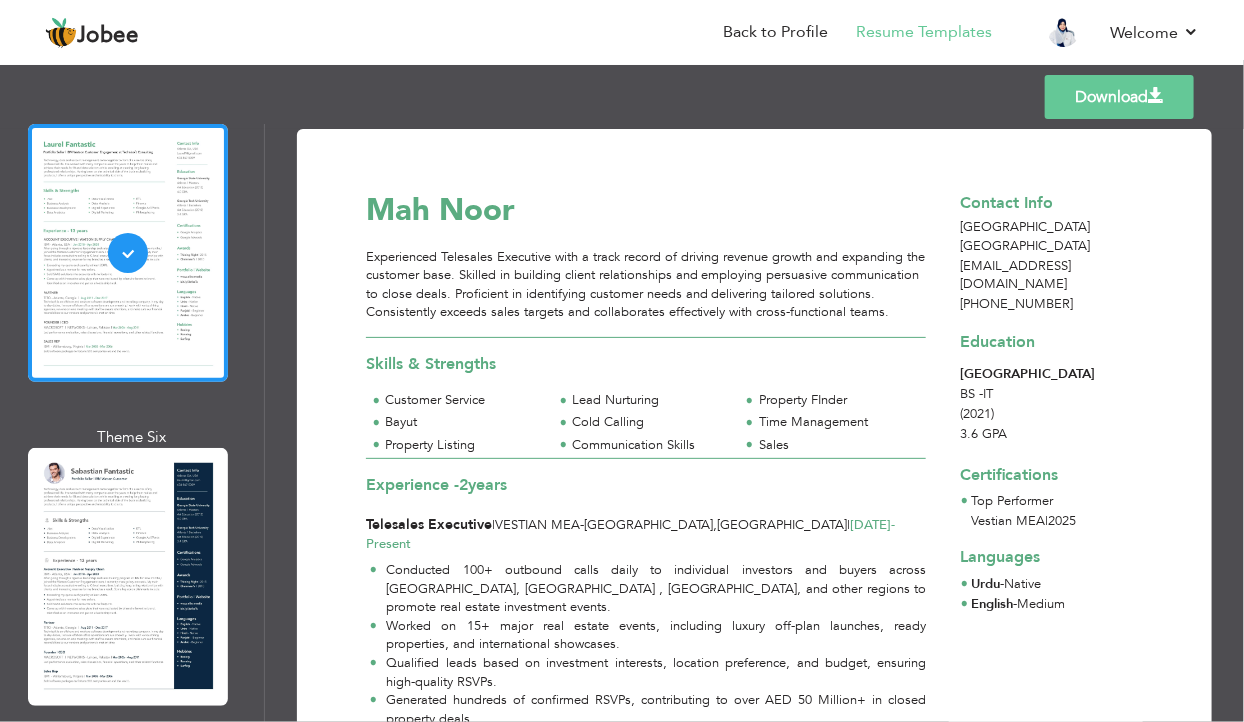 click on "Professional Themes
Theme One
Theme Two
Theme Three
Theme Four" at bounding box center (622, 423) 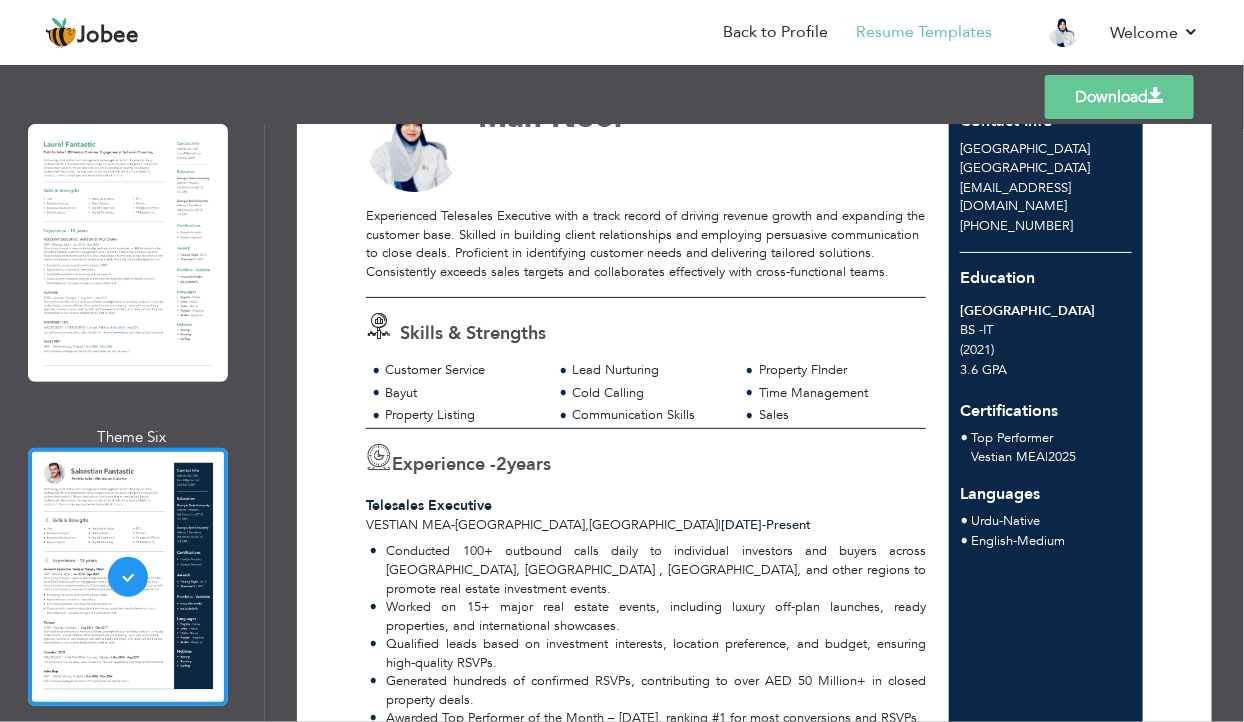 scroll, scrollTop: 94, scrollLeft: 0, axis: vertical 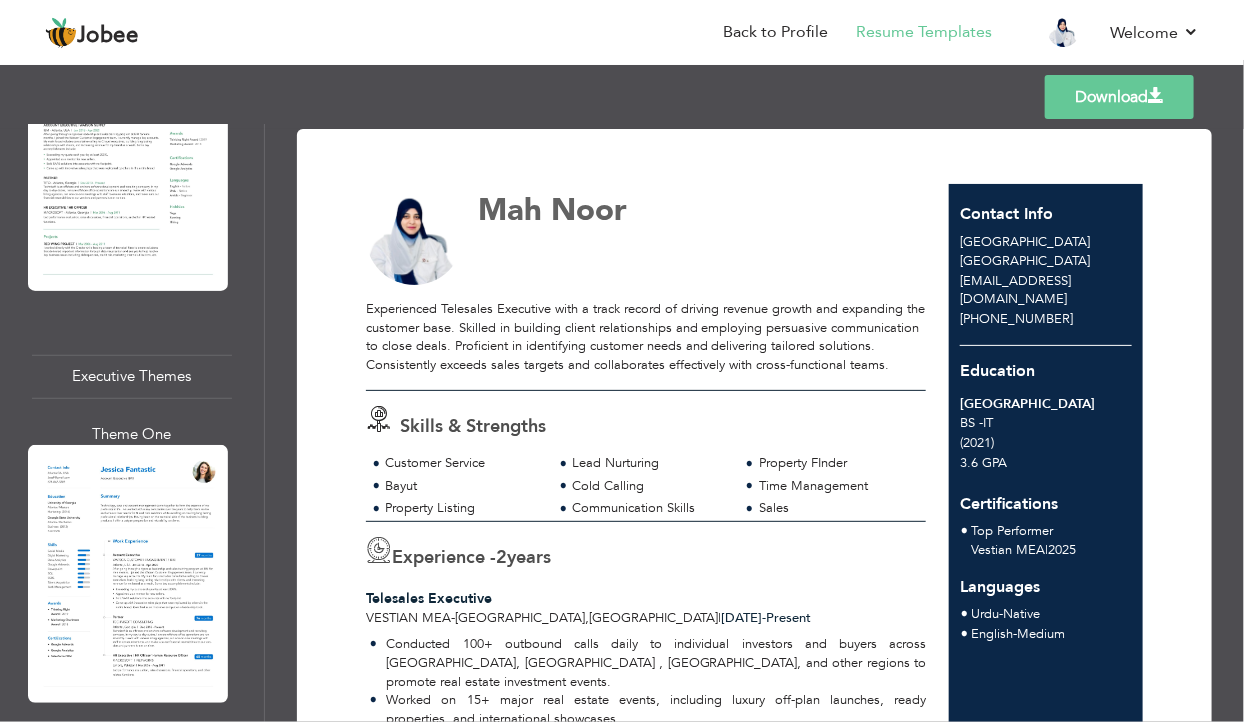 click on "Professional Themes
Theme One
Theme Two
Theme Three
Theme Four" at bounding box center (622, 423) 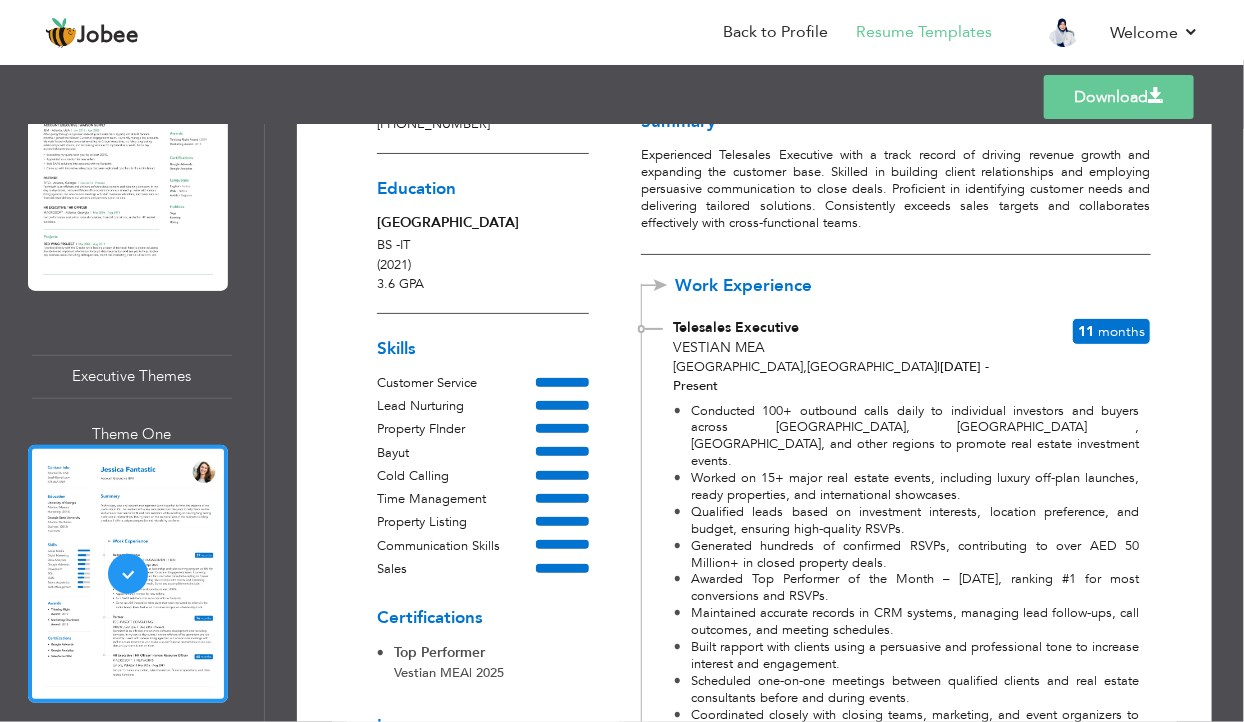 scroll, scrollTop: 198, scrollLeft: 0, axis: vertical 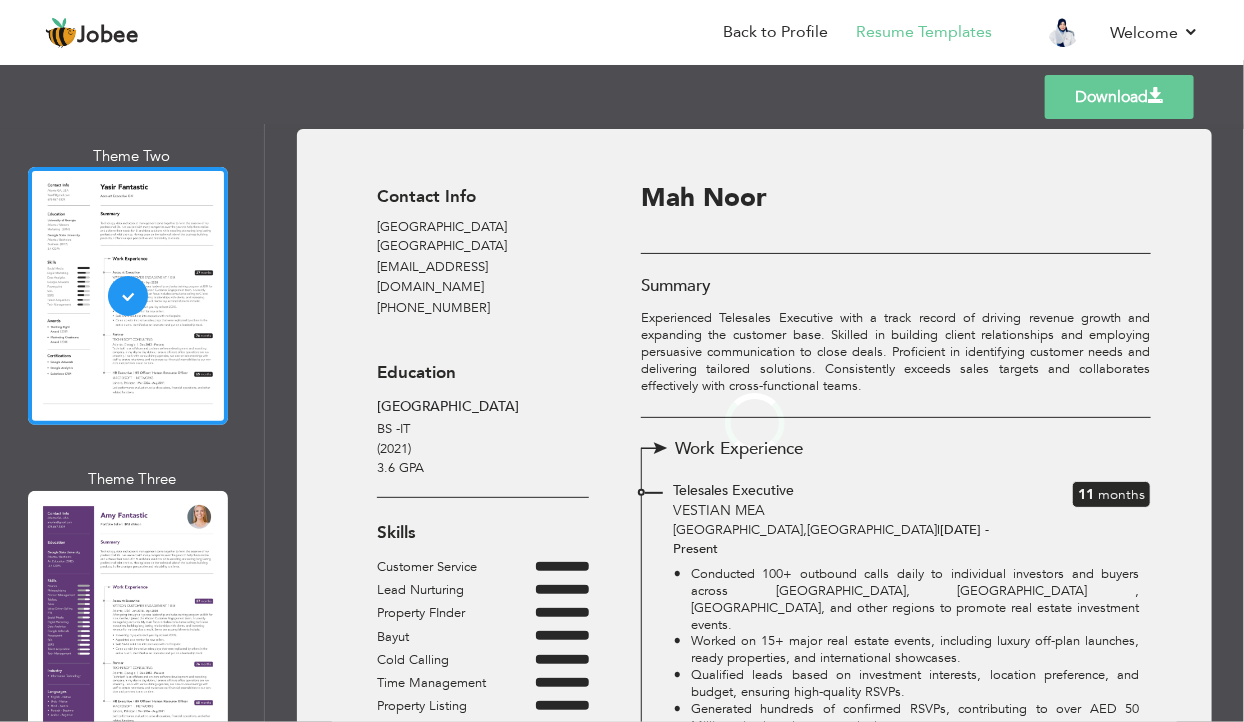 click on "Professional Themes
Theme One
Theme Two
Theme Three
Theme Four" at bounding box center (622, 423) 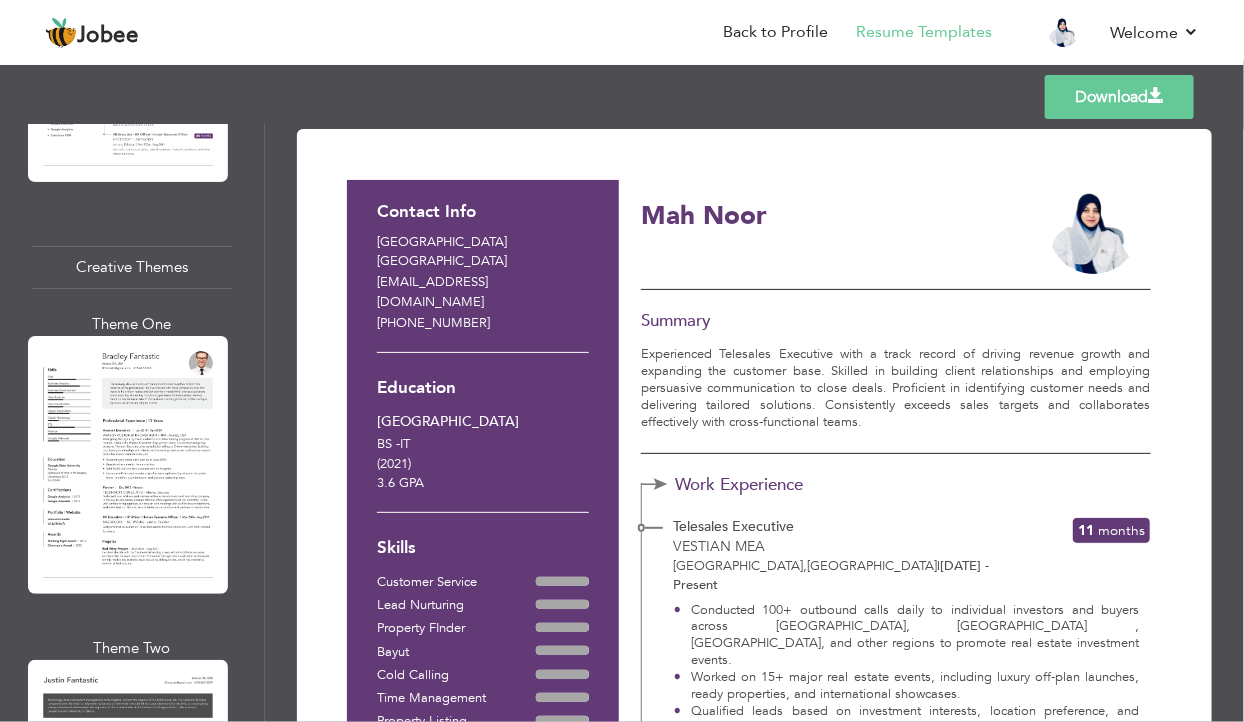 scroll, scrollTop: 5036, scrollLeft: 0, axis: vertical 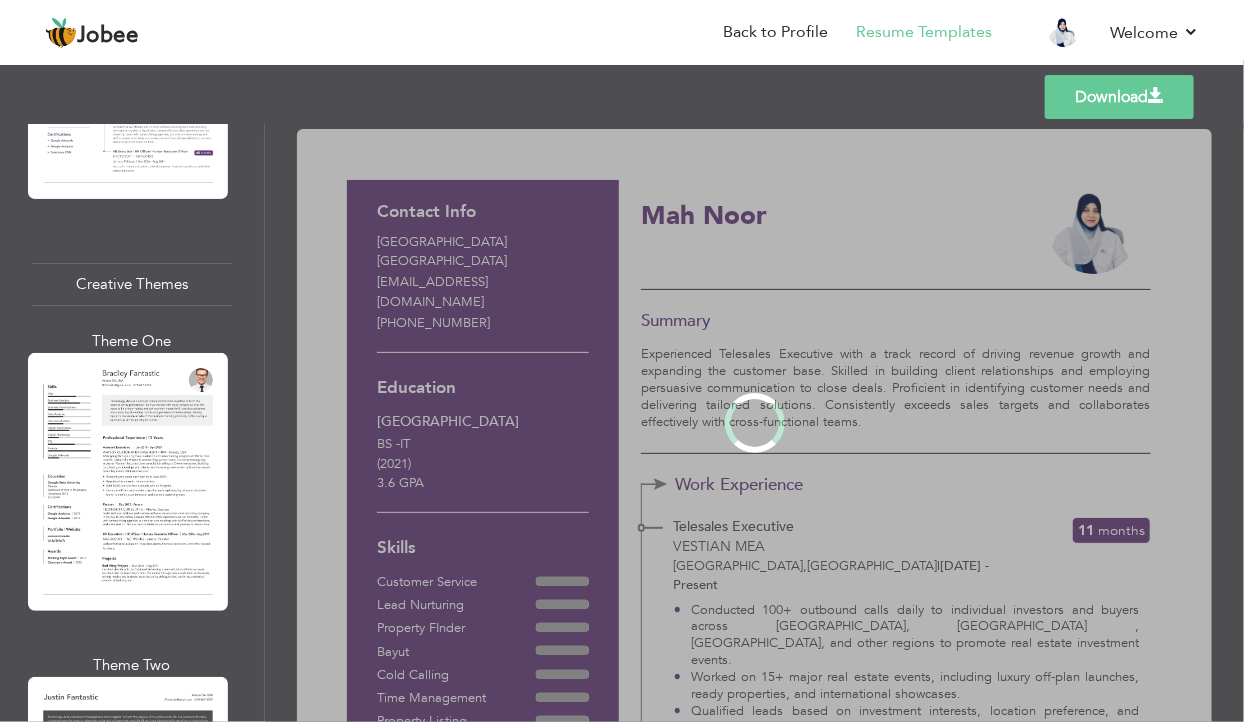 click on "Professional Themes
Theme One
Theme Two
Theme Three
Theme Four" at bounding box center [622, 423] 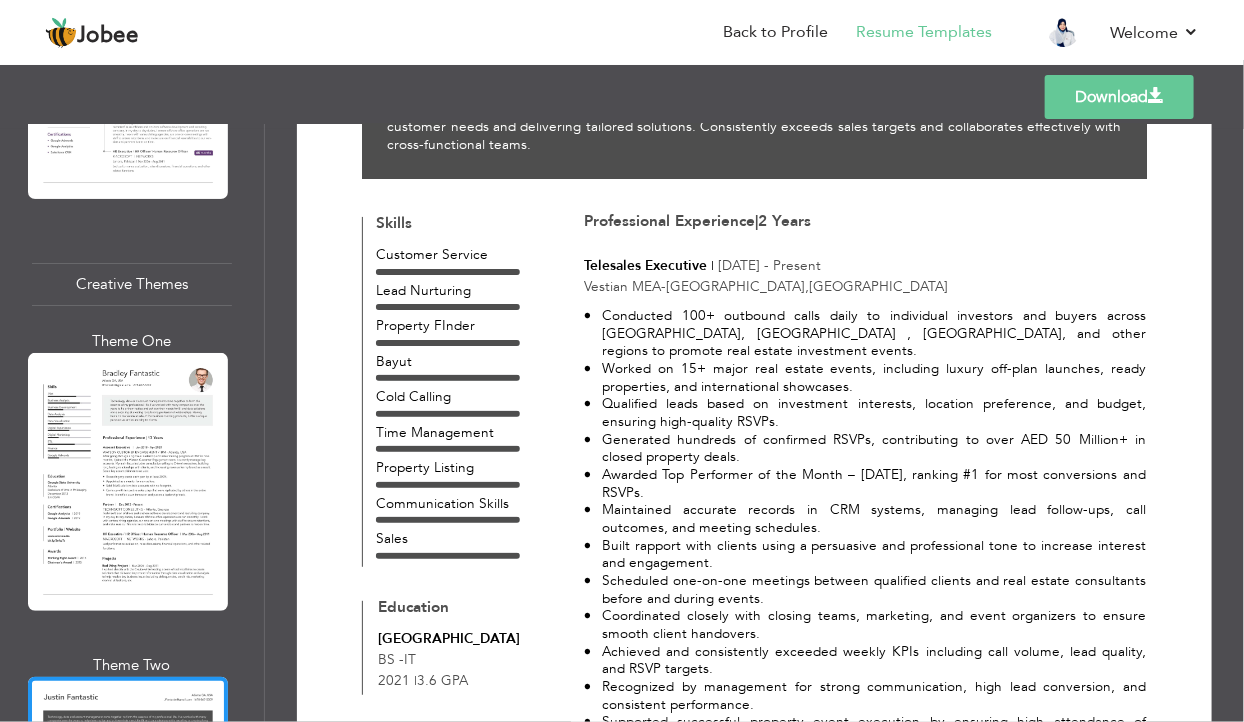 scroll, scrollTop: 205, scrollLeft: 0, axis: vertical 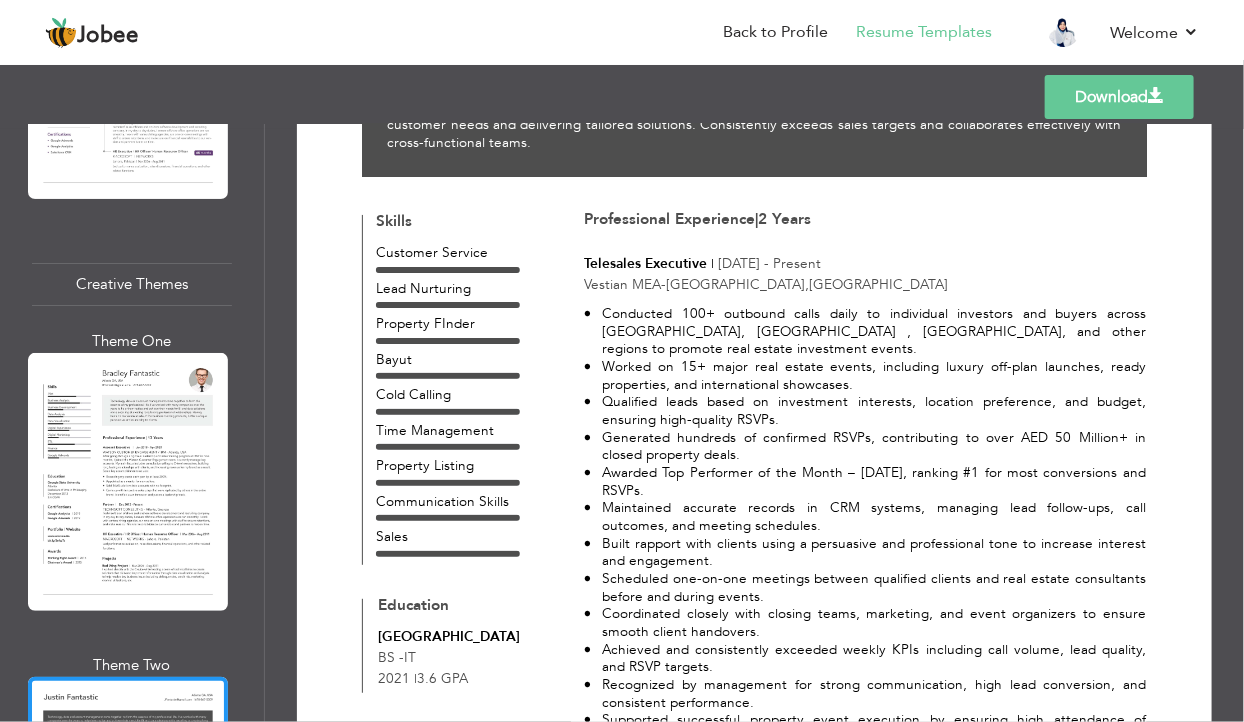 click on "Professional Themes
Theme One
Theme Two
Theme Three
Theme Four" at bounding box center (622, 423) 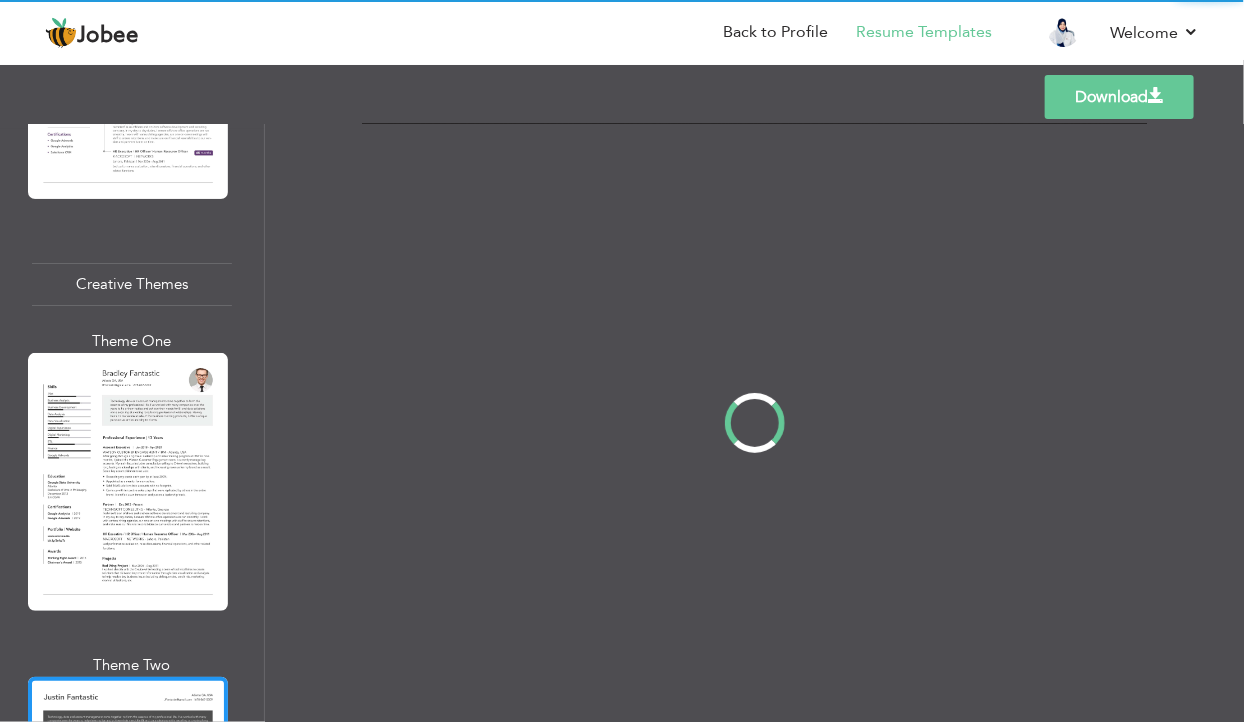 scroll, scrollTop: 0, scrollLeft: 0, axis: both 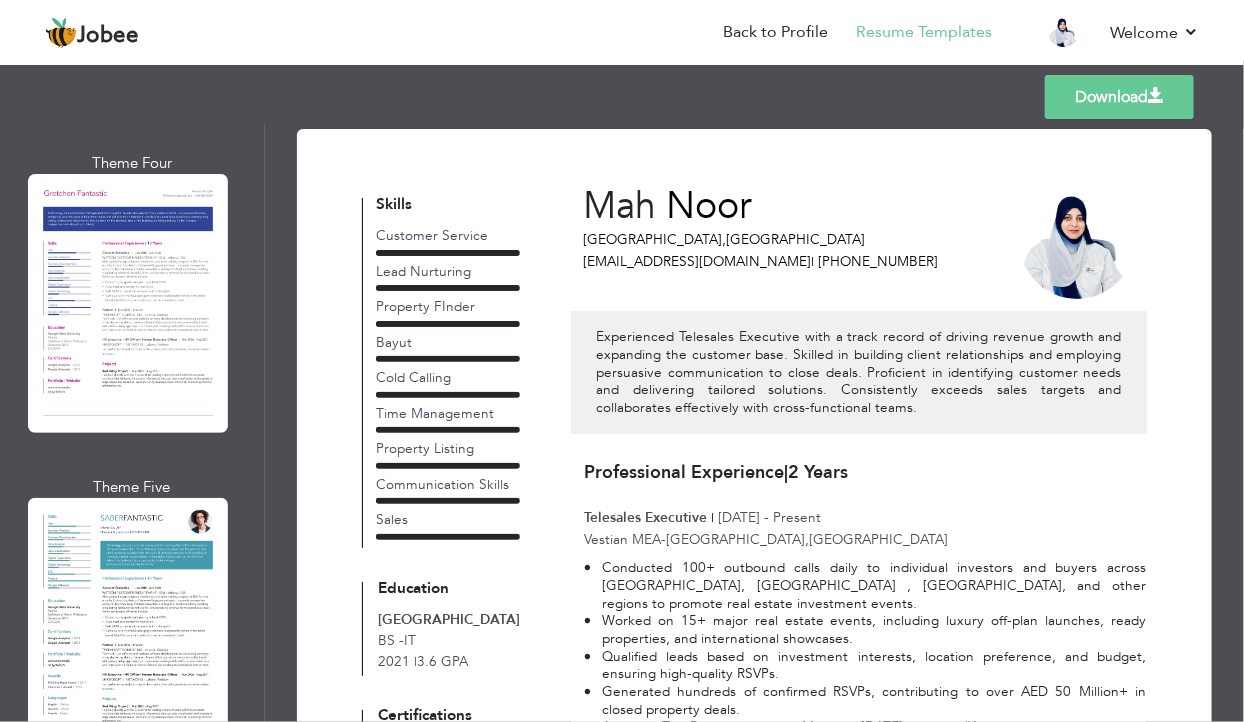 click on "Professional Themes
Theme One
Theme Two
Theme Three
Theme Four" at bounding box center (622, 423) 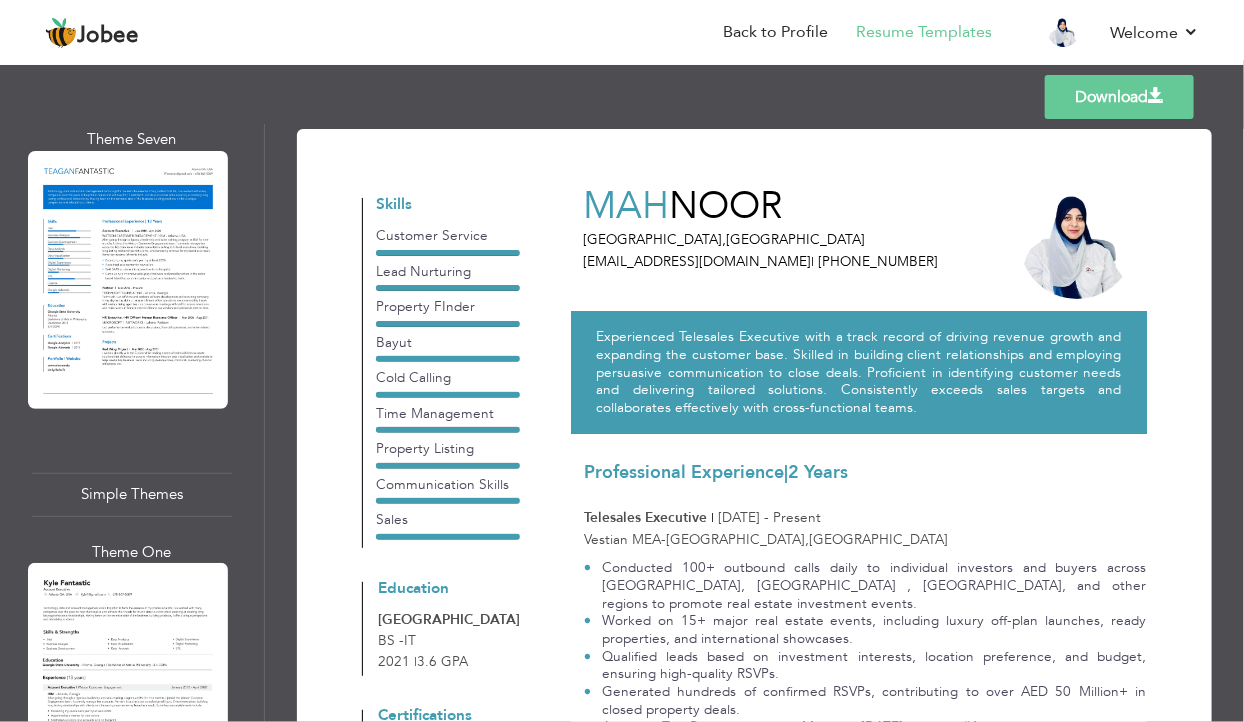 scroll, scrollTop: 7180, scrollLeft: 0, axis: vertical 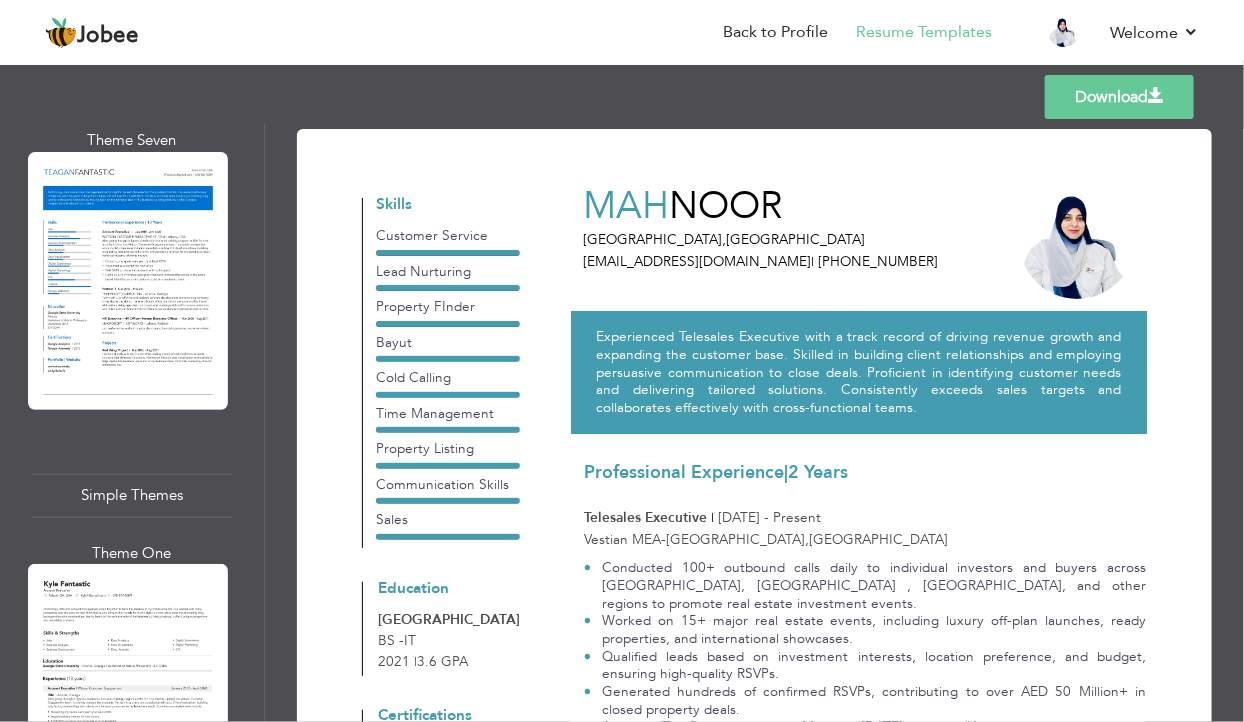 click on "Professional Themes
Theme One
Theme Two
Theme Three
Theme Four" at bounding box center [622, 423] 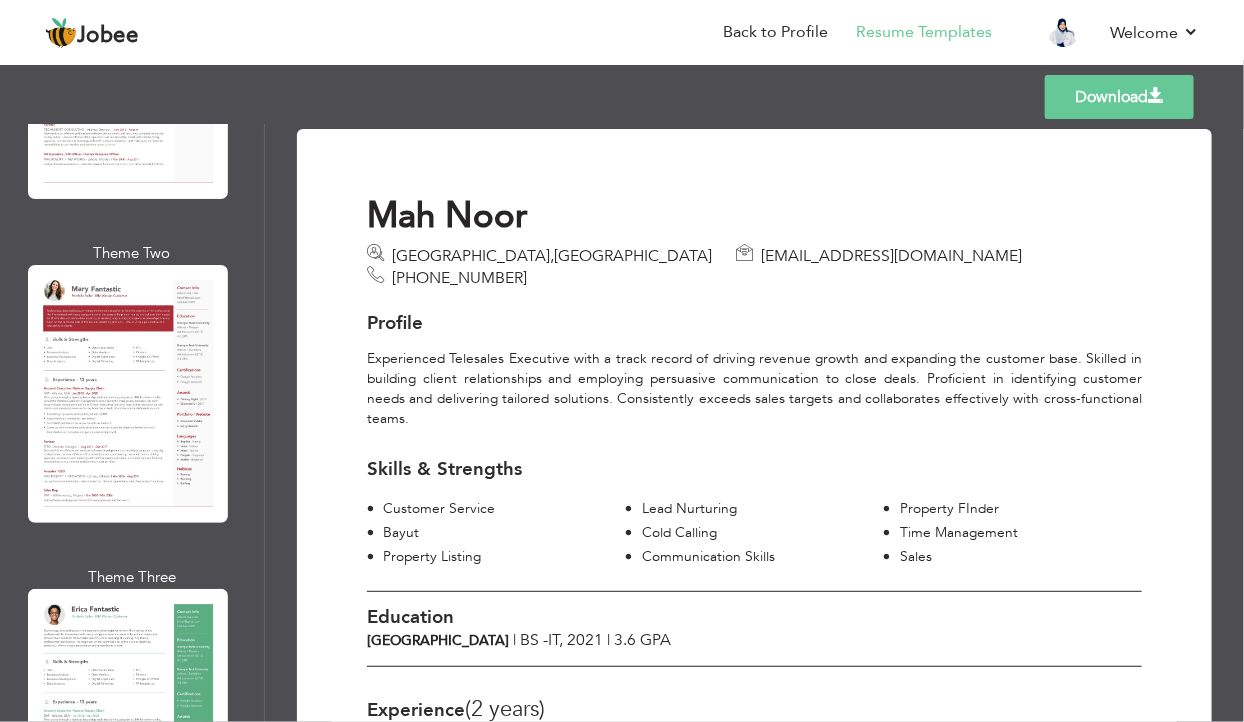 scroll, scrollTop: 0, scrollLeft: 0, axis: both 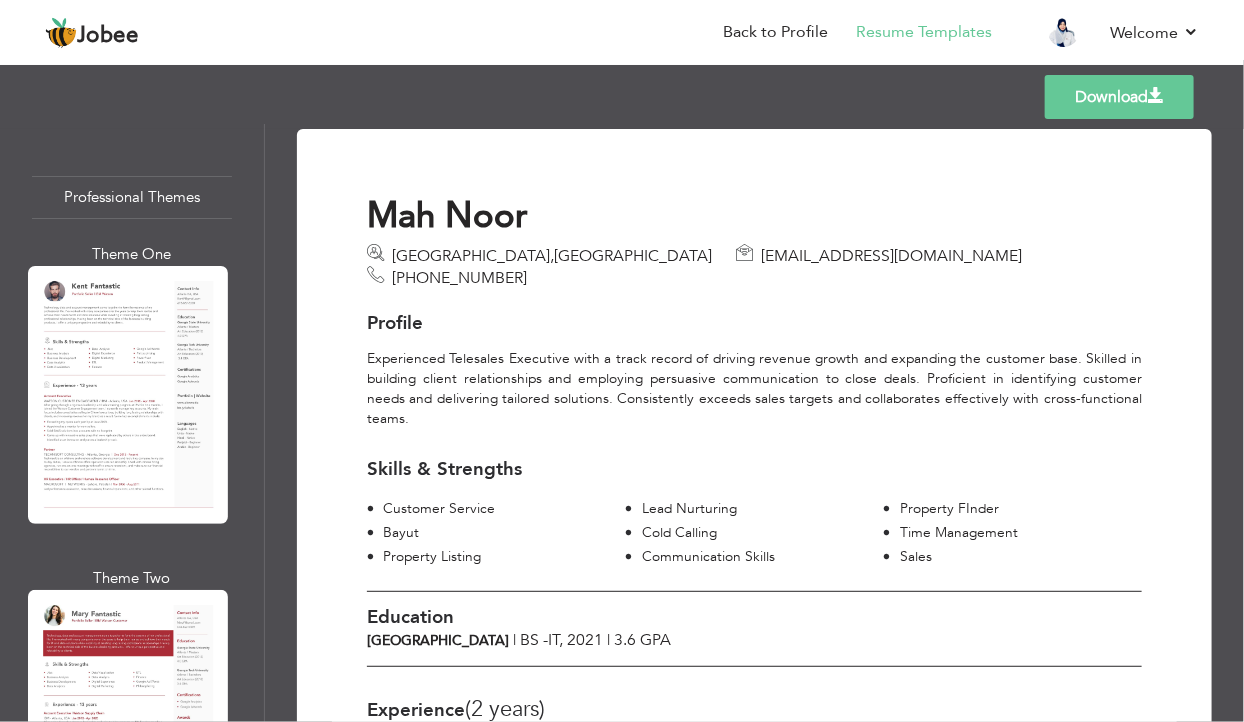 click on "Professional Themes
Theme One
Theme Two
Theme Three
Theme Four" at bounding box center (622, 423) 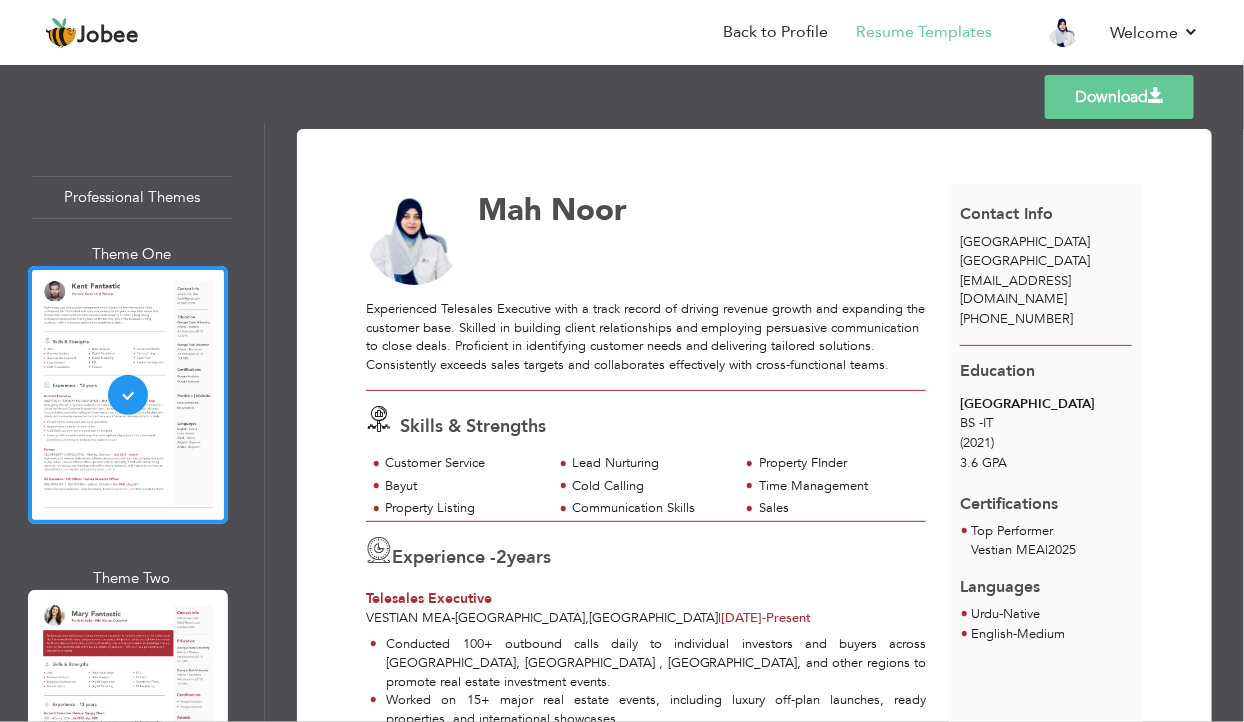 click on "2  years" at bounding box center [523, 558] 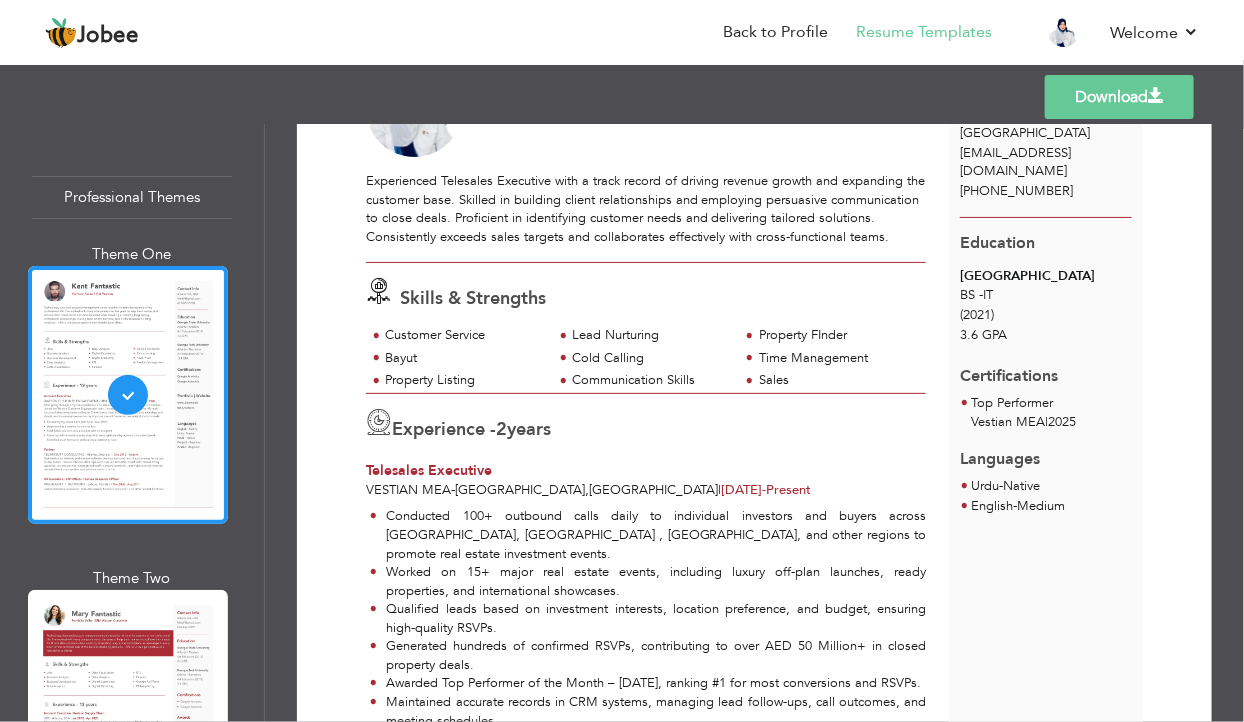 scroll, scrollTop: 126, scrollLeft: 0, axis: vertical 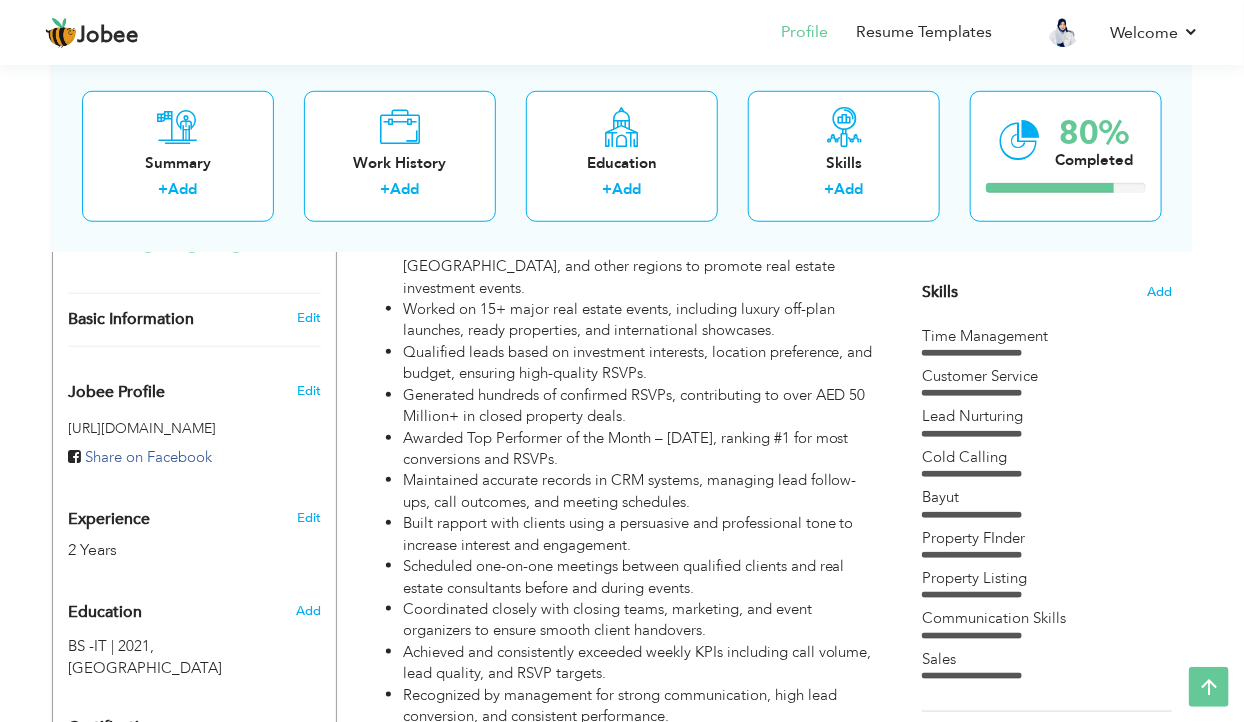 select on "number:228" 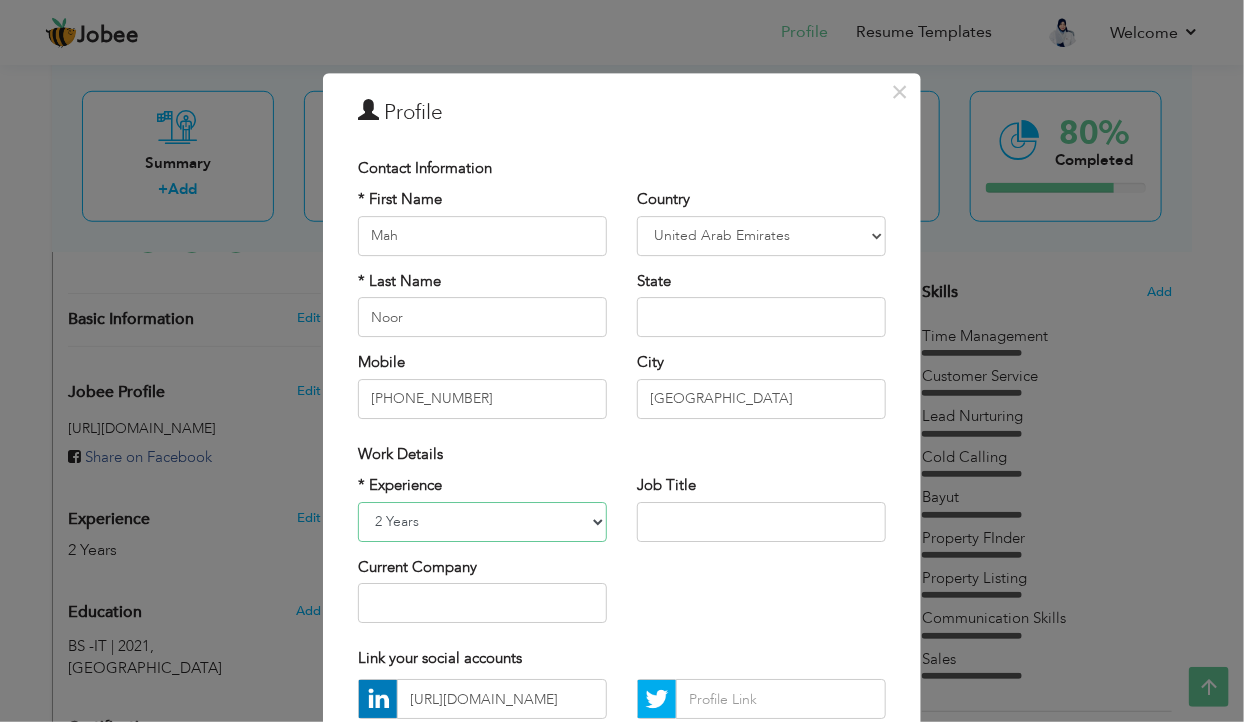 click on "Entry Level Less than 1 Year 1 Year 2 Years 3 Years 4 Years 5 Years 6 Years 7 Years 8 Years 9 Years 10 Years 11 Years 12 Years 13 Years 14 Years 15 Years 16 Years 17 Years 18 Years 19 Years 20 Years 21 Years 22 Years 23 Years 24 Years 25 Years 26 Years 27 Years 28 Years 29 Years 30 Years 31 Years 32 Years 33 Years 34 Years 35 Years More than 35 Years" at bounding box center (482, 522) 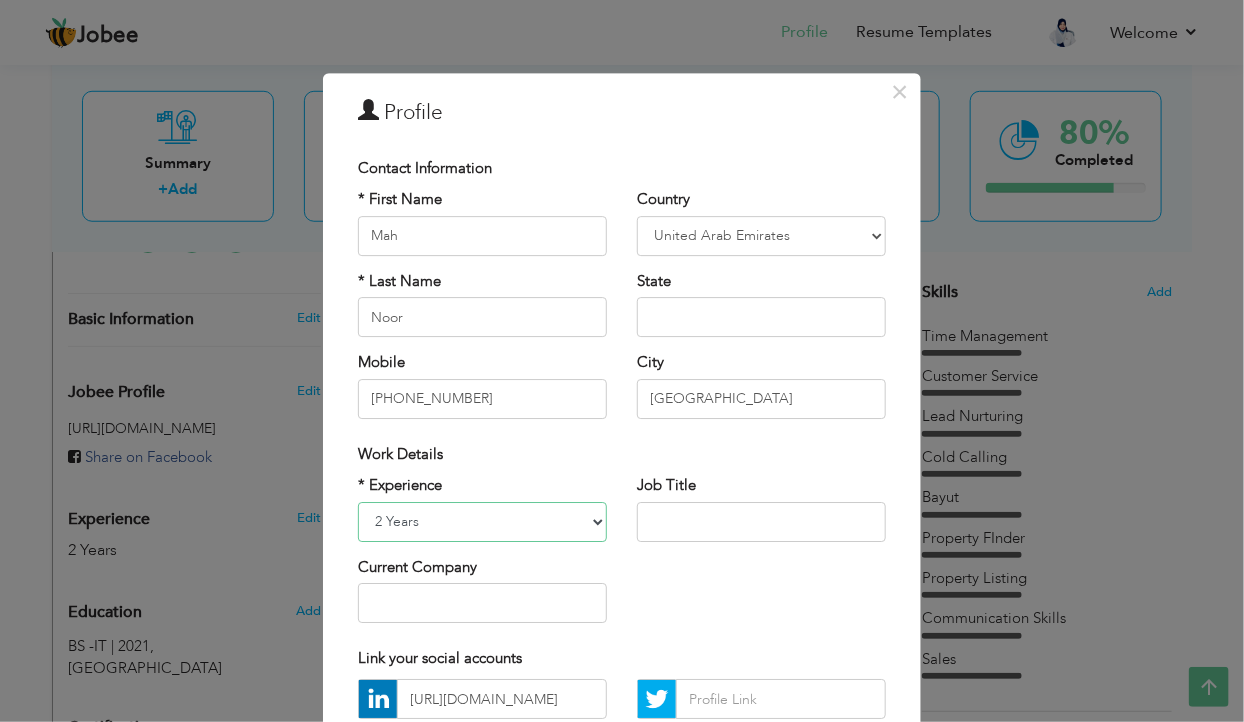 select on "number:1" 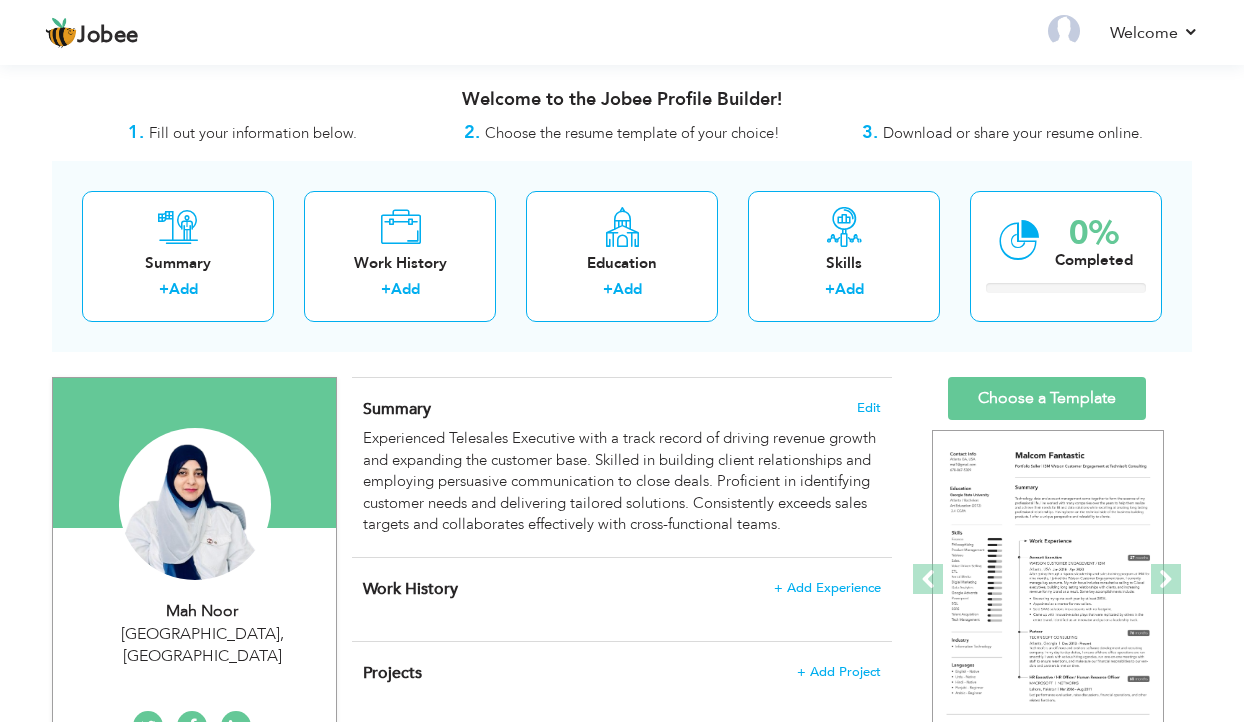 scroll, scrollTop: 488, scrollLeft: 0, axis: vertical 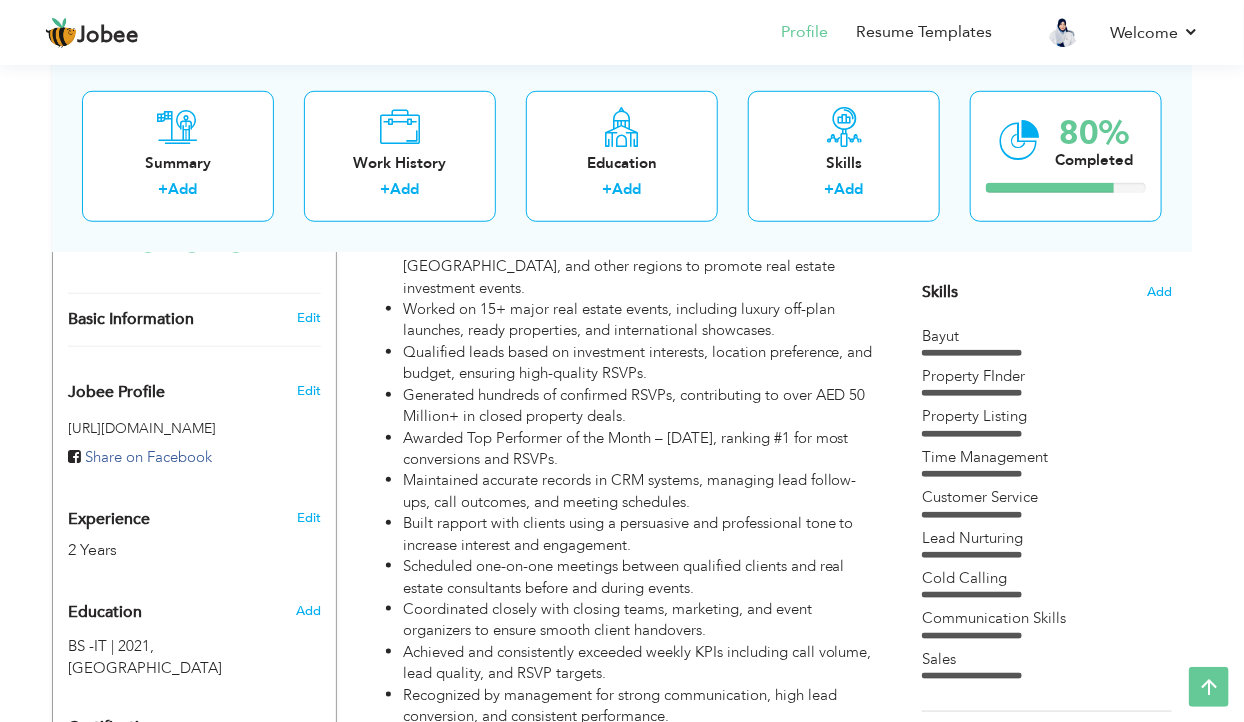 type on "Mah" 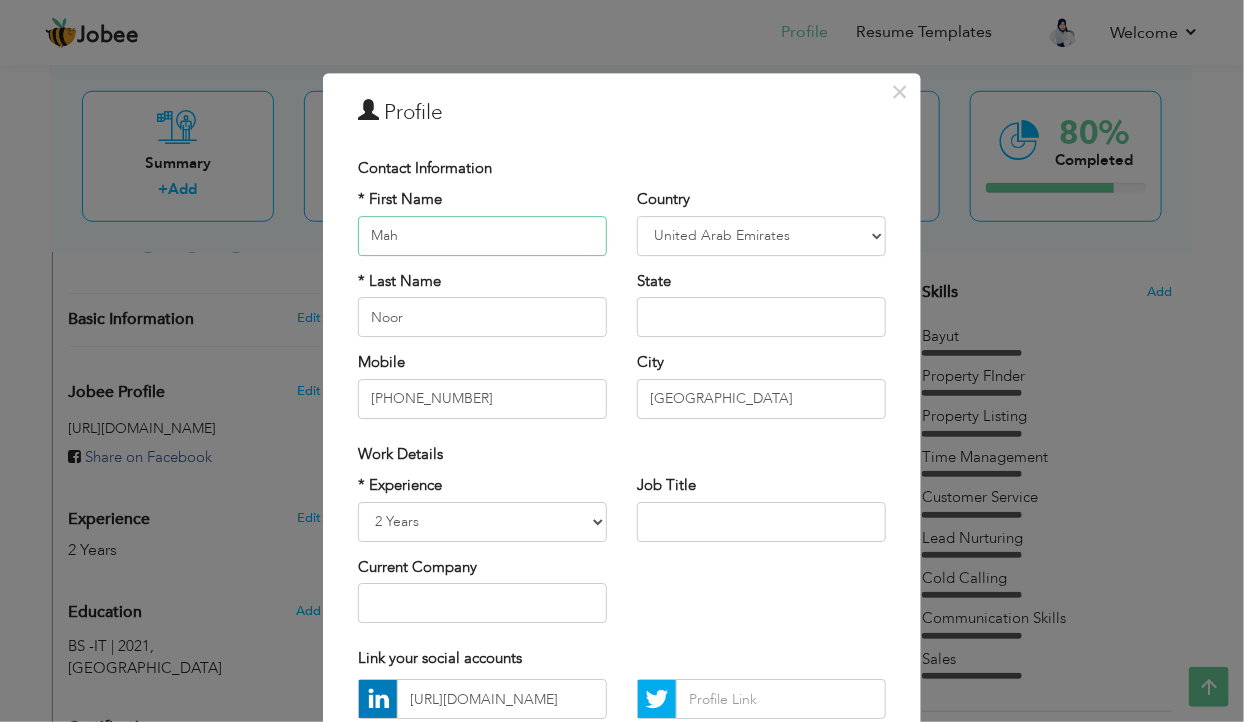 scroll, scrollTop: 488, scrollLeft: 0, axis: vertical 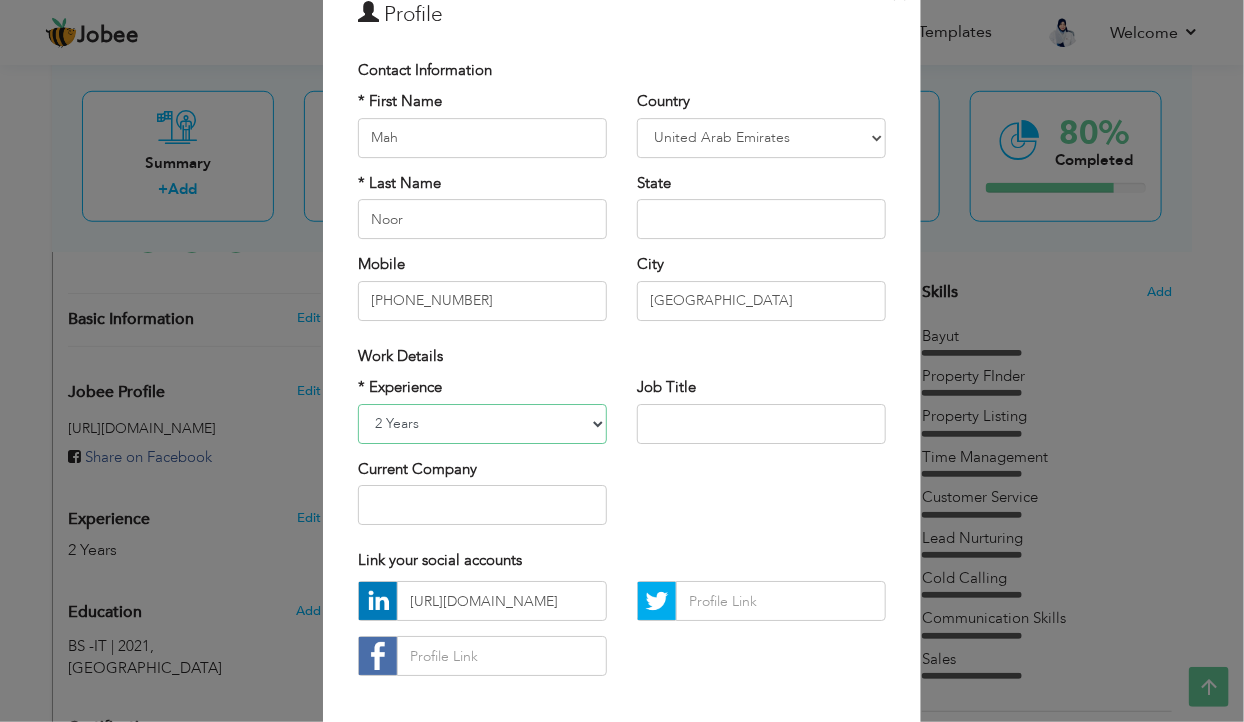click on "Entry Level Less than 1 Year 1 Year 2 Years 3 Years 4 Years 5 Years 6 Years 7 Years 8 Years 9 Years 10 Years 11 Years 12 Years 13 Years 14 Years 15 Years 16 Years 17 Years 18 Years 19 Years 20 Years 21 Years 22 Years 23 Years 24 Years 25 Years 26 Years 27 Years 28 Years 29 Years 30 Years 31 Years 32 Years 33 Years 34 Years 35 Years More than 35 Years" at bounding box center [482, 424] 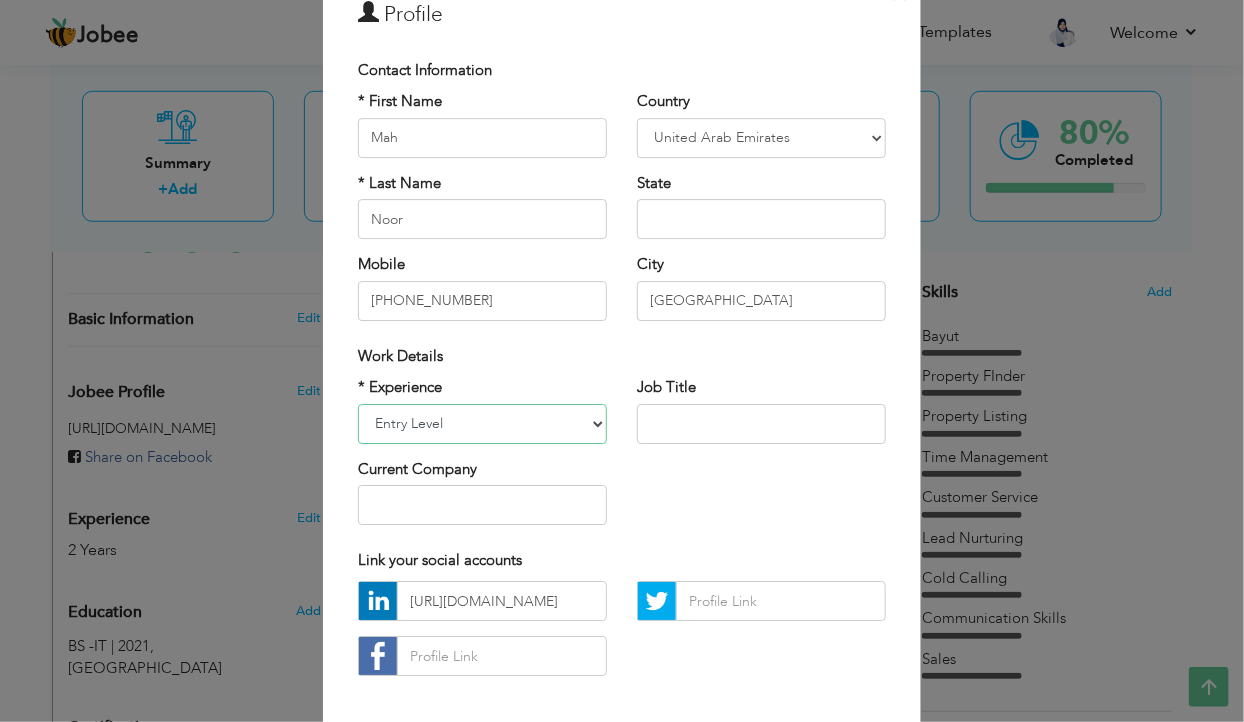 scroll, scrollTop: 131, scrollLeft: 0, axis: vertical 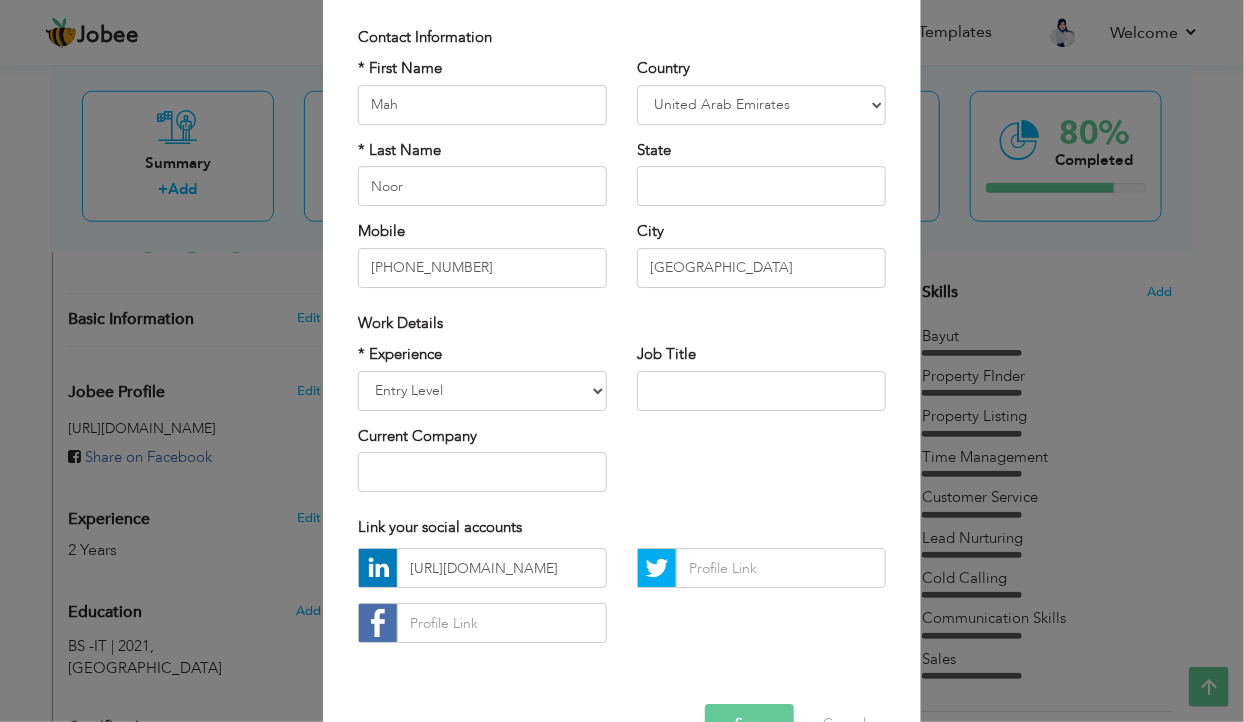 click on "Save" at bounding box center [749, 725] 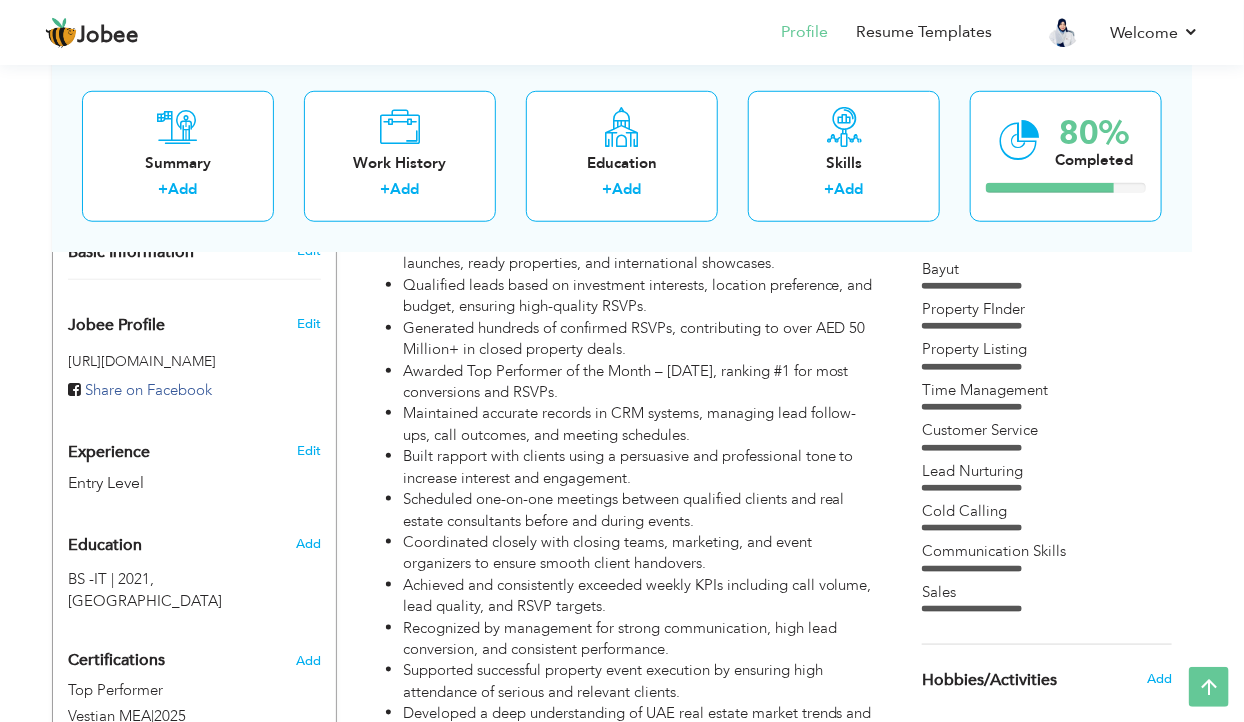 scroll, scrollTop: 552, scrollLeft: 0, axis: vertical 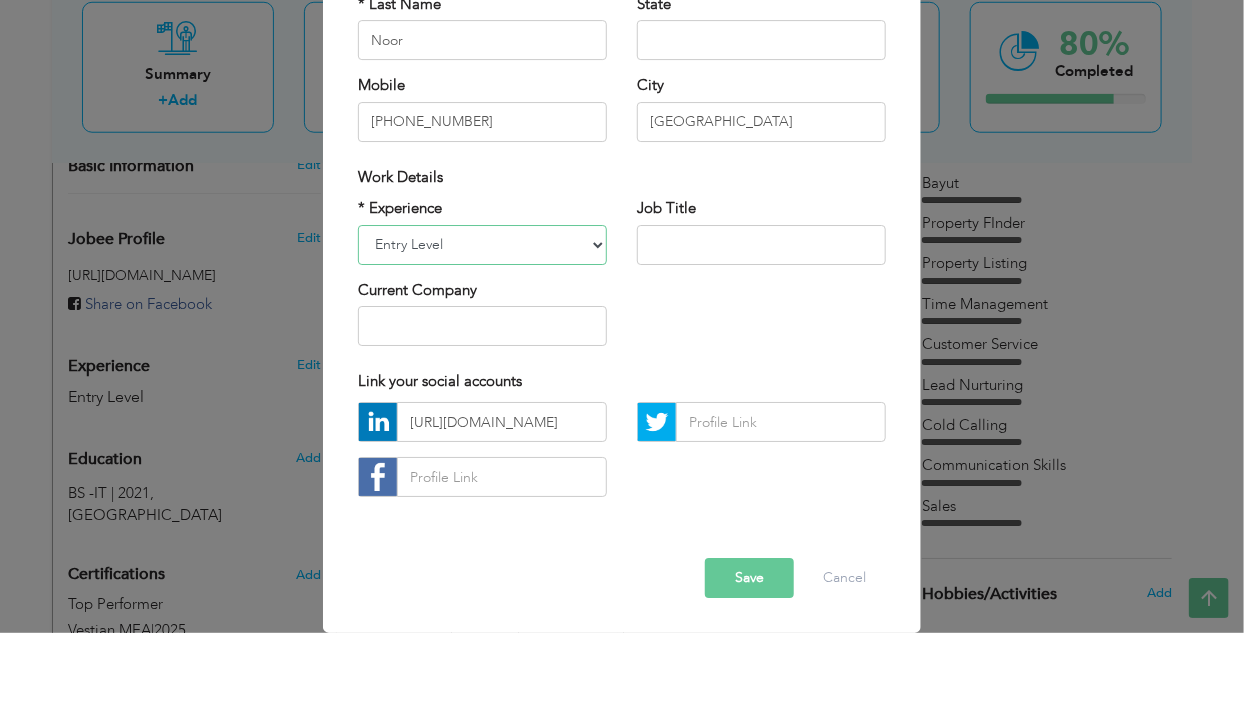 click on "Entry Level Less than 1 Year 1 Year 2 Years 3 Years 4 Years 5 Years 6 Years 7 Years 8 Years 9 Years 10 Years 11 Years 12 Years 13 Years 14 Years 15 Years 16 Years 17 Years 18 Years 19 Years 20 Years 21 Years 22 Years 23 Years 24 Years 25 Years 26 Years 27 Years 28 Years 29 Years 30 Years 31 Years 32 Years 33 Years 34 Years 35 Years More than 35 Years" at bounding box center (482, 334) 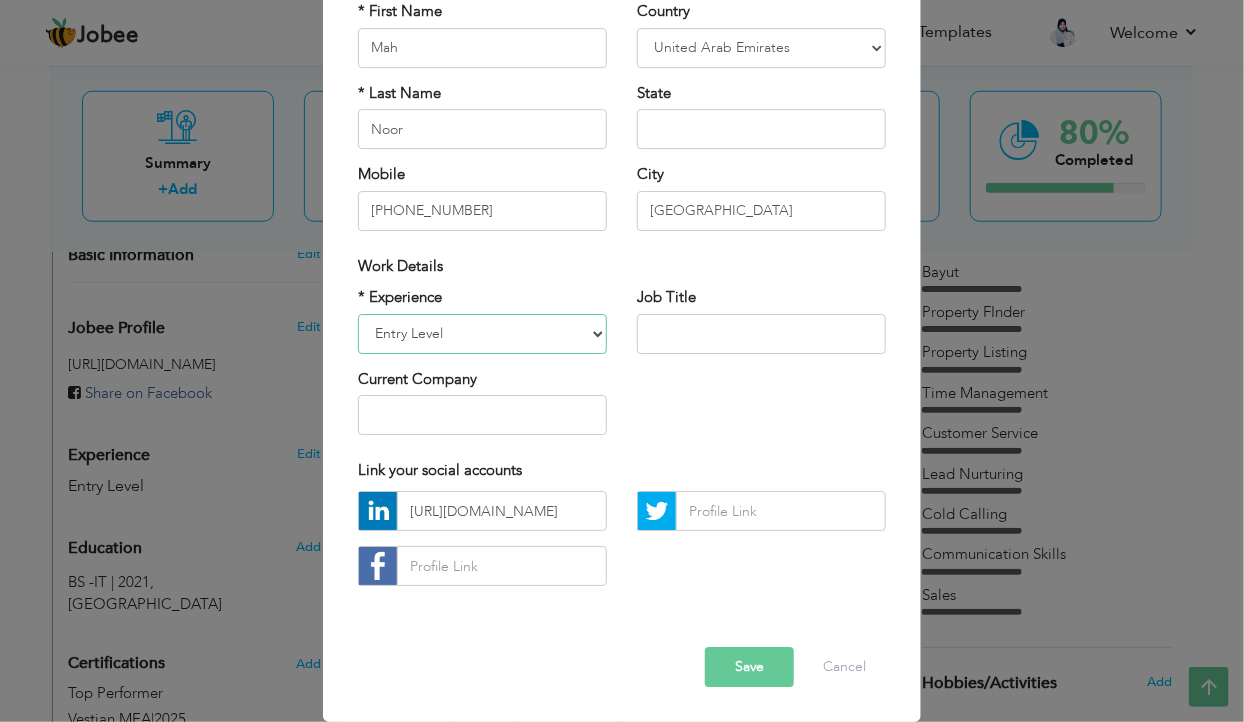 select on "number:5" 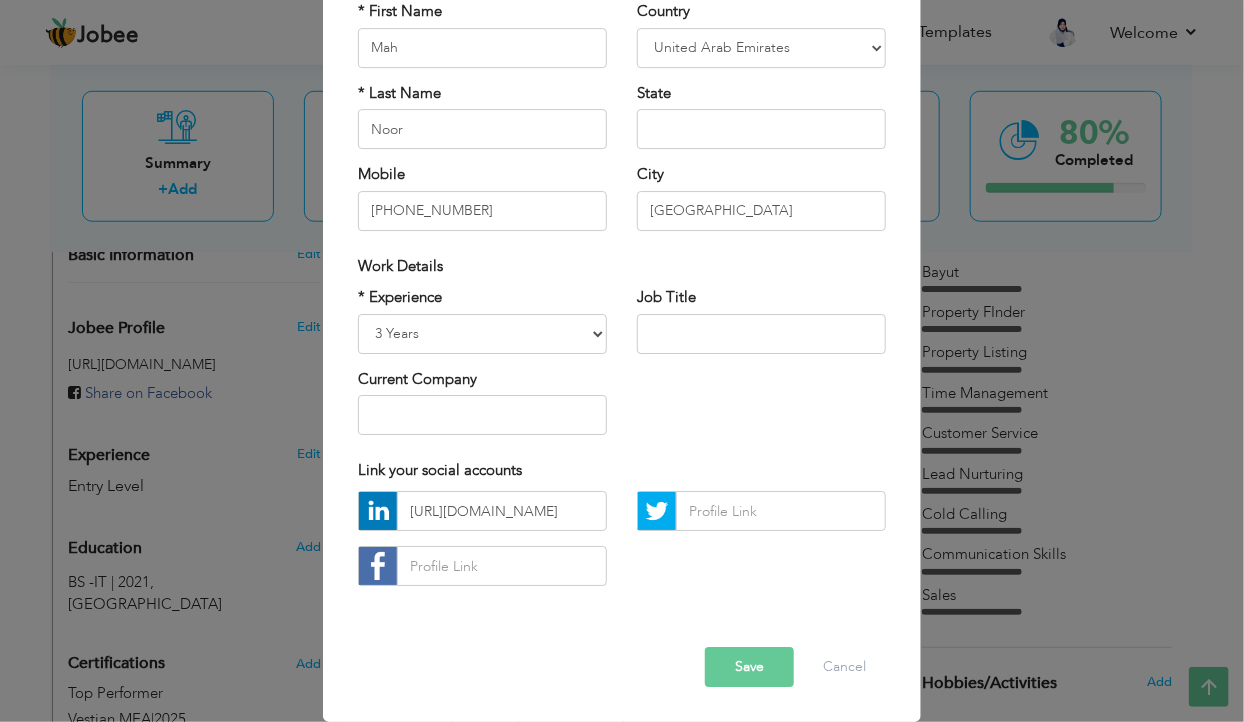 click at bounding box center (0, 0) 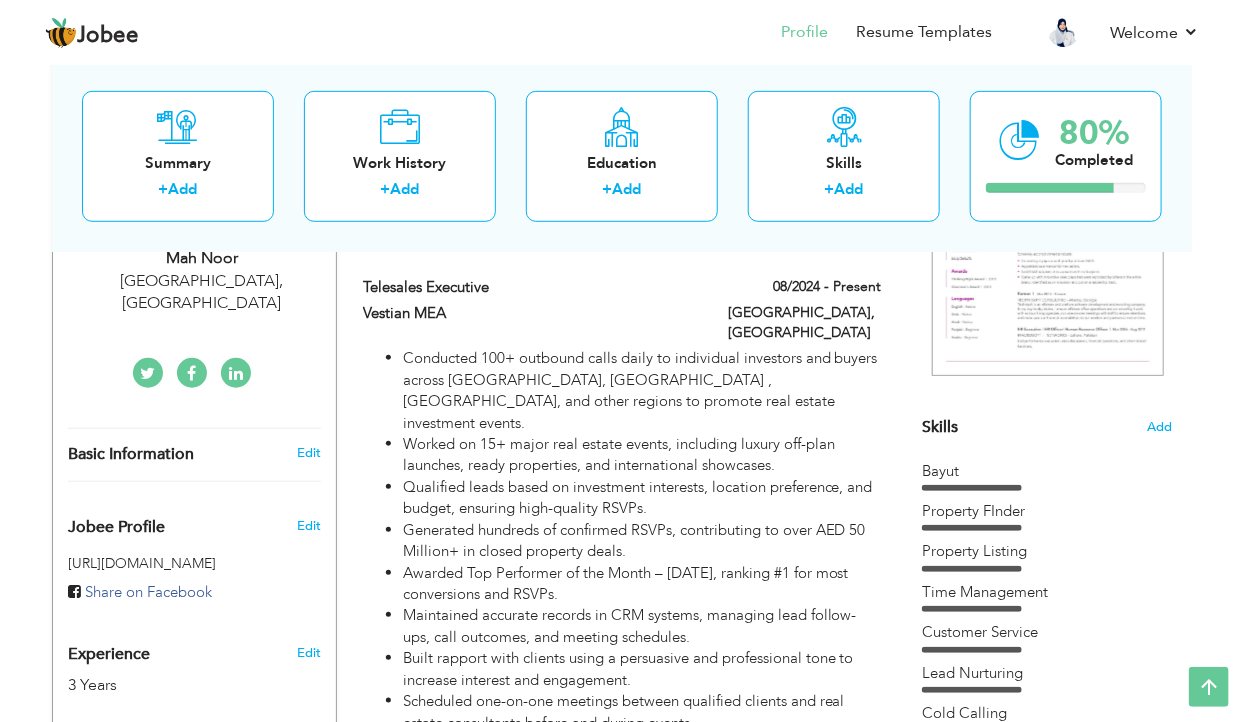 scroll, scrollTop: 0, scrollLeft: 0, axis: both 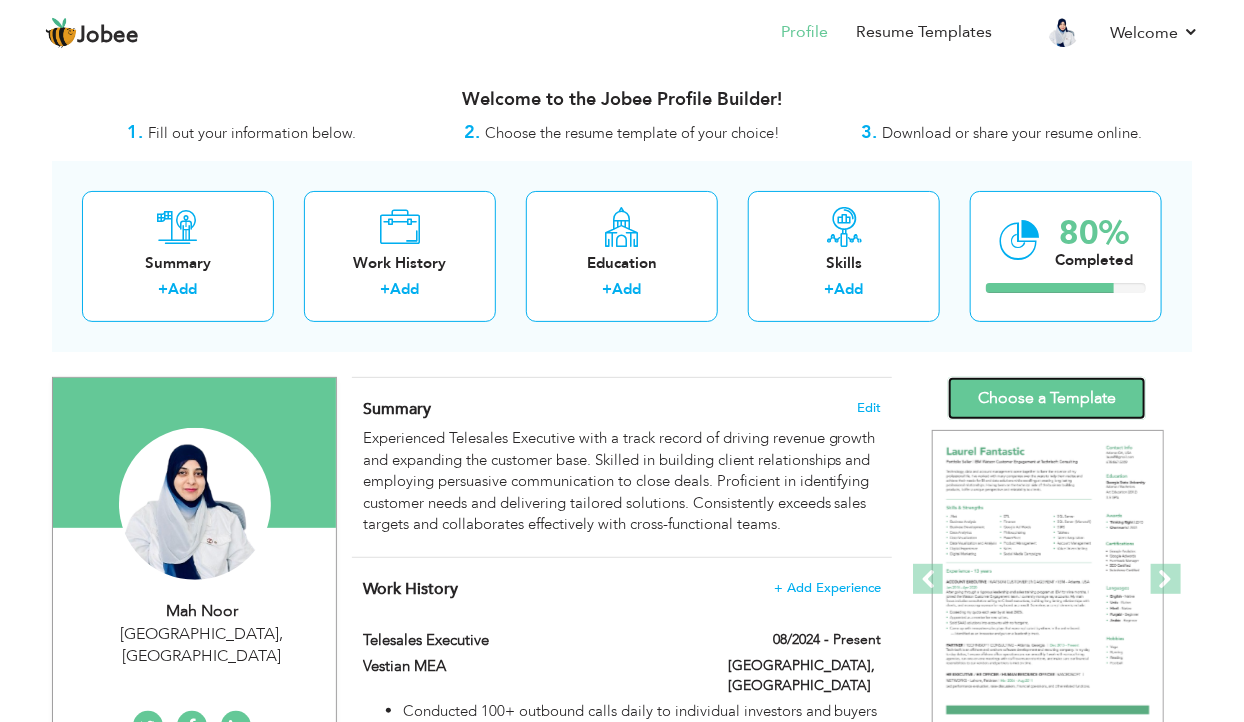 click on "Choose a Template" at bounding box center (1047, 398) 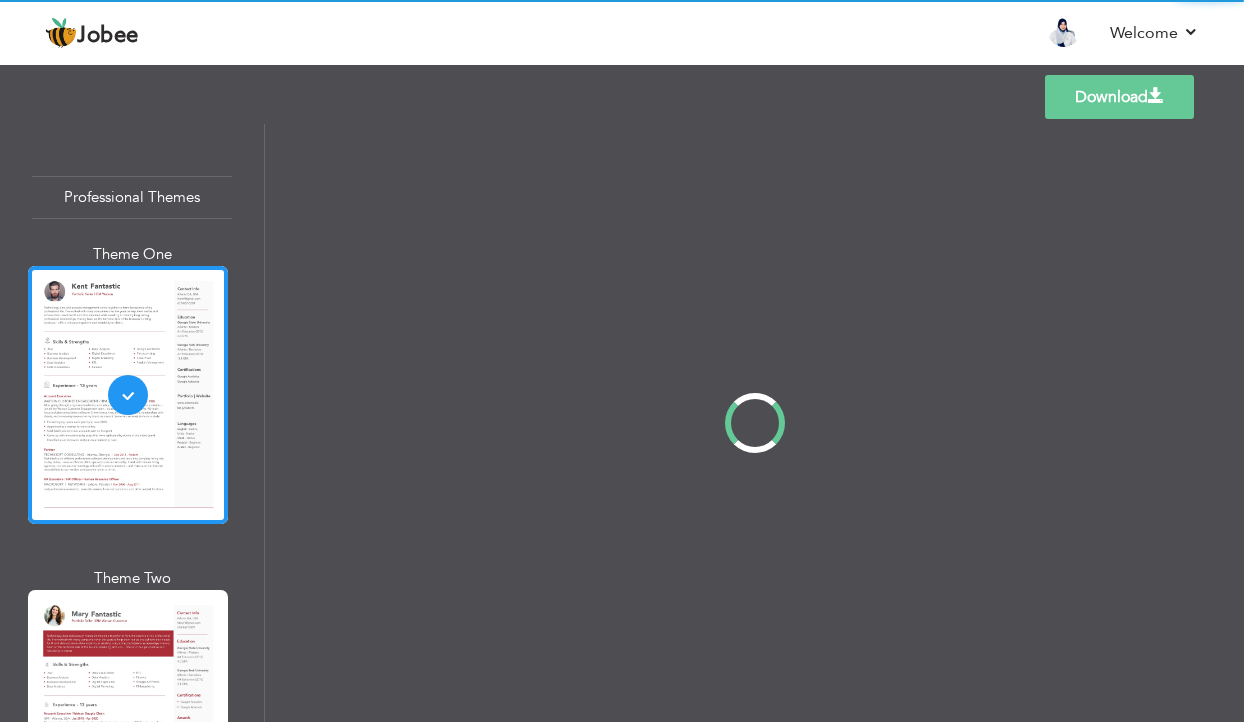 scroll, scrollTop: 0, scrollLeft: 0, axis: both 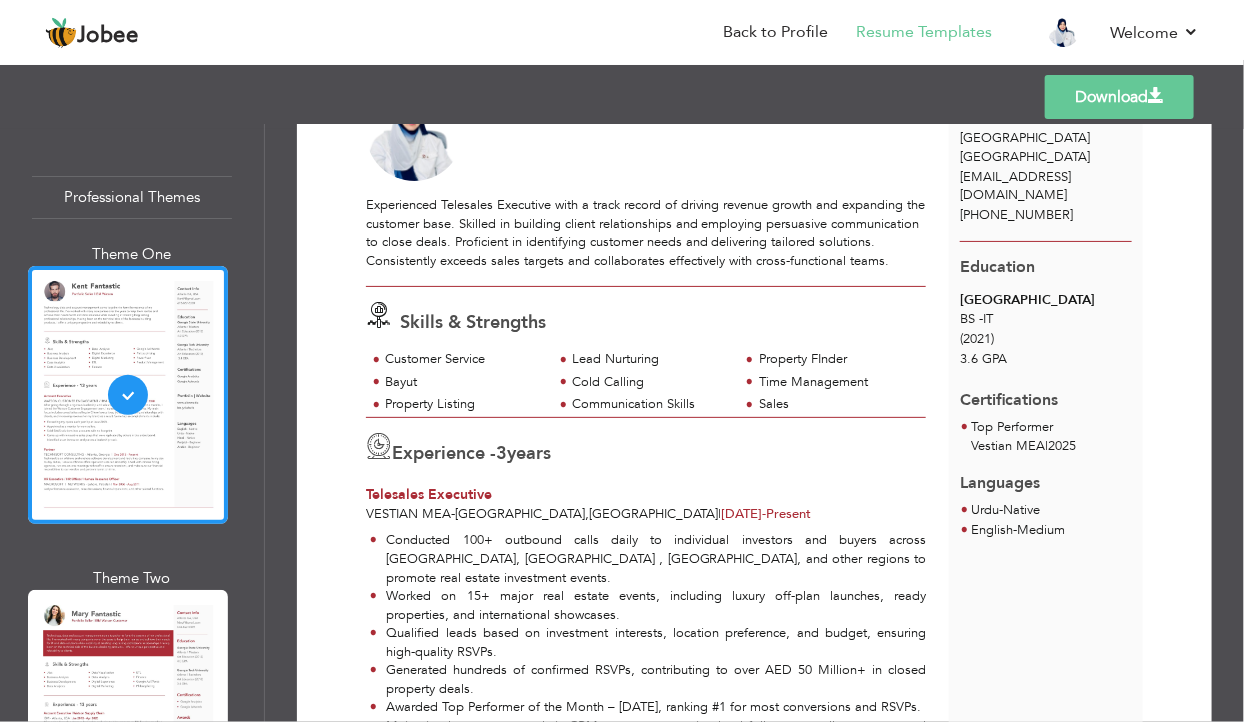 click at bounding box center [1156, 96] 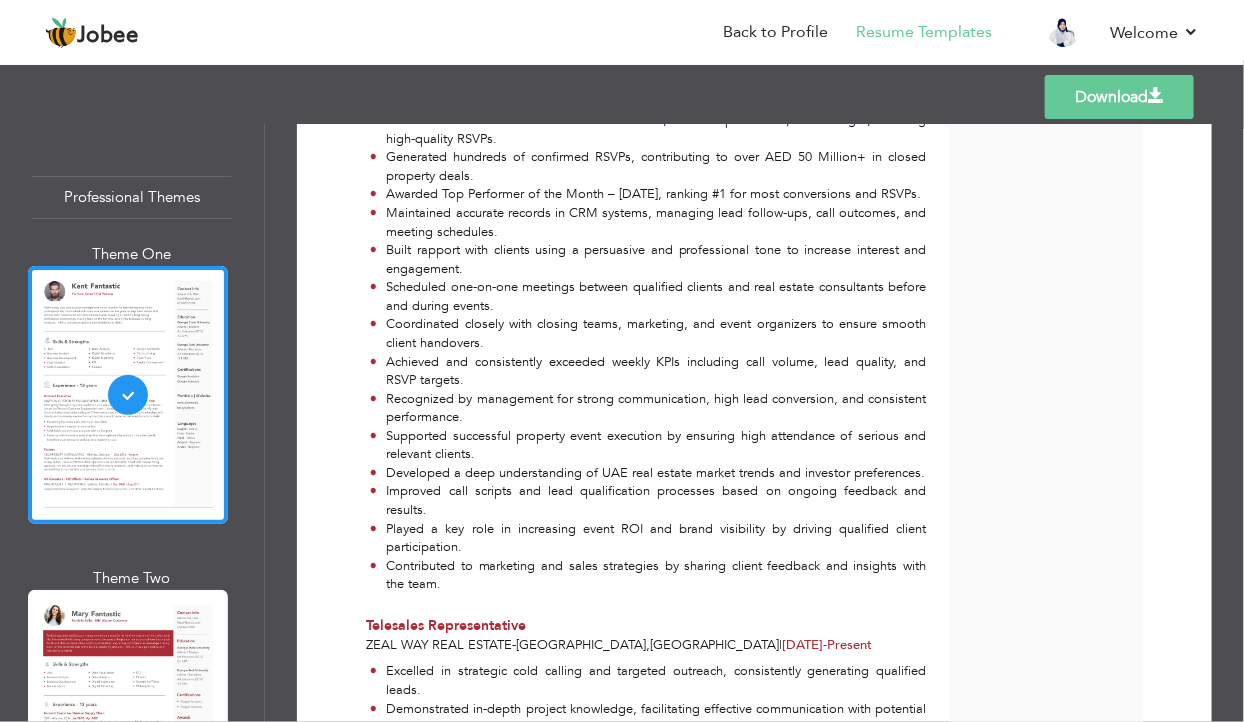 scroll, scrollTop: 618, scrollLeft: 0, axis: vertical 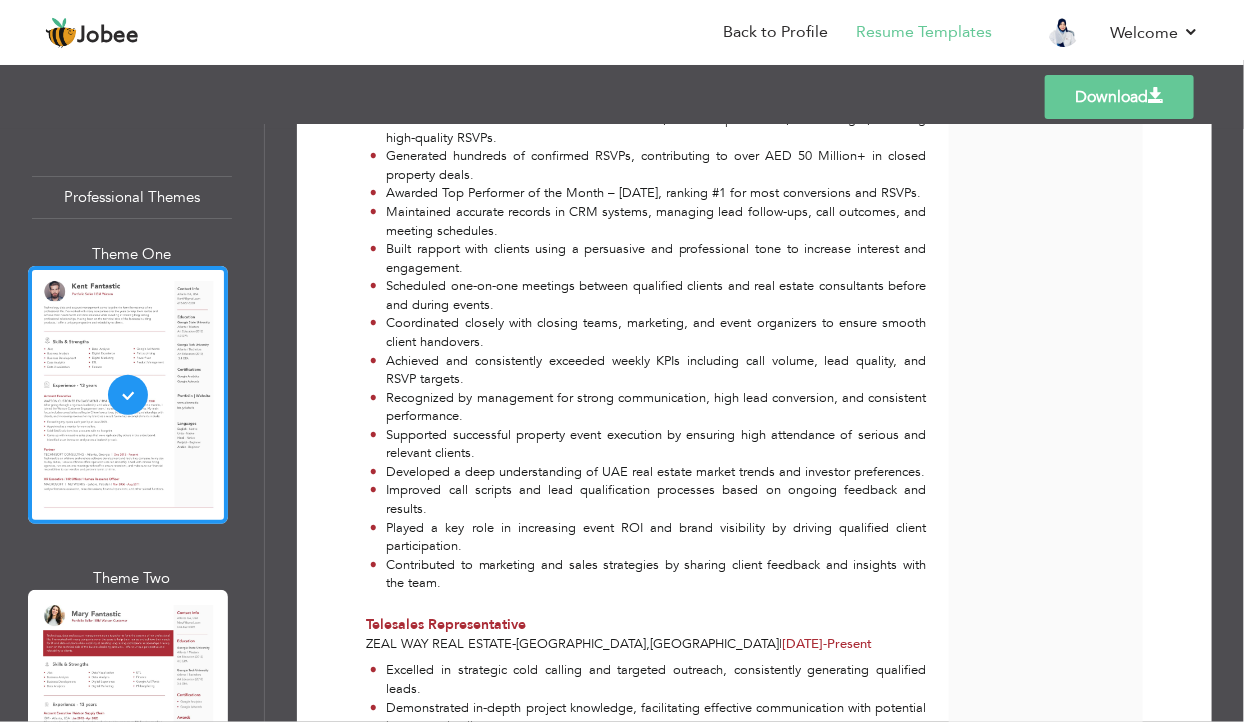 click on "Contributed to marketing and sales strategies by sharing client feedback and insights with the team." at bounding box center [648, 574] 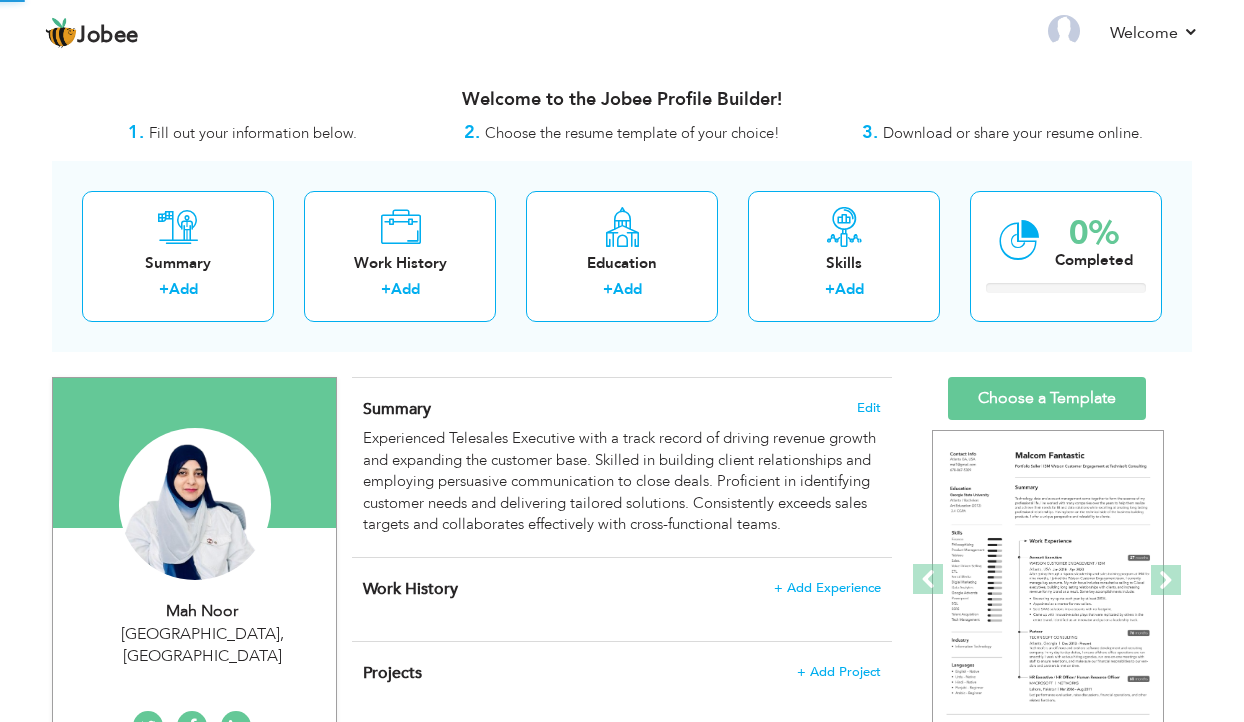 scroll, scrollTop: 0, scrollLeft: 0, axis: both 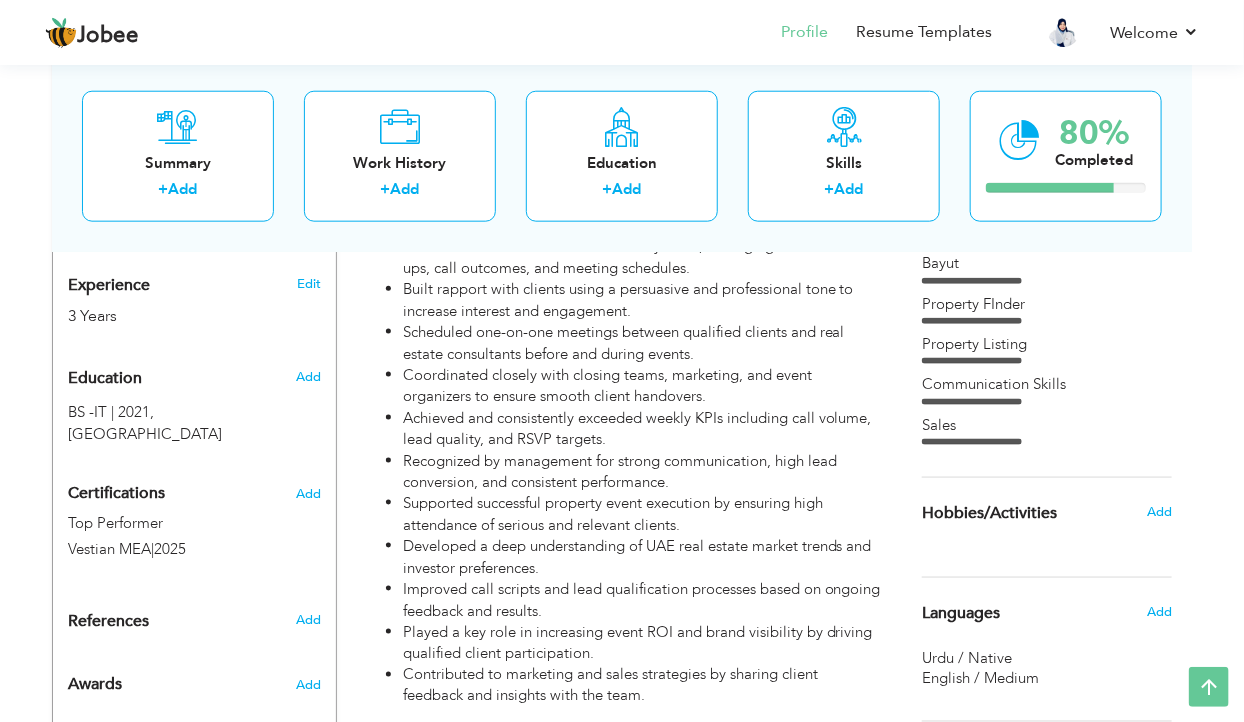 type on "Telesales Executive" 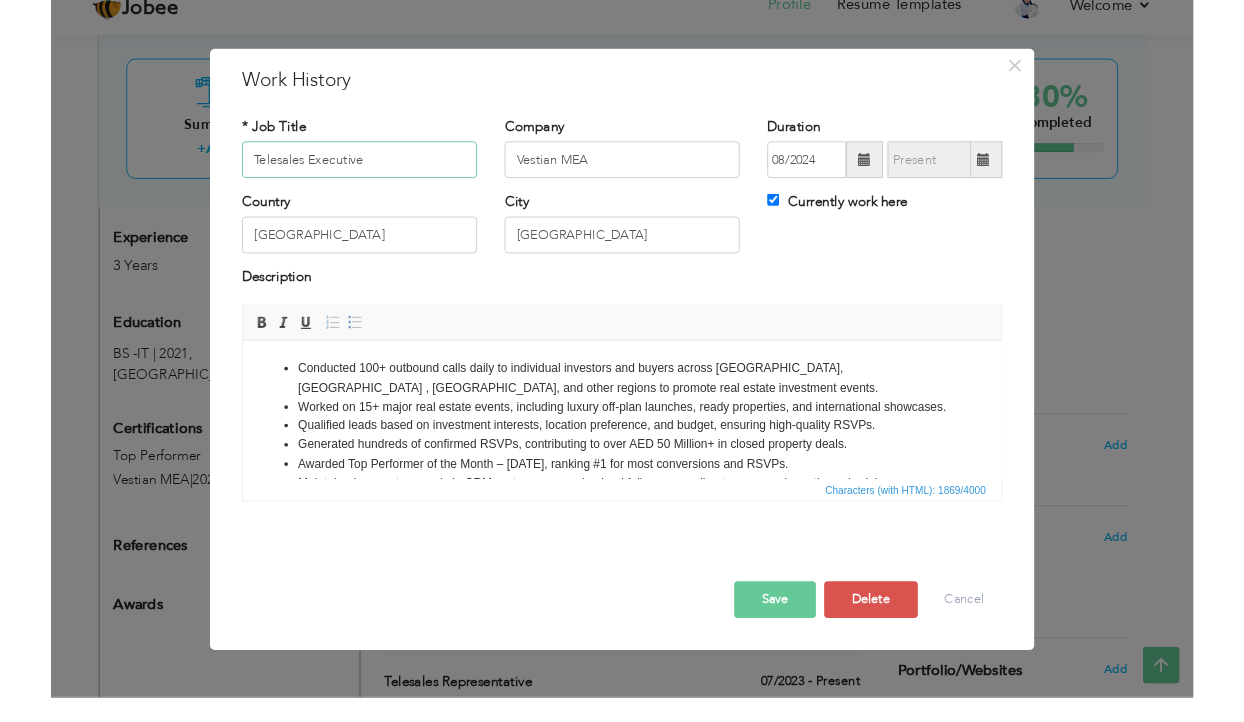scroll, scrollTop: 722, scrollLeft: 0, axis: vertical 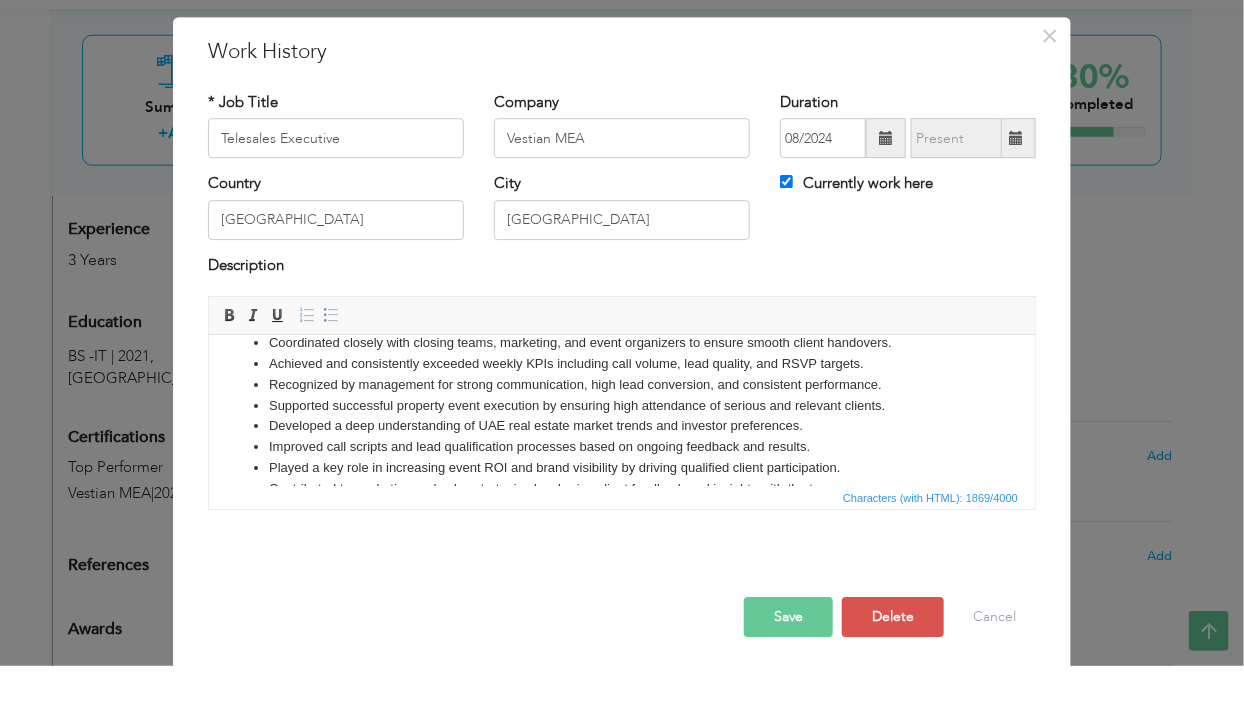 click on "Achieved and consistently exceeded weekly KPIs including call volume, lead quality, and RSVP targets." at bounding box center [621, 364] 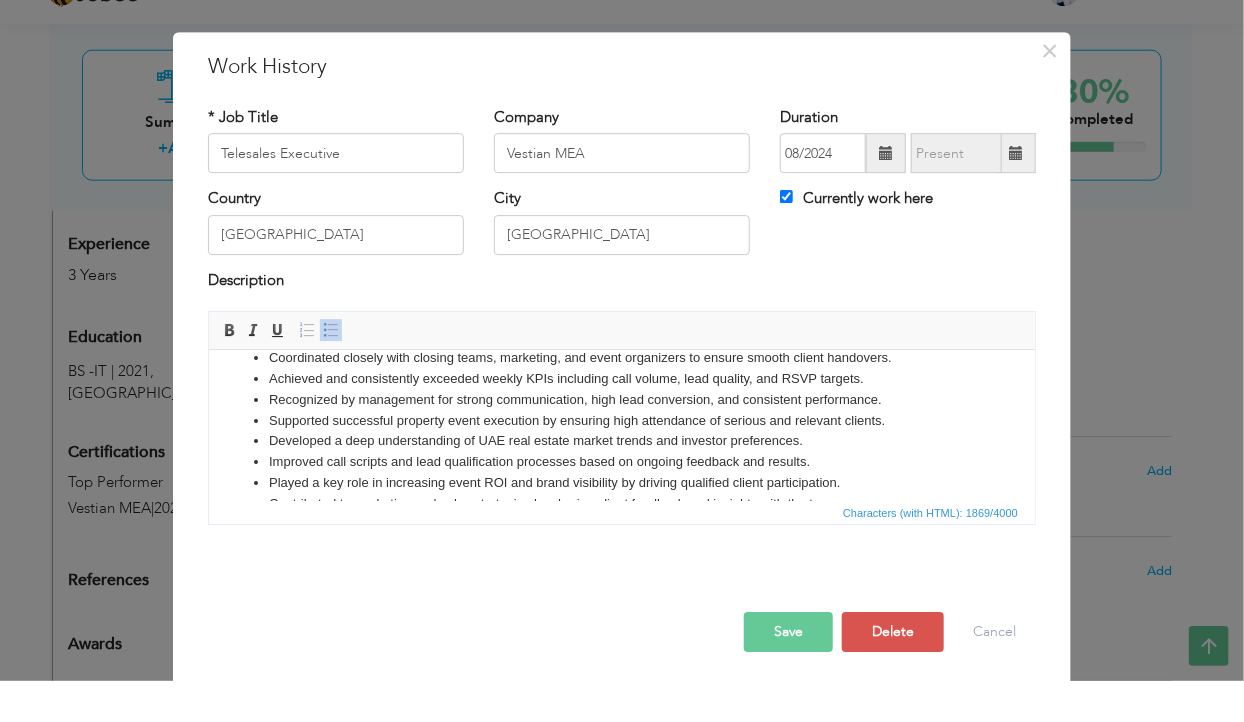 click on "Coordinated closely with closing teams, marketing, and event organizers to ensure smooth client handovers." at bounding box center (621, 358) 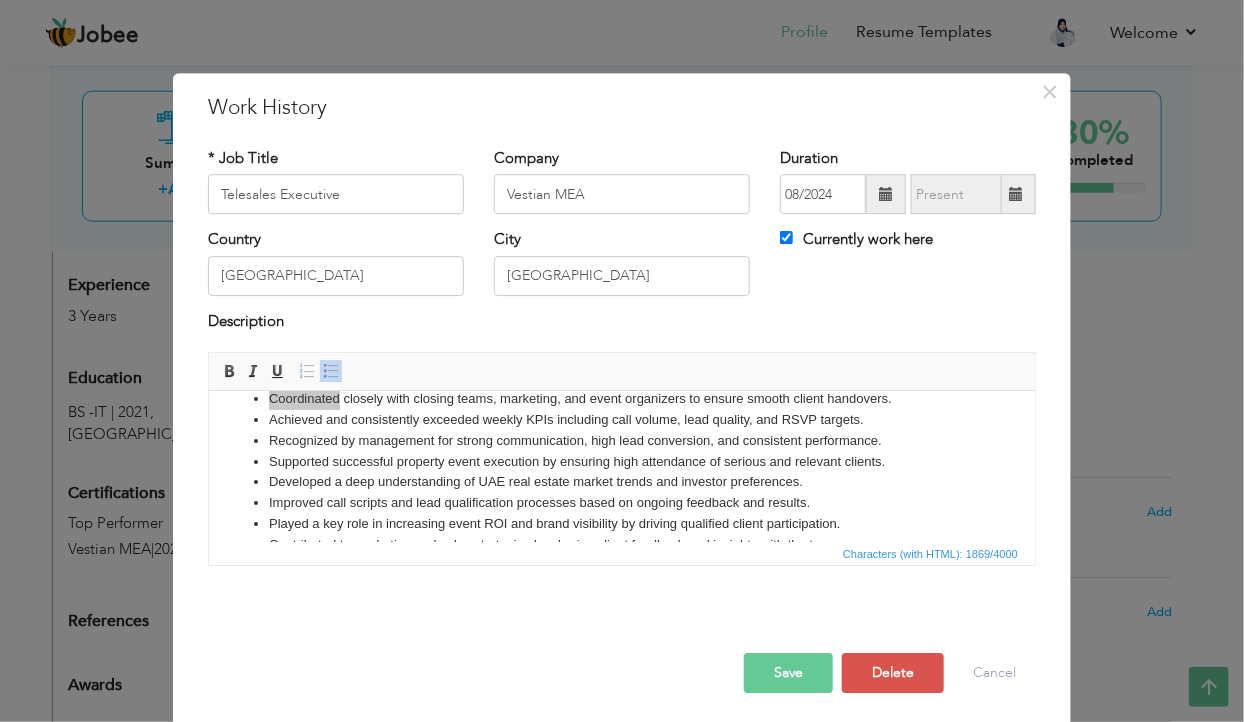 scroll, scrollTop: 0, scrollLeft: 0, axis: both 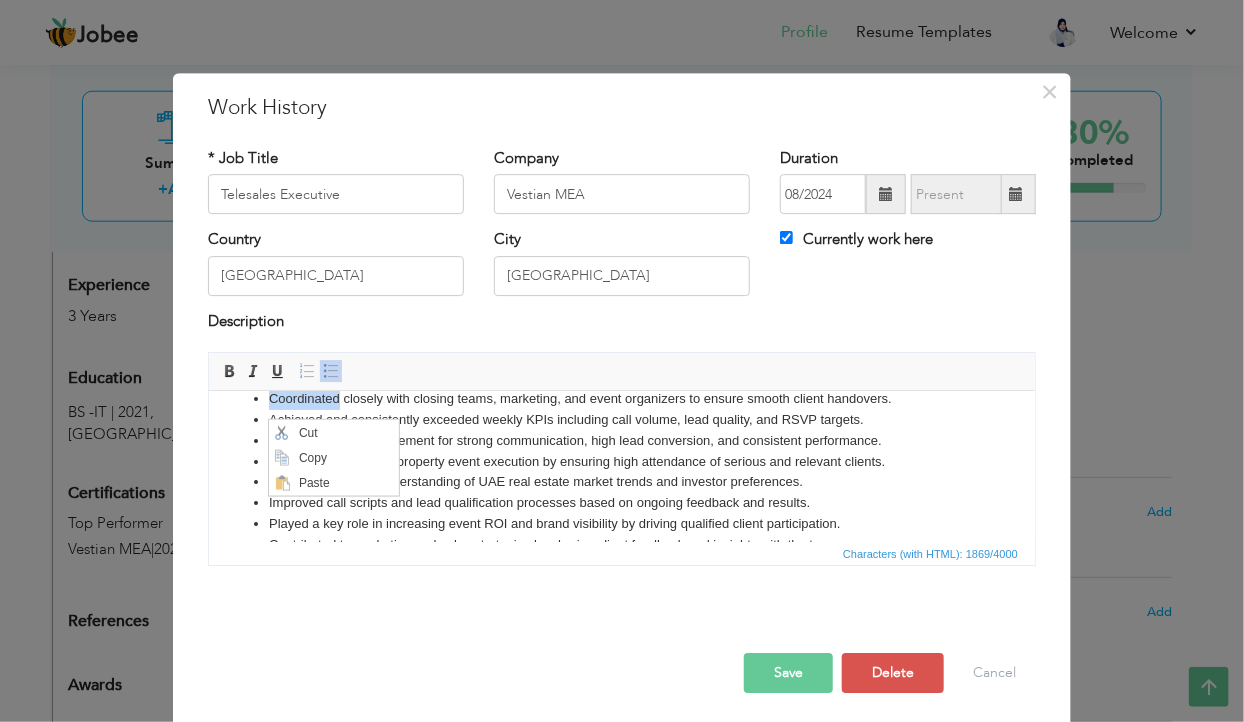 click on "Recognized by management for strong communication, high lead conversion, and consistent performance." at bounding box center [621, 441] 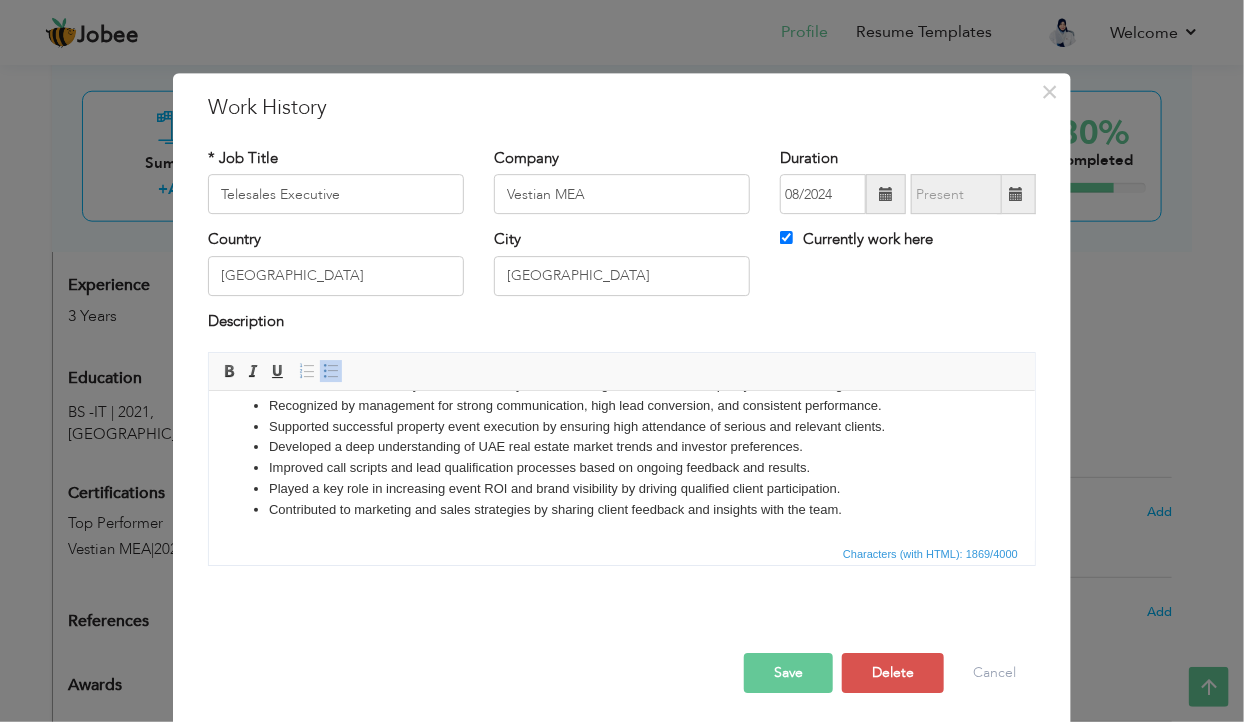 scroll, scrollTop: 258, scrollLeft: 0, axis: vertical 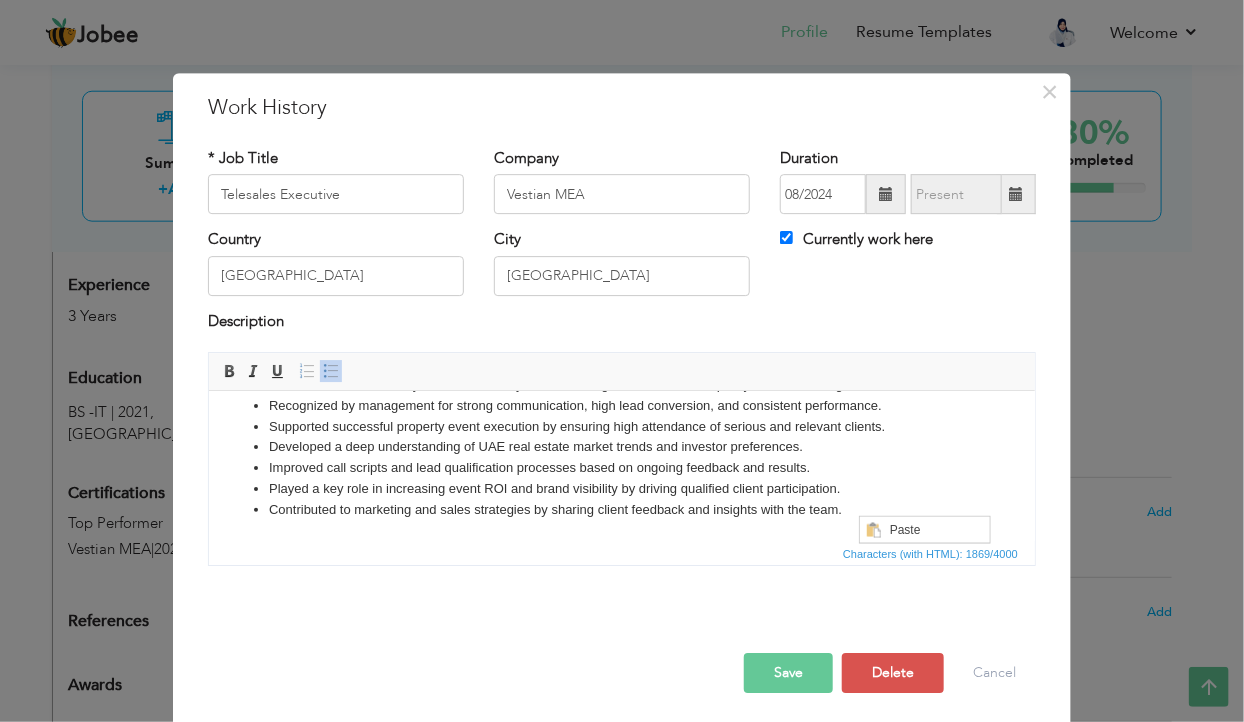 click on "Contributed to marketing and sales strategies by sharing client feedback and insights with the team." at bounding box center (621, 510) 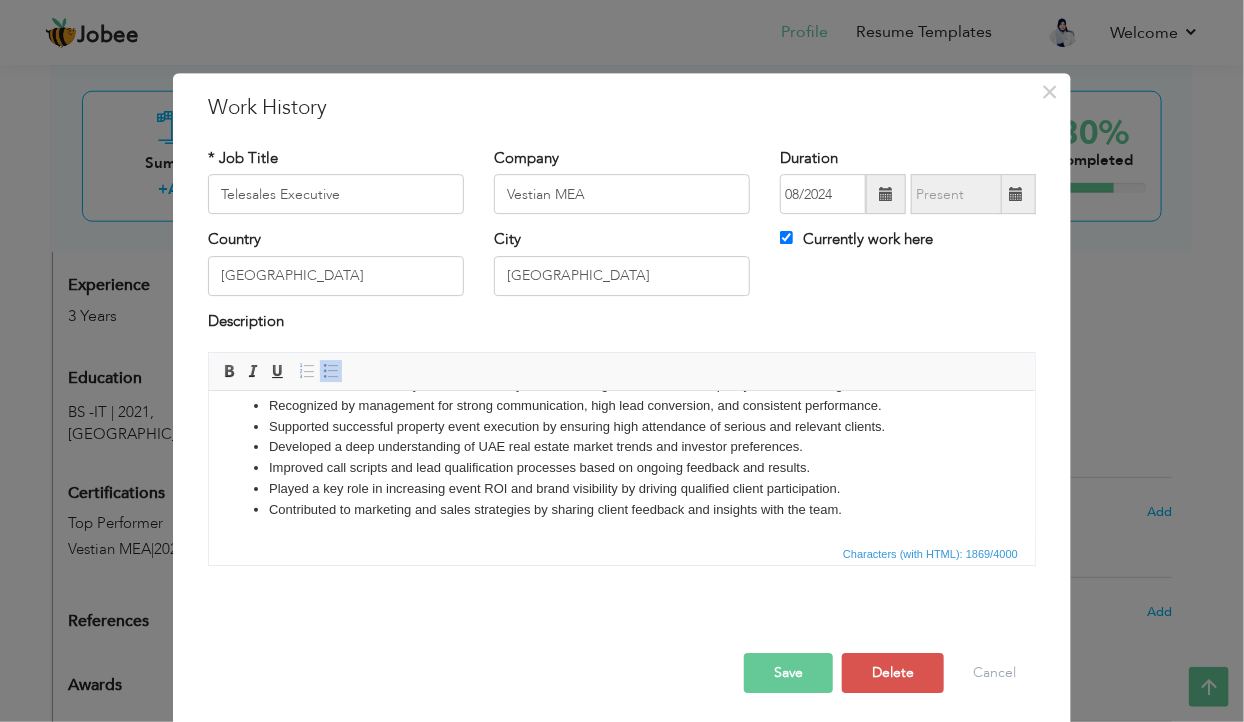 click on "Contributed to marketing and sales strategies by sharing client feedback and insights with the team." at bounding box center (621, 510) 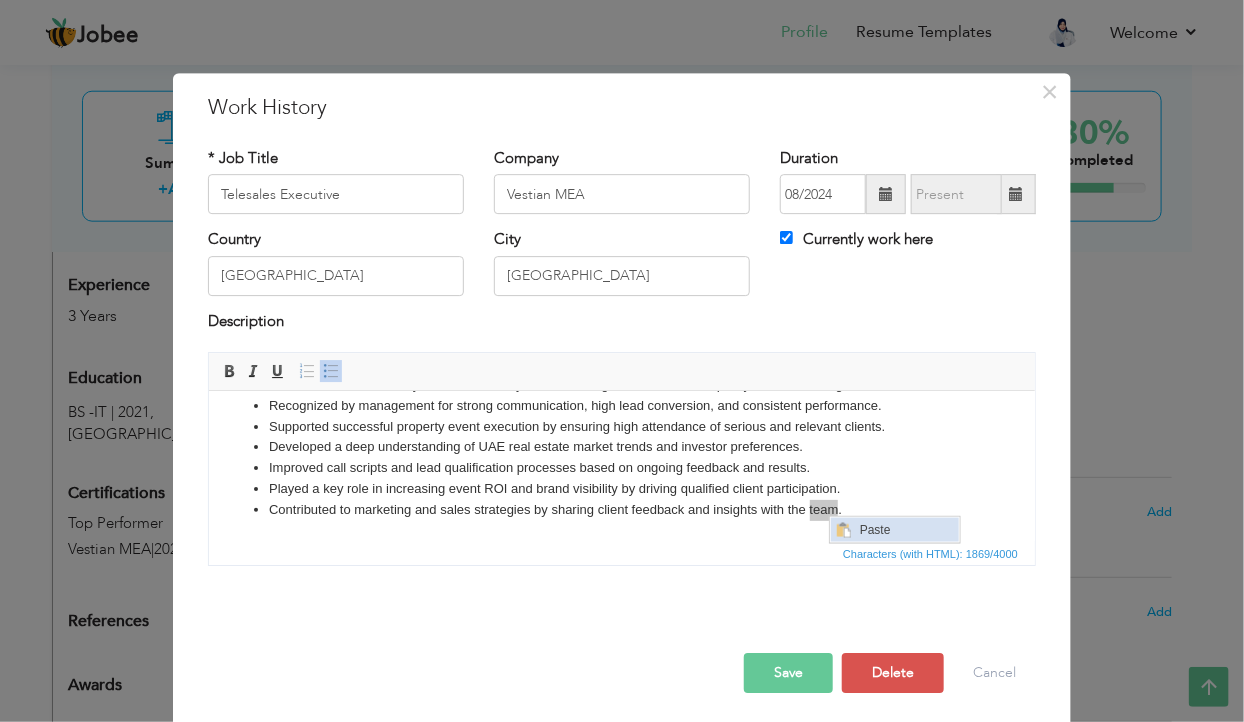 click at bounding box center [842, 529] 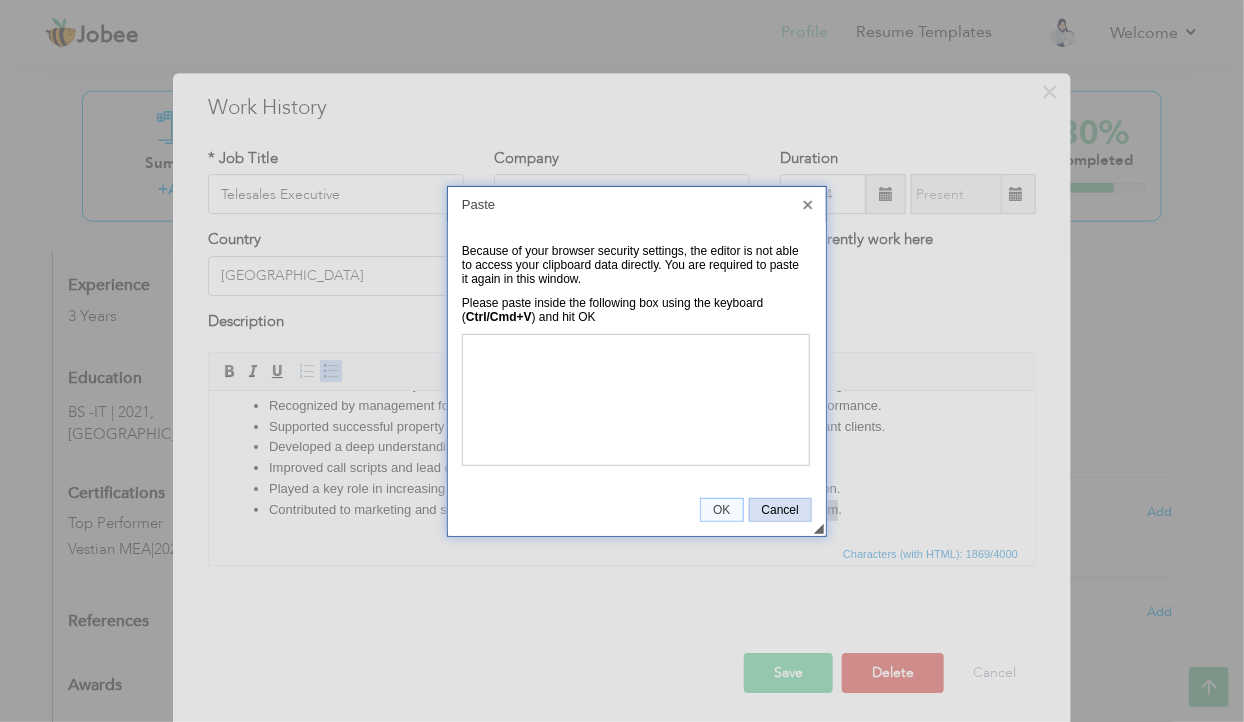 click on "Cancel" at bounding box center [780, 510] 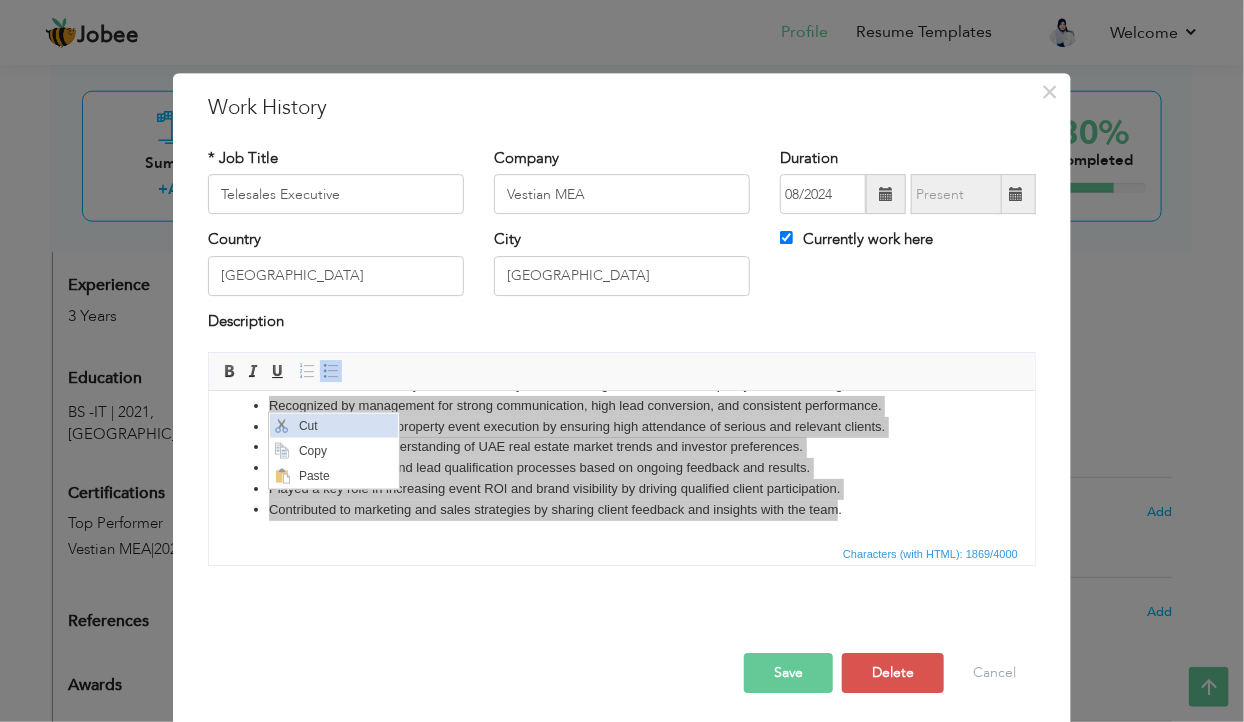 click at bounding box center [281, 425] 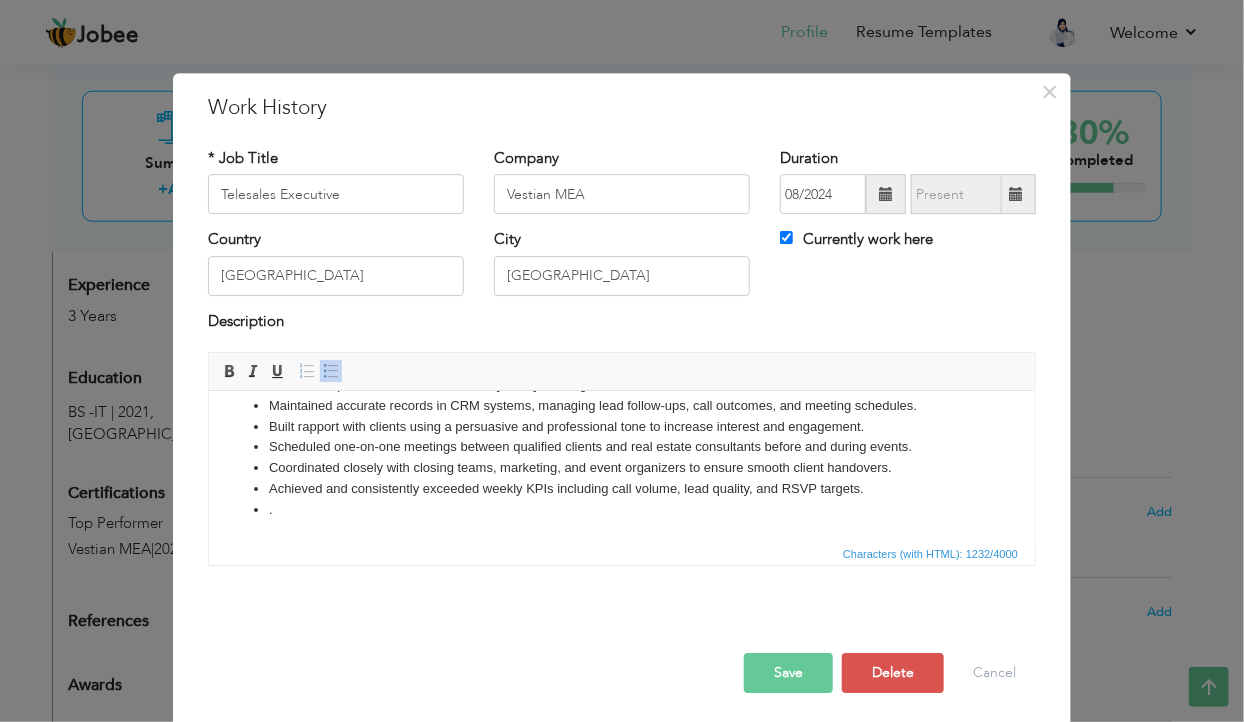 type 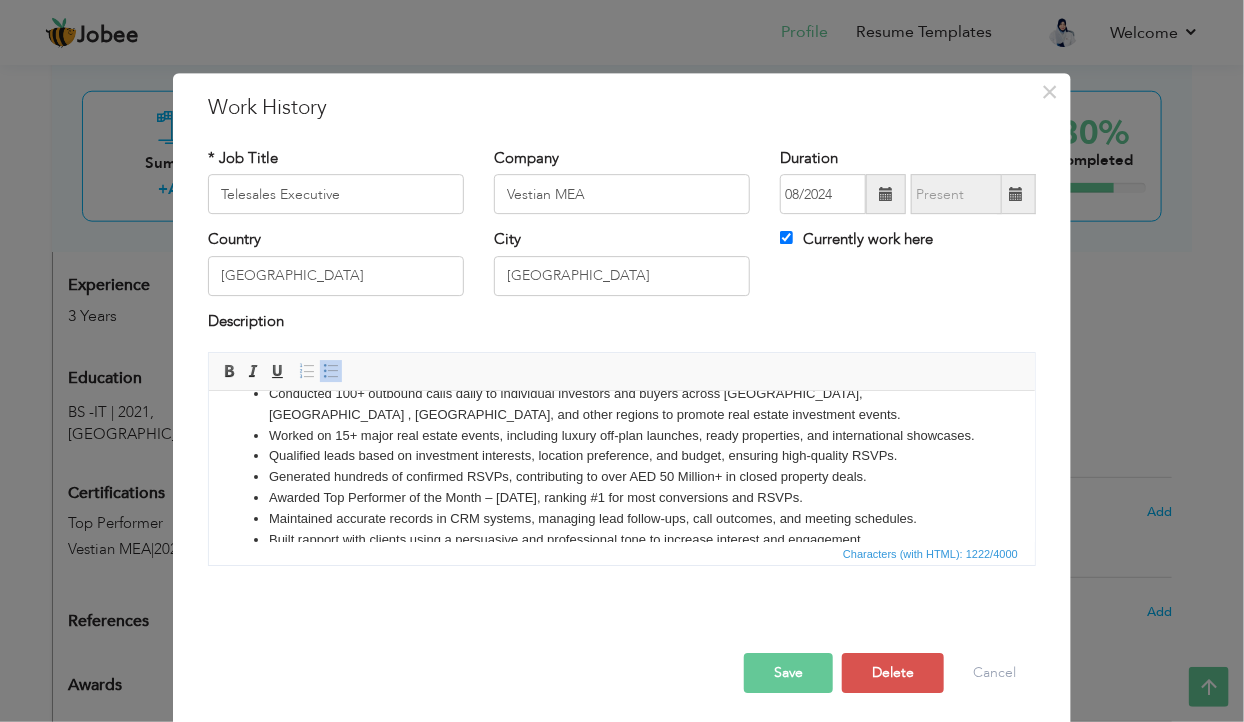 scroll, scrollTop: 139, scrollLeft: 0, axis: vertical 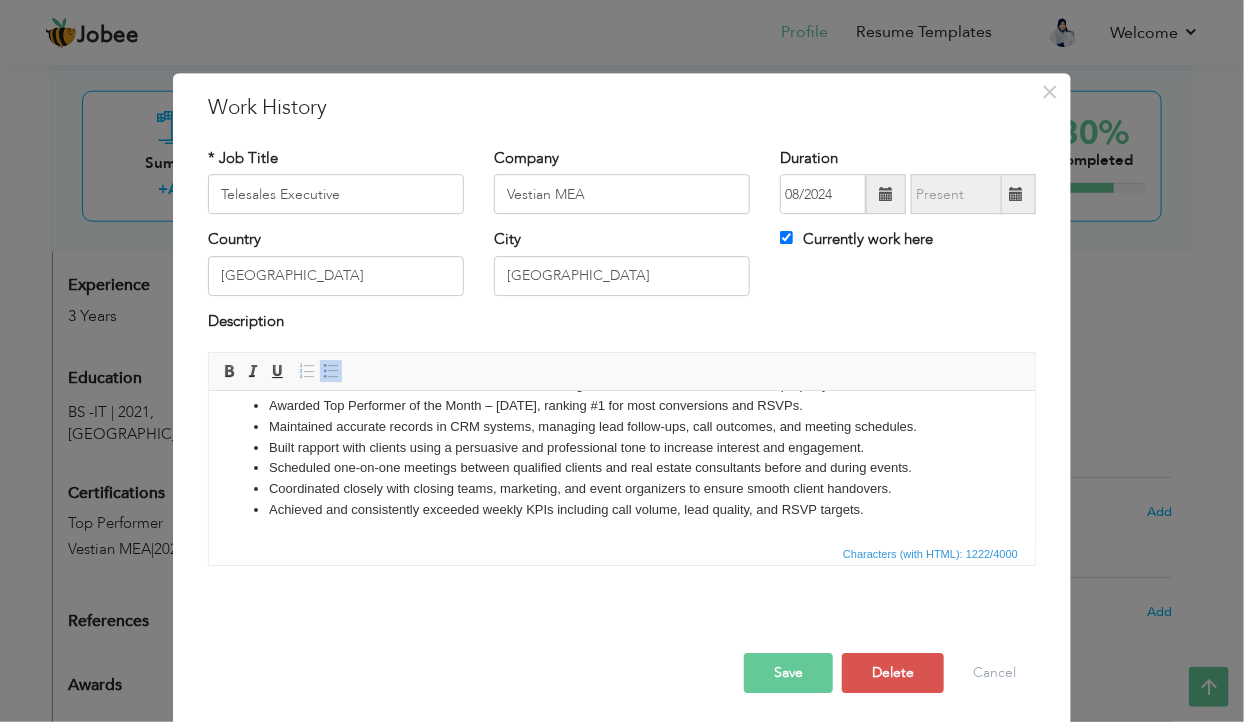 click on "Scheduled one-on-one meetings between qualified clients and real estate consultants before and during events." at bounding box center [621, 468] 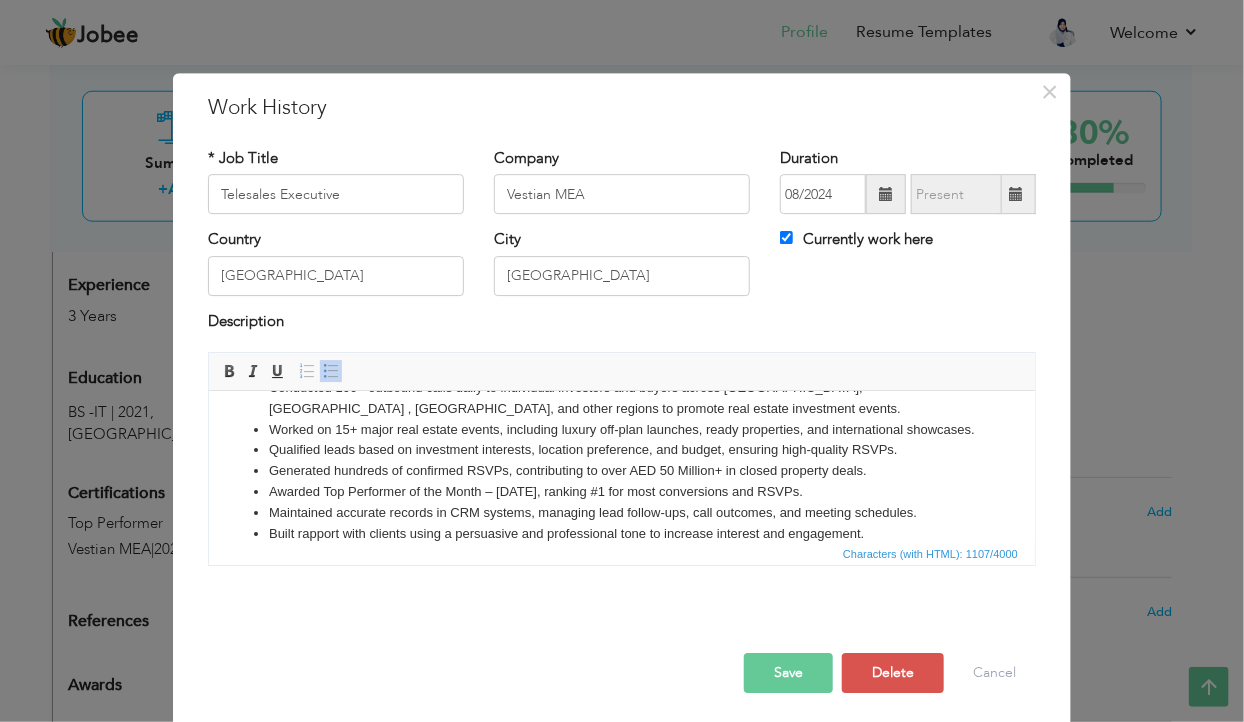 scroll, scrollTop: 118, scrollLeft: 0, axis: vertical 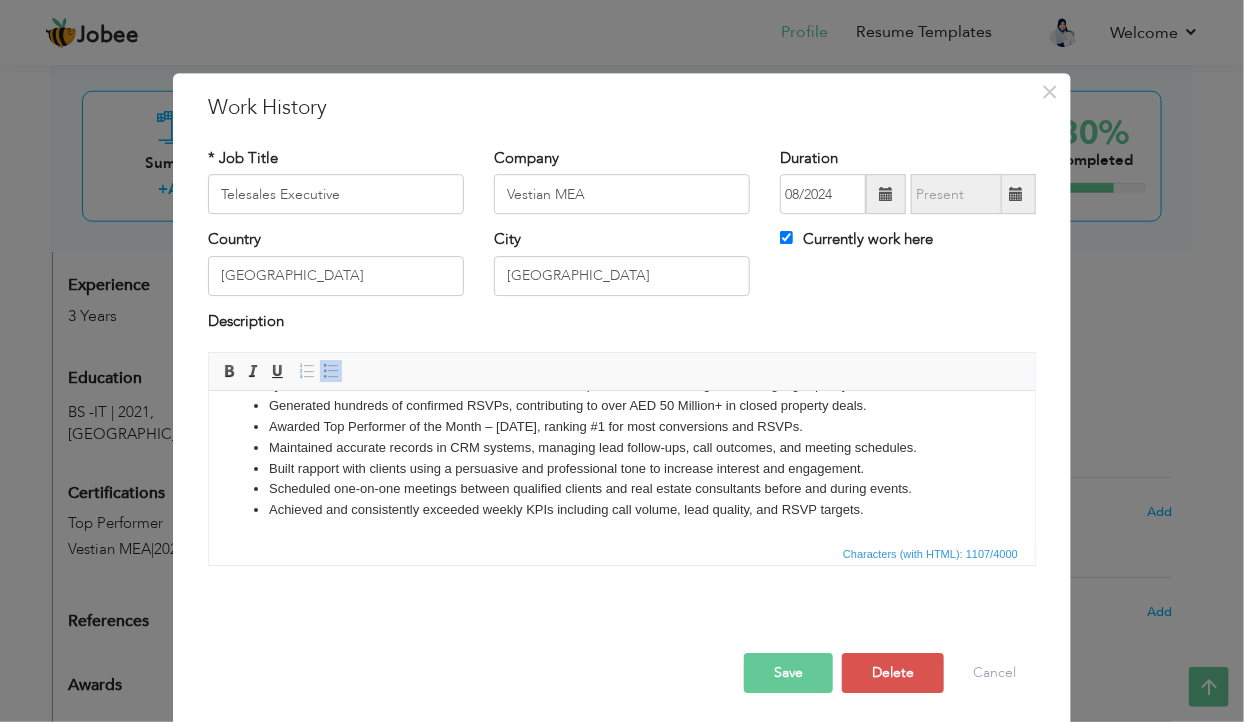 click on "Save" at bounding box center [788, 673] 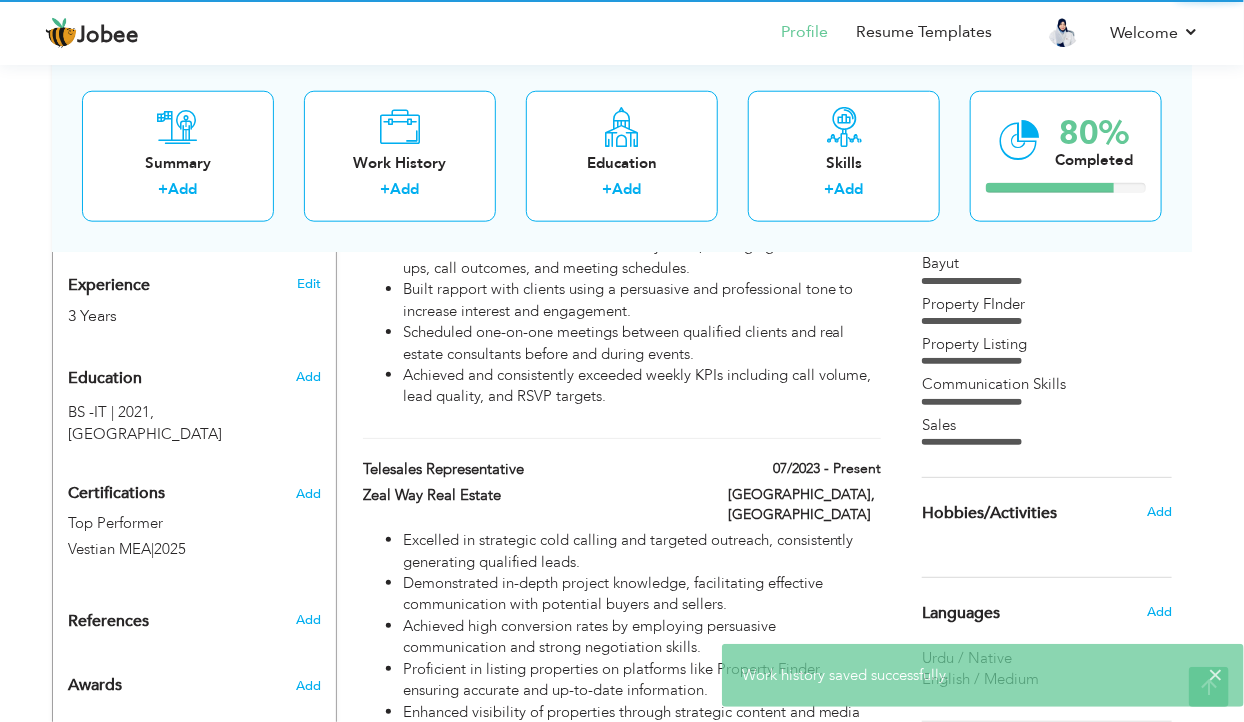 scroll, scrollTop: 0, scrollLeft: 0, axis: both 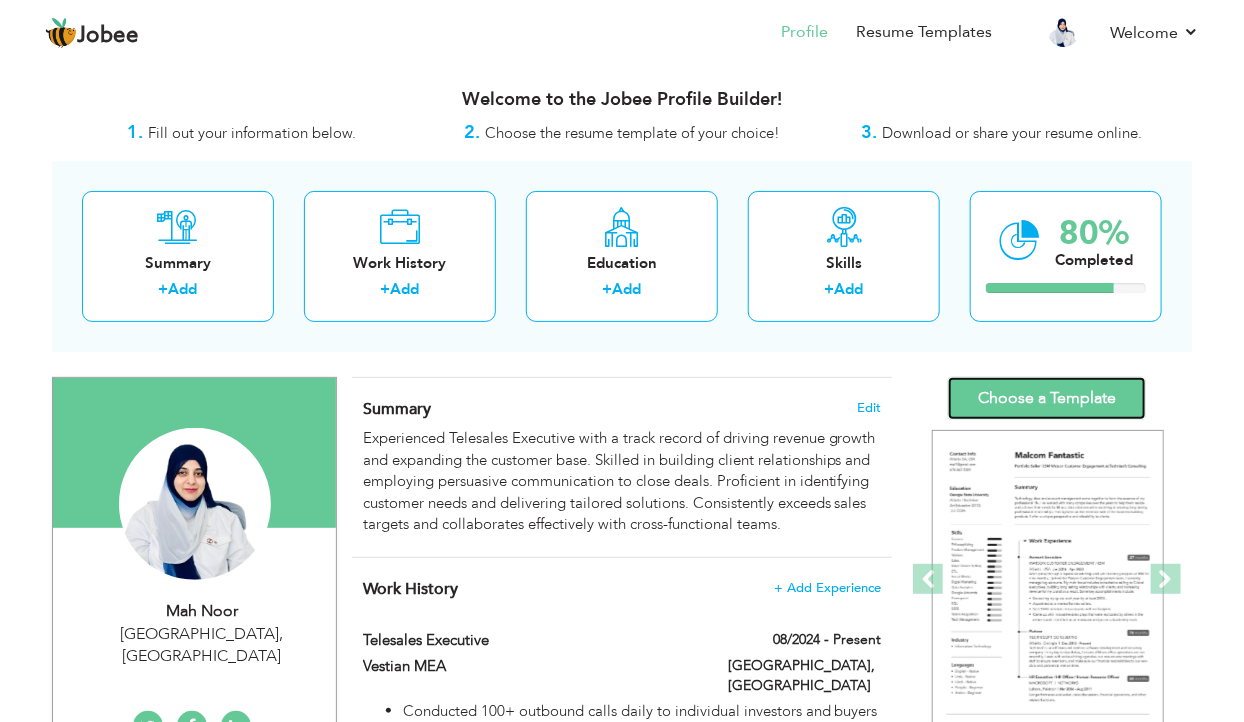 click on "Choose a Template" at bounding box center (1047, 398) 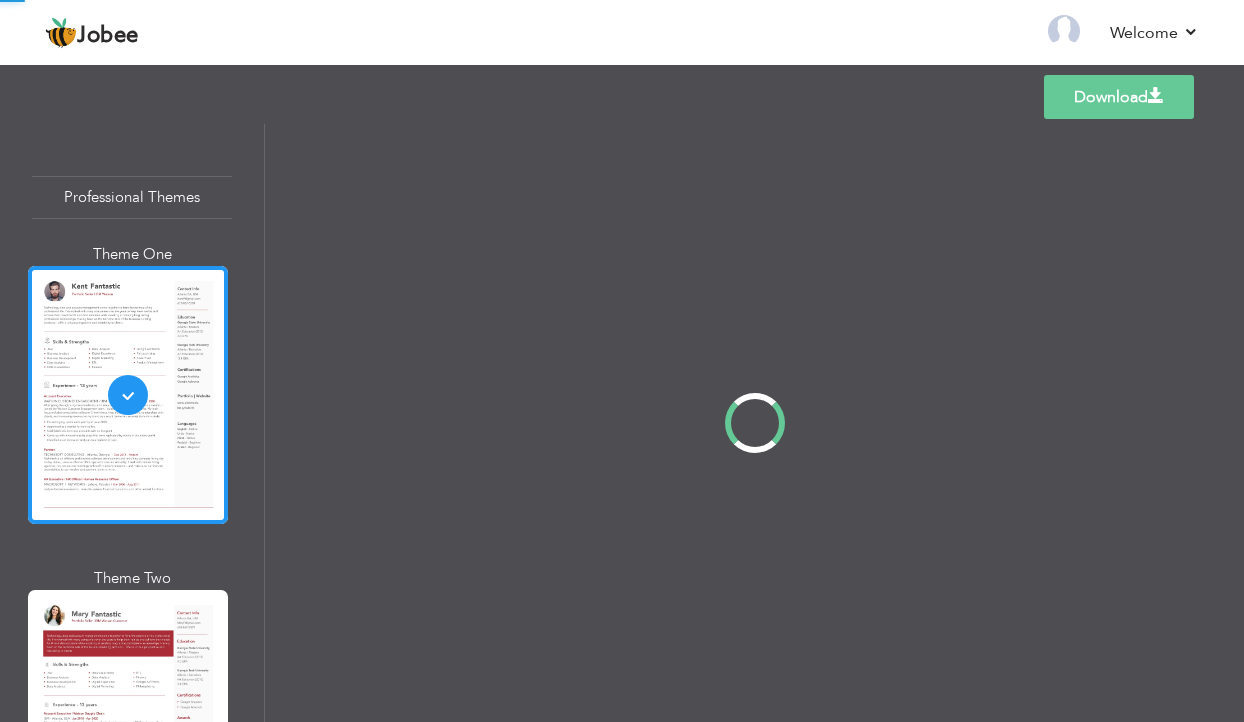 scroll, scrollTop: 0, scrollLeft: 0, axis: both 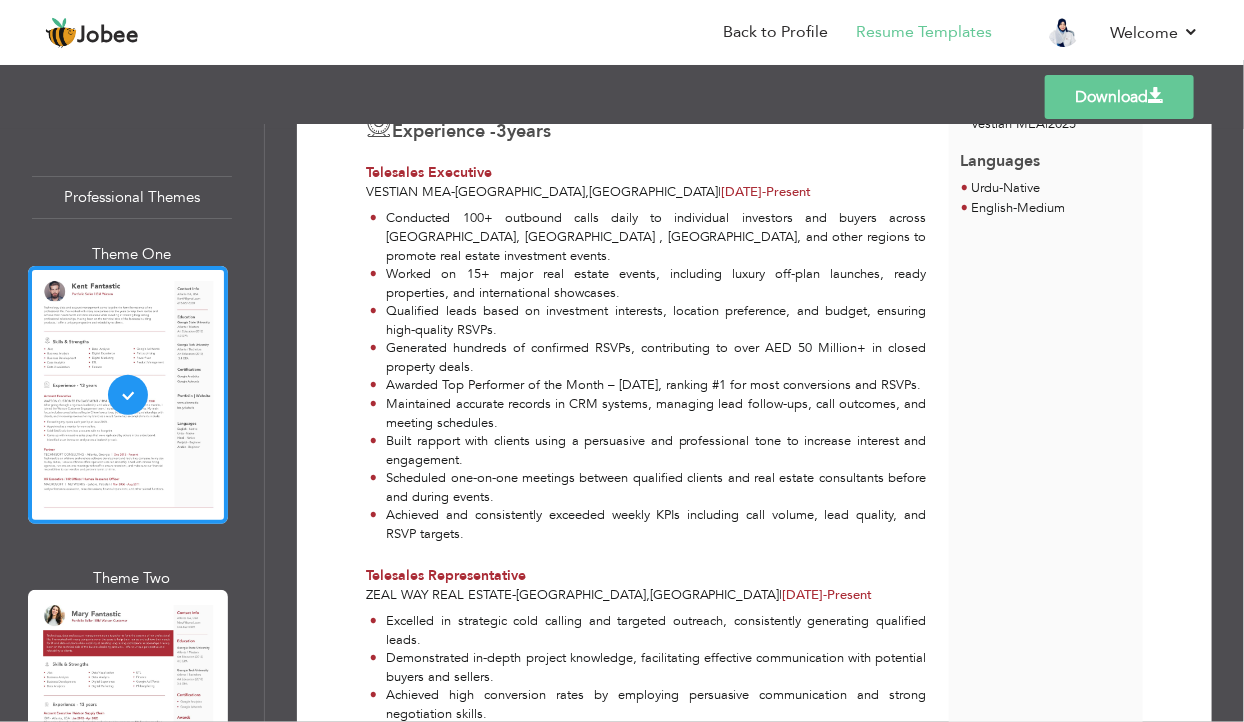 click on "Download" at bounding box center (1119, 97) 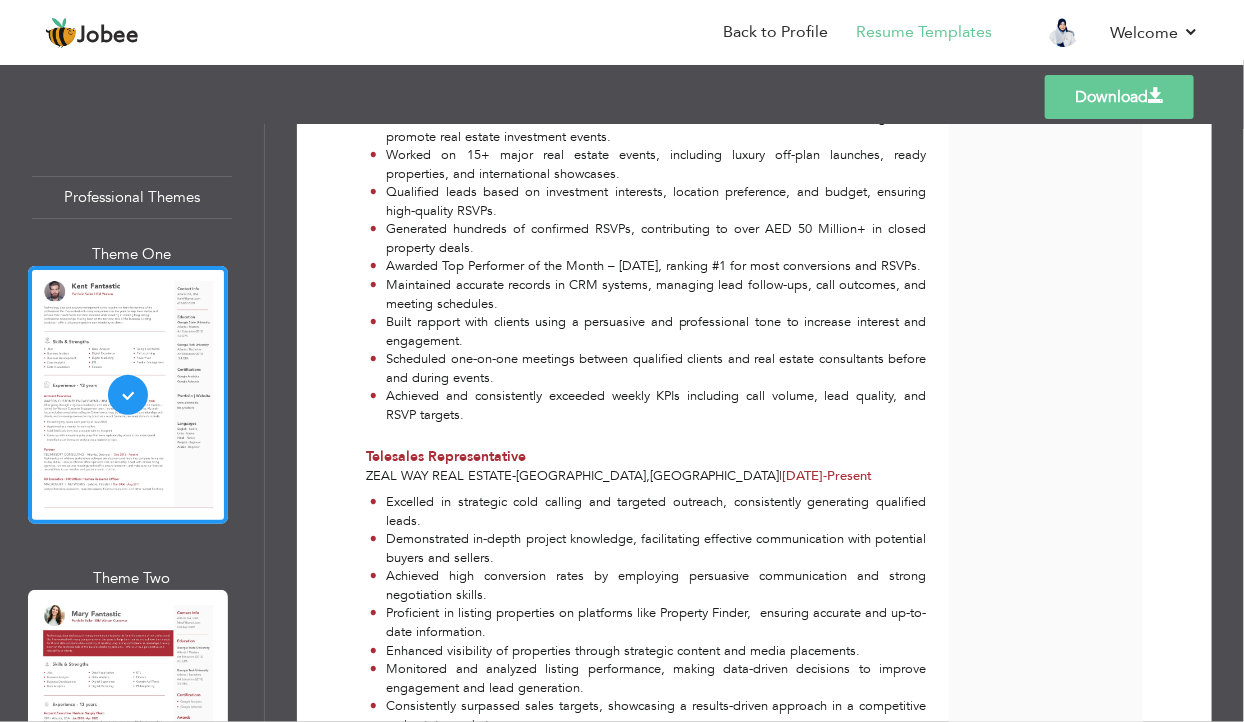 scroll, scrollTop: 679, scrollLeft: 0, axis: vertical 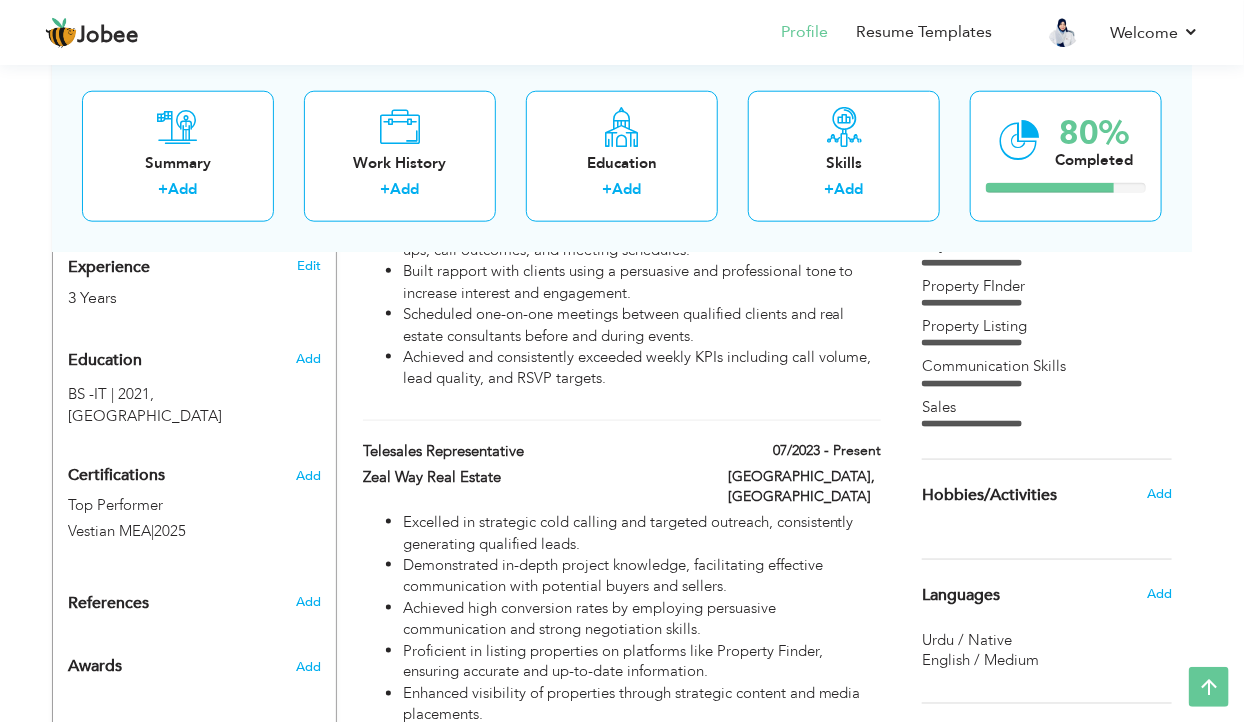 type on "Telesales Representative" 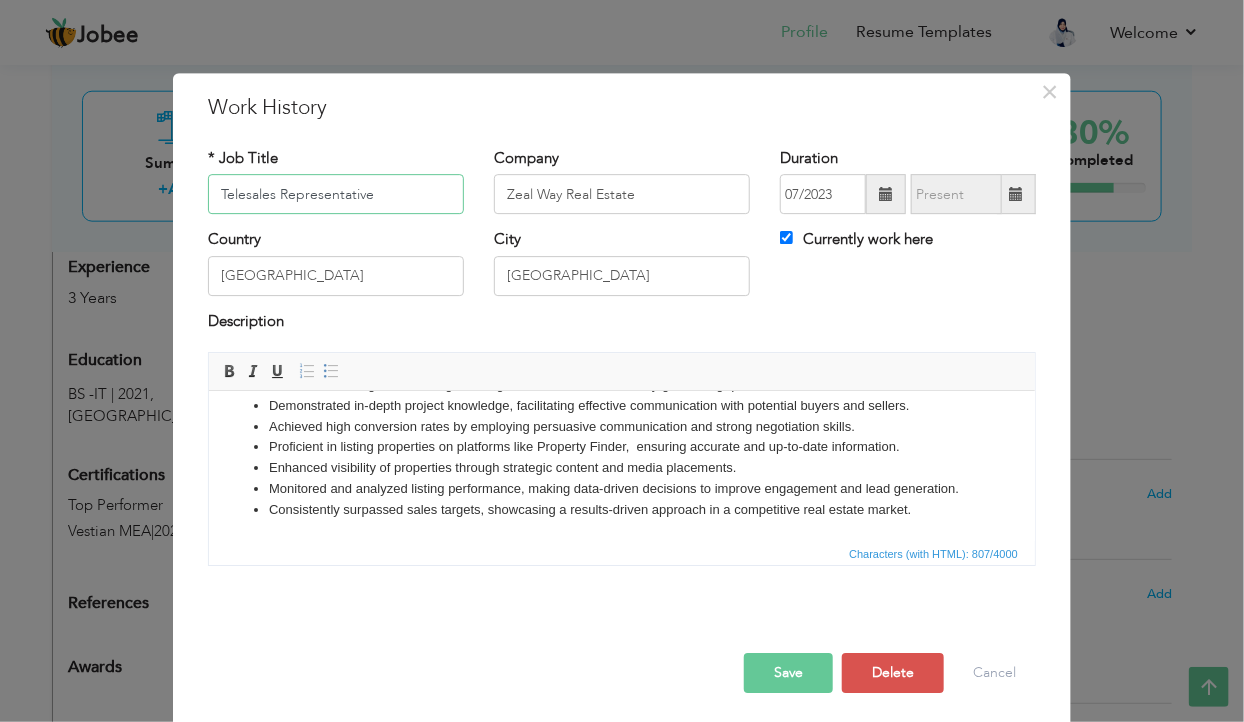 scroll, scrollTop: 56, scrollLeft: 0, axis: vertical 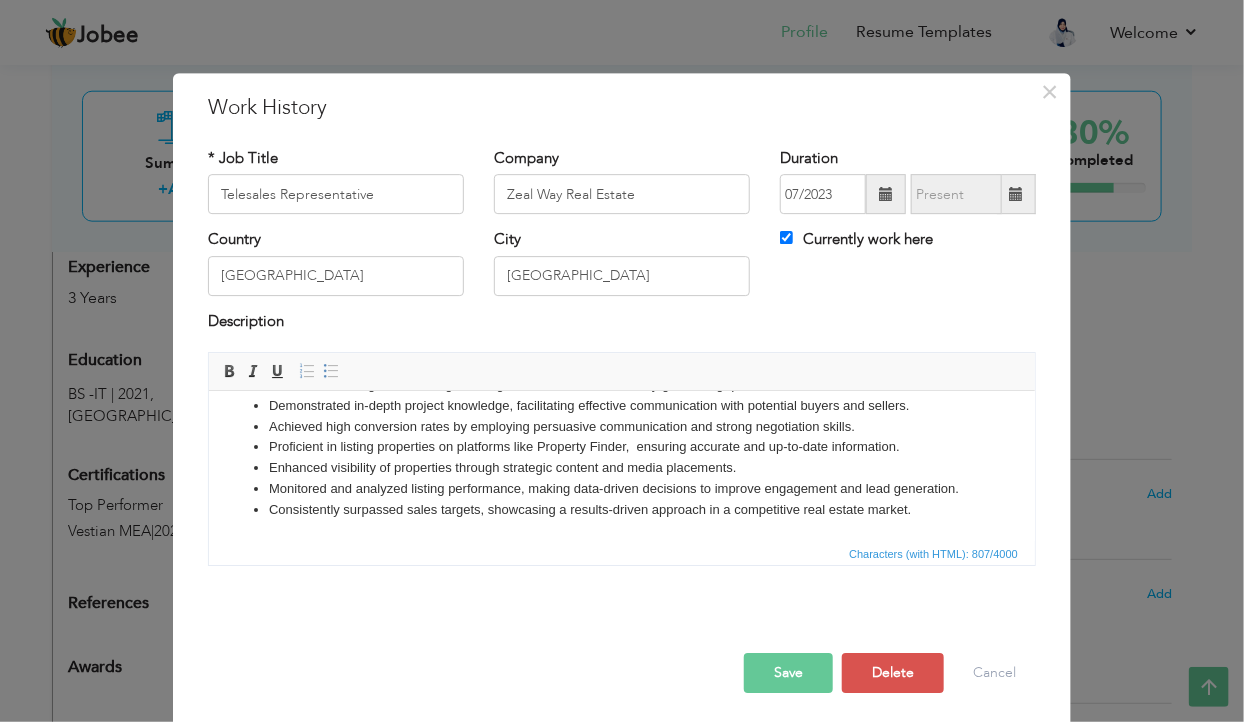 click on "Consistently surpassed sales targets, showcasing a results-driven approach in a competitive real estate market." at bounding box center [621, 510] 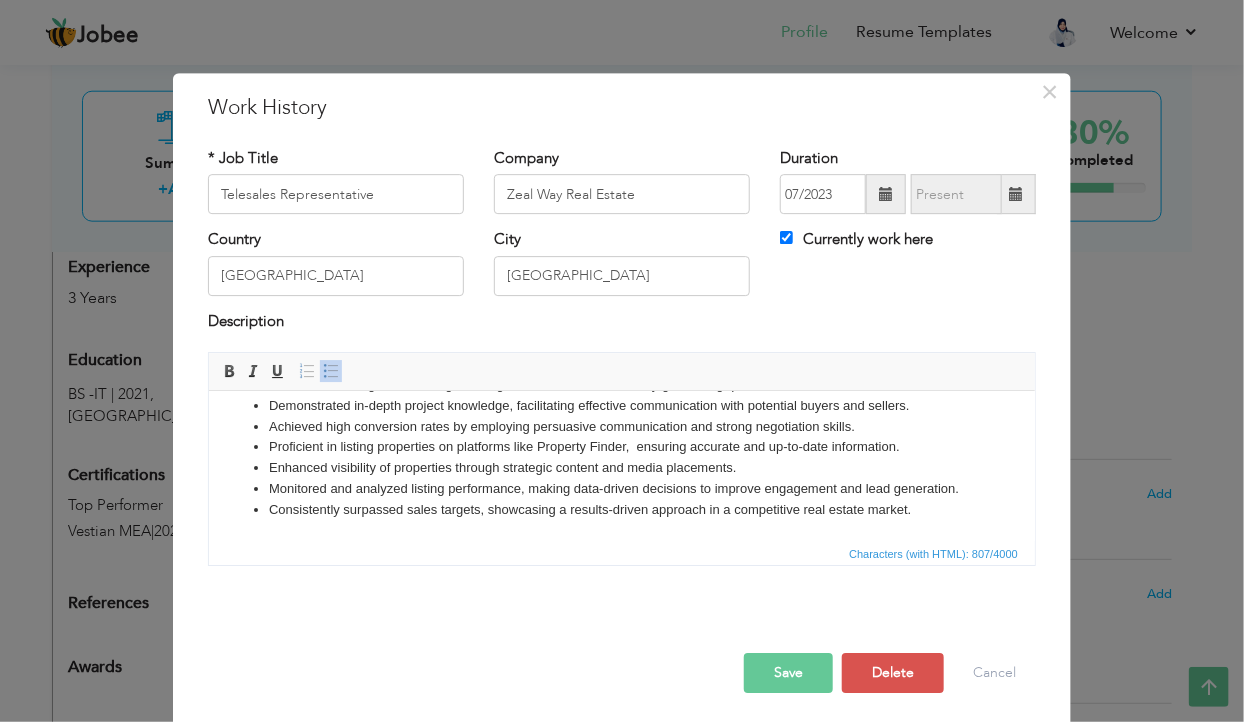 type 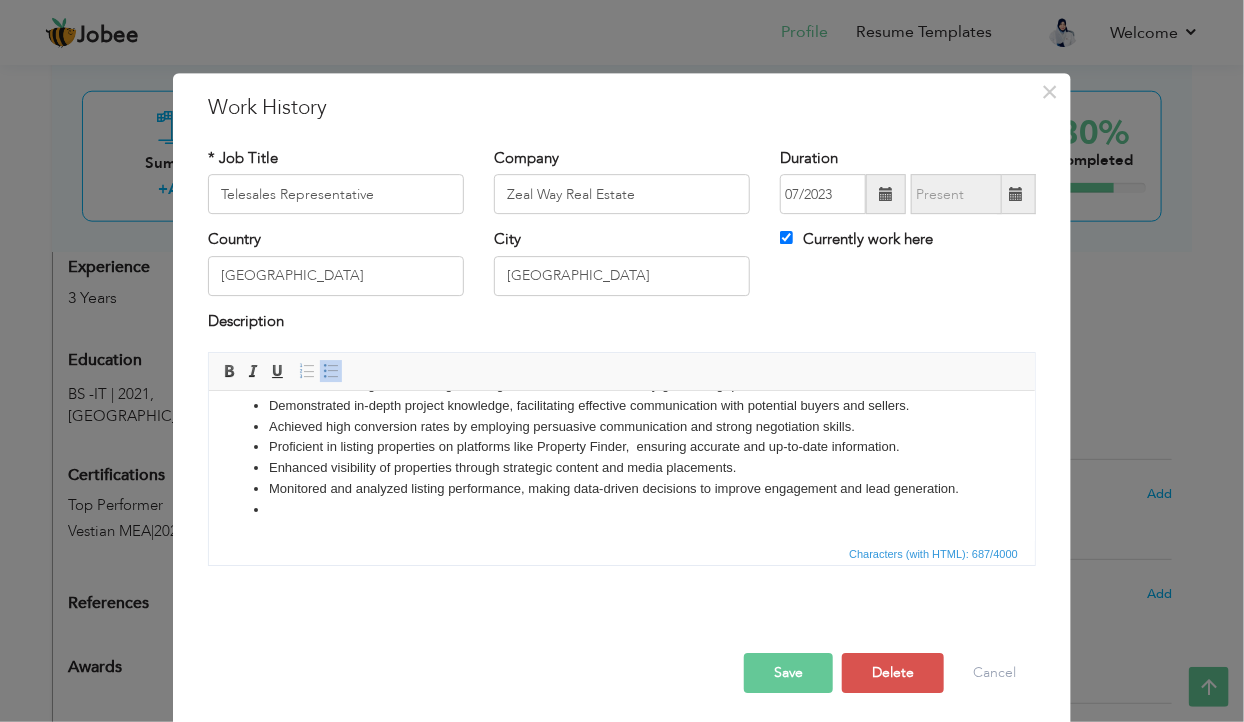 scroll, scrollTop: 35, scrollLeft: 0, axis: vertical 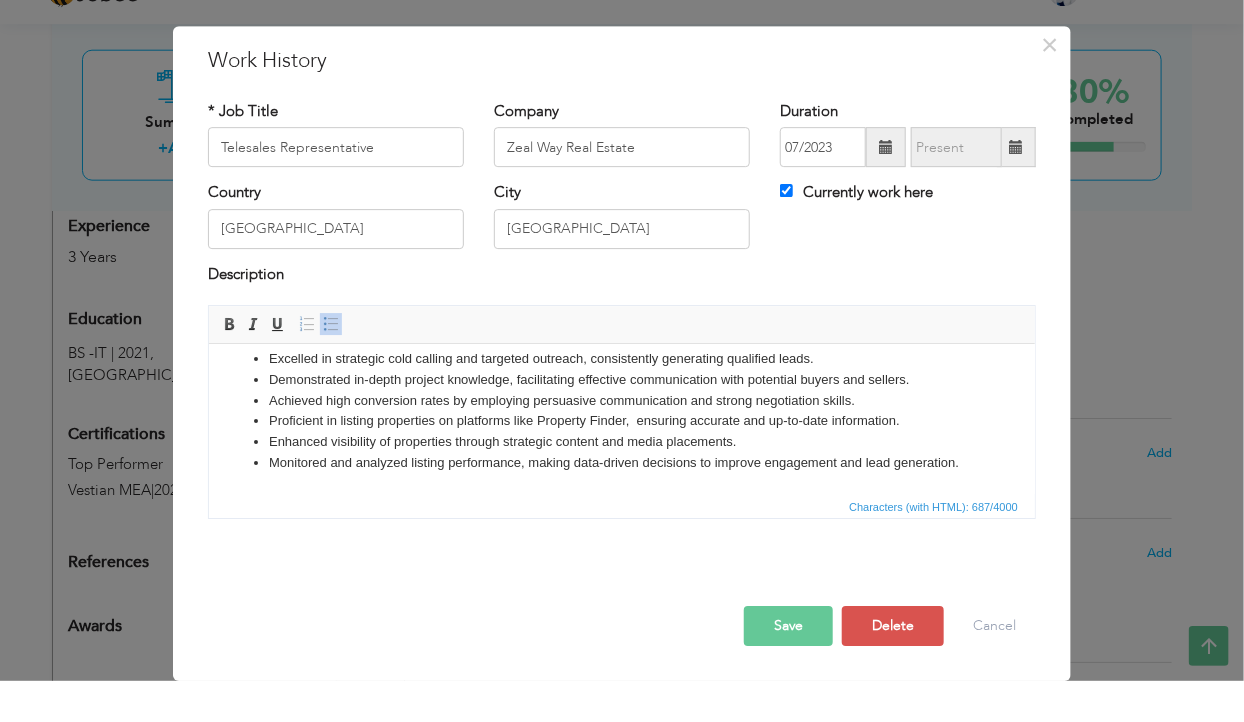 click on "Save" at bounding box center (788, 667) 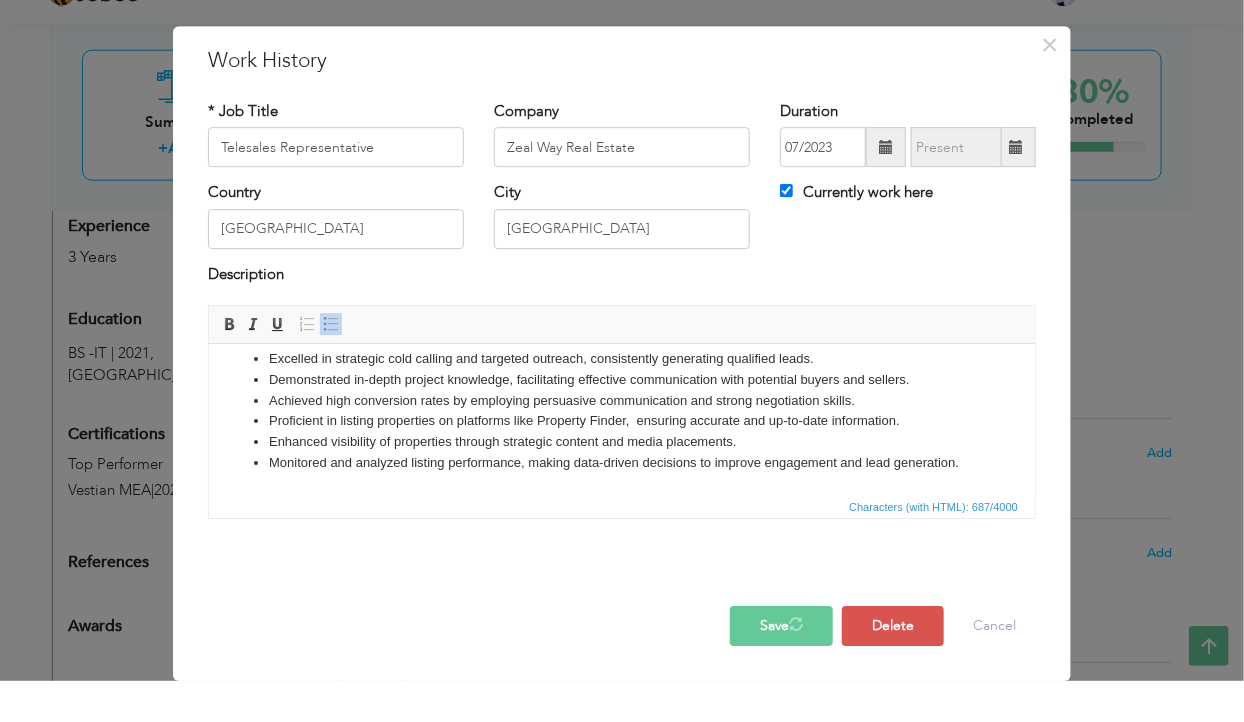 scroll, scrollTop: 740, scrollLeft: 0, axis: vertical 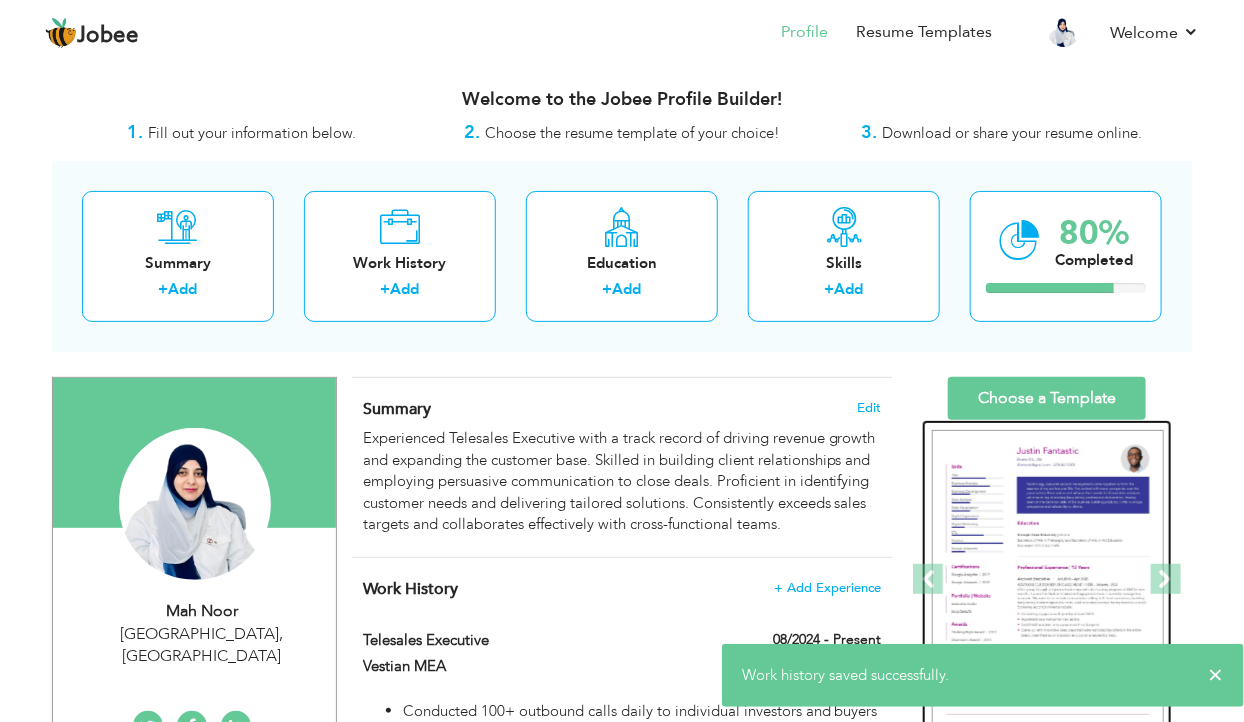 click at bounding box center [1048, 580] 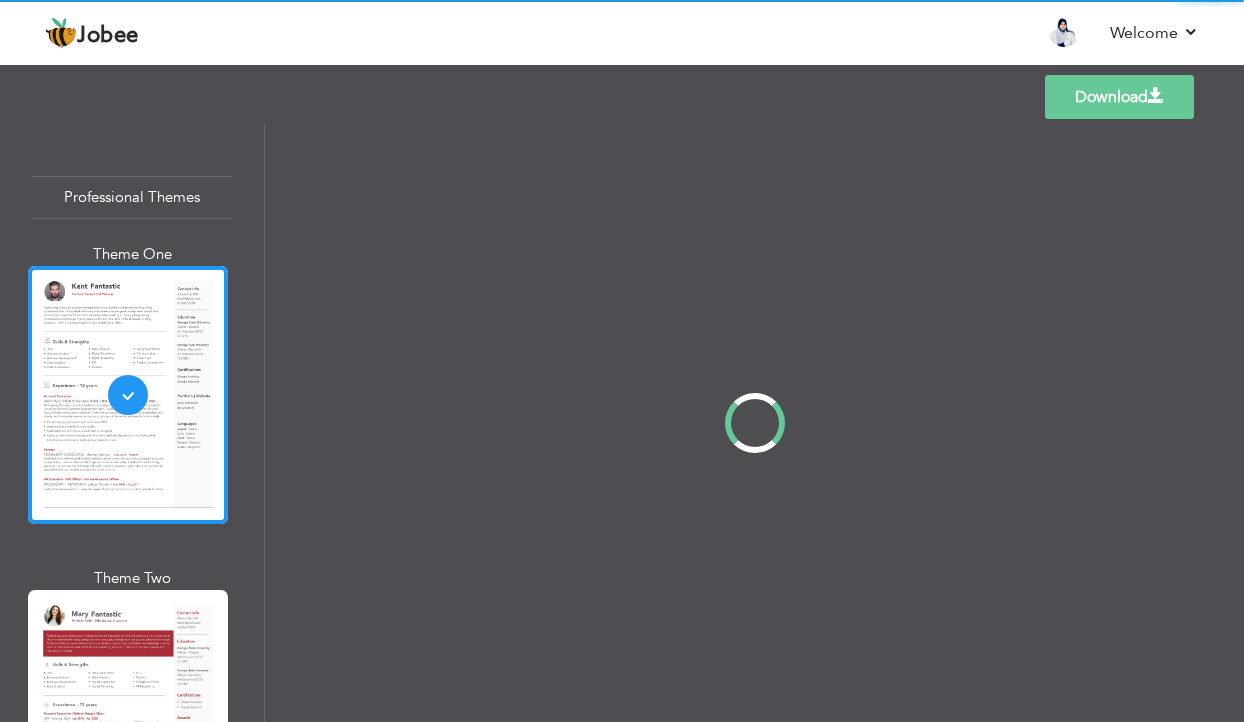 scroll, scrollTop: 0, scrollLeft: 0, axis: both 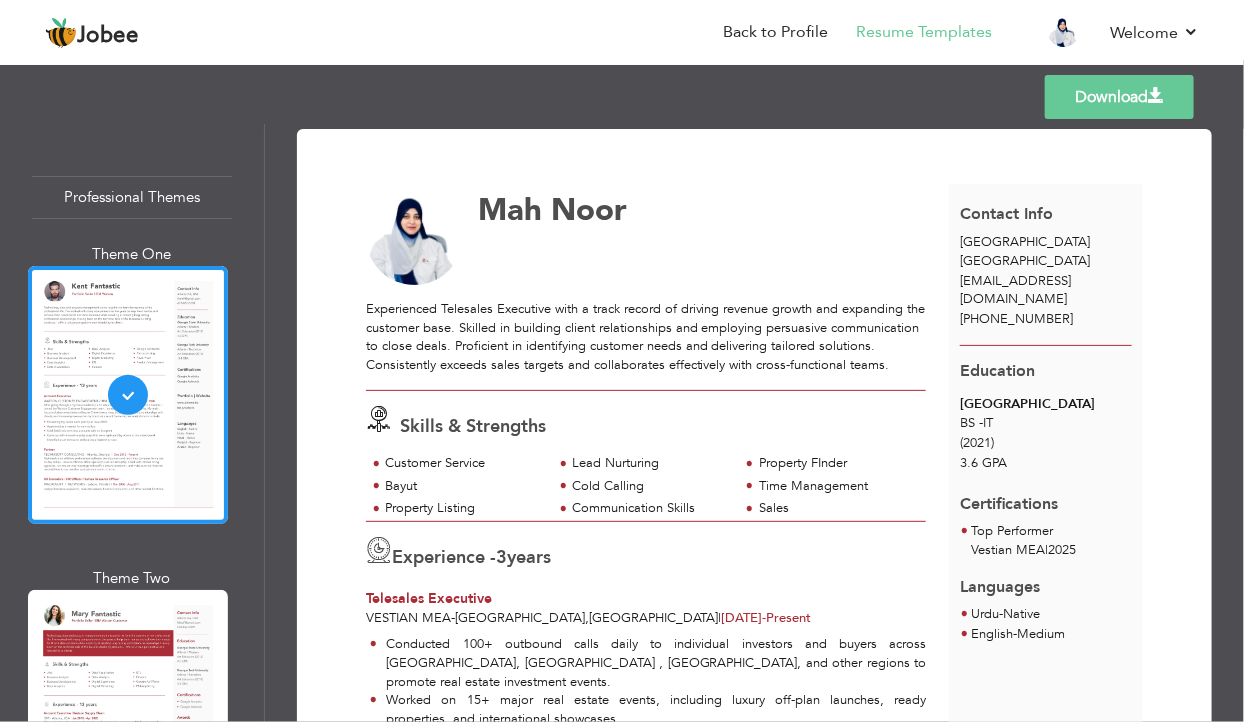 click on "Download" at bounding box center (1119, 97) 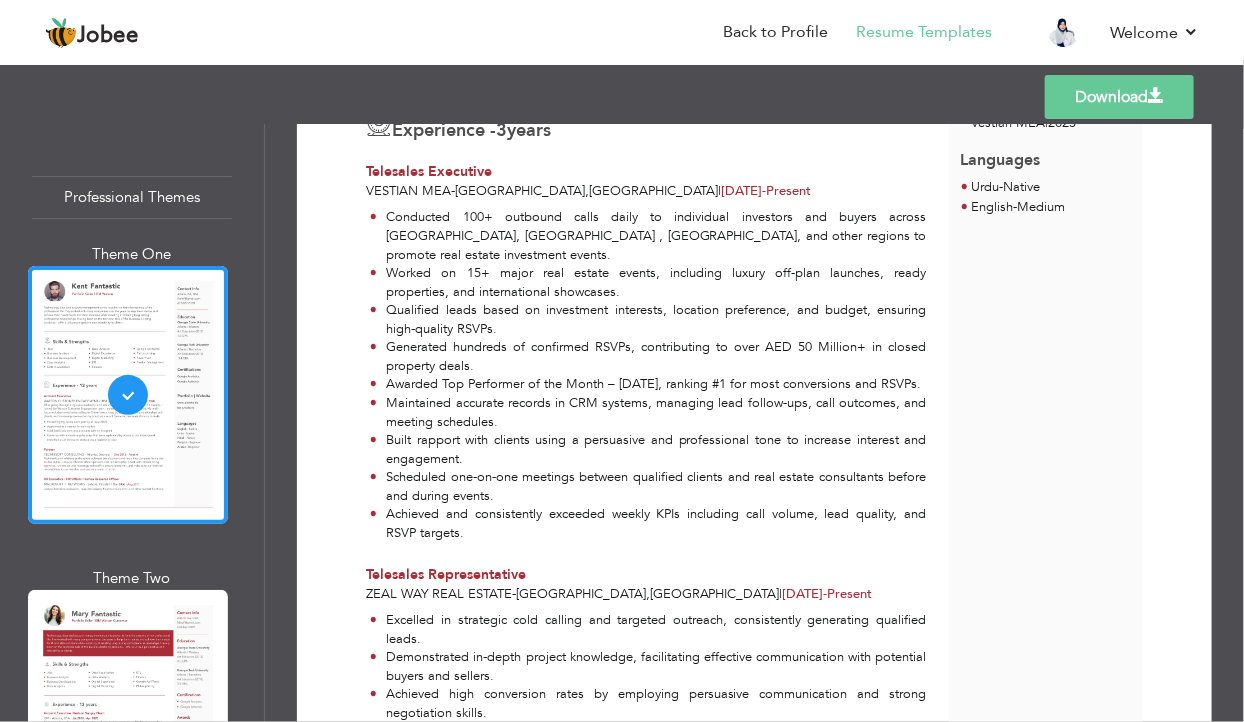 scroll, scrollTop: 428, scrollLeft: 0, axis: vertical 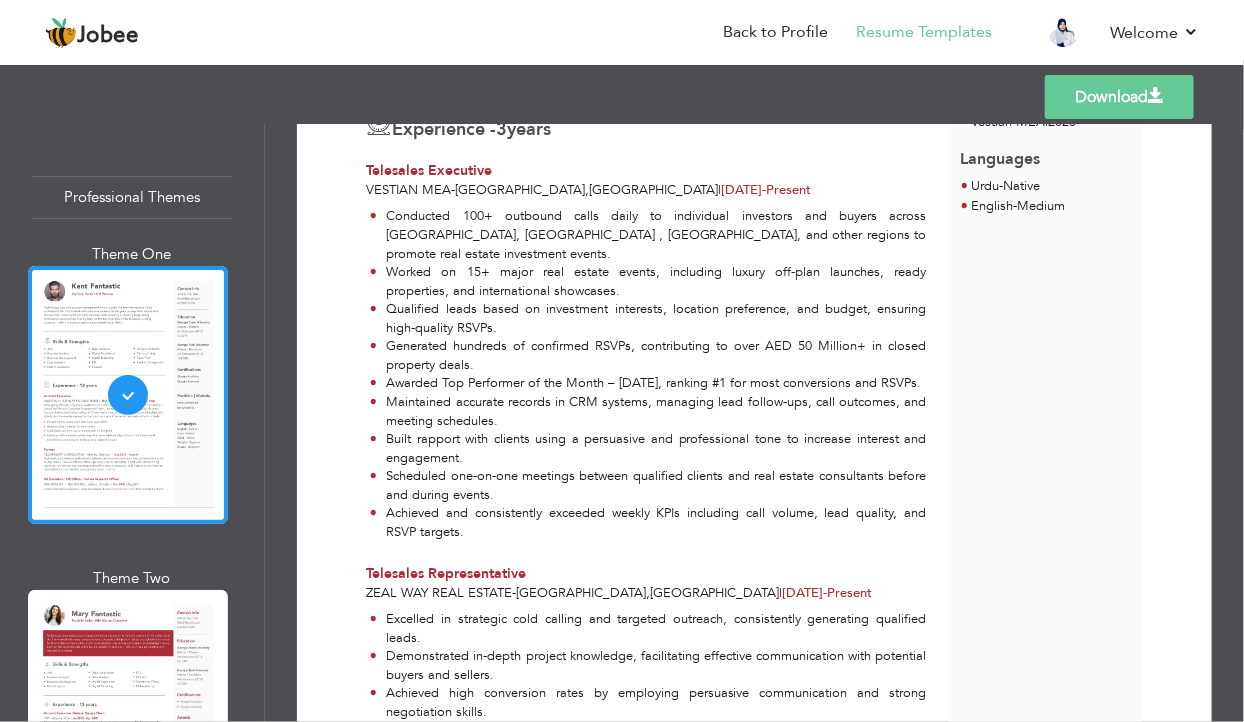 click on "Built rapport with clients using a persuasive and professional tone to increase interest and engagement." at bounding box center (648, 448) 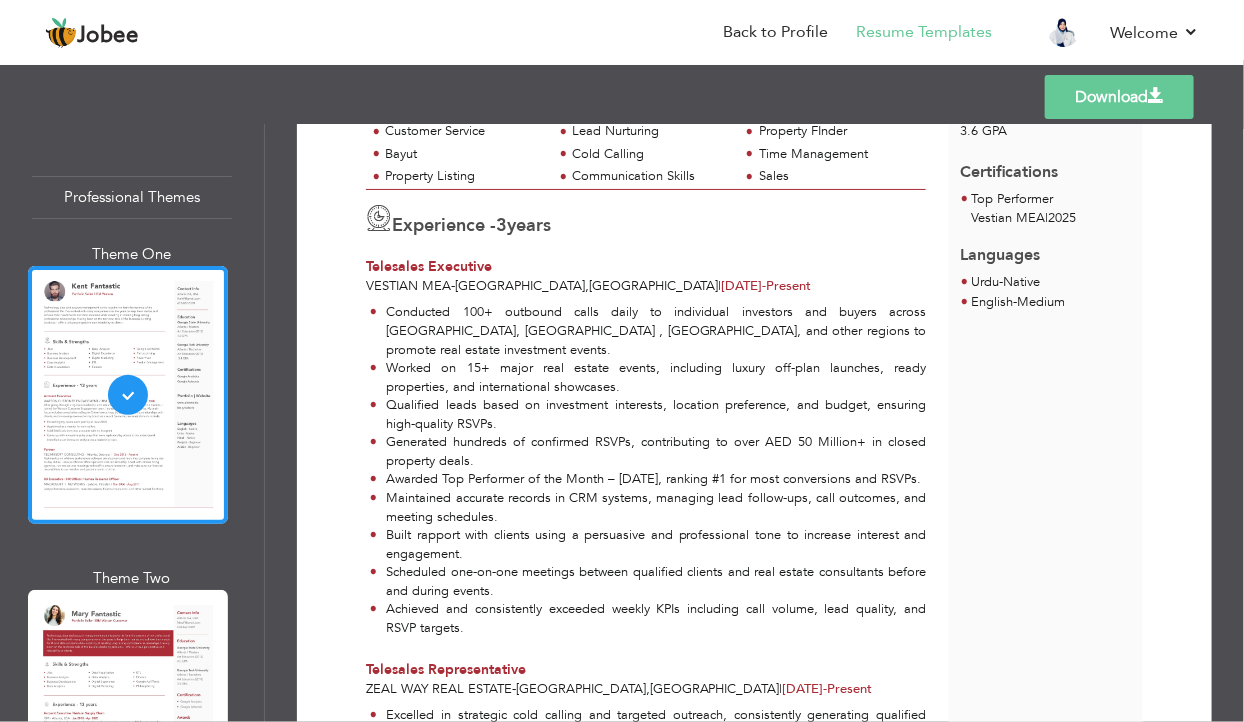 scroll, scrollTop: 319, scrollLeft: 0, axis: vertical 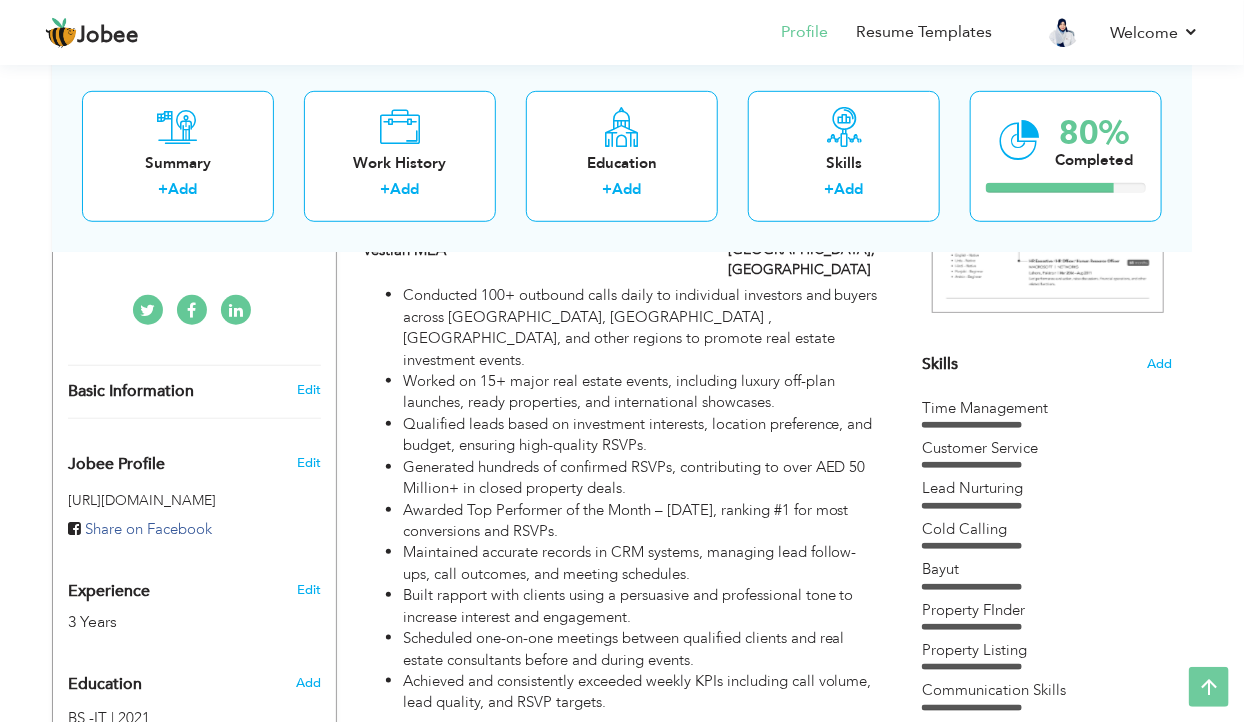 type on "Telesales Executive" 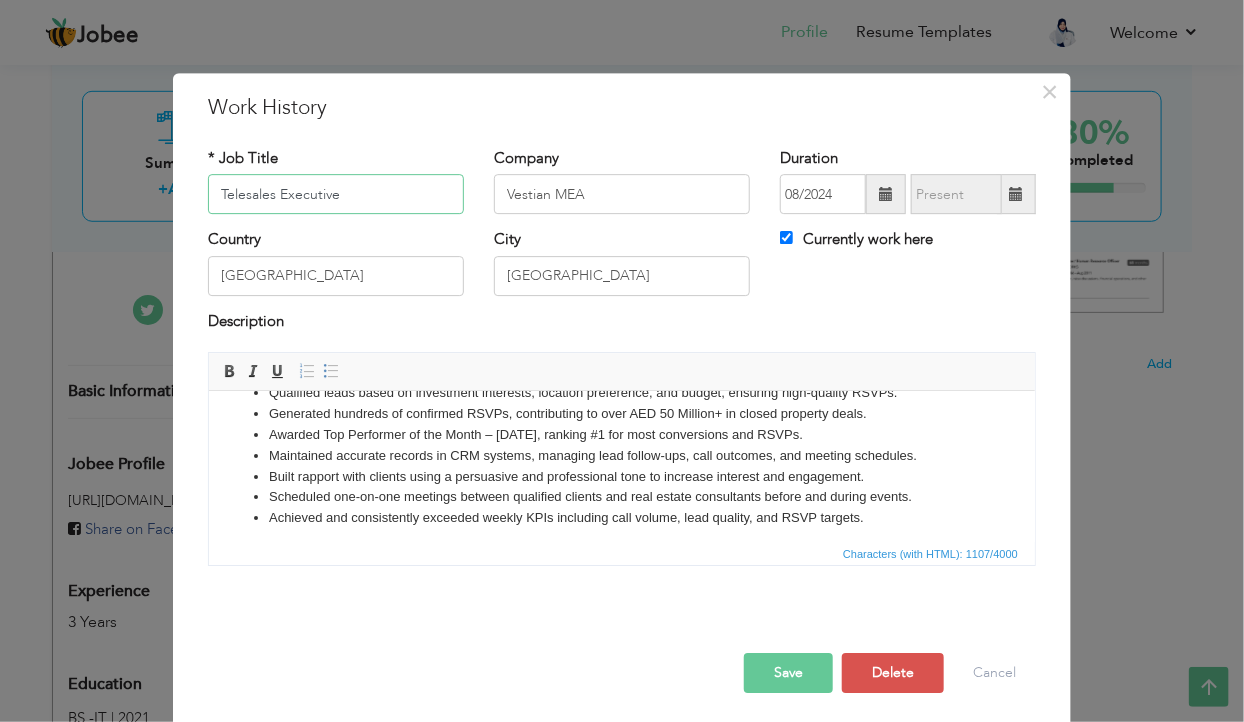 scroll, scrollTop: 91, scrollLeft: 0, axis: vertical 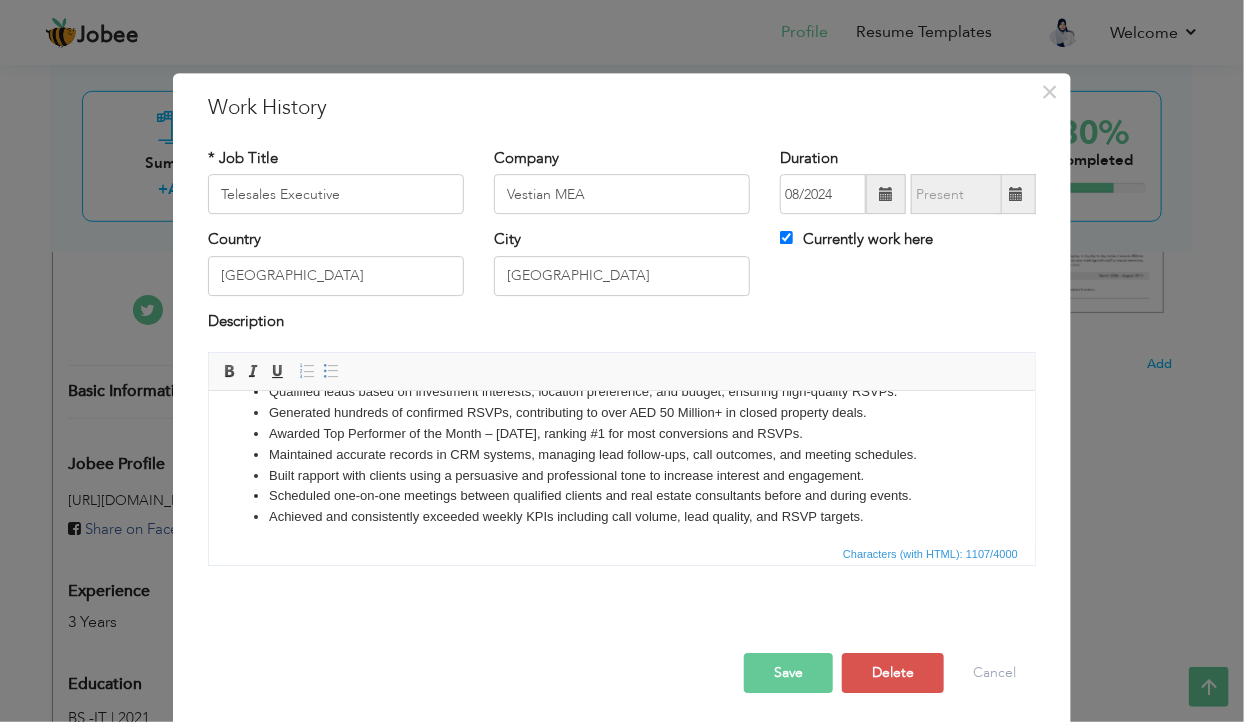 click on "Maintained accurate records in CRM systems, managing lead follow-ups, call outcomes, and meeting schedules." at bounding box center (621, 455) 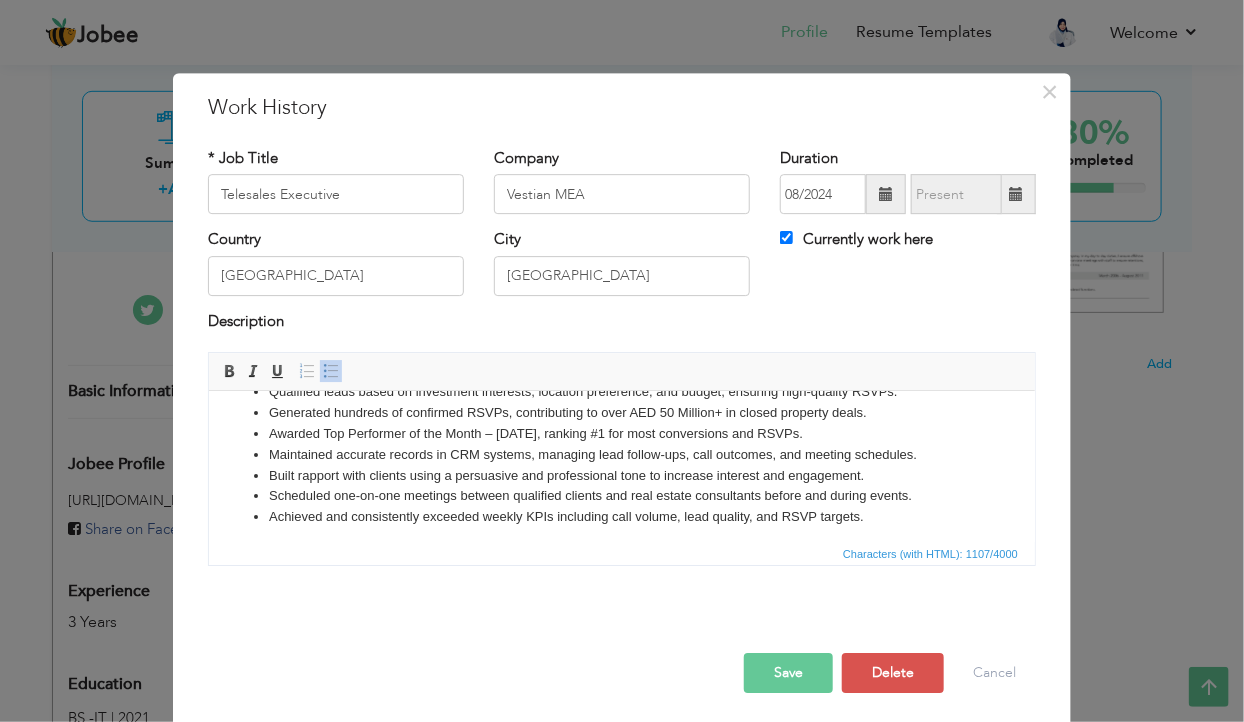 type 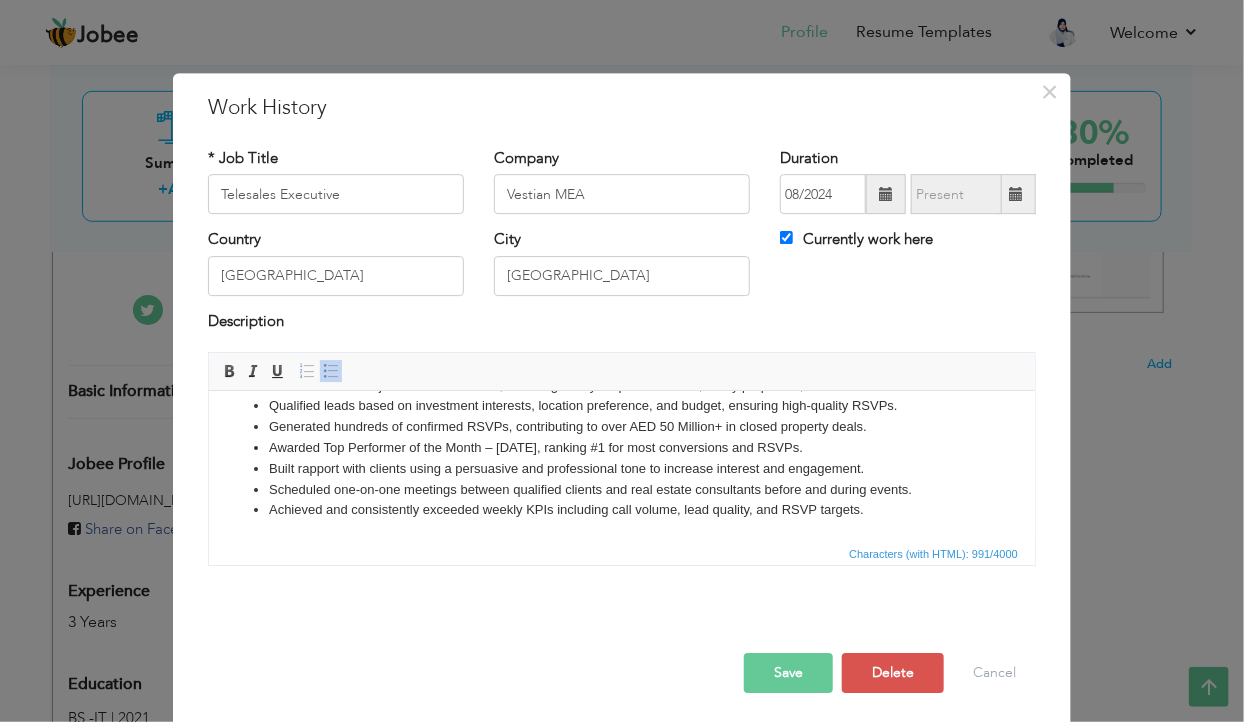 scroll, scrollTop: 416, scrollLeft: 0, axis: vertical 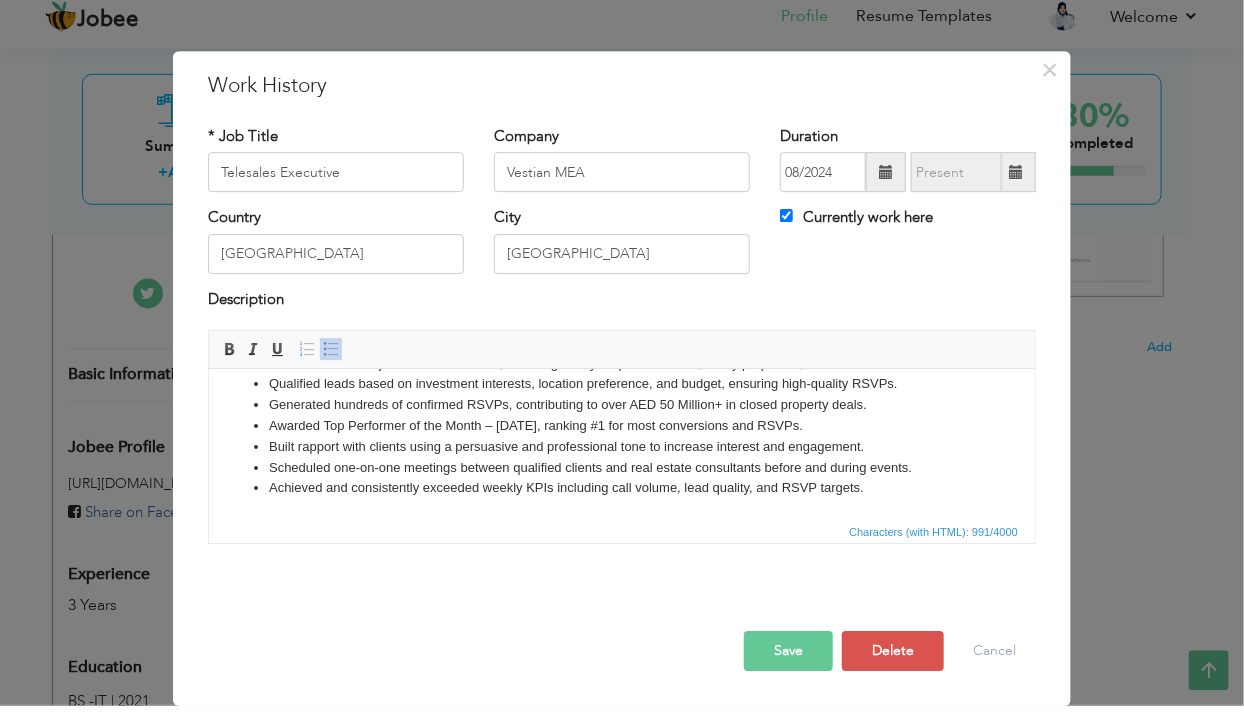 click at bounding box center [0, 0] 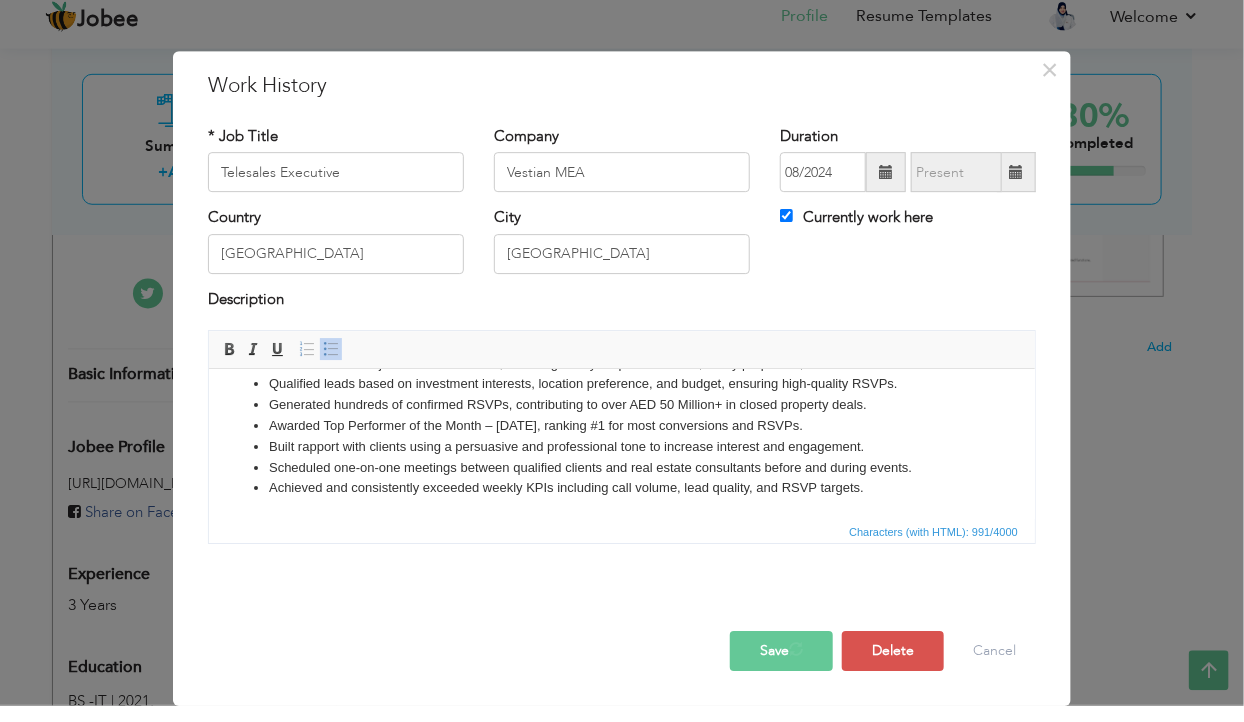scroll, scrollTop: 416, scrollLeft: 0, axis: vertical 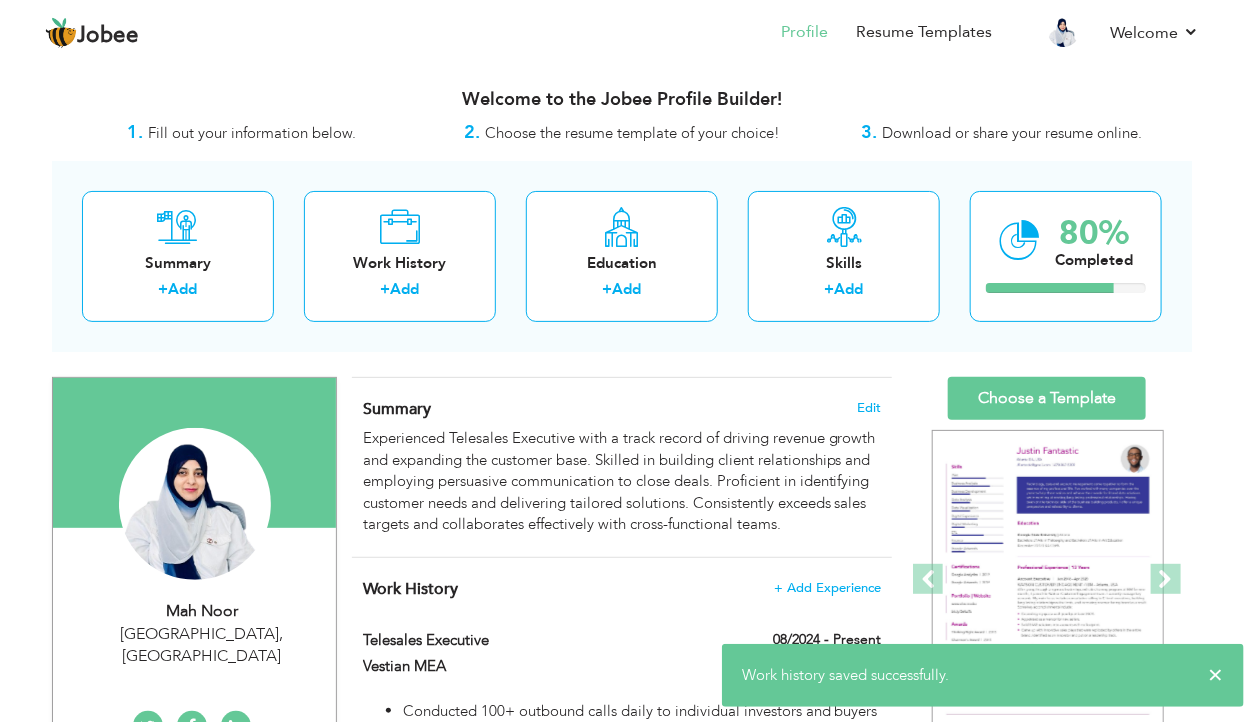 click on "Choose a Template" at bounding box center [1047, 398] 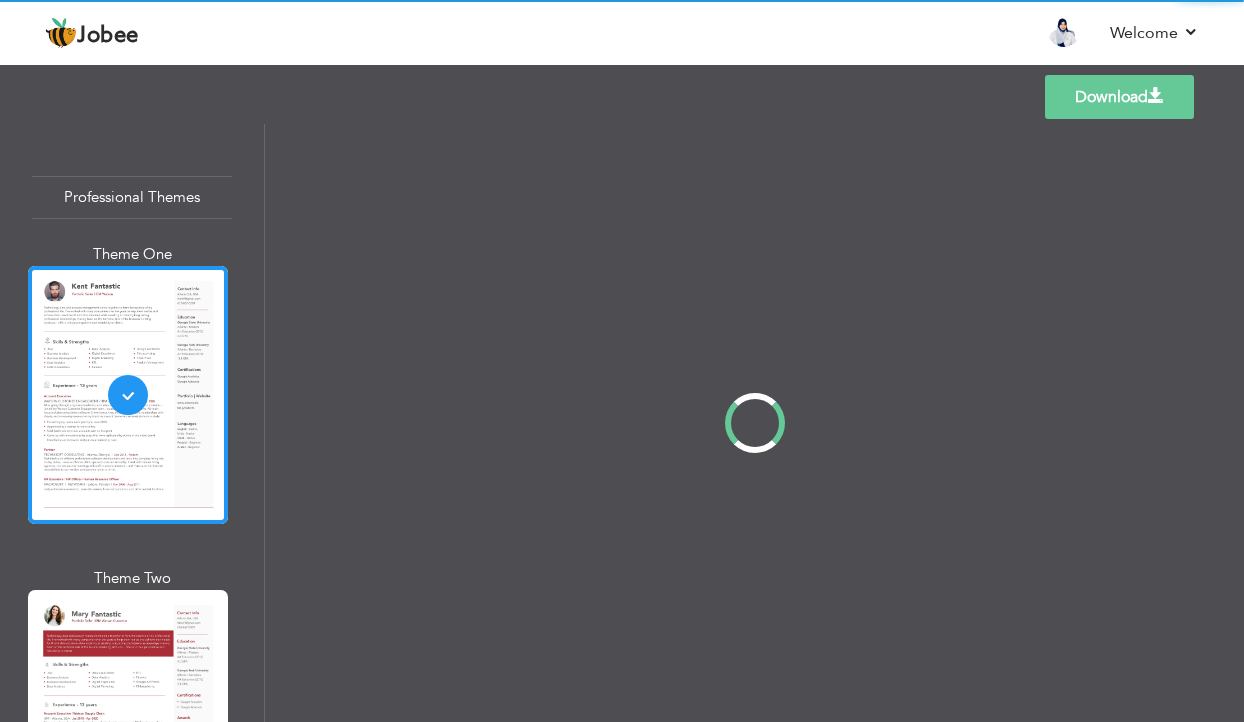 scroll, scrollTop: 0, scrollLeft: 0, axis: both 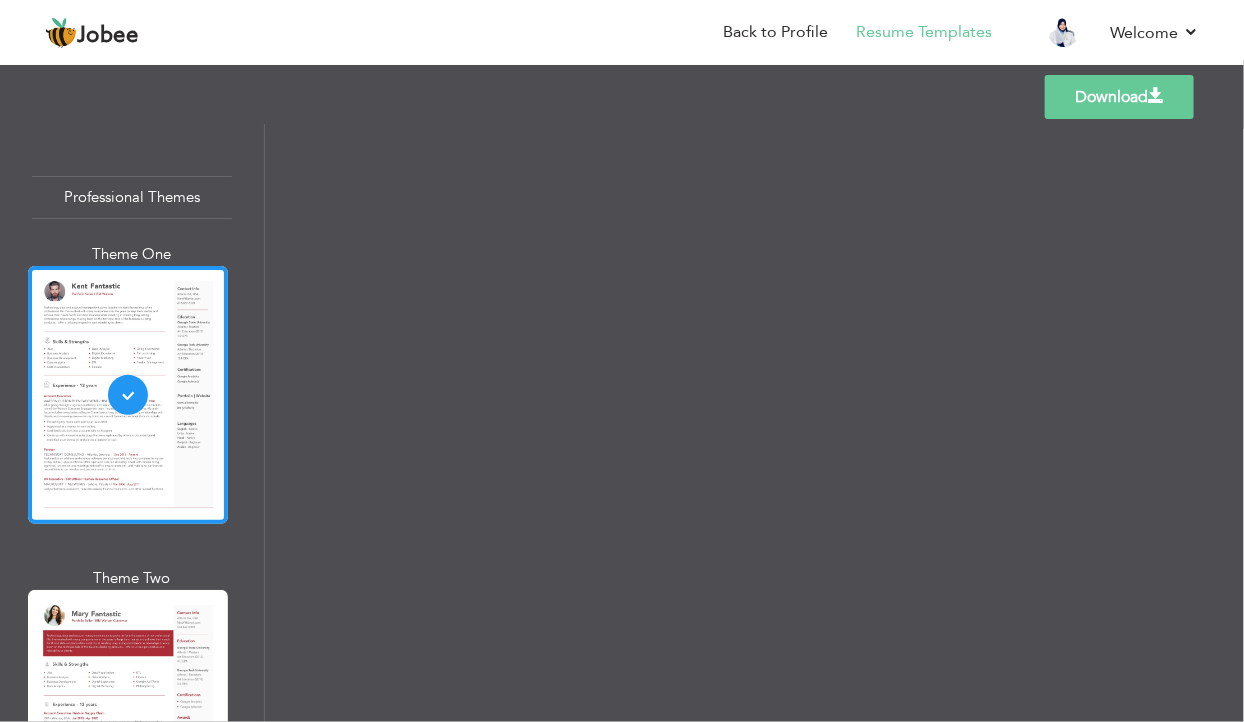 click on "Download" at bounding box center [1119, 97] 